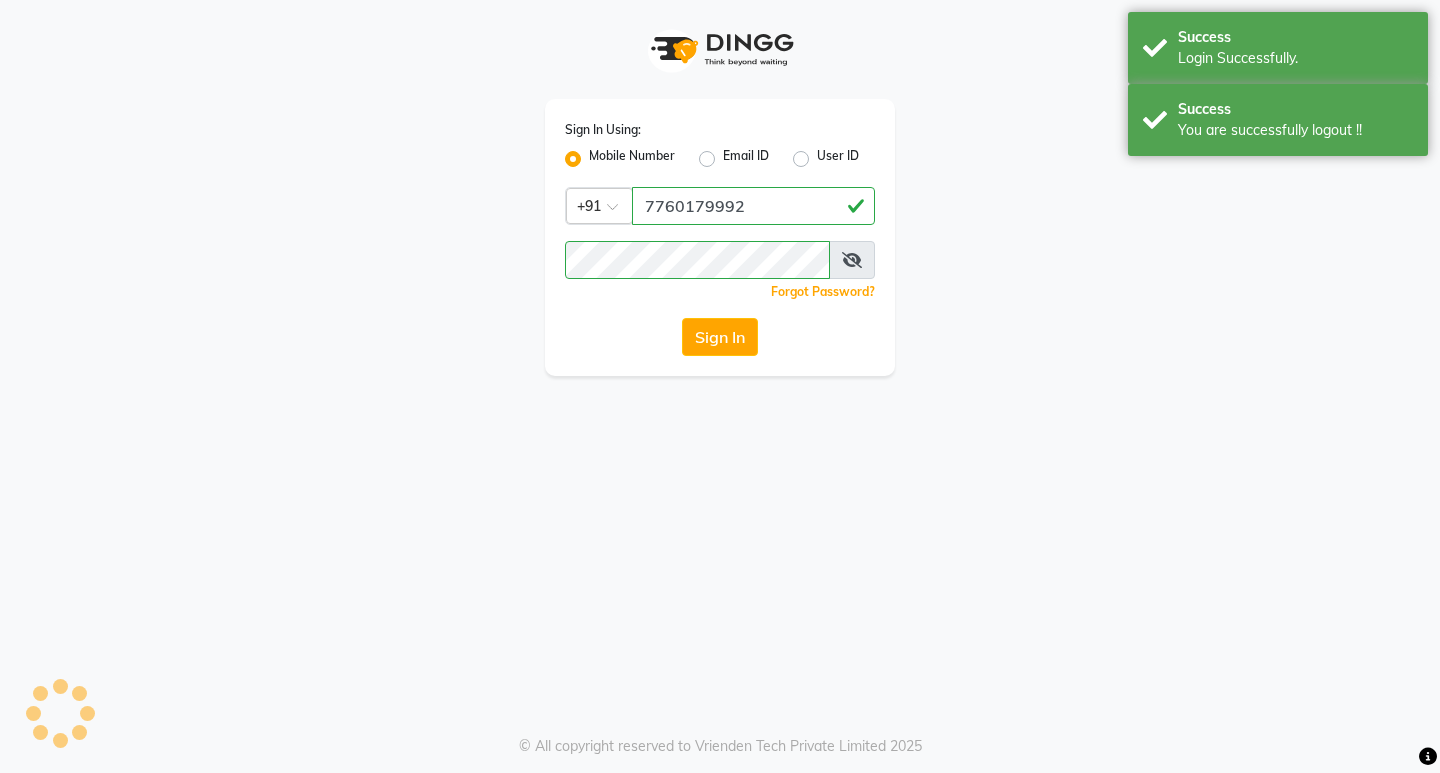 scroll, scrollTop: 0, scrollLeft: 0, axis: both 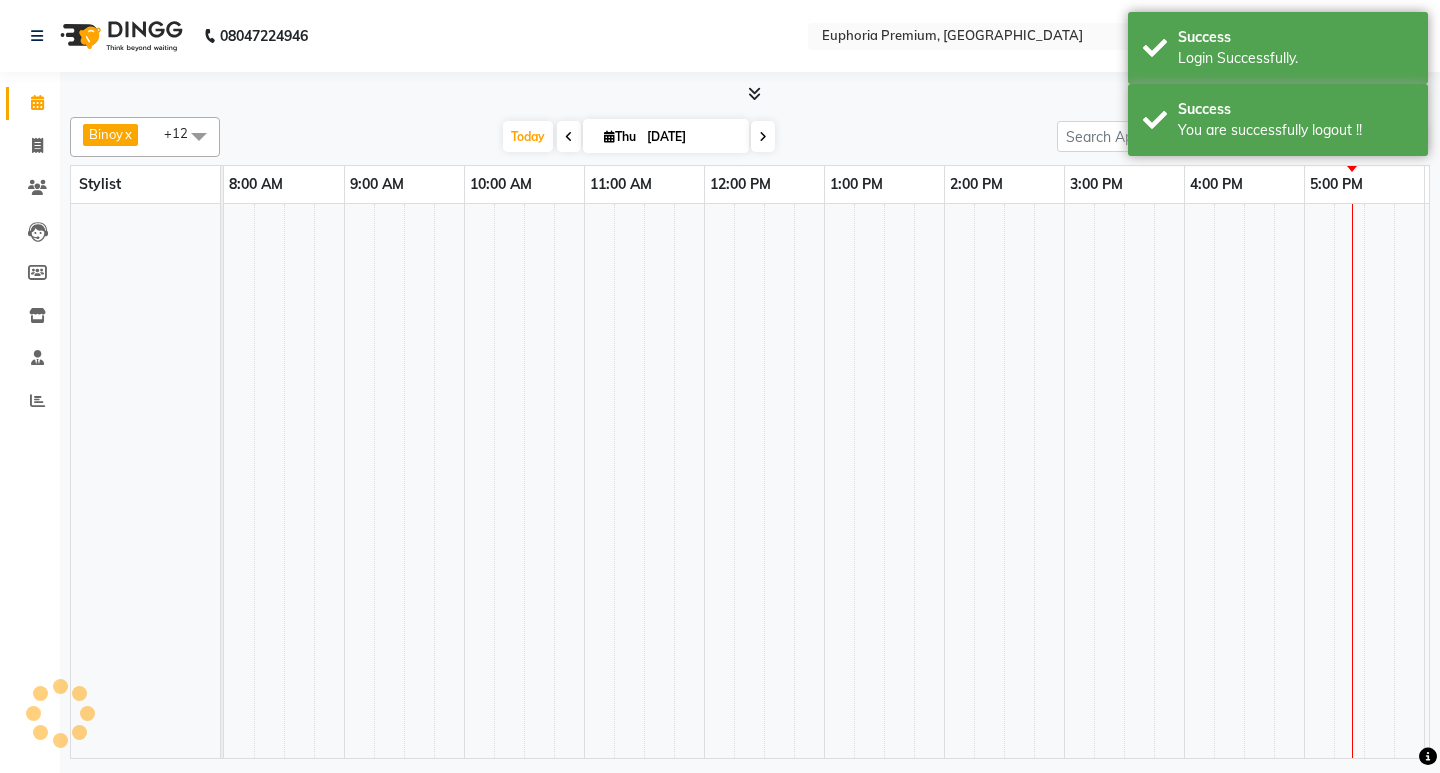 select on "en" 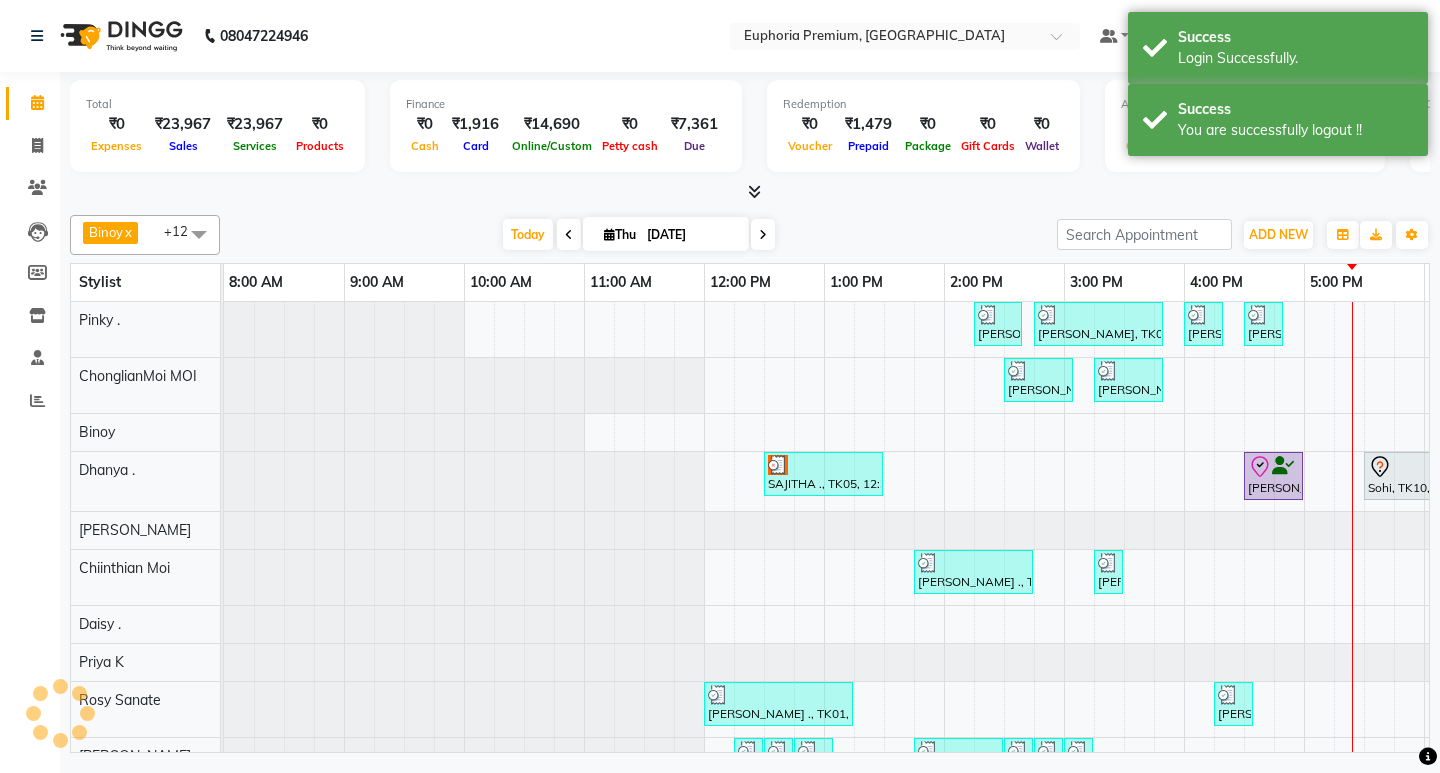 scroll, scrollTop: 0, scrollLeft: 475, axis: horizontal 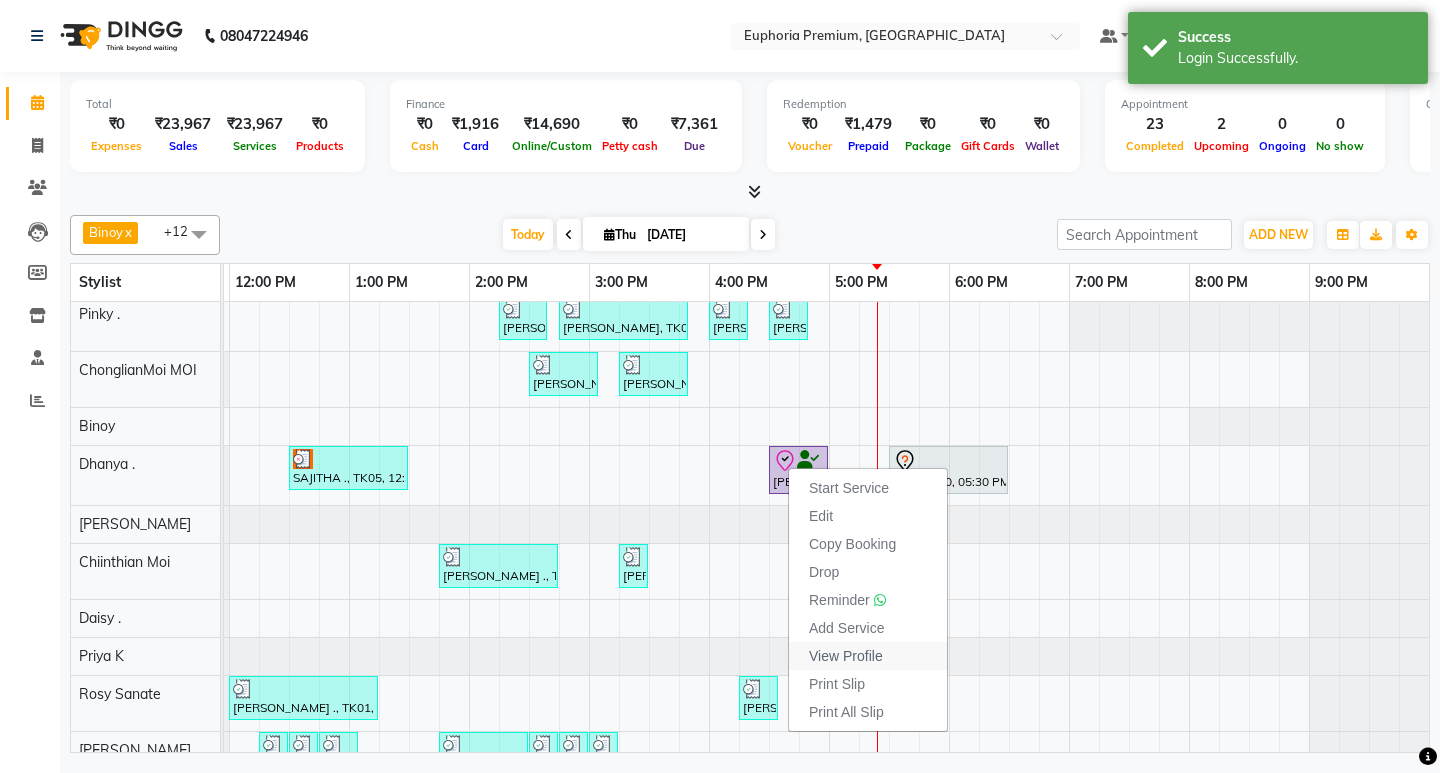 click on "View Profile" at bounding box center [846, 656] 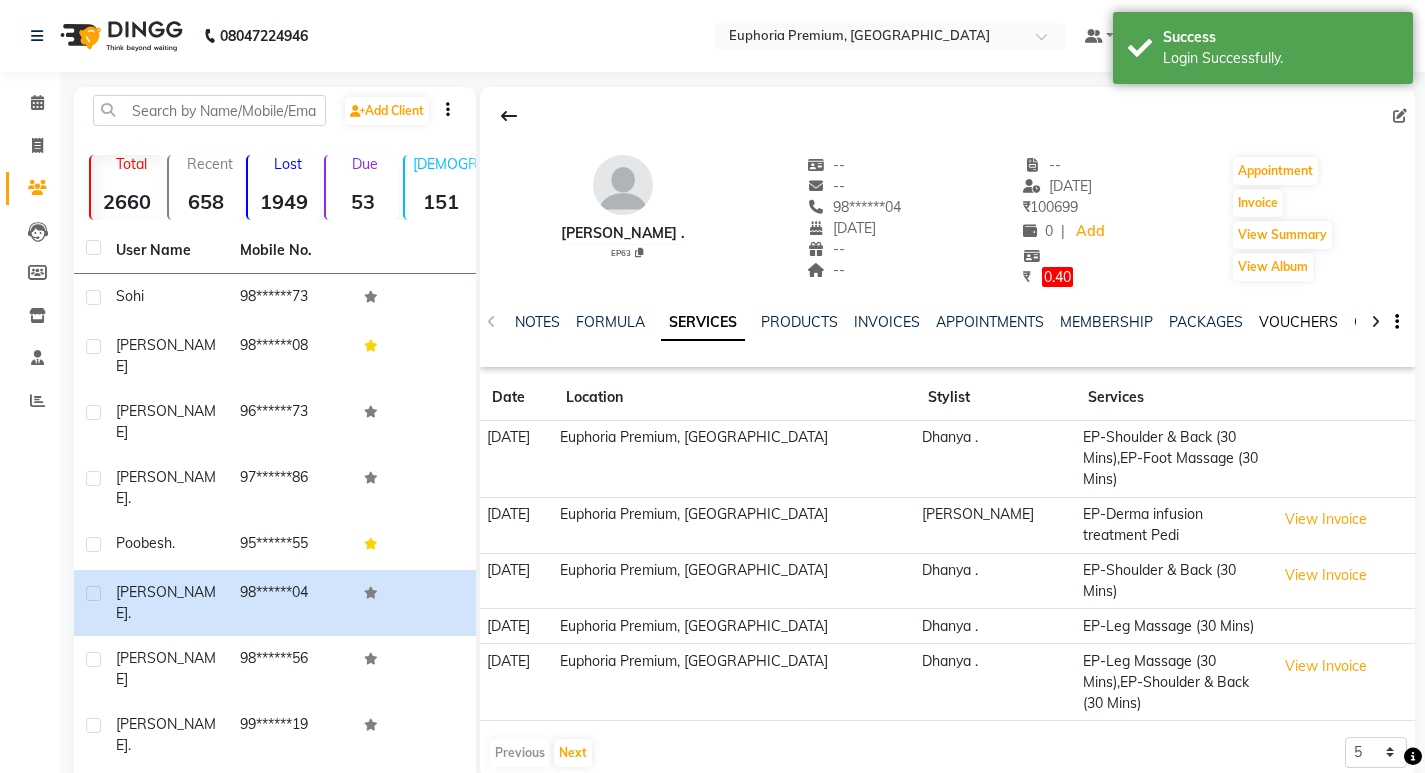 click on "VOUCHERS" 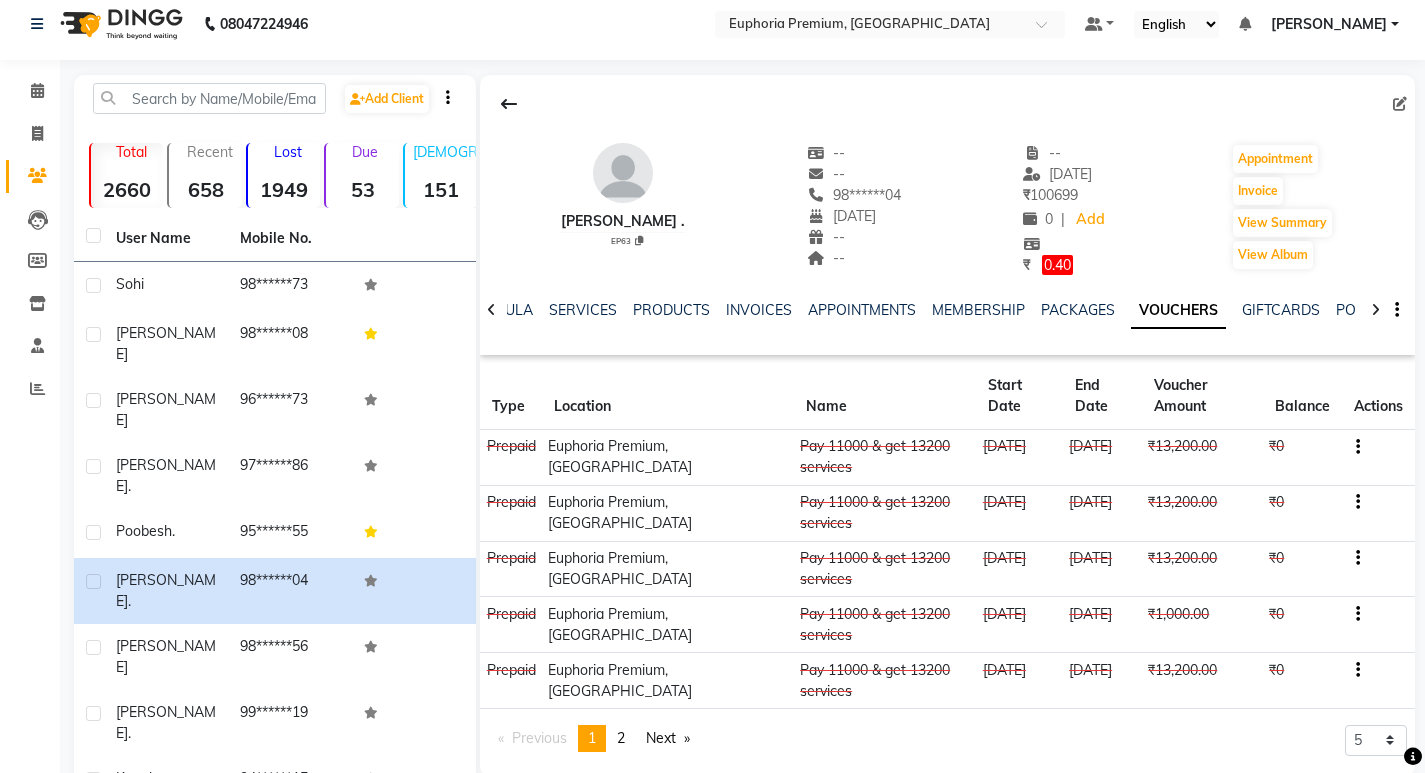 scroll, scrollTop: 94, scrollLeft: 0, axis: vertical 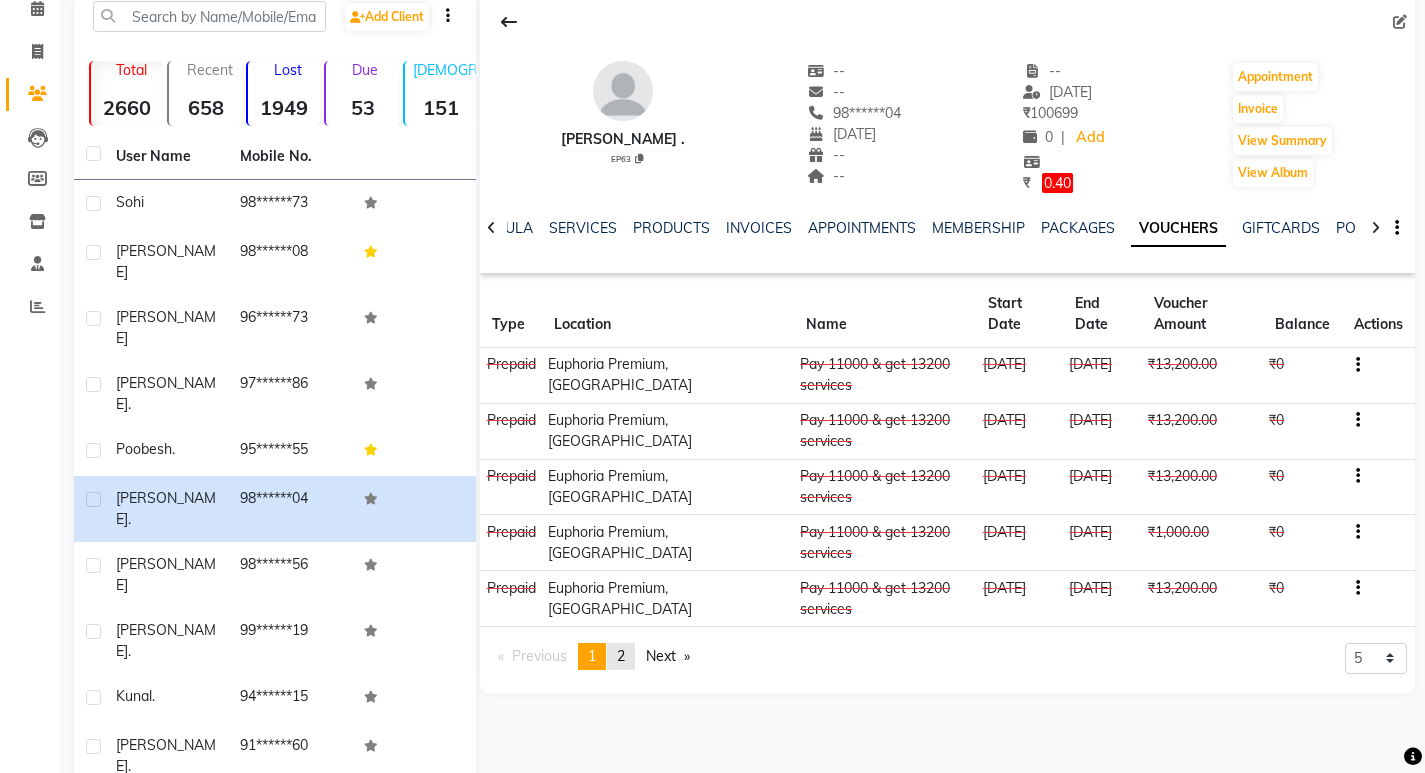 click on "page  2" 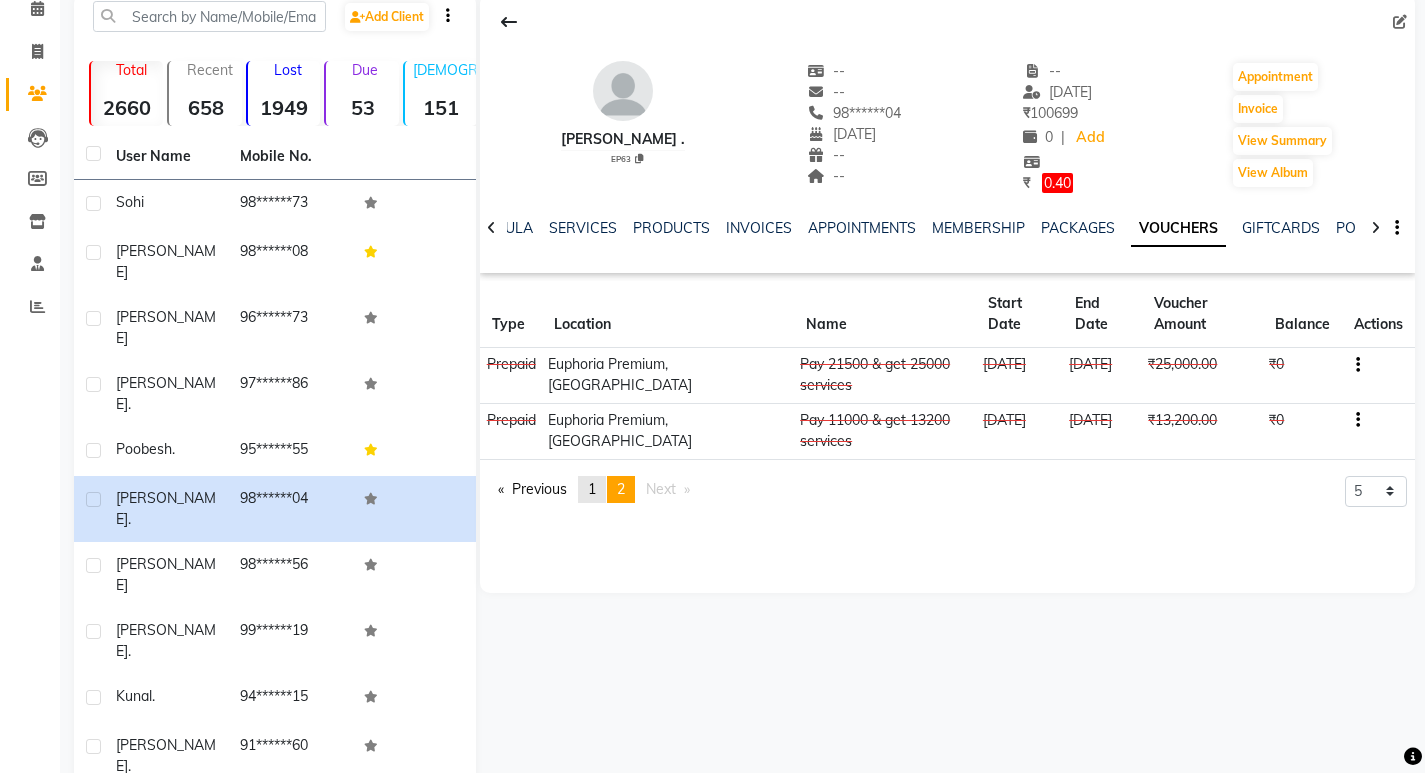 click on "page  1" 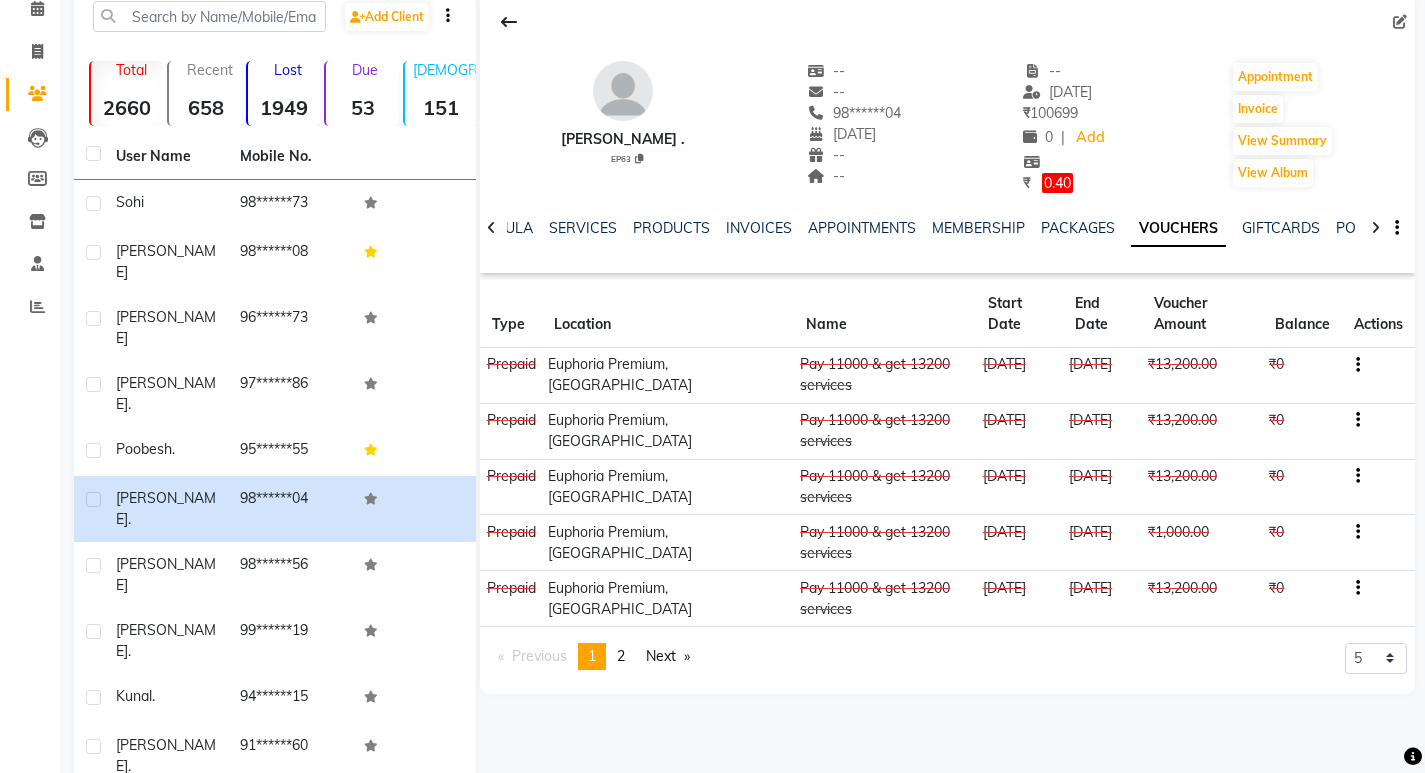 click on "2" 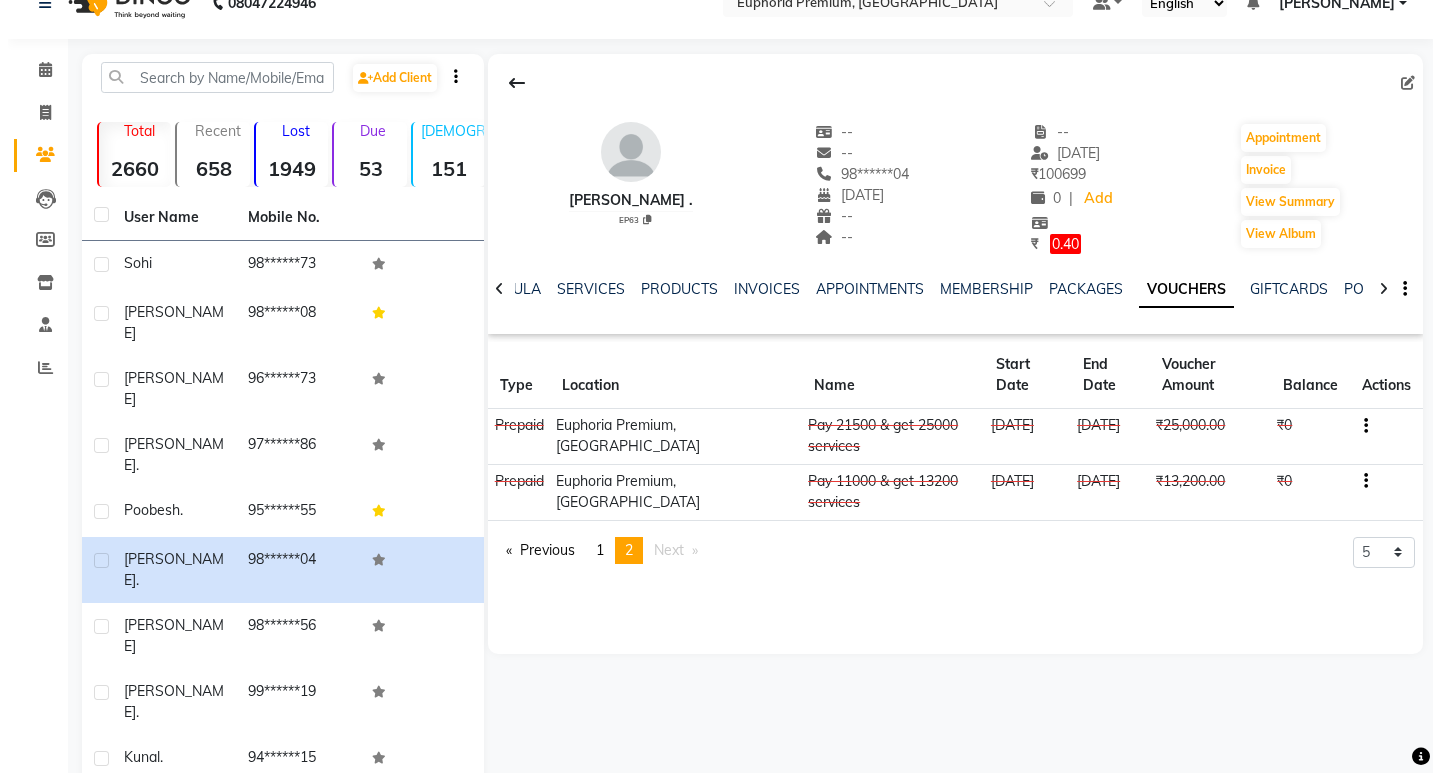 scroll, scrollTop: 0, scrollLeft: 0, axis: both 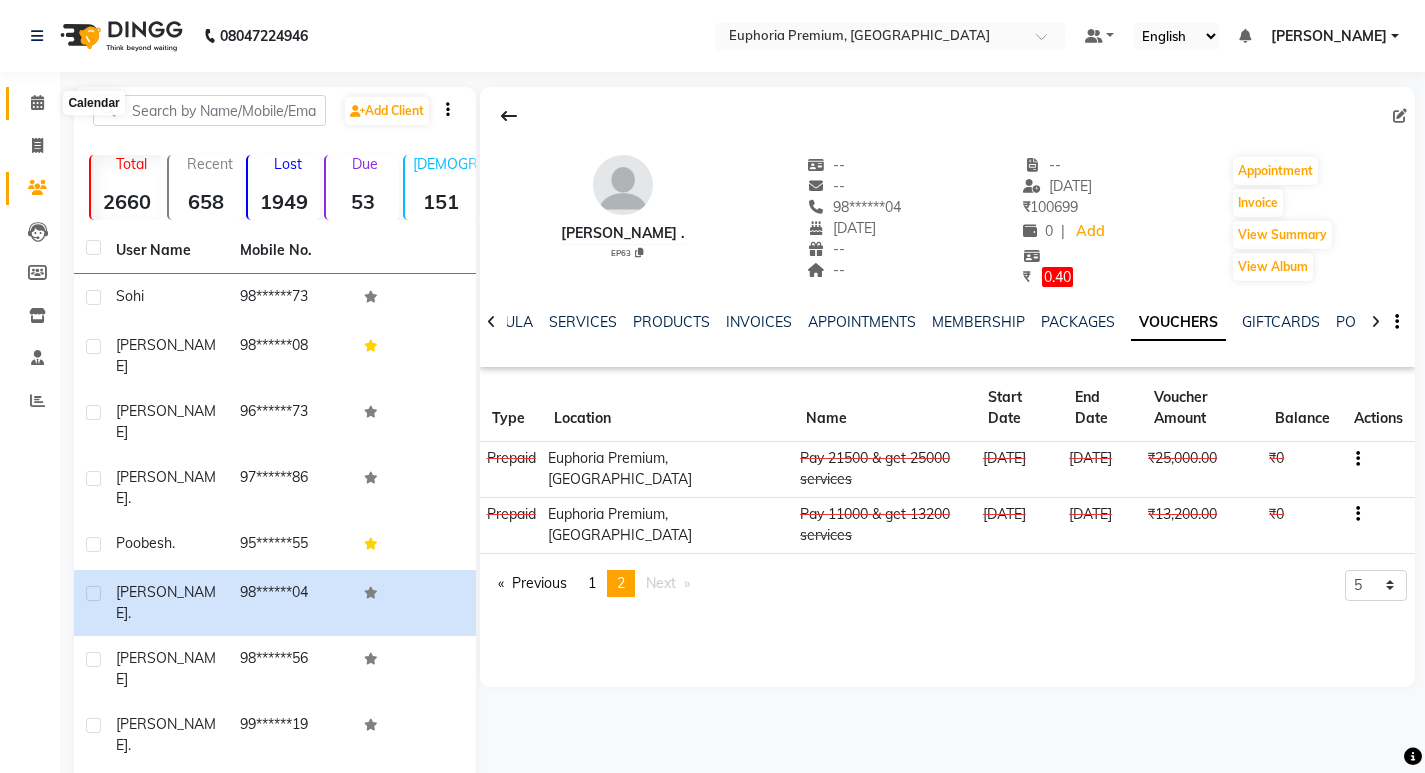 click 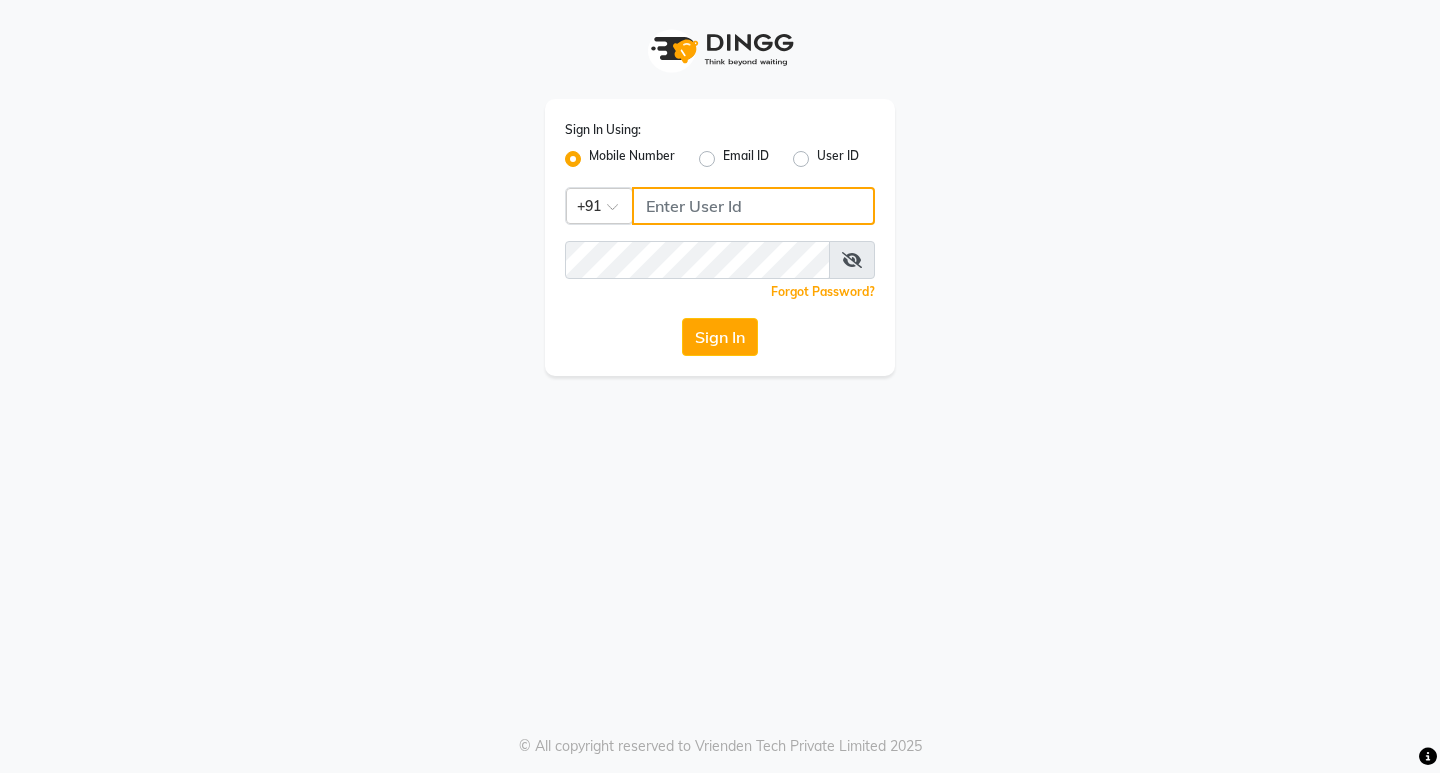 type on "7760179992" 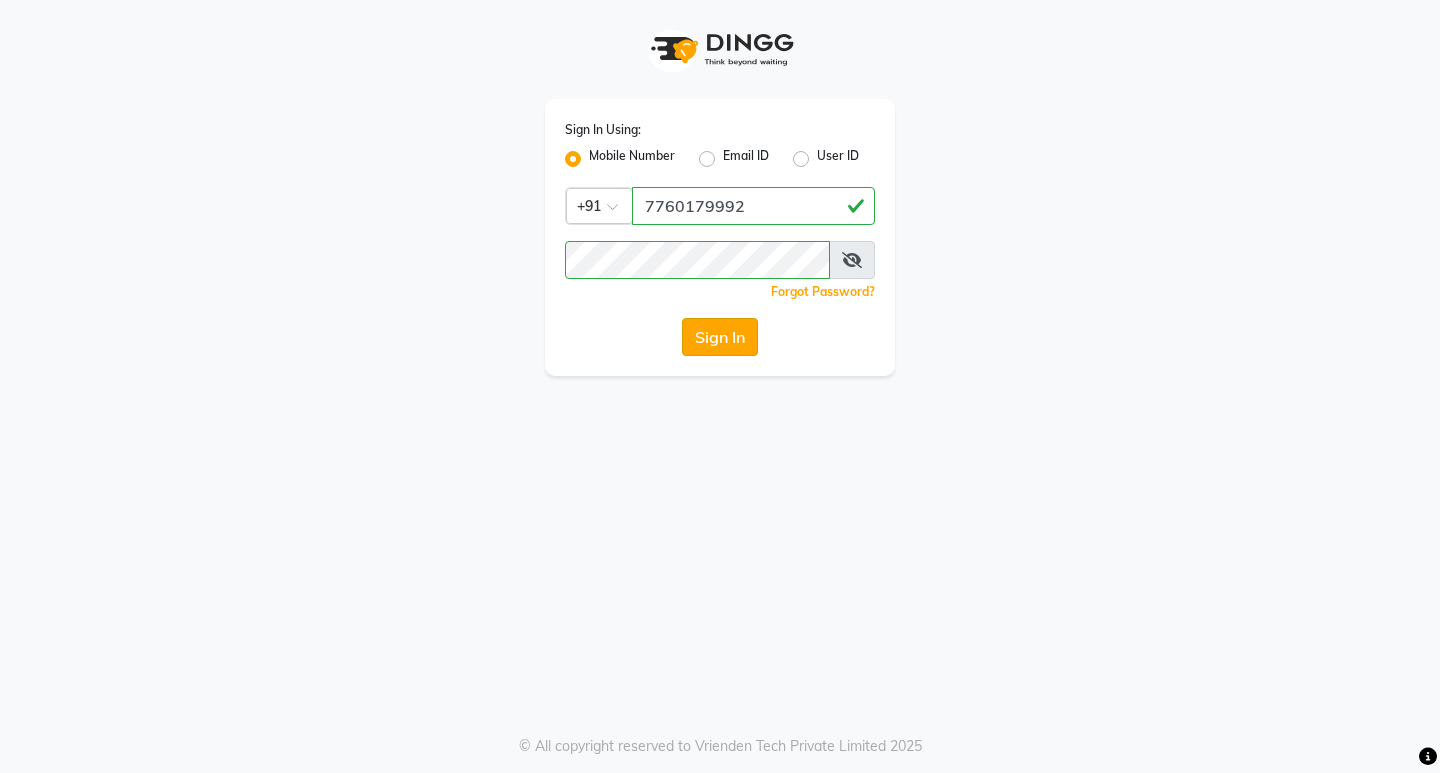 click on "Sign In" 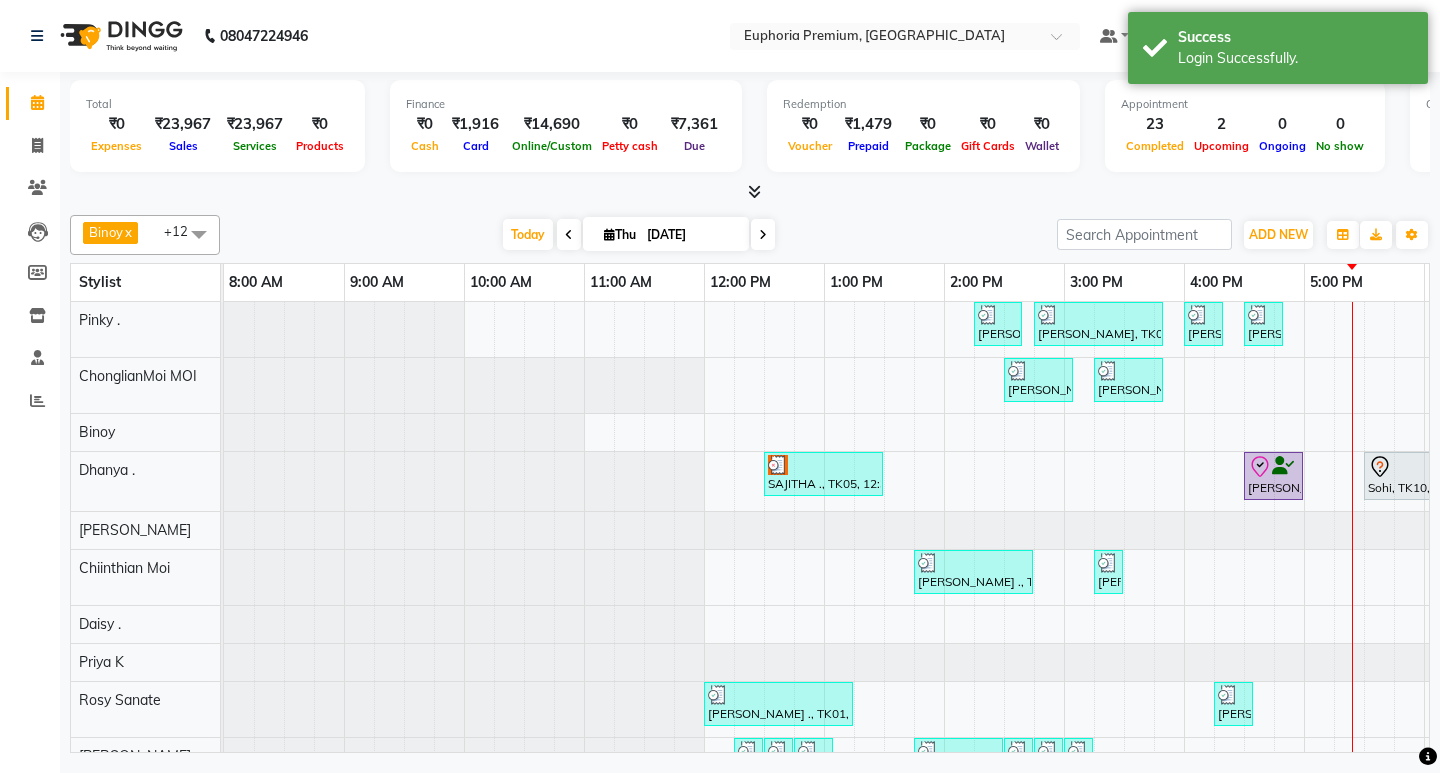 scroll, scrollTop: 0, scrollLeft: 157, axis: horizontal 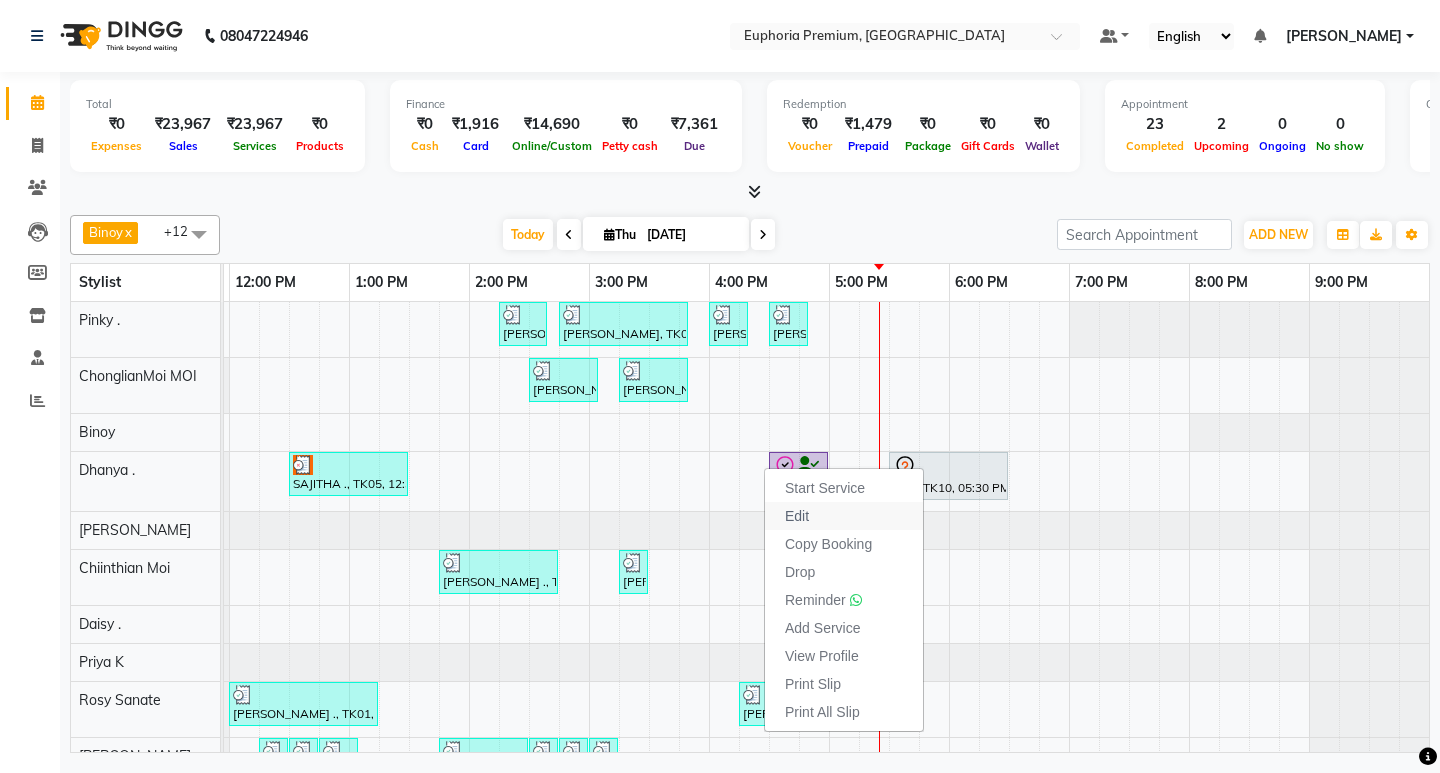 click on "Edit" at bounding box center (844, 516) 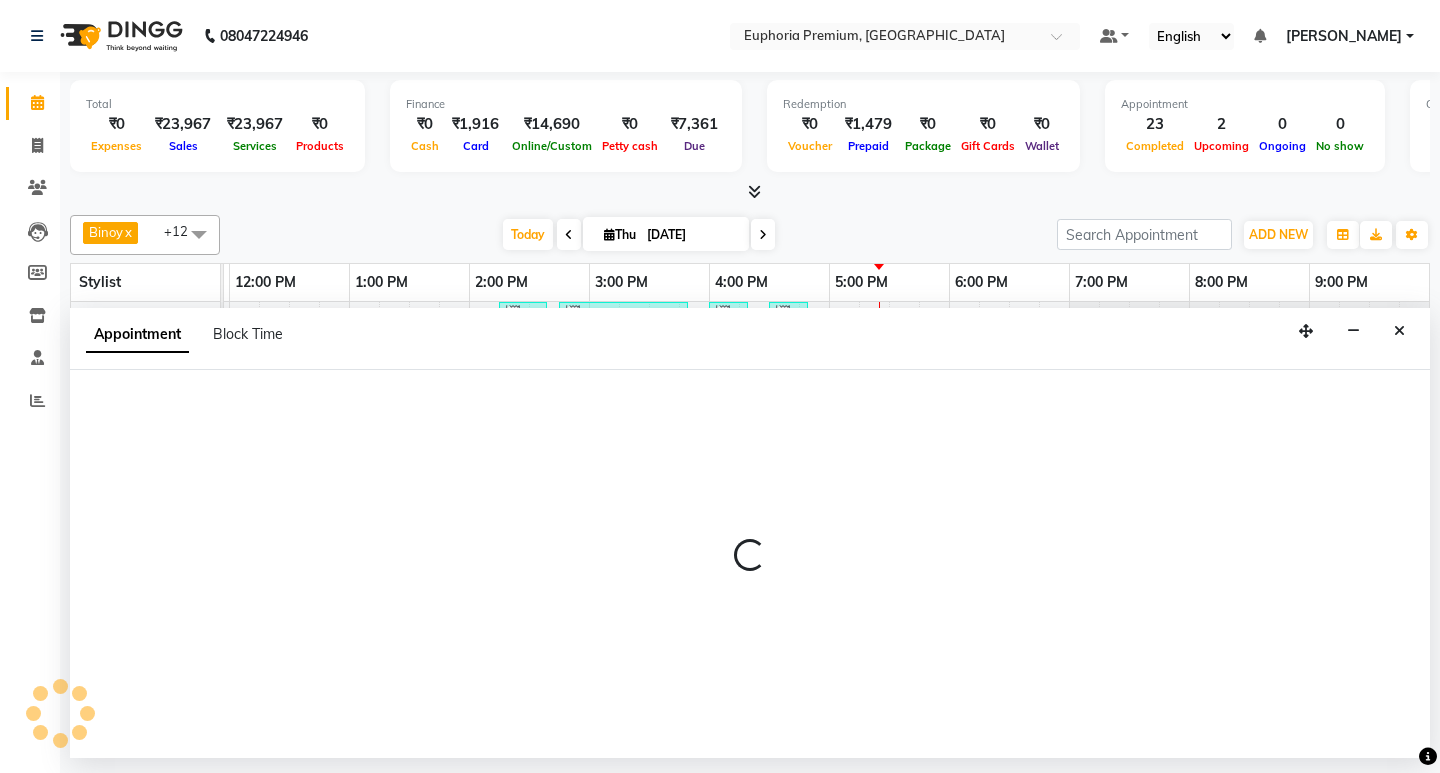 select on "tentative" 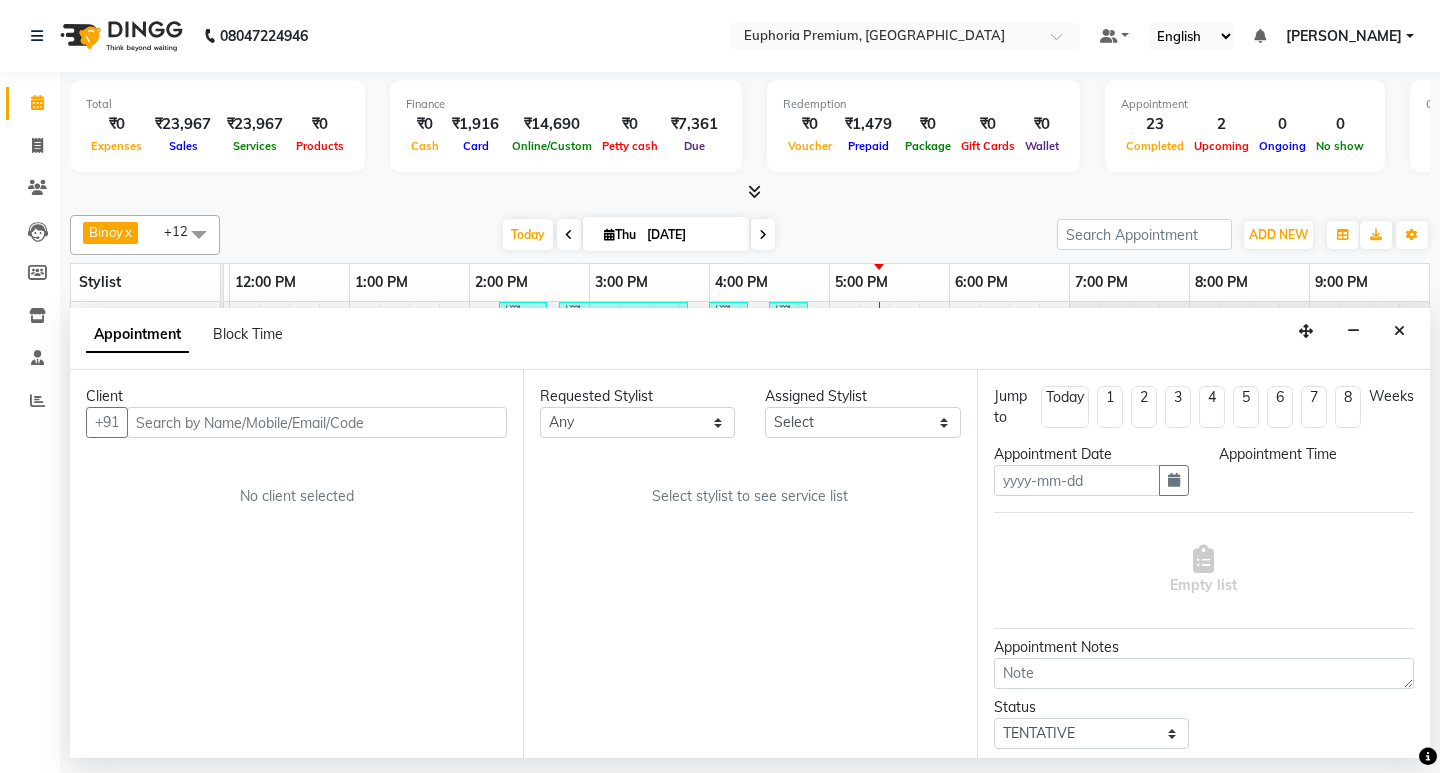 type on "[DATE]" 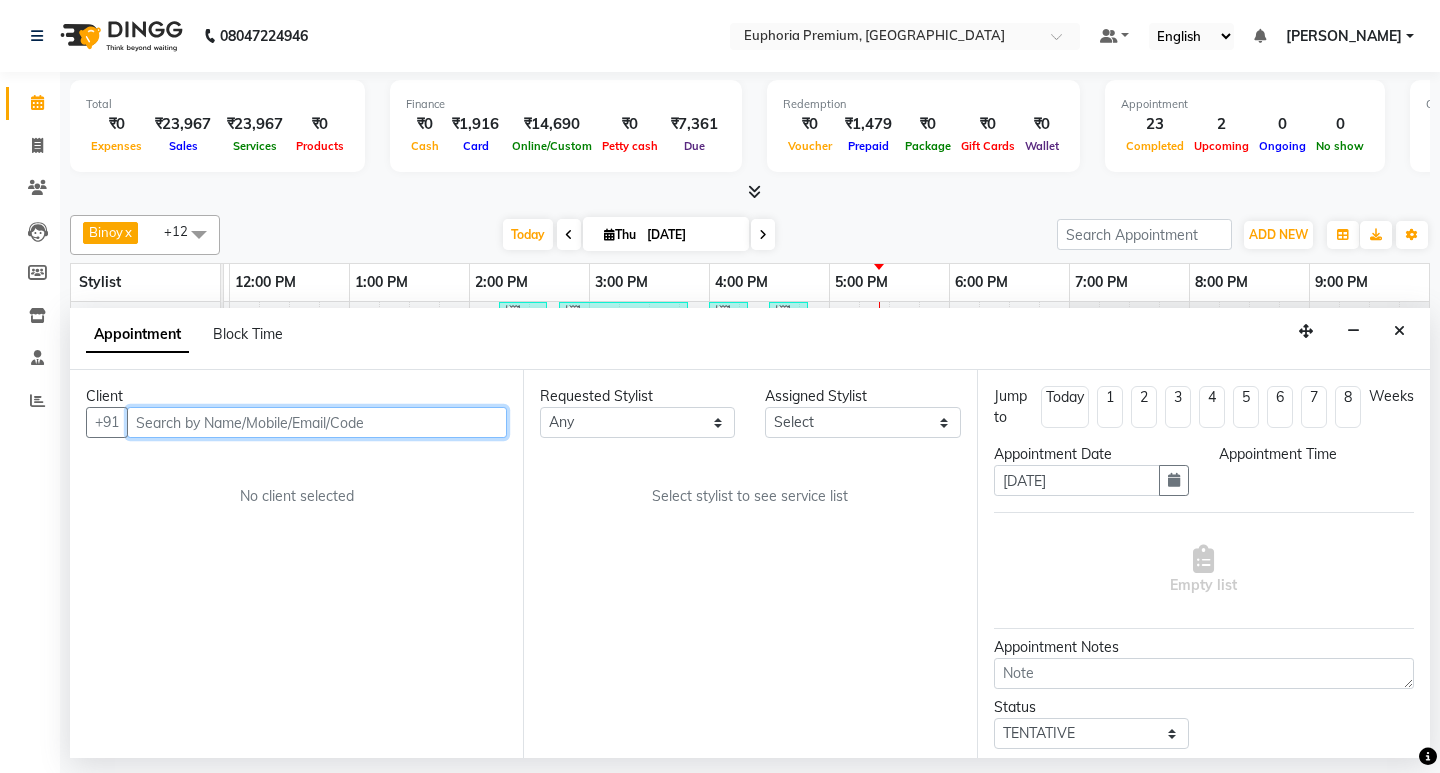 scroll, scrollTop: 0, scrollLeft: 475, axis: horizontal 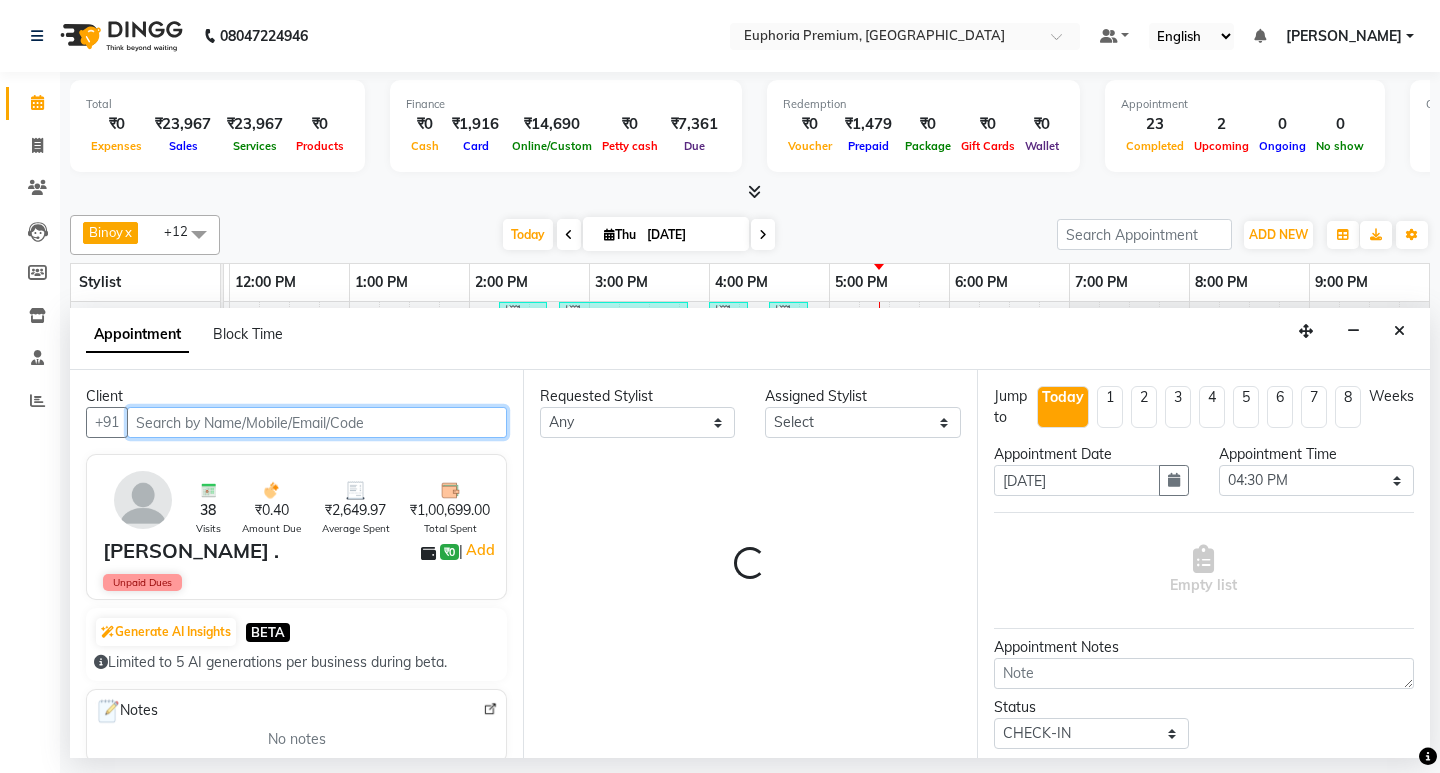 select on "71607" 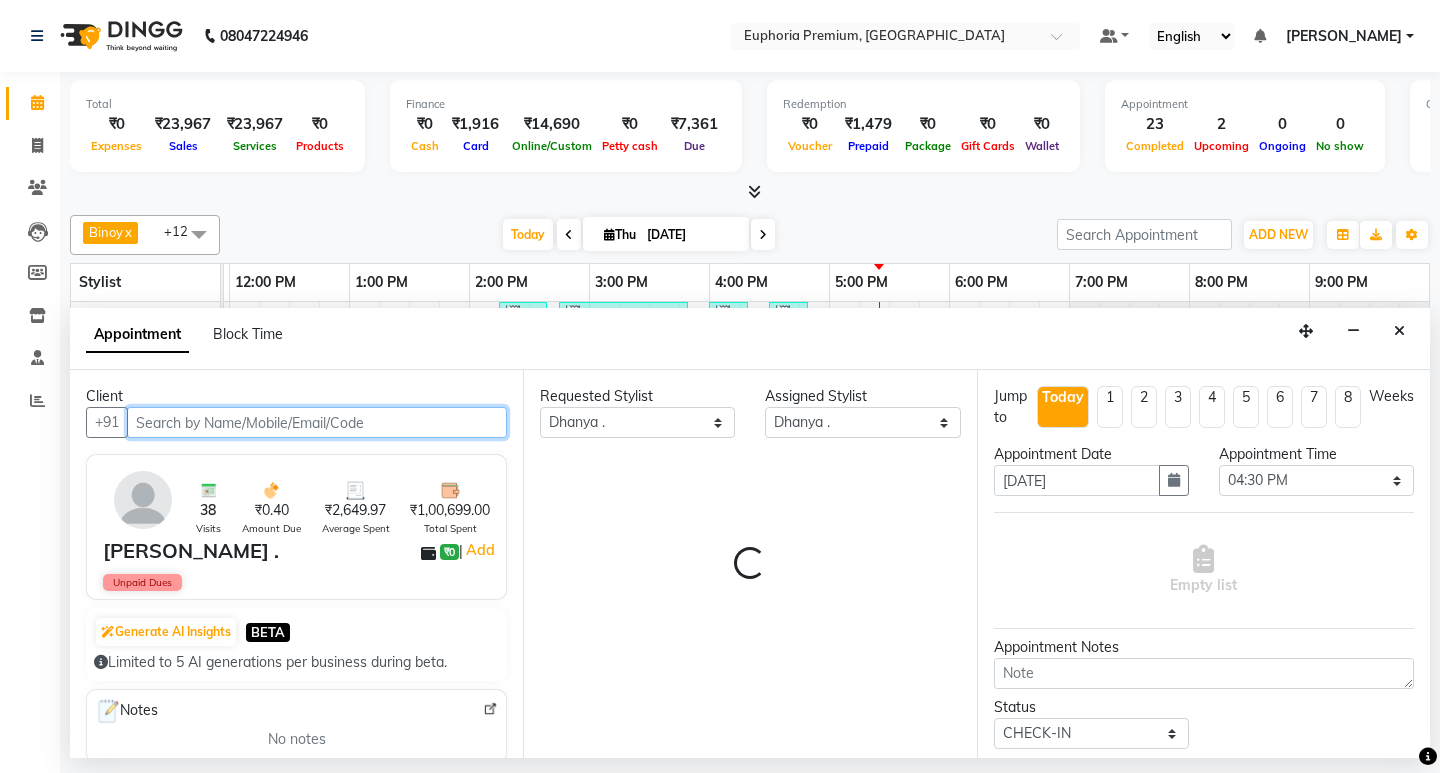 scroll, scrollTop: 0, scrollLeft: 475, axis: horizontal 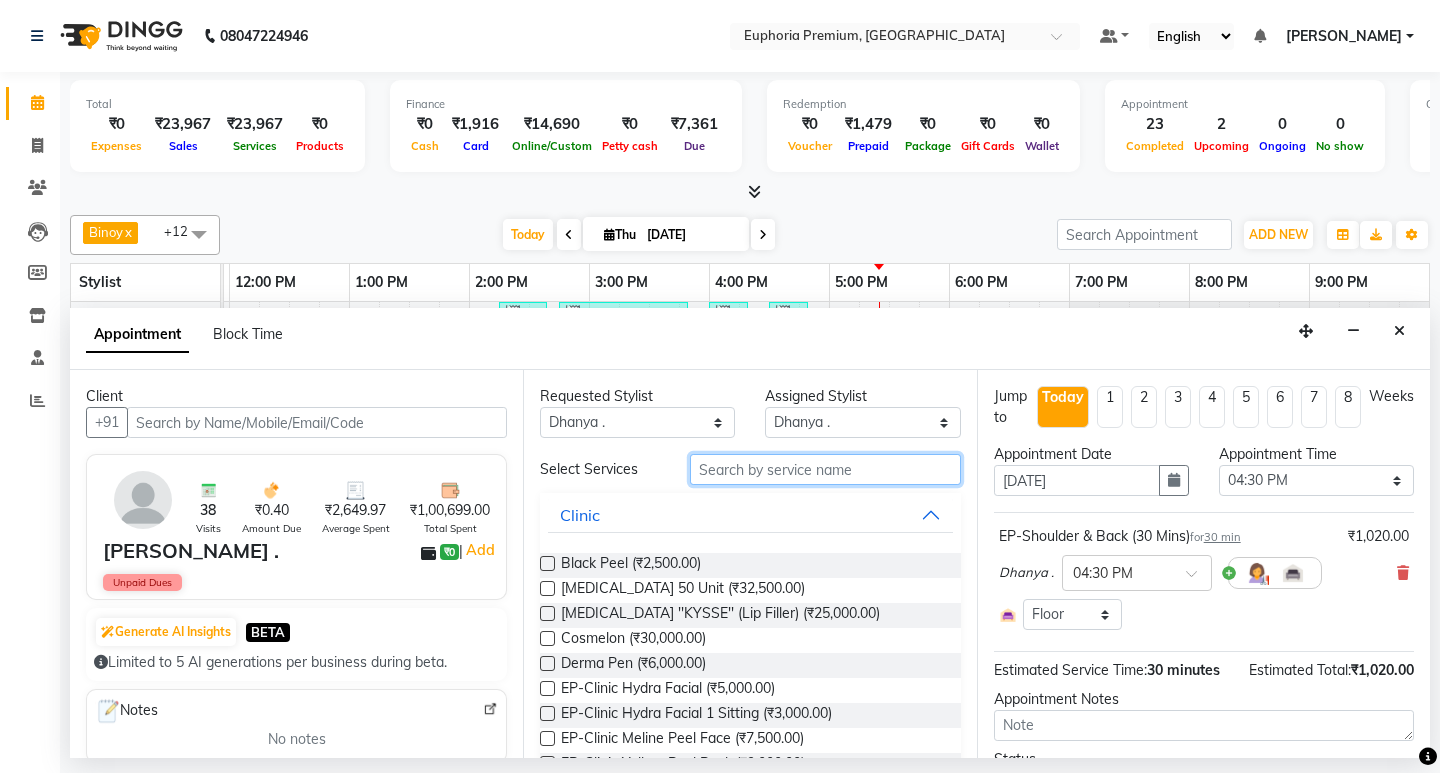 click at bounding box center (825, 469) 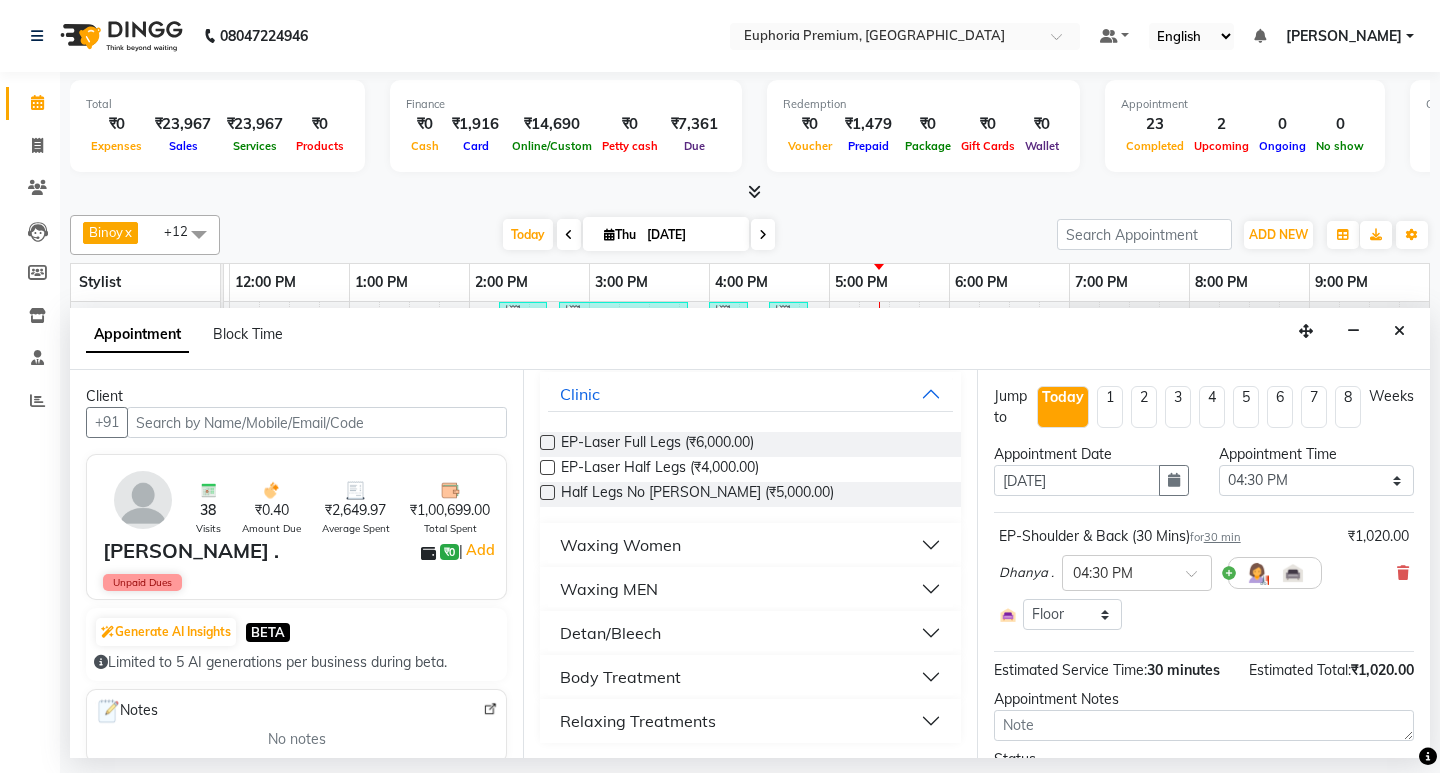 scroll, scrollTop: 122, scrollLeft: 0, axis: vertical 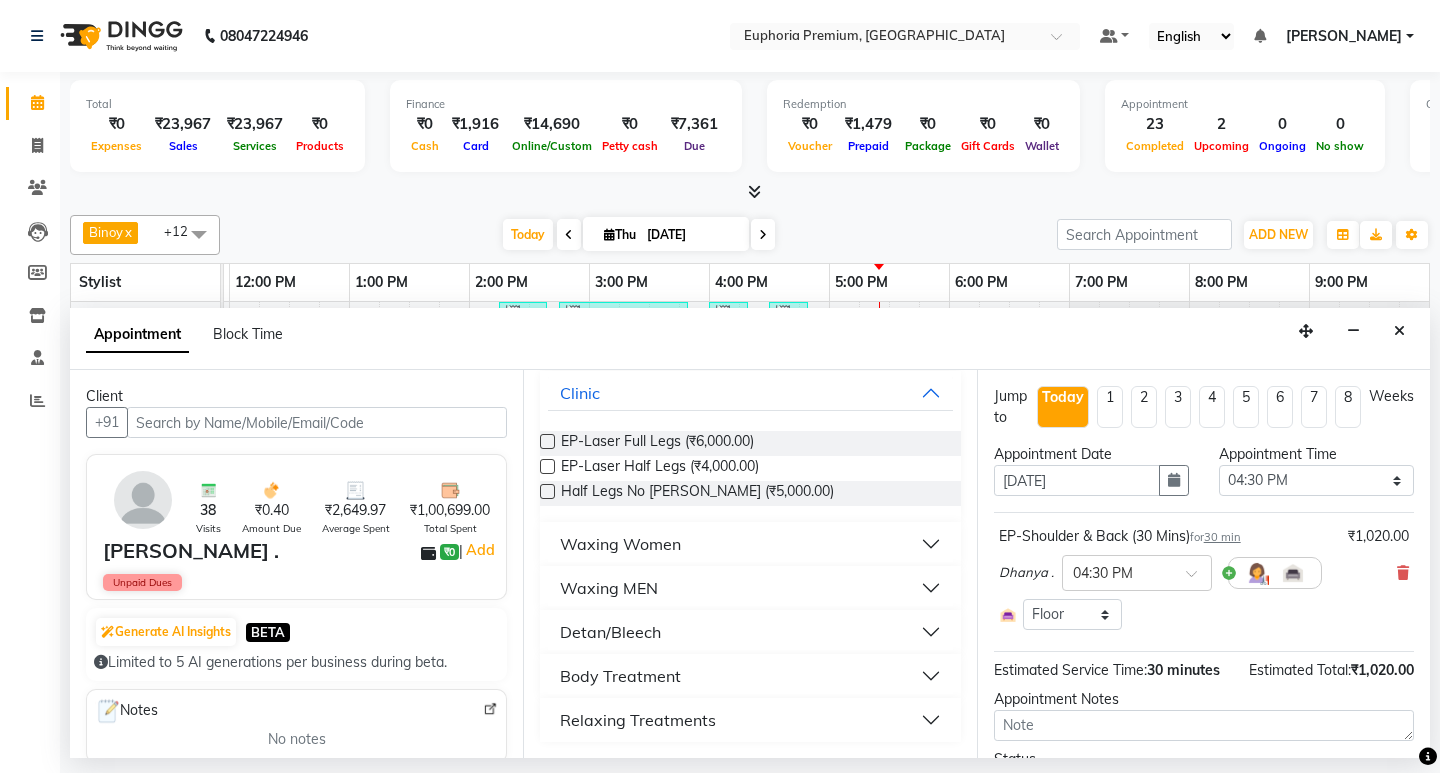 type on "leg" 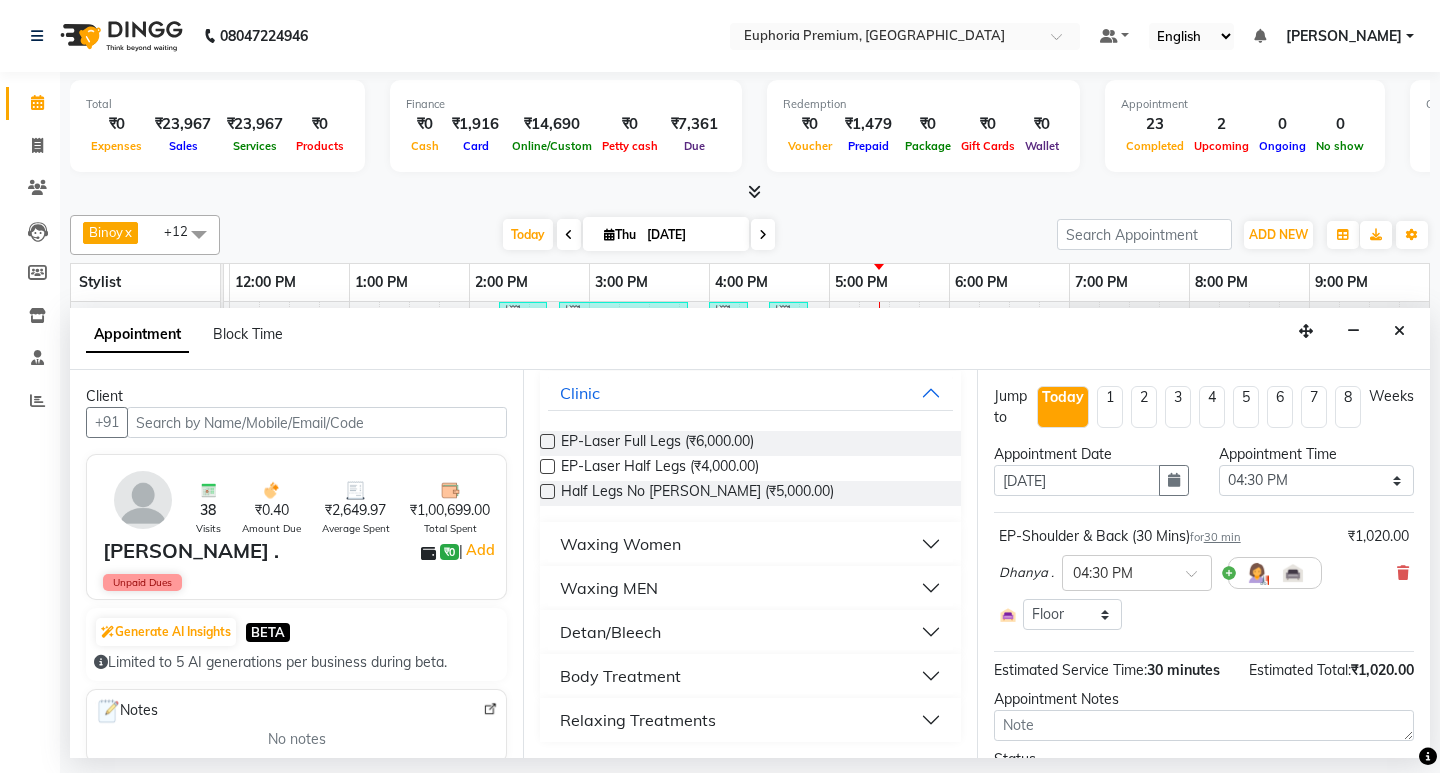click on "Relaxing Treatments" at bounding box center (638, 720) 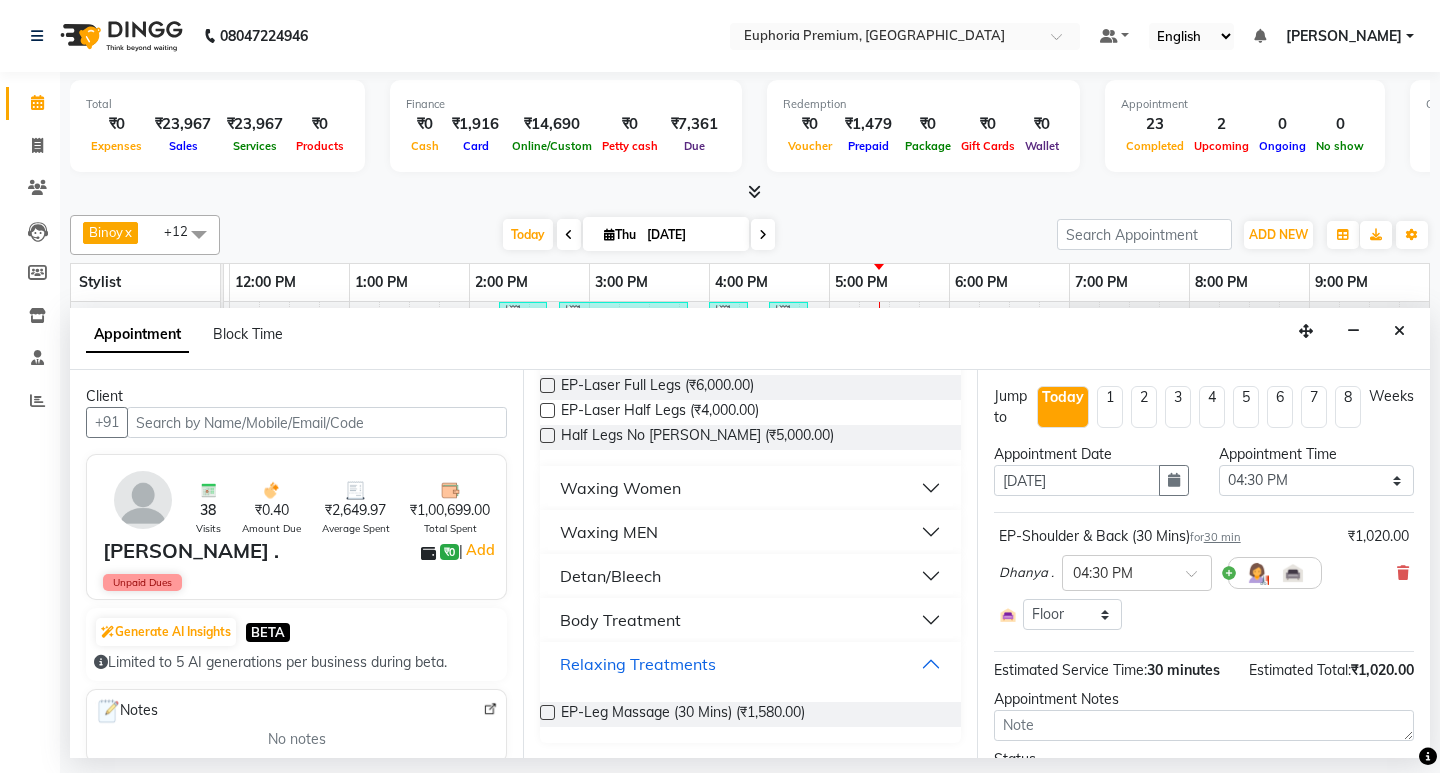 scroll, scrollTop: 179, scrollLeft: 0, axis: vertical 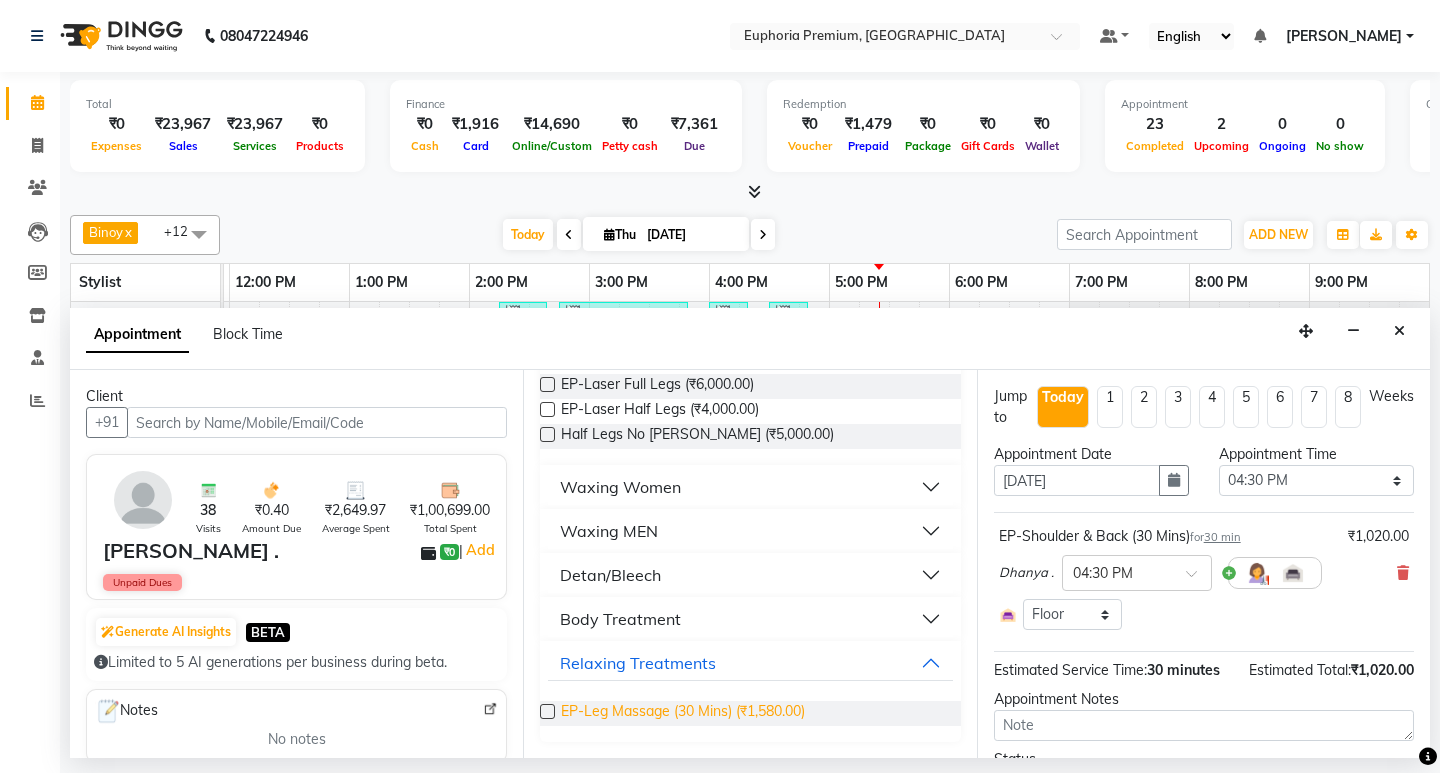 click on "EP-Leg Massage (30 Mins) (₹1,580.00)" at bounding box center (683, 713) 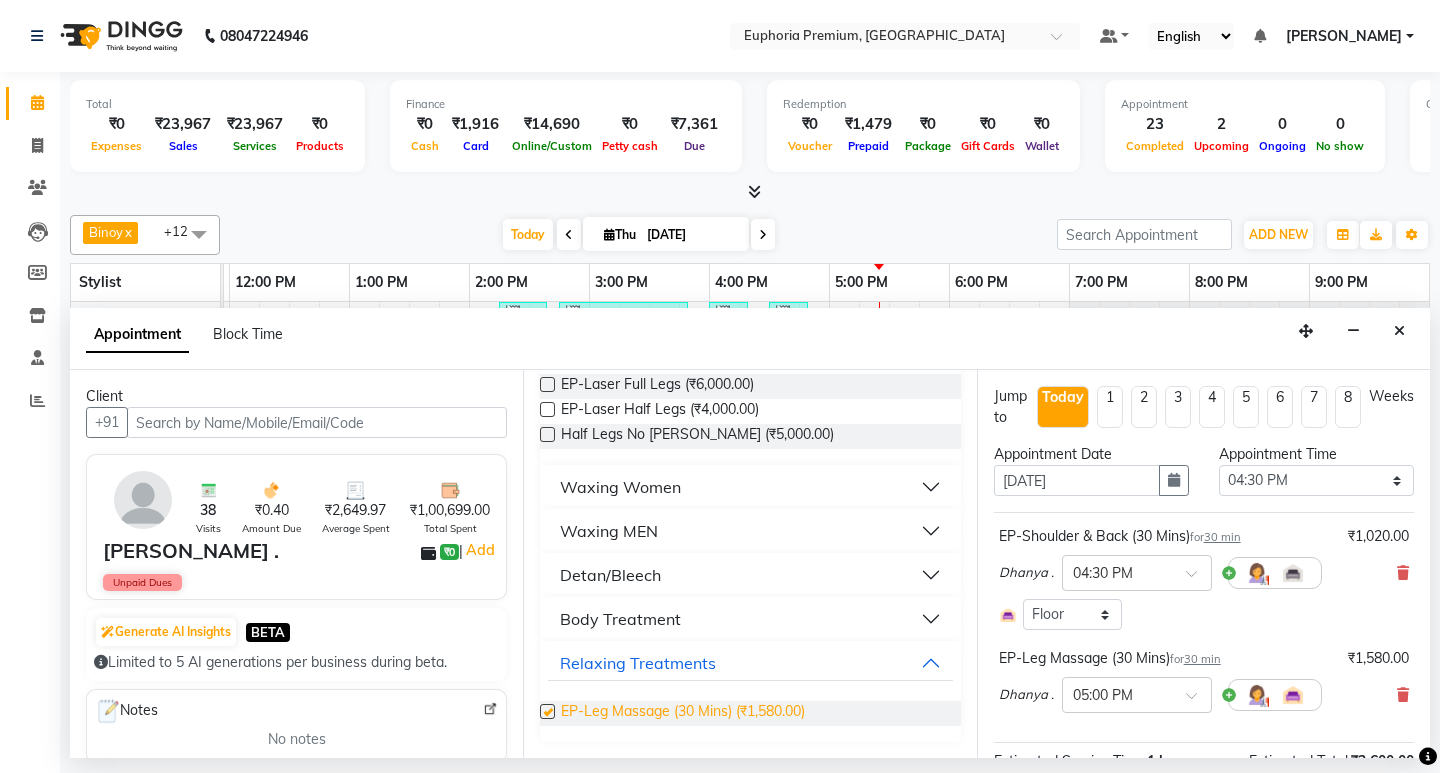 checkbox on "false" 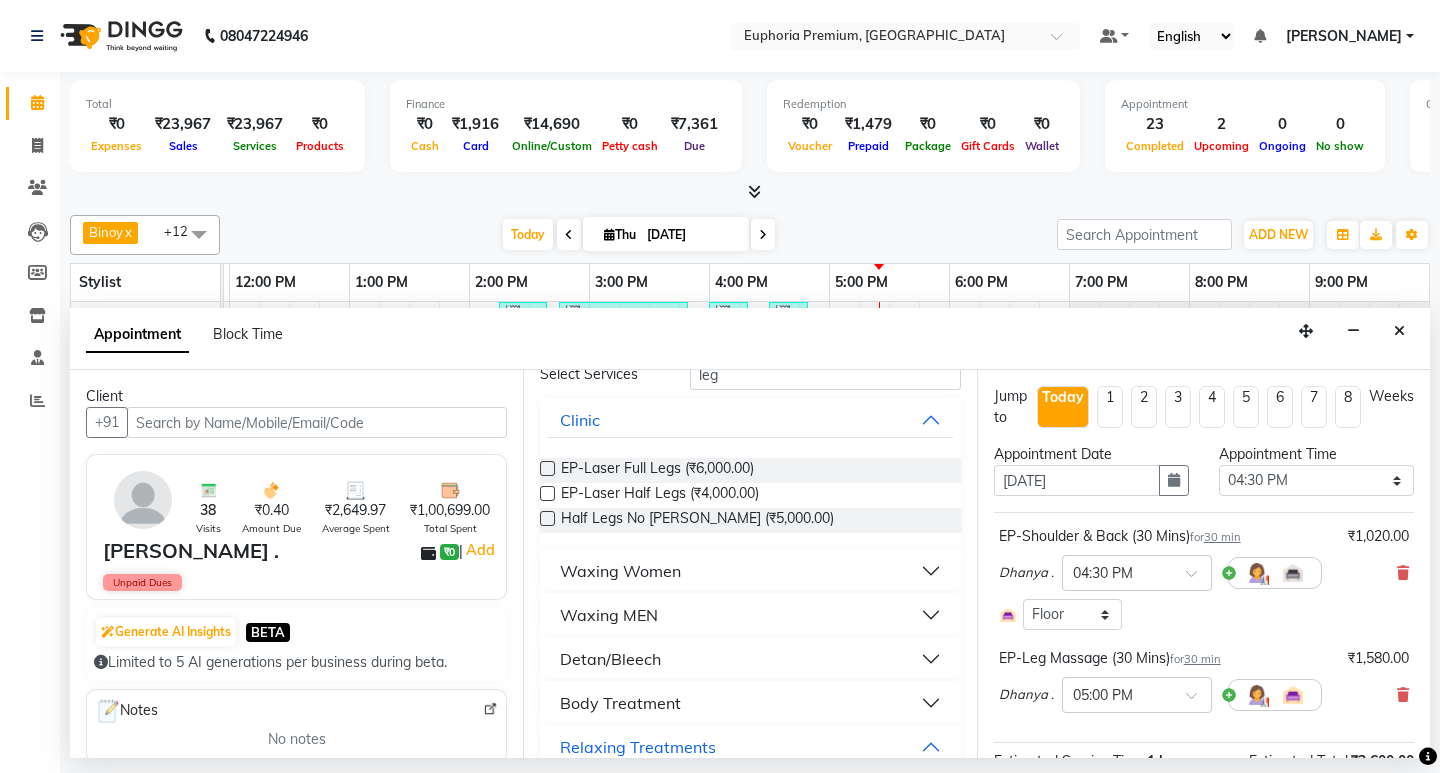 scroll, scrollTop: 0, scrollLeft: 0, axis: both 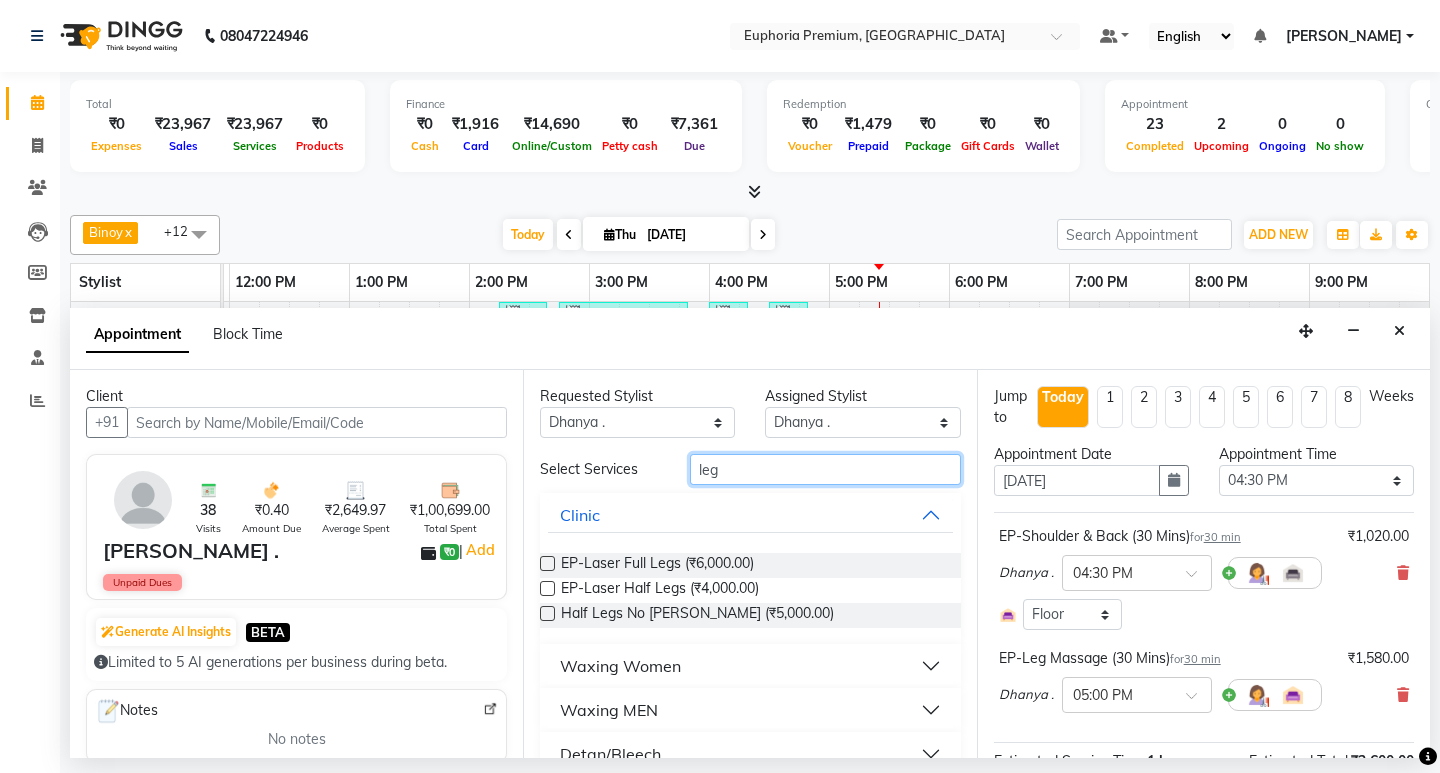 click on "leg" at bounding box center (825, 469) 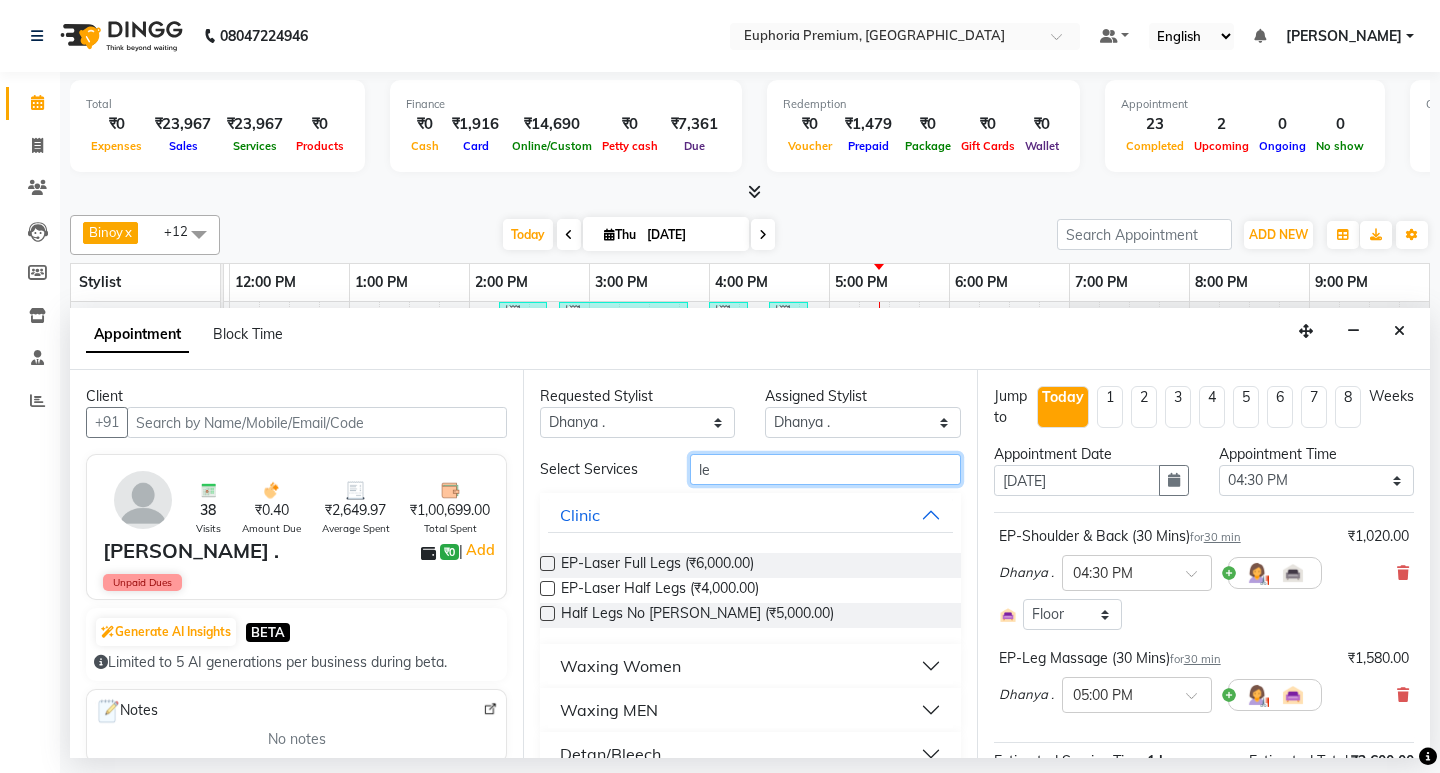 type on "l" 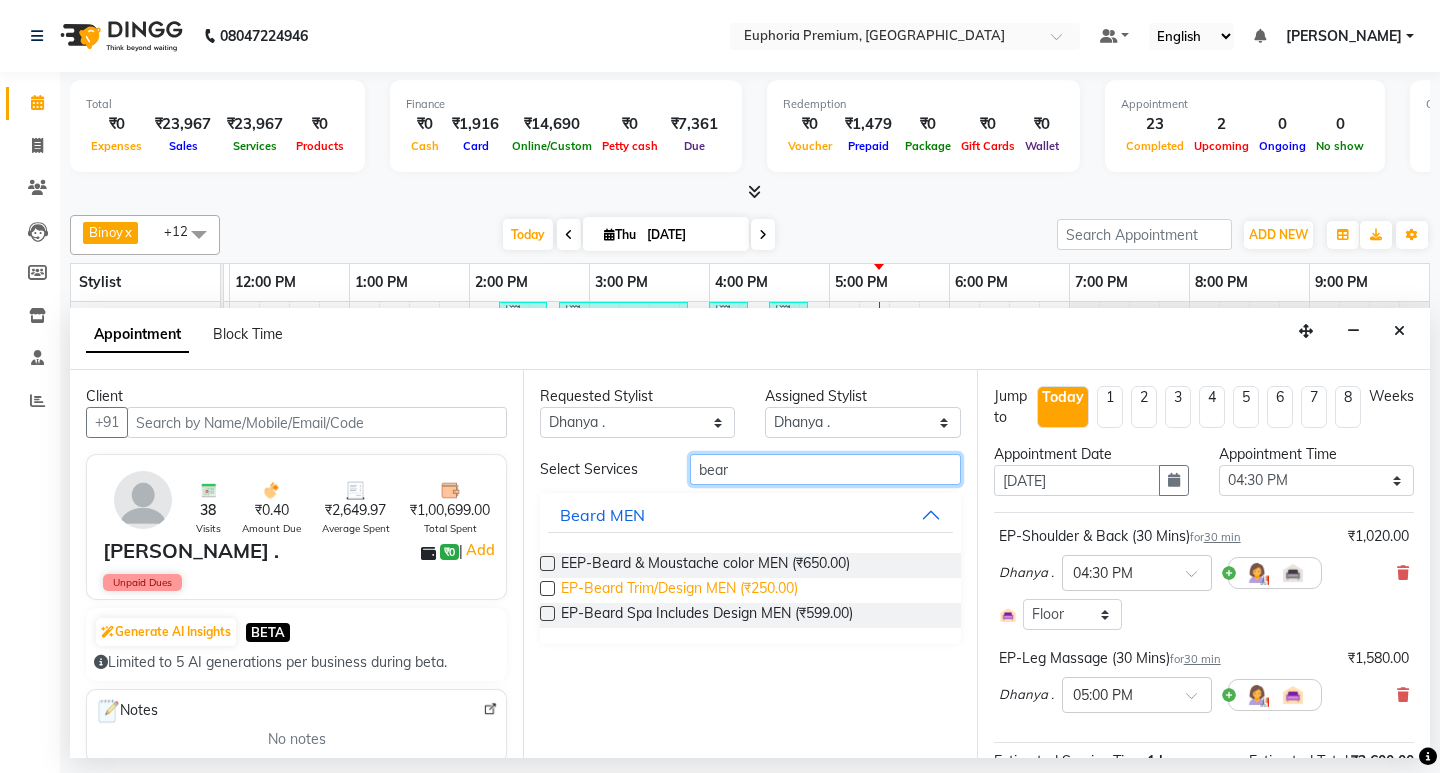 type on "bear" 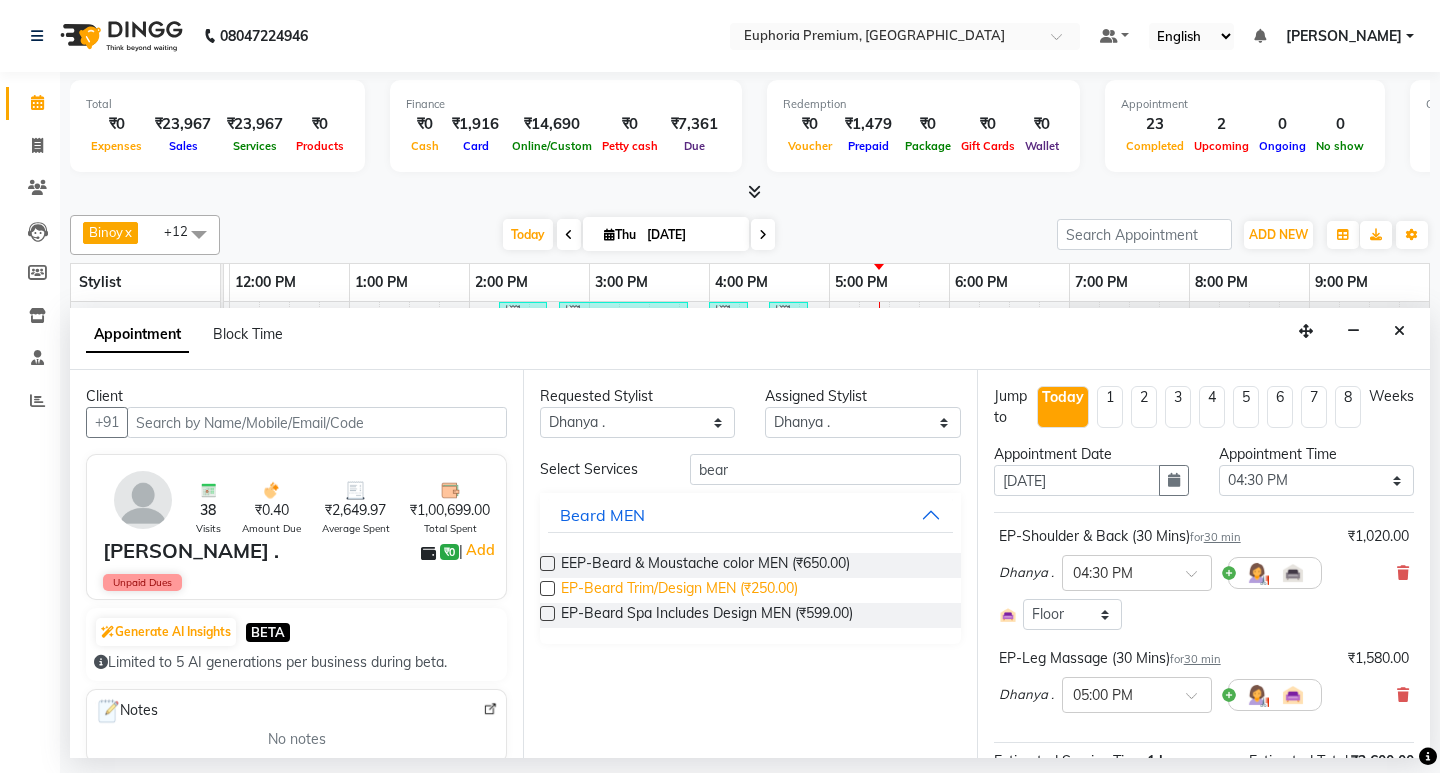 click on "EP-Beard Trim/Design MEN (₹250.00)" at bounding box center (679, 590) 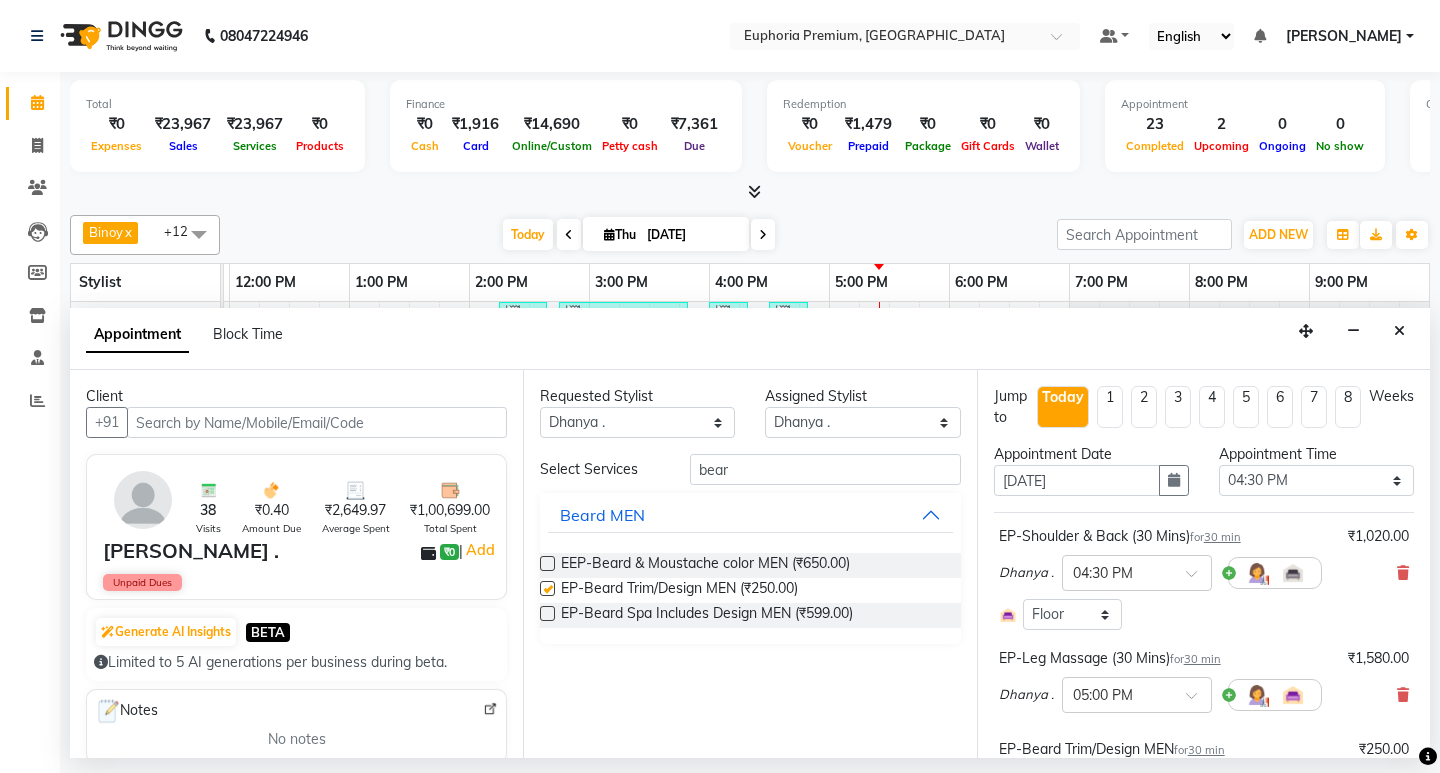 checkbox on "false" 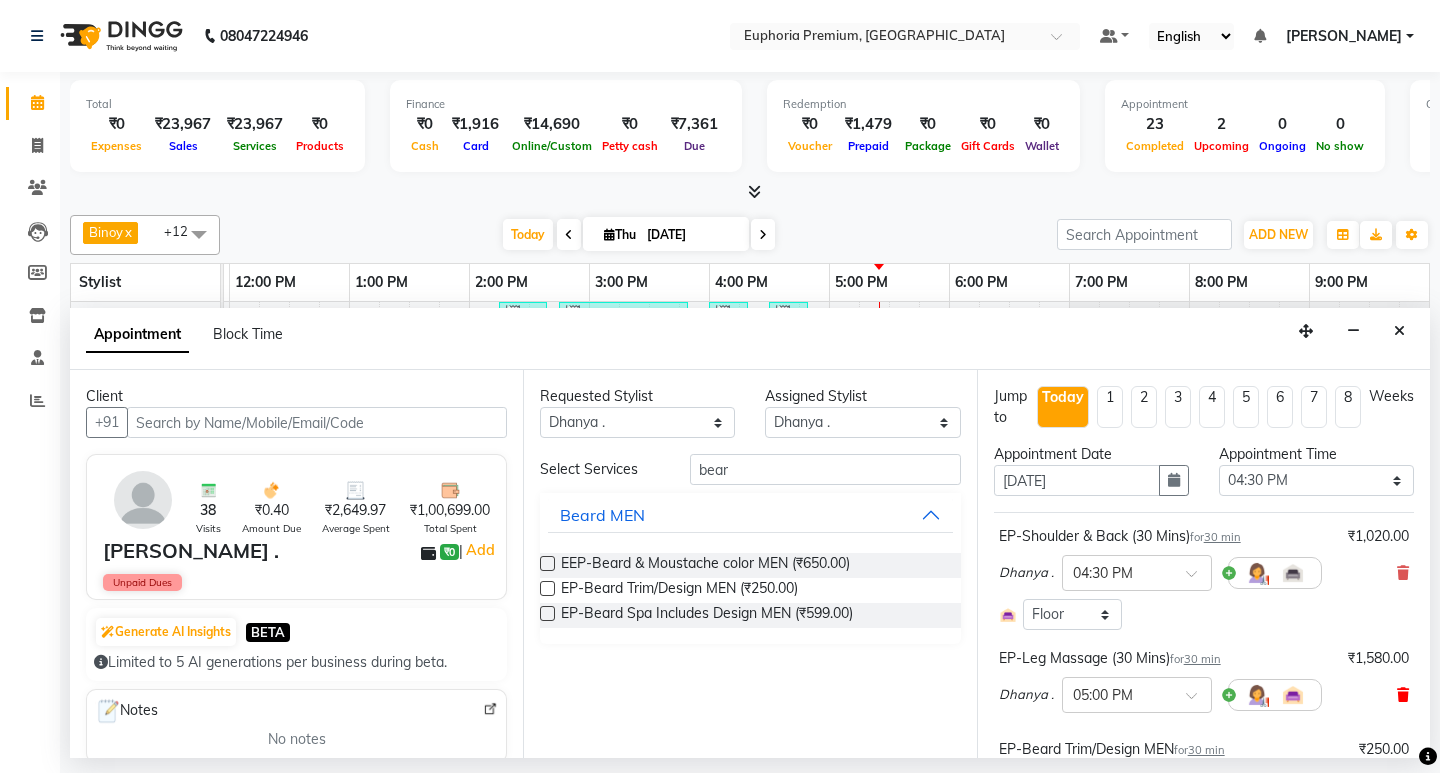 click at bounding box center [1403, 695] 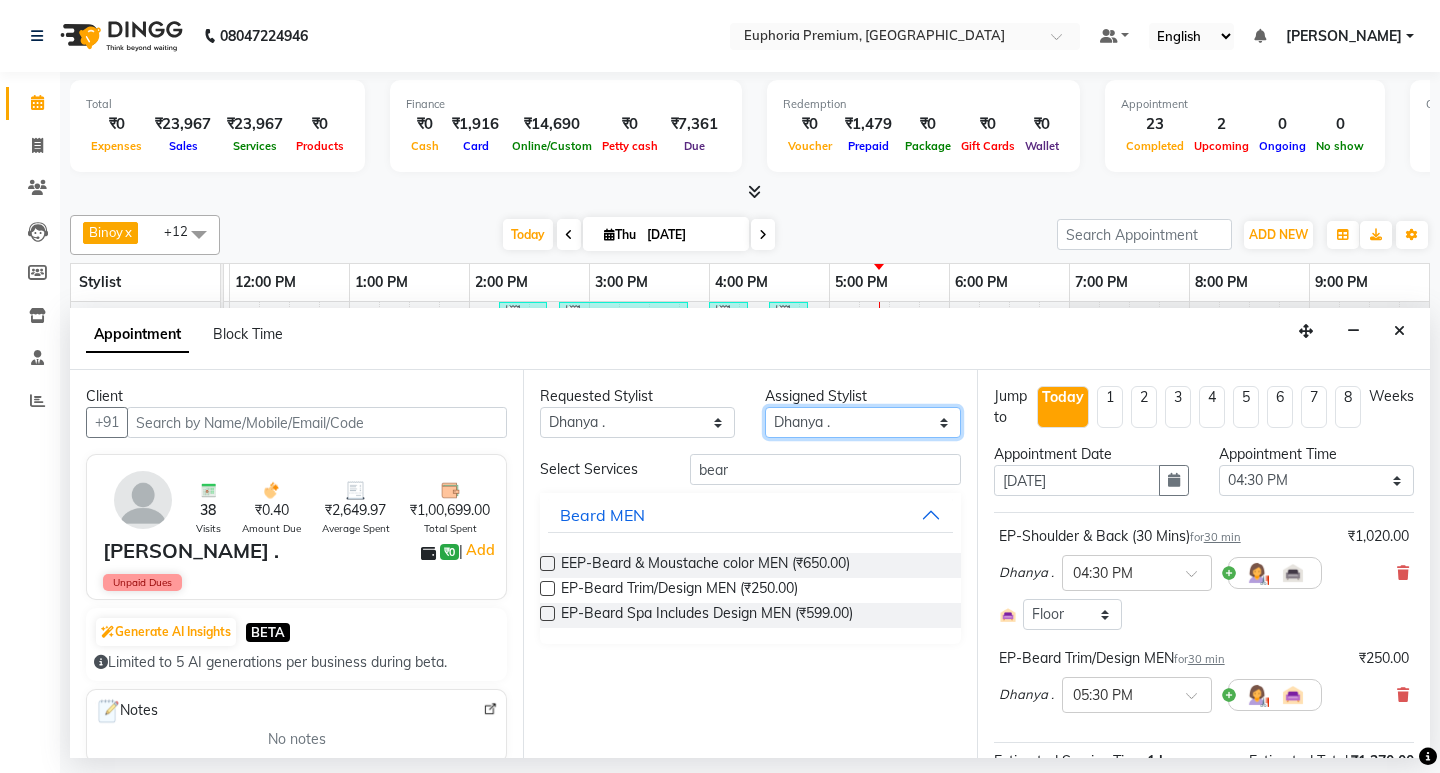 click on "Select Babu V Bharath N Binoy  Chandru Magar Chethan N  Chiinthian Moi ChonglianMoi MOI Daisy . Dhanya . Diya Khadka Fredrick Burrows Kishore K Maria Hamsa MRINALI MILI Pinky . Priya  K Rosy Sanate Savitha Vijayan Shalini Deivasigamani Shishi L Vijayalakshmi M VISHON BAIDYA" at bounding box center [862, 422] 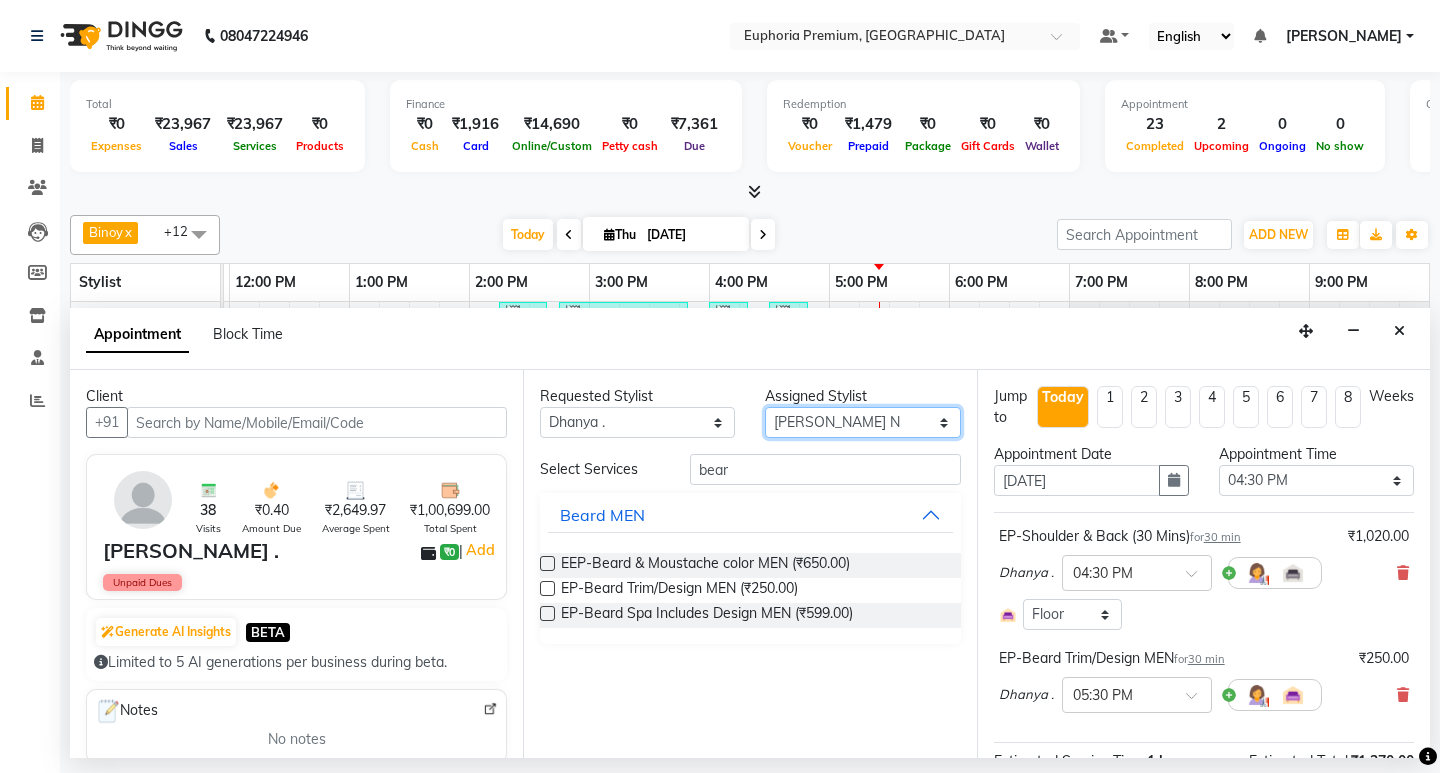 click on "Select Babu V Bharath N Binoy  Chandru Magar Chethan N  Chiinthian Moi ChonglianMoi MOI Daisy . Dhanya . Diya Khadka Fredrick Burrows Kishore K Maria Hamsa MRINALI MILI Pinky . Priya  K Rosy Sanate Savitha Vijayan Shalini Deivasigamani Shishi L Vijayalakshmi M VISHON BAIDYA" at bounding box center [862, 422] 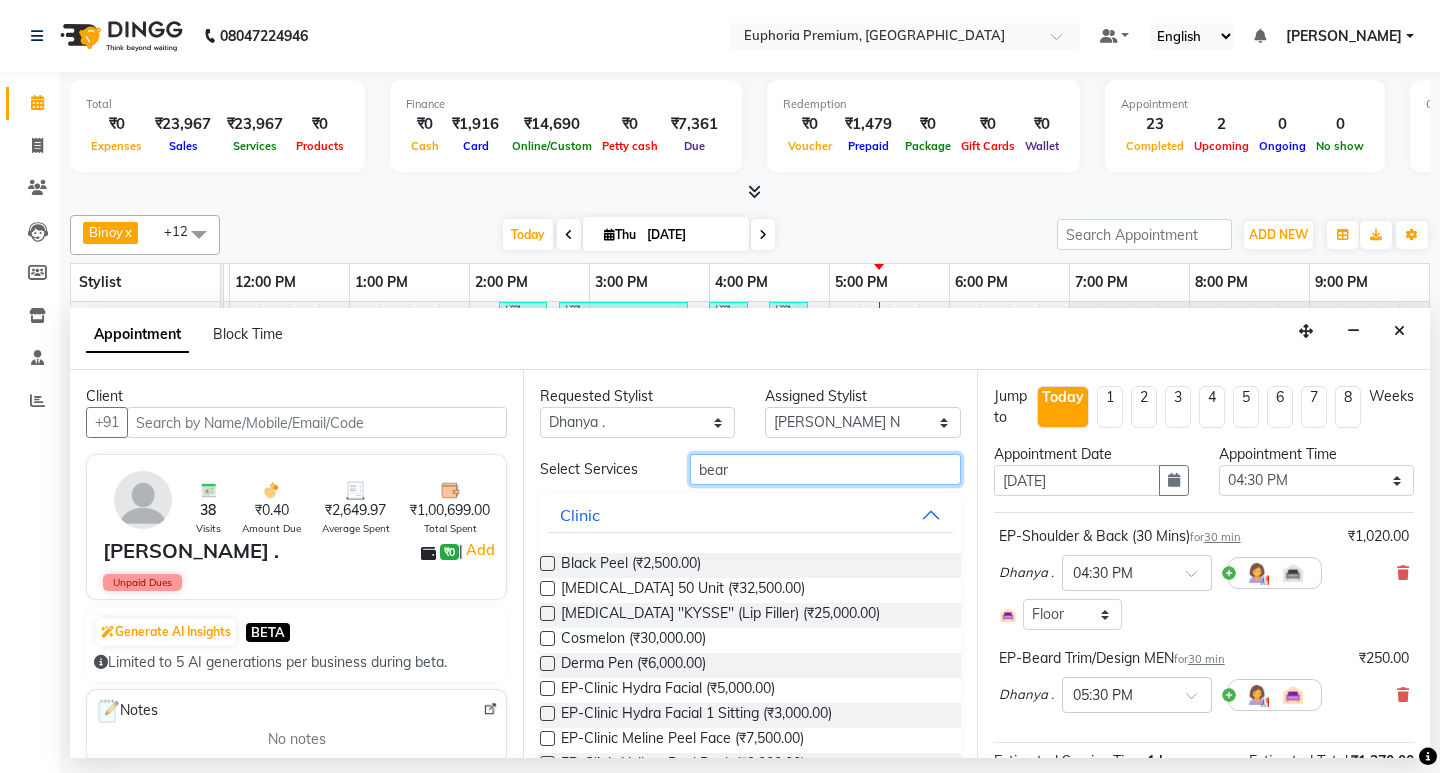 click on "bear" at bounding box center (825, 469) 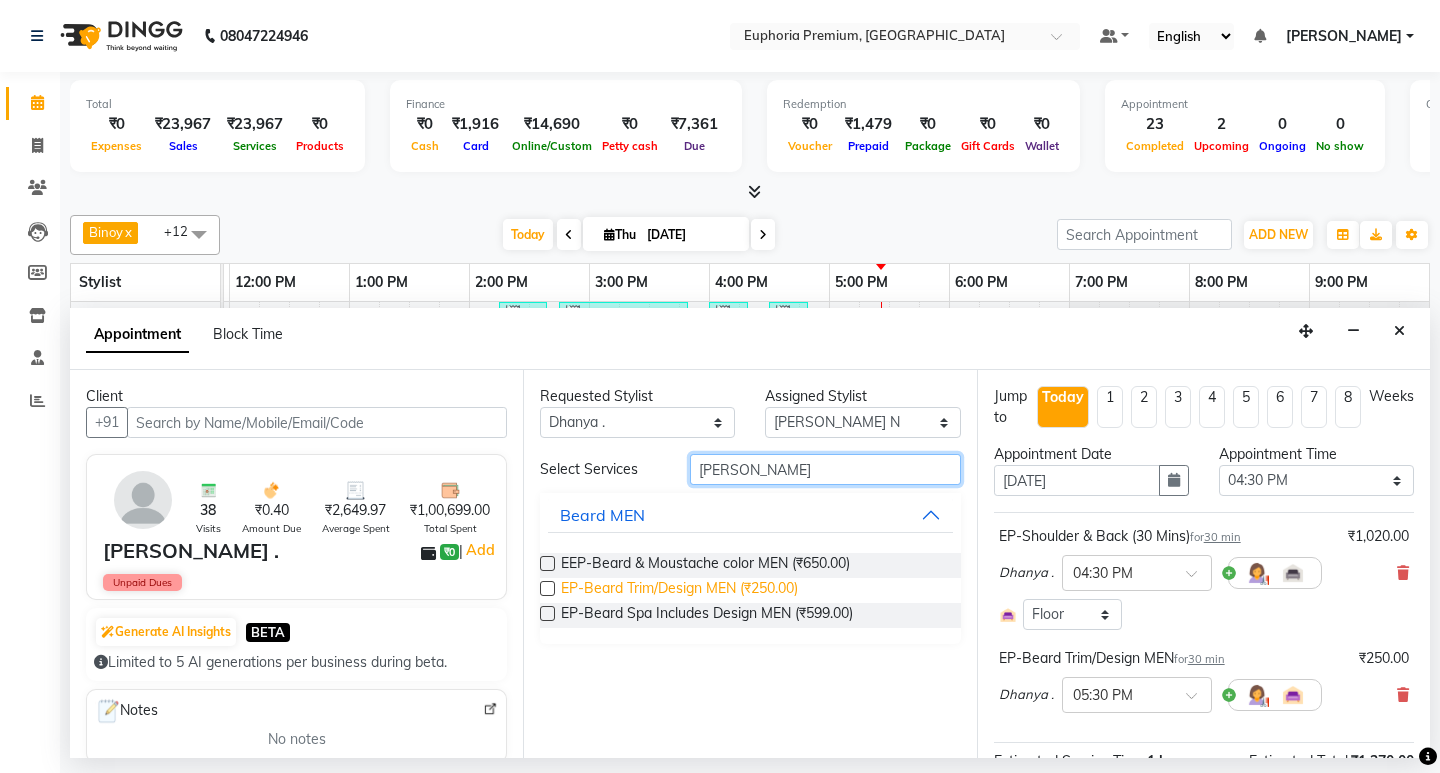 type on "beard" 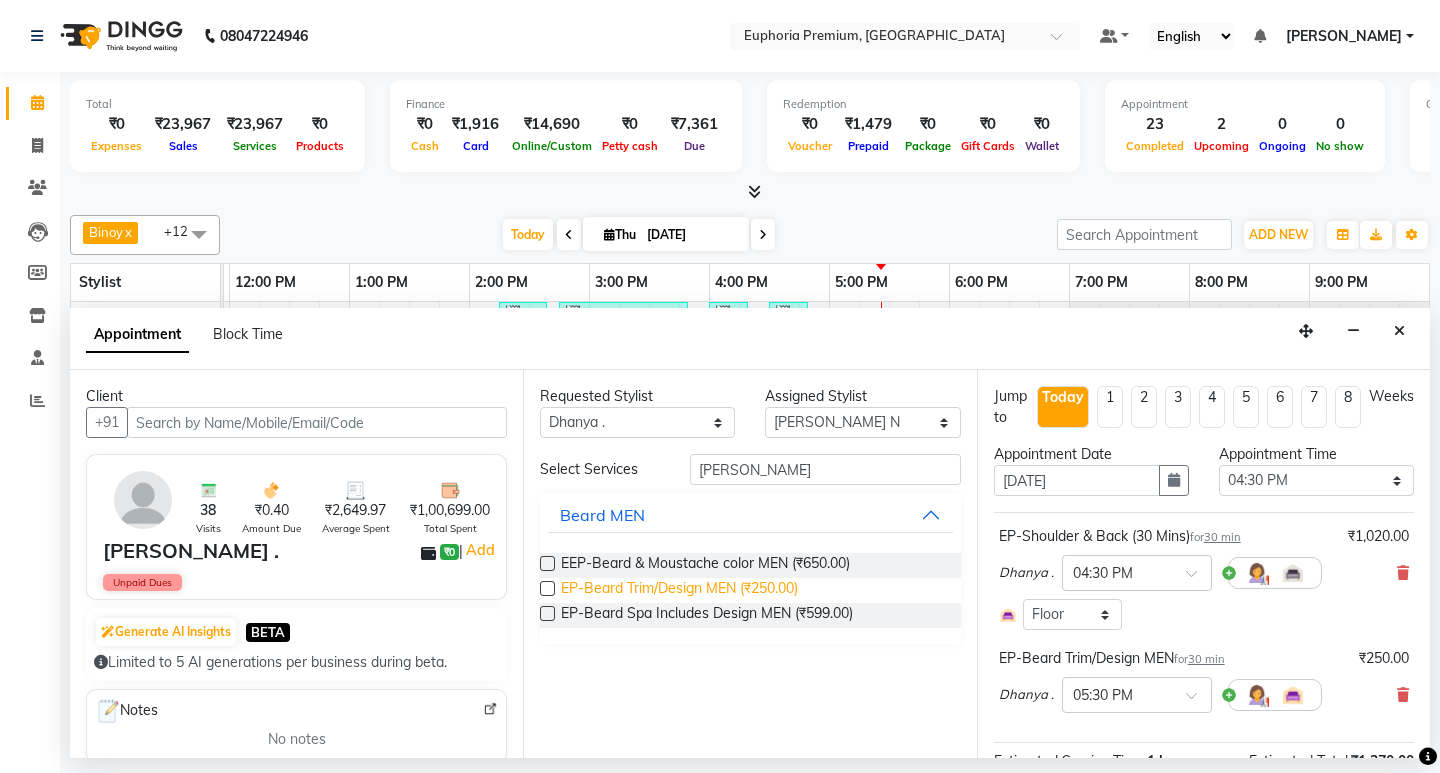click on "EP-Beard Trim/Design MEN (₹250.00)" at bounding box center (679, 590) 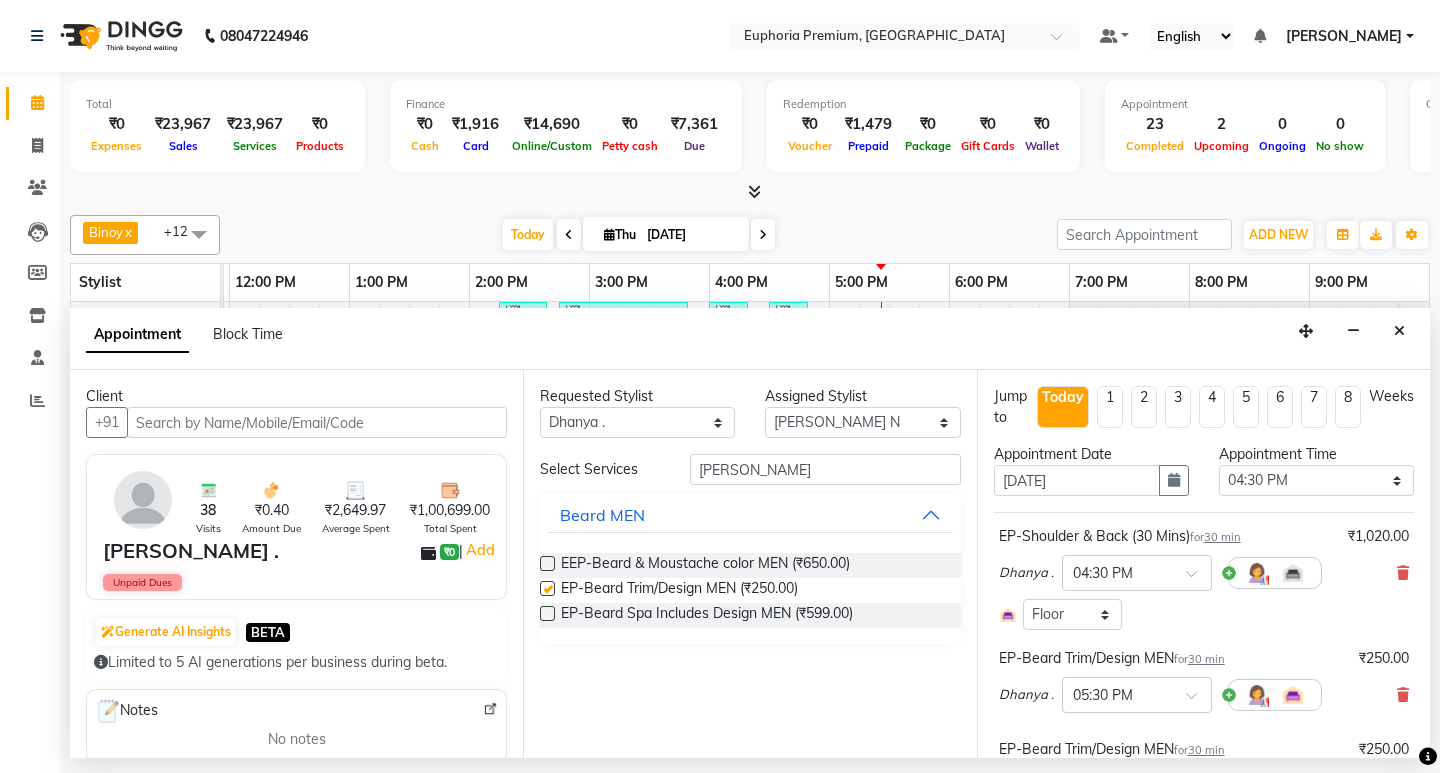 checkbox on "false" 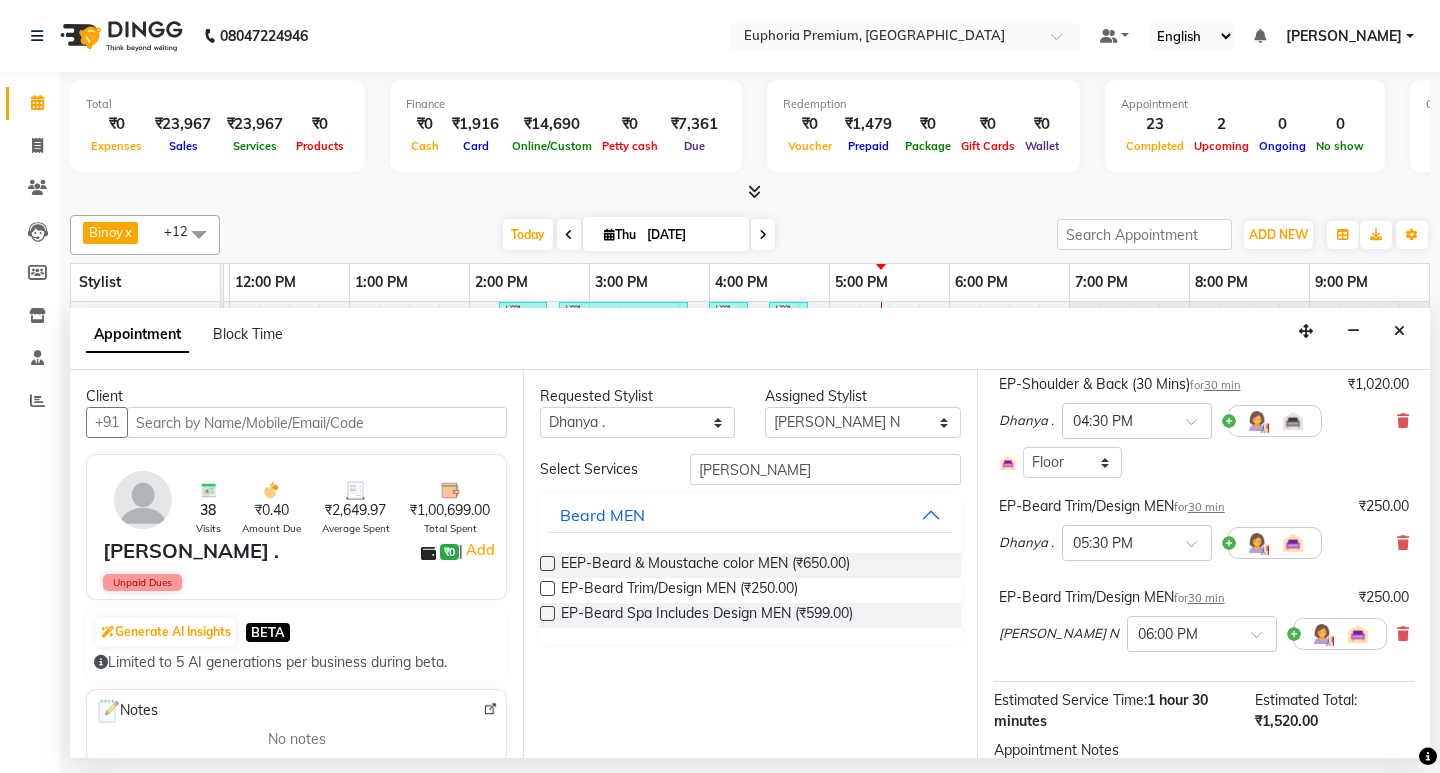 scroll, scrollTop: 314, scrollLeft: 0, axis: vertical 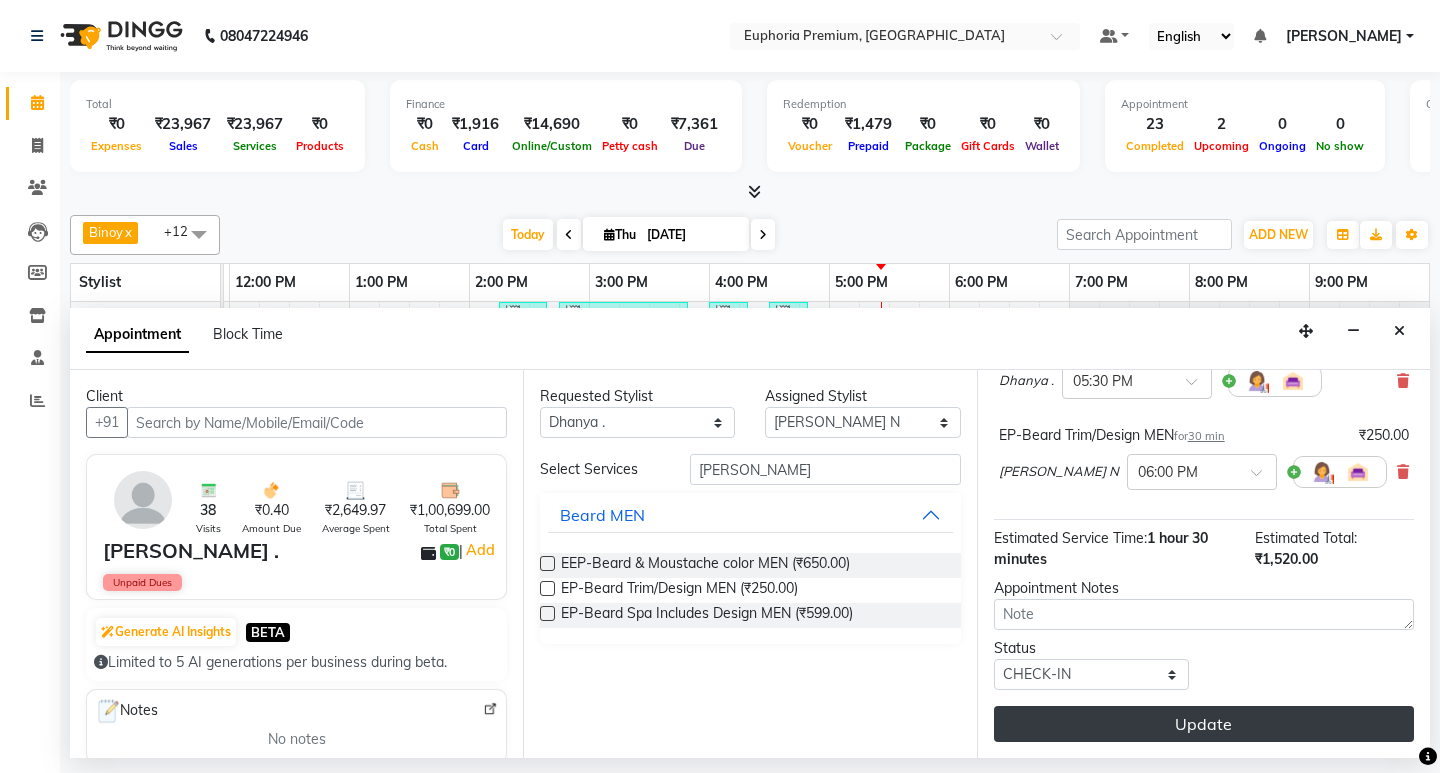 click on "Update" at bounding box center [1204, 724] 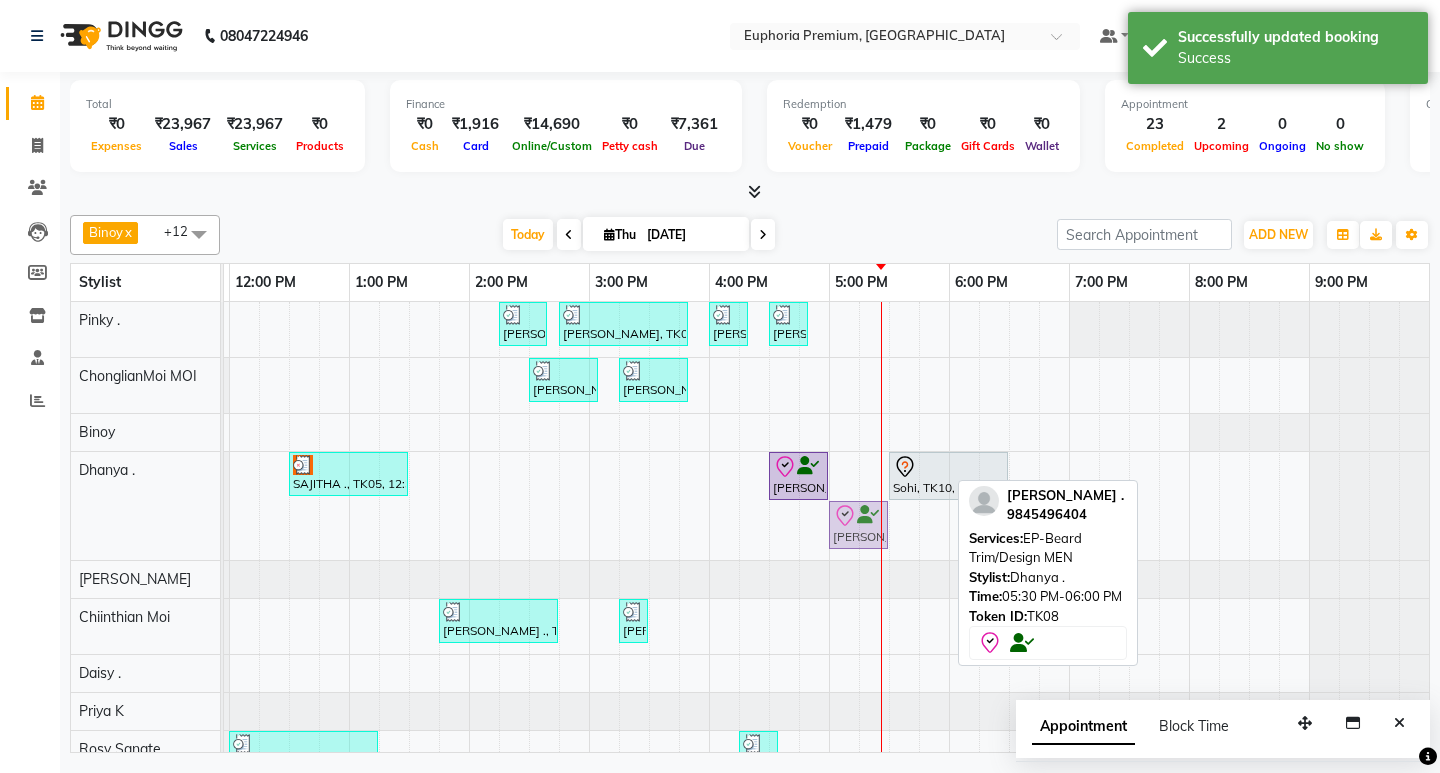 drag, startPoint x: 902, startPoint y: 513, endPoint x: 854, endPoint y: 472, distance: 63.126858 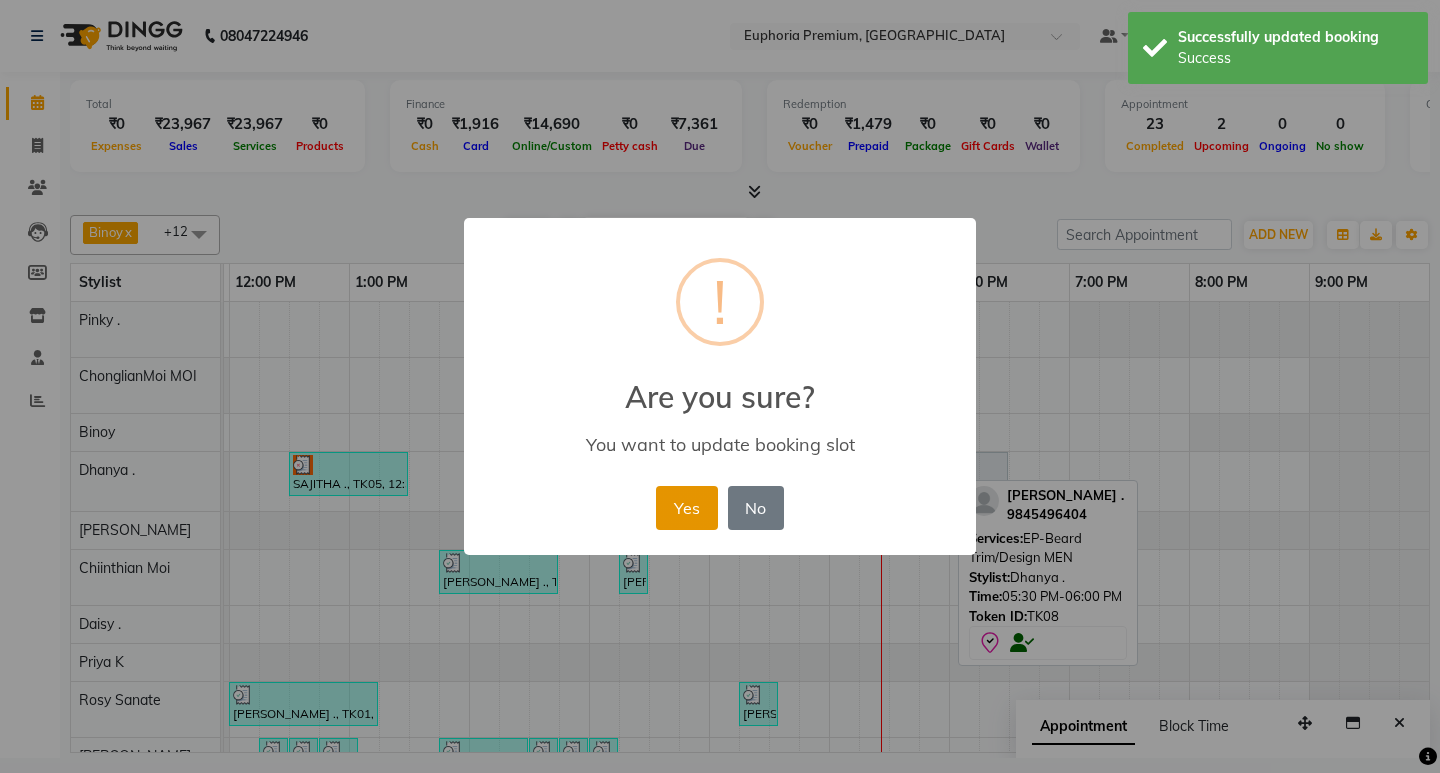 click on "Yes" at bounding box center (686, 508) 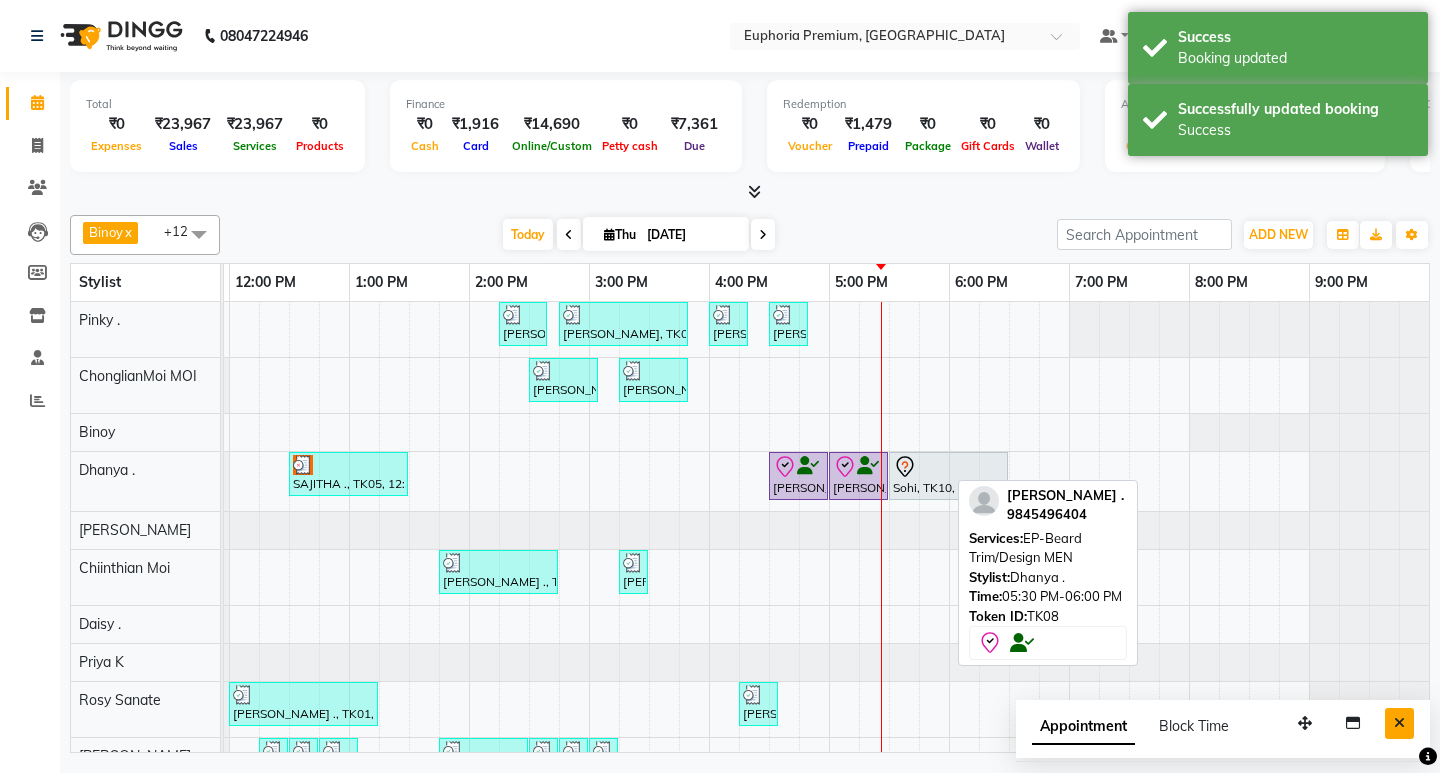 click at bounding box center [1399, 723] 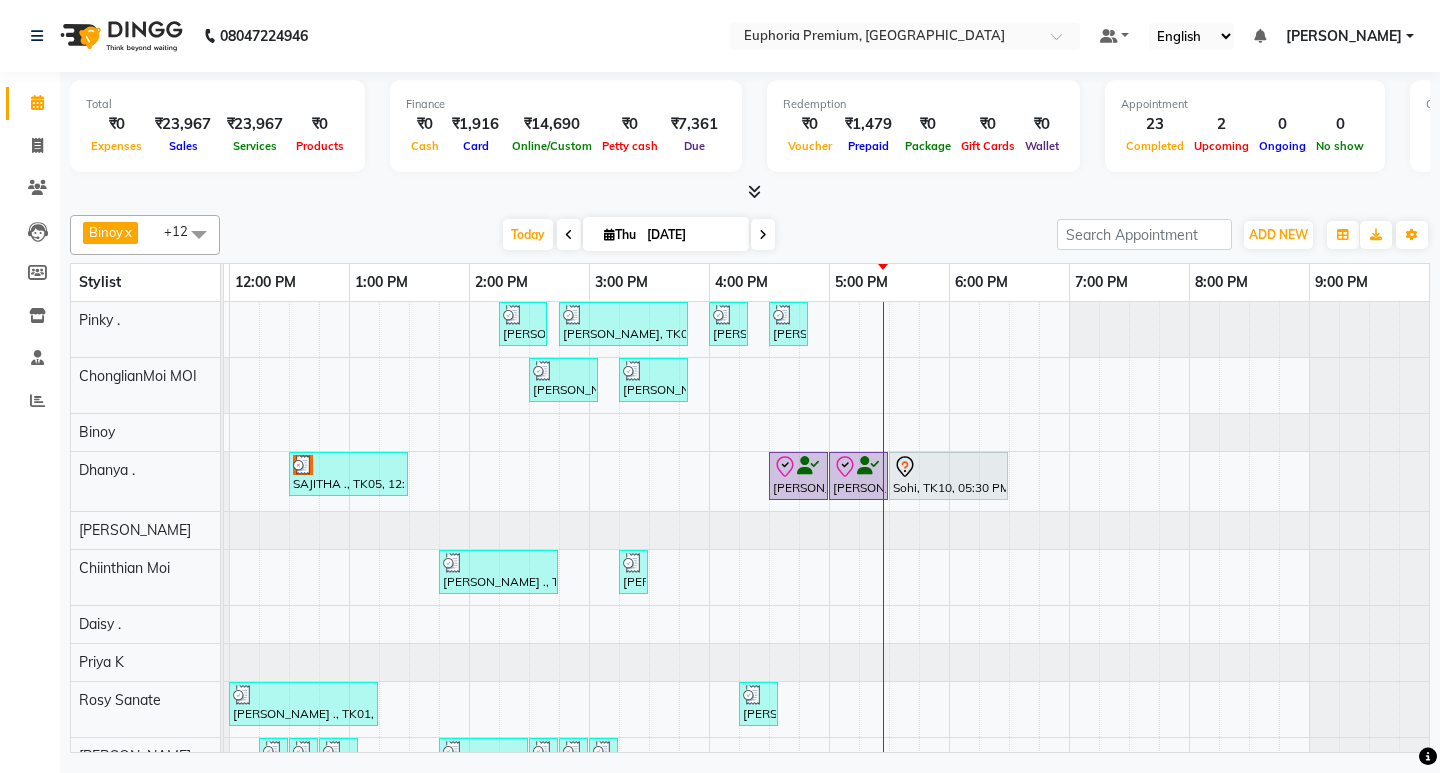 scroll, scrollTop: 111, scrollLeft: 475, axis: both 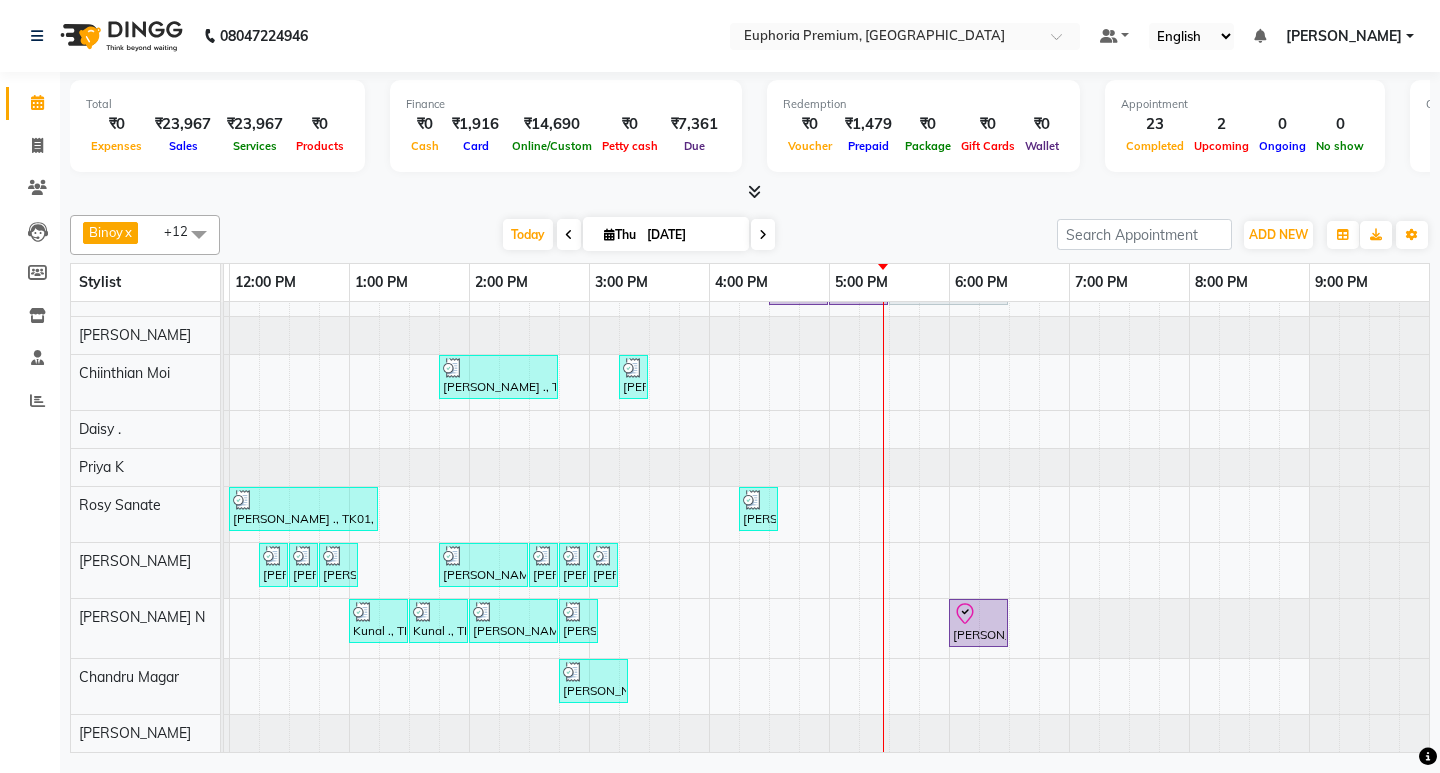 click at bounding box center [763, 235] 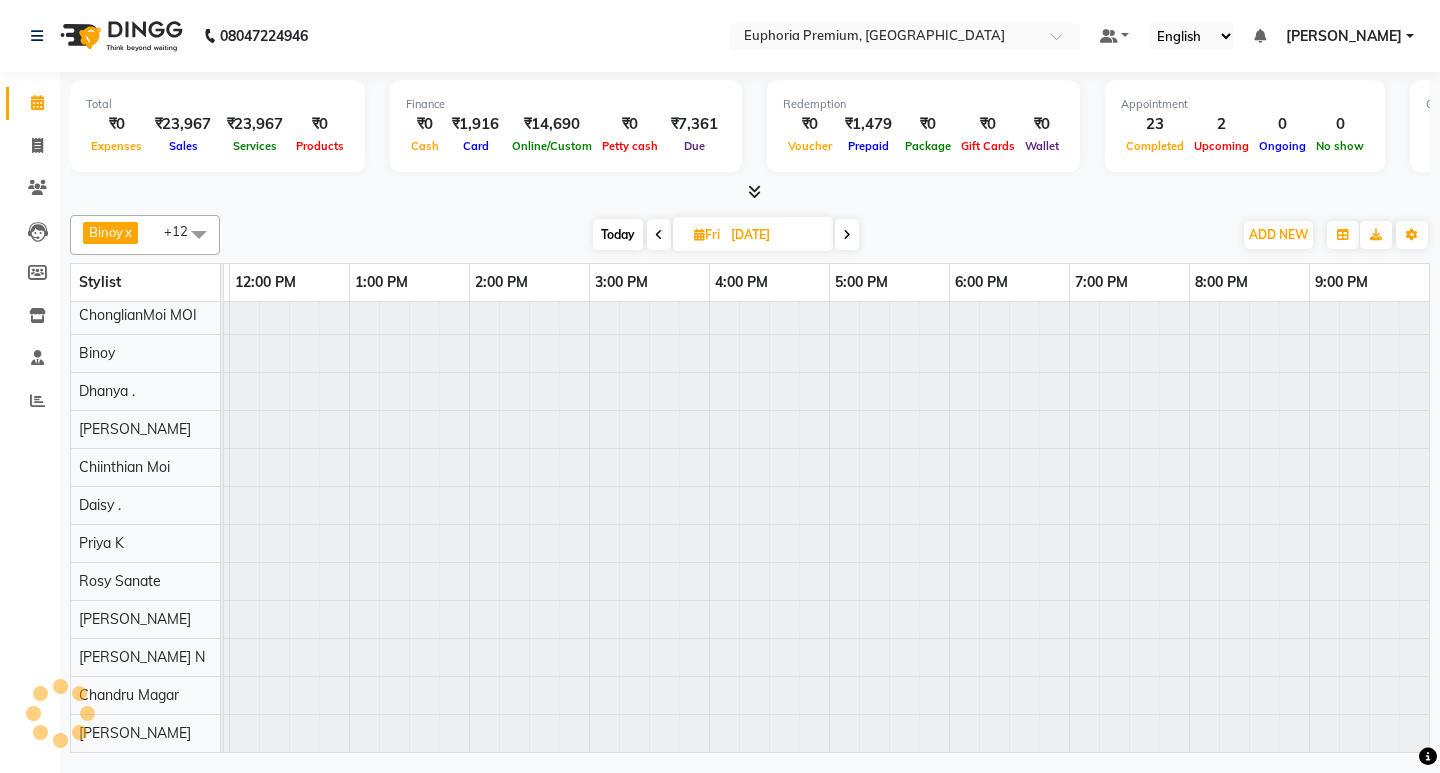 scroll, scrollTop: 0, scrollLeft: 0, axis: both 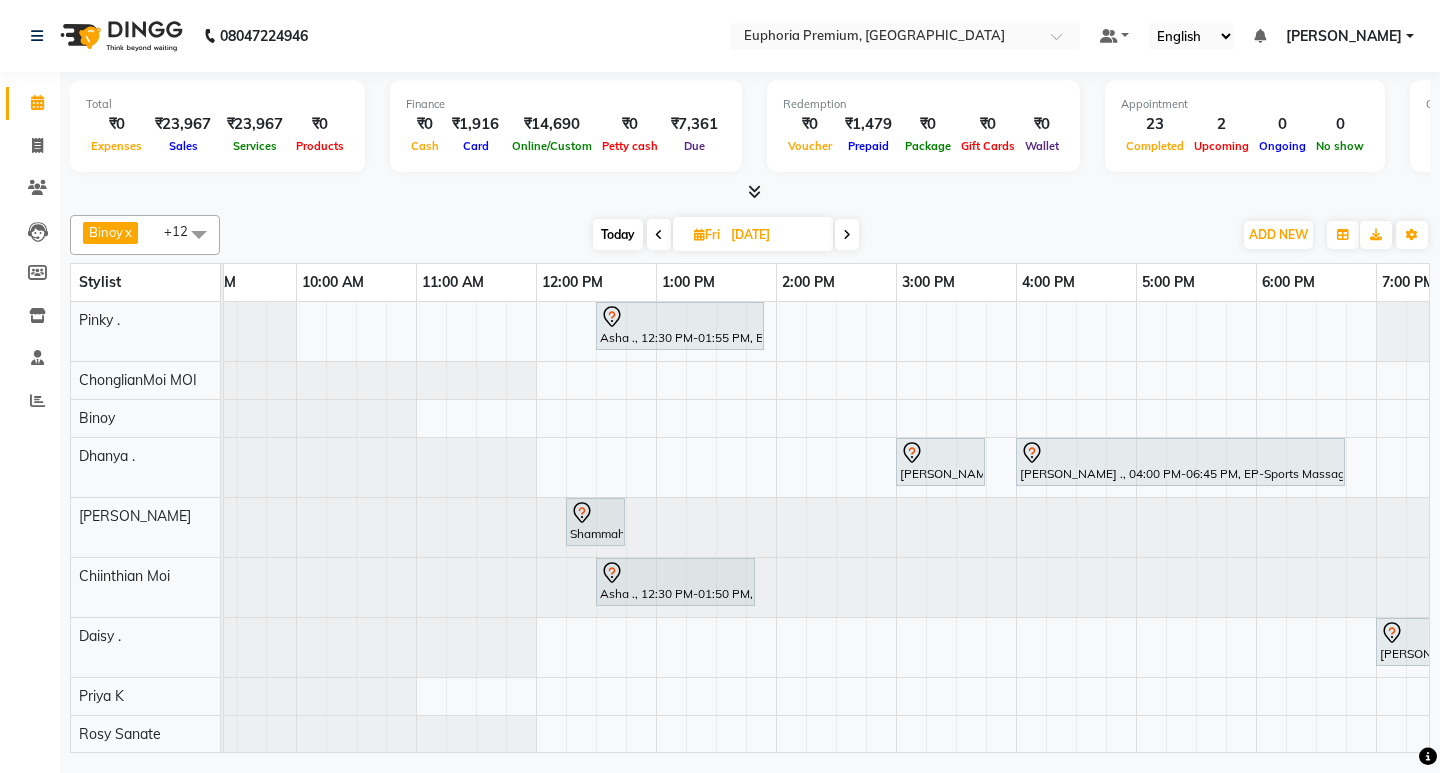 click on "Asha ., 12:30 PM-01:55 PM, EP-Tefiti Coffee Mani             Shalini, 03:00 PM-03:45 PM, EP-Full Back Scrub             SAM ., 04:00 PM-06:45 PM, EP-Sports Massage (Oil) 45+15             Shammah ., 12:15 PM-12:45 PM, Cosmelon             Asha ., 12:30 PM-01:50 PM, EP-Tefiti Coffee Pedi             SAM ., 07:00 PM-08:45 PM, EP-Color My Root  CT             Ravin ., 11:30 AM-12:00 PM, EEP-HAIR CUT (Senior Stylist) with hairwash MEN             Ravin ., 12:00 PM-12:30 PM, EP-Beard Trim/Design MEN             Asha ., 12:00 PM-01:00 PM, EP-Artistic Cut - Creative Stylist             Asha ., 01:00 PM-02:00 PM, EP-Color My Root  CT" at bounding box center (896, 625) 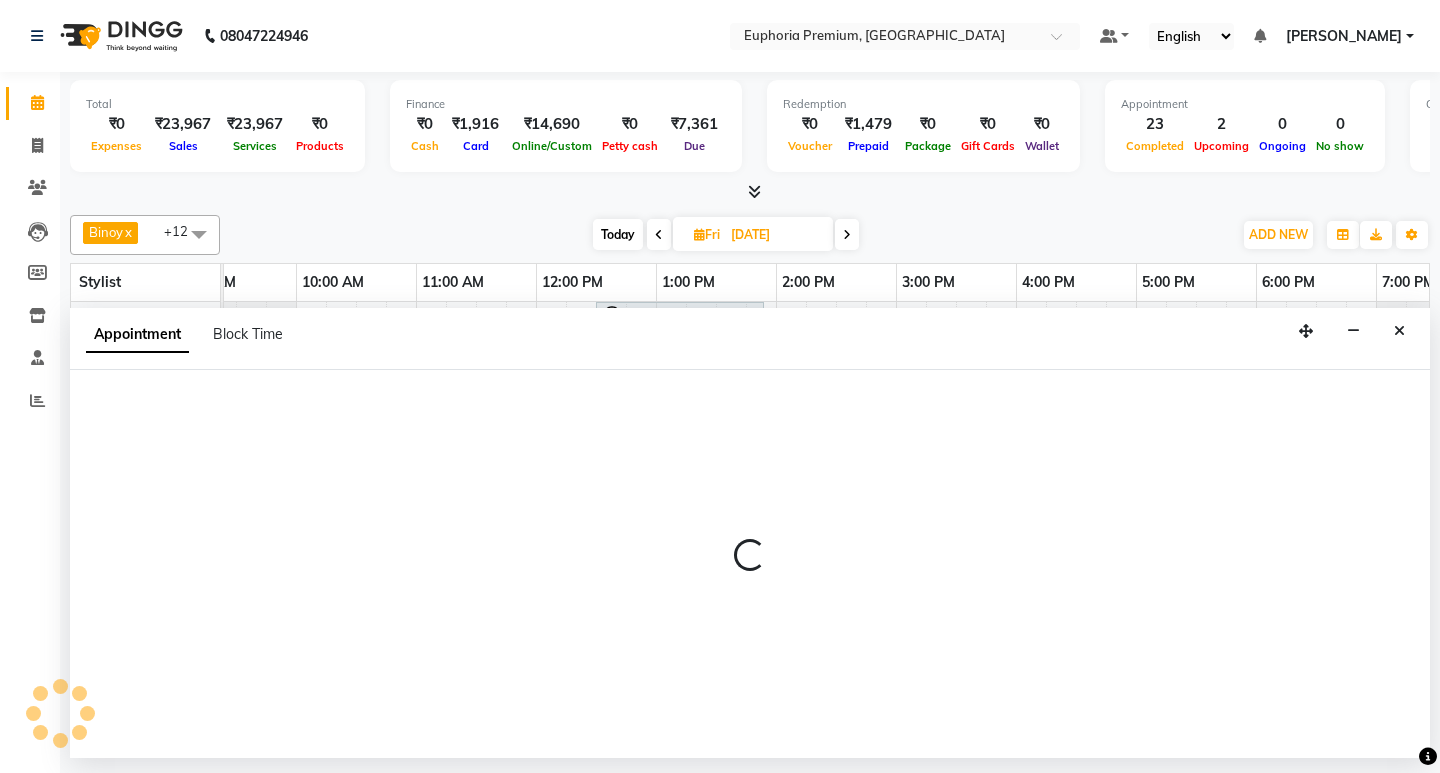 select on "71625" 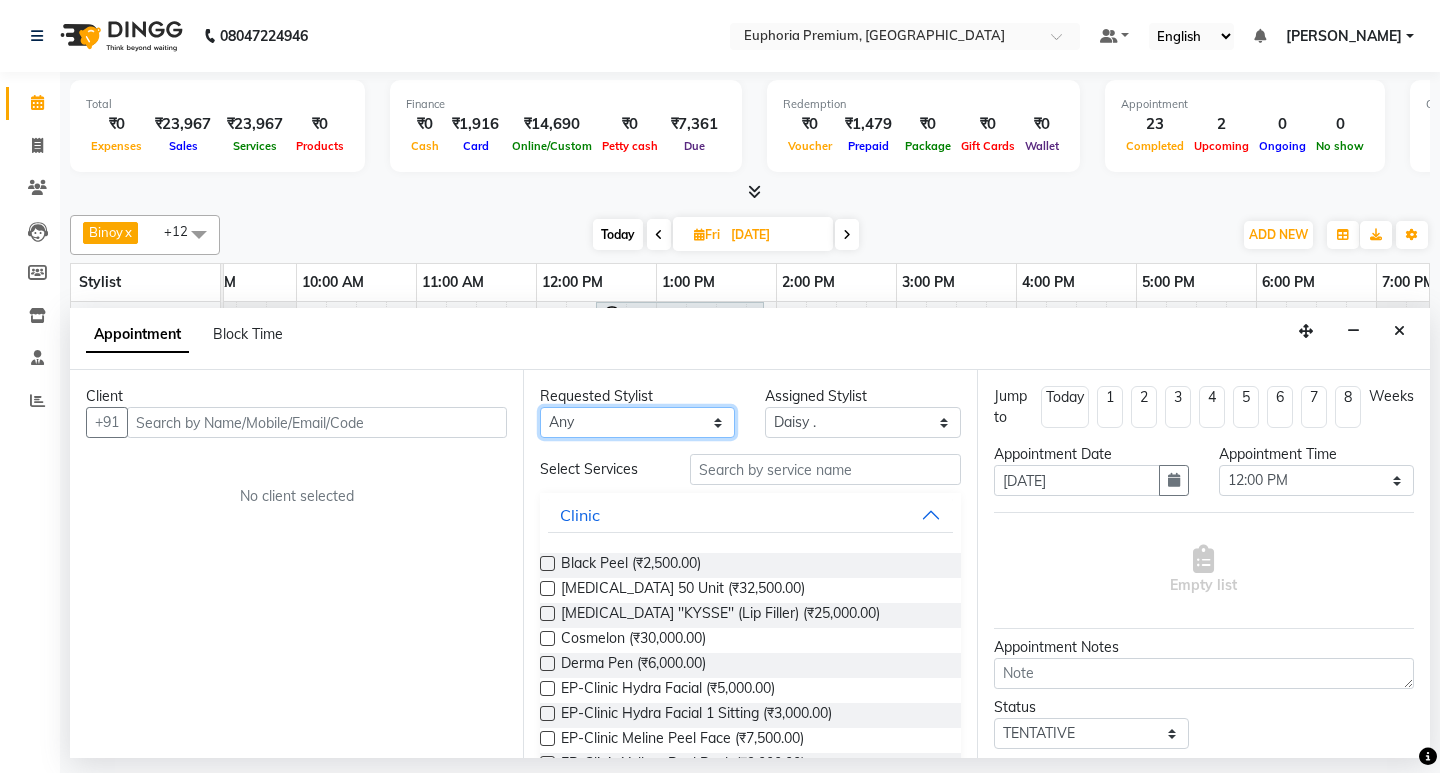 click on "Any Babu V Bharath N Binoy  Chandru Magar Chethan N  Chiinthian Moi ChonglianMoi MOI Daisy . Dhanya . Diya Khadka Fredrick Burrows Kishore K Maria Hamsa MRINALI MILI Pinky . Priya  K Rosy Sanate Savitha Vijayan Shalini Deivasigamani Shishi L Vijayalakshmi M VISHON BAIDYA" at bounding box center (637, 422) 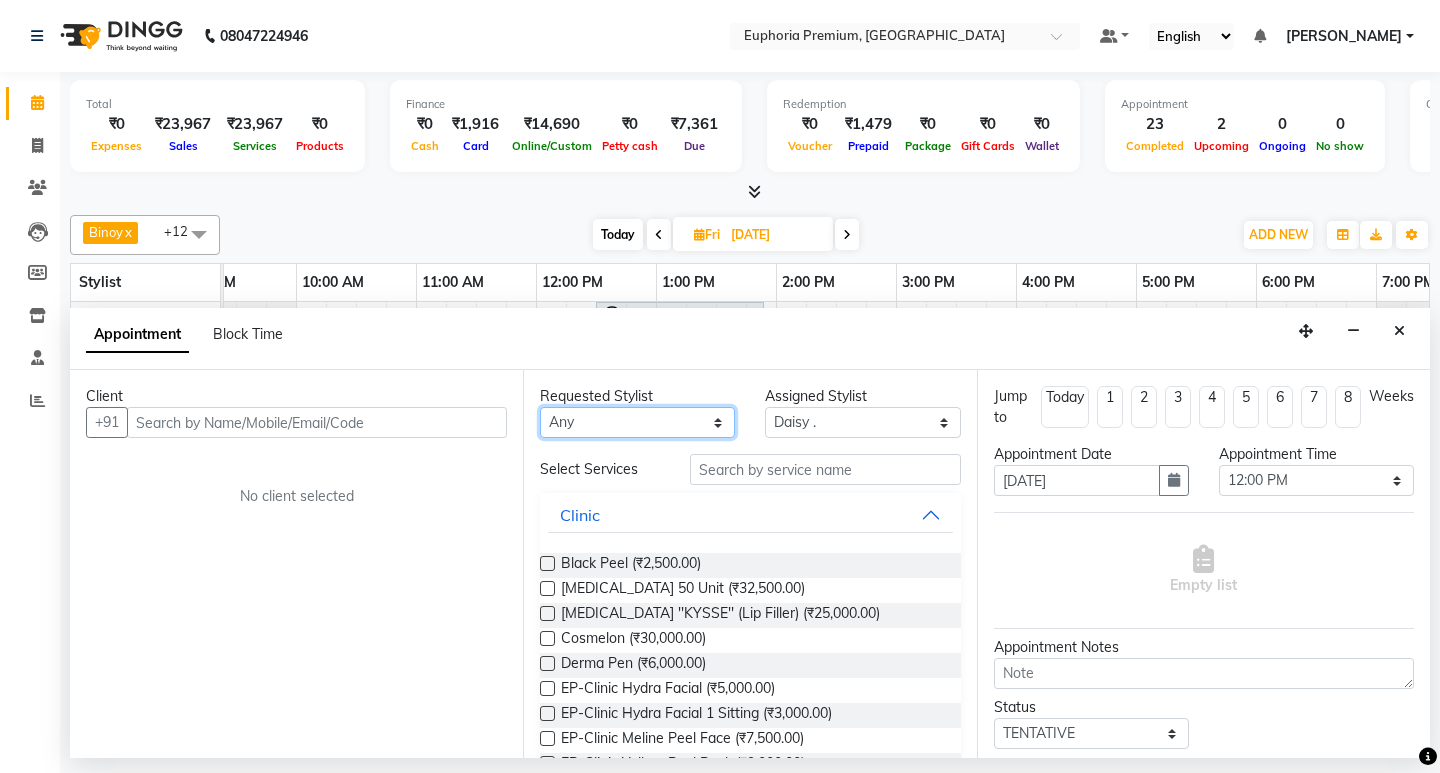 select on "71625" 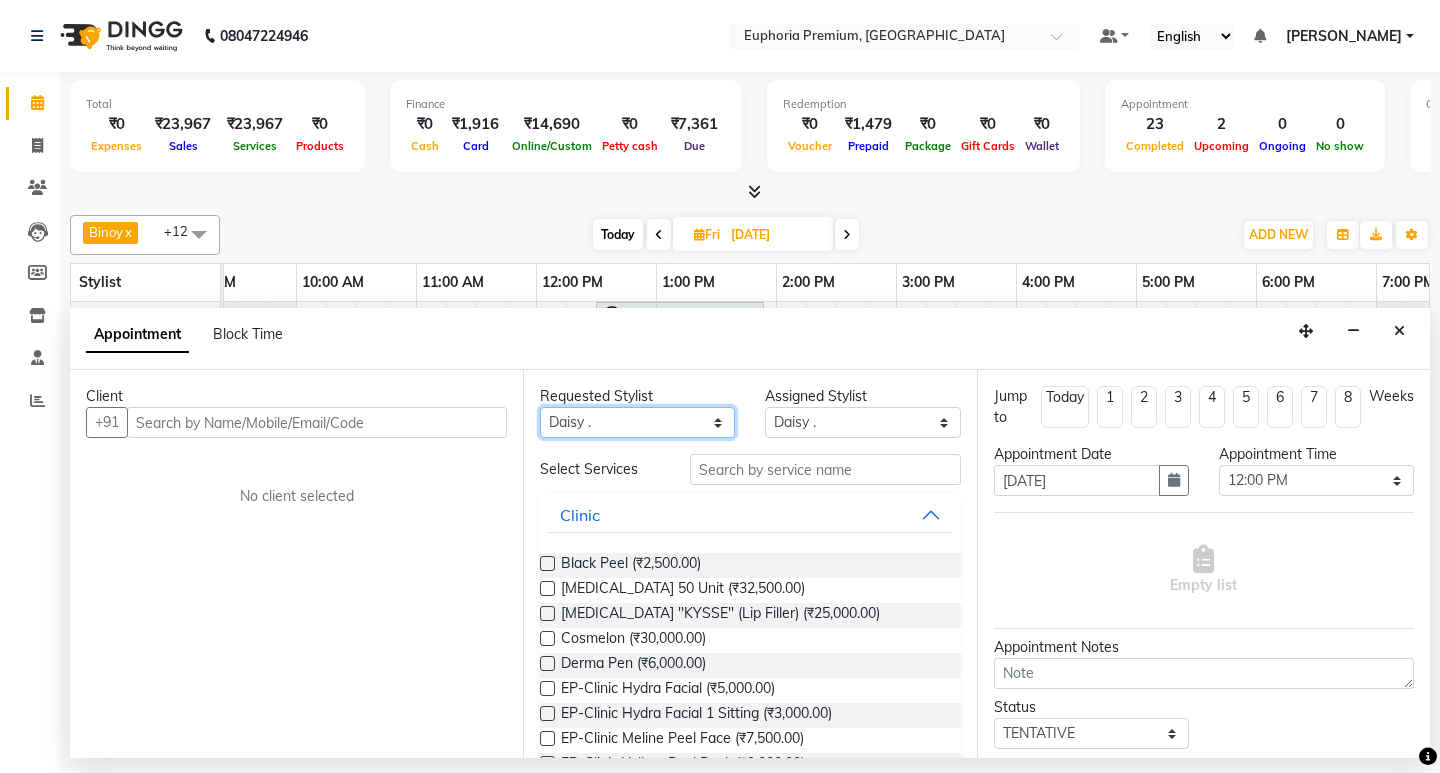 click on "Any Babu V Bharath N Binoy  Chandru Magar Chethan N  Chiinthian Moi ChonglianMoi MOI Daisy . Dhanya . Diya Khadka Fredrick Burrows Kishore K Maria Hamsa MRINALI MILI Pinky . Priya  K Rosy Sanate Savitha Vijayan Shalini Deivasigamani Shishi L Vijayalakshmi M VISHON BAIDYA" at bounding box center [637, 422] 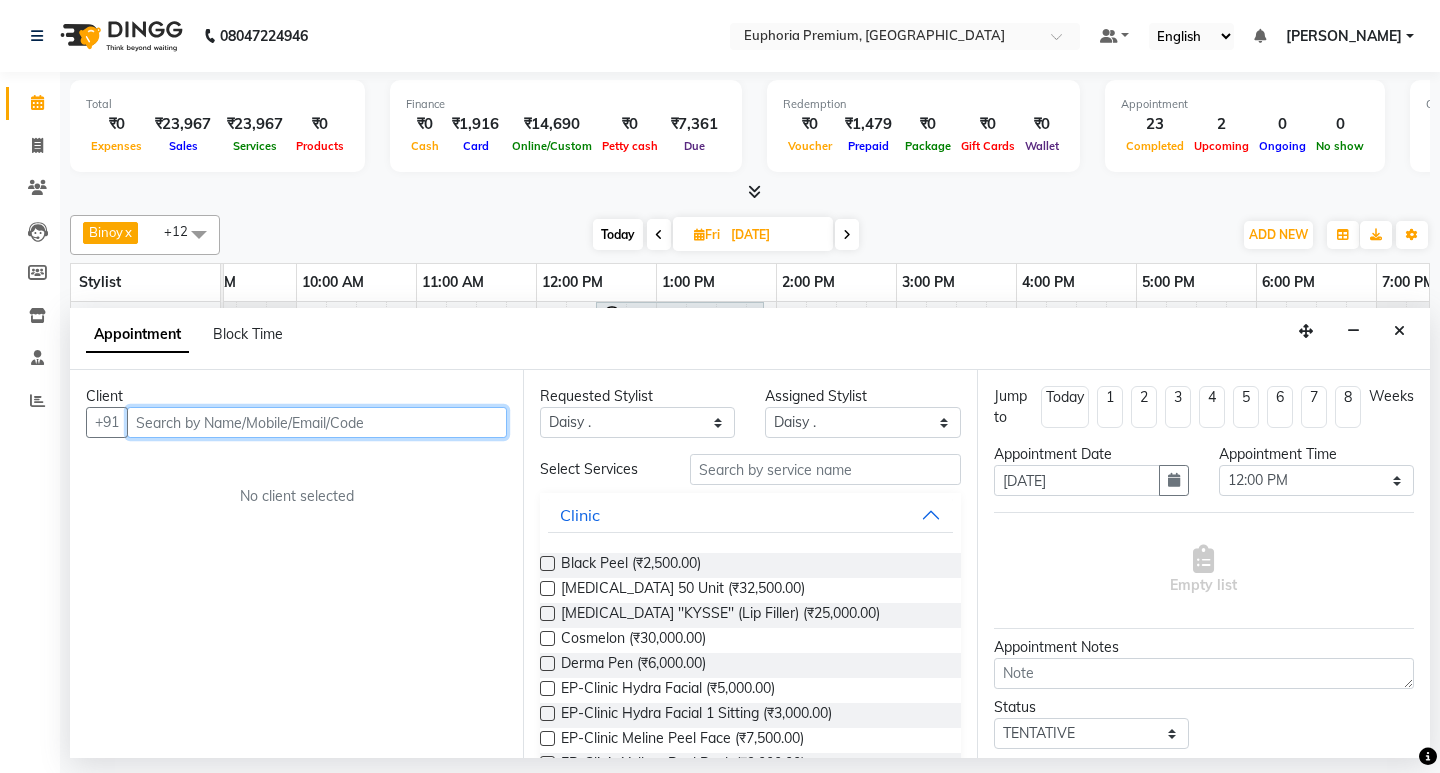 click at bounding box center [317, 422] 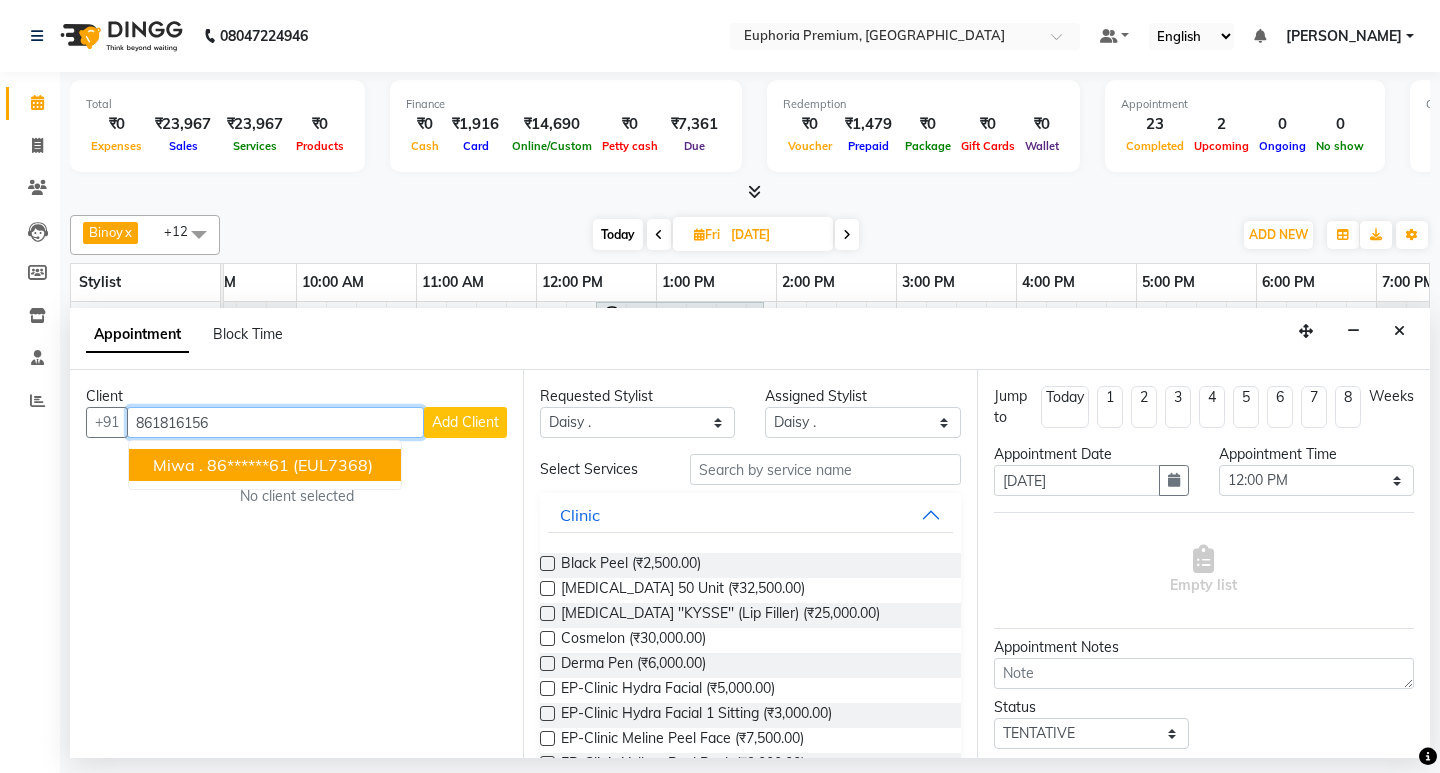 click on "86******61" at bounding box center (248, 465) 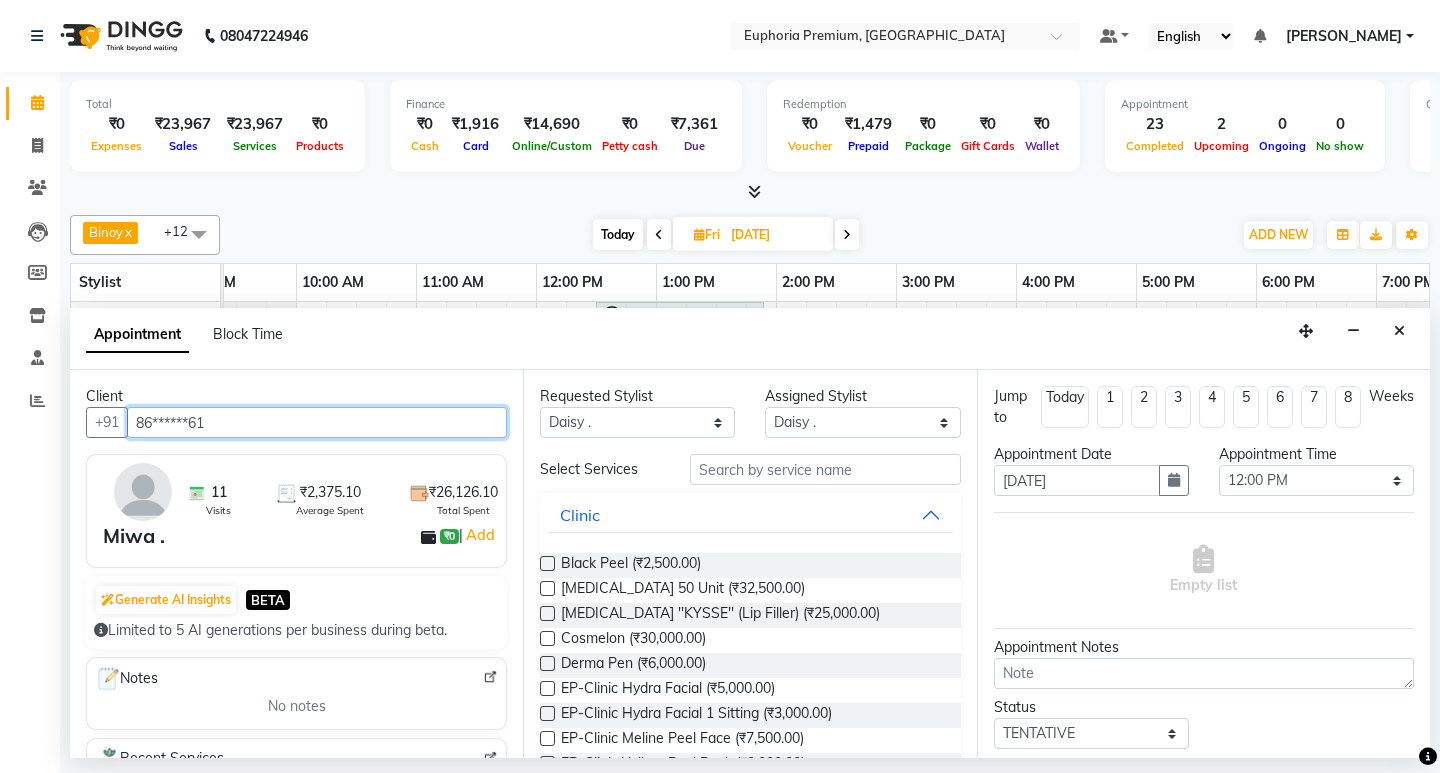 type on "86******61" 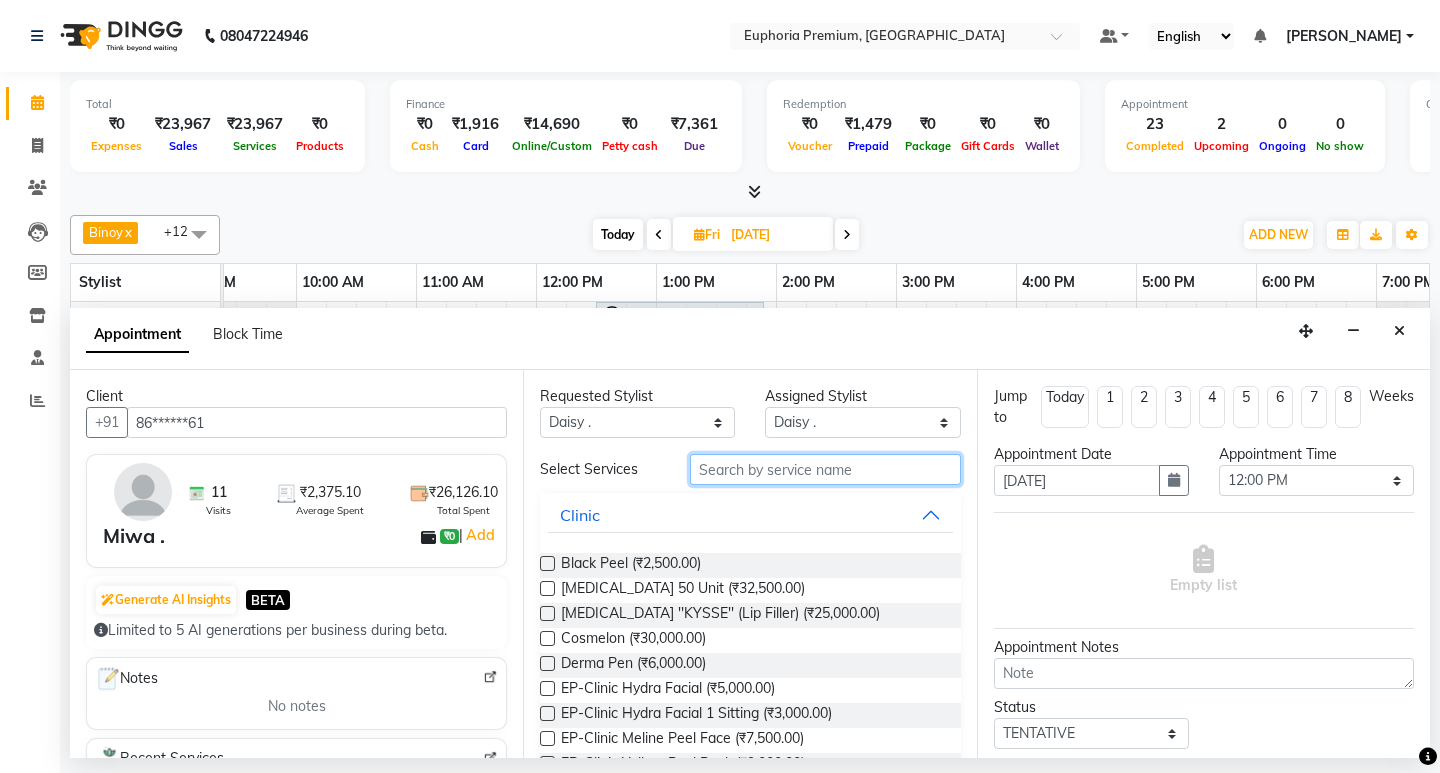 click at bounding box center (825, 469) 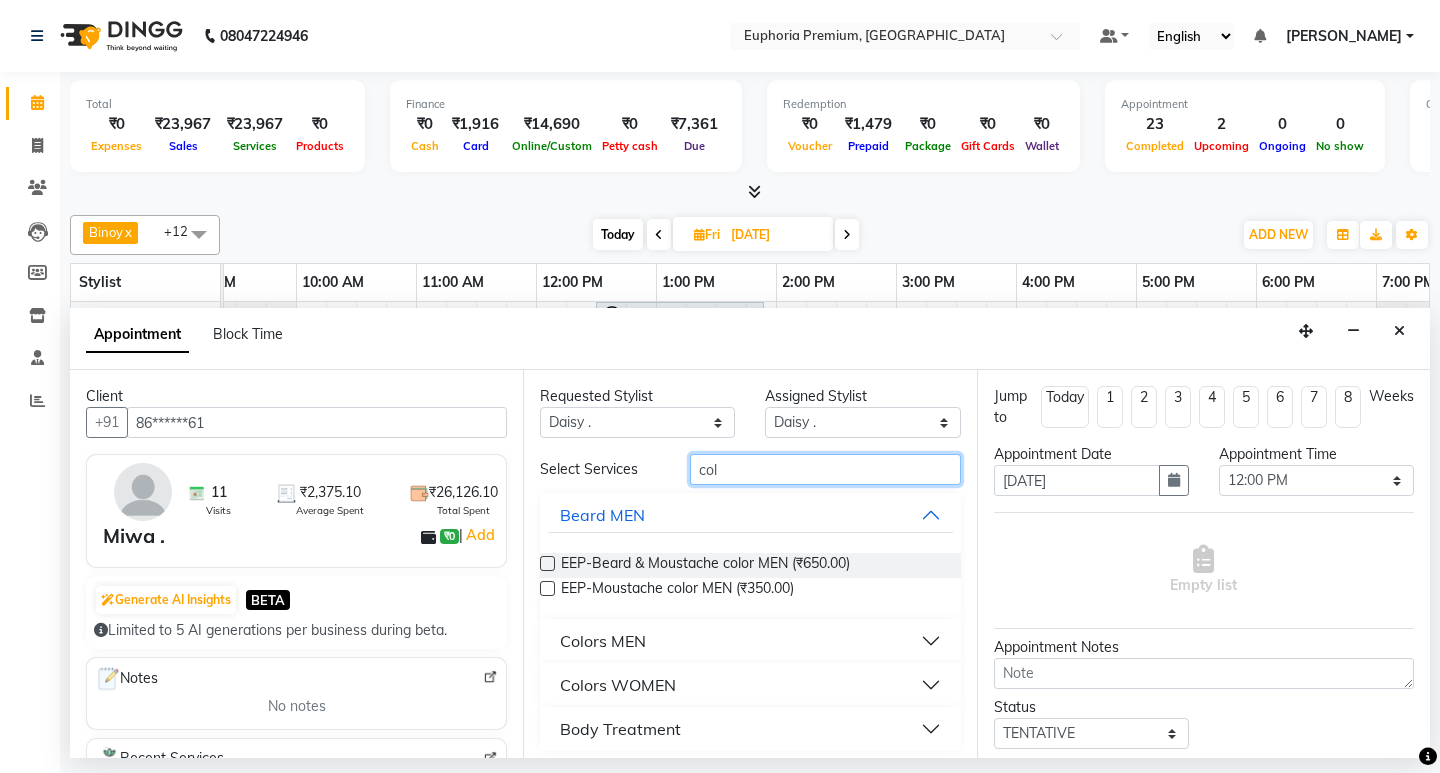 type on "col" 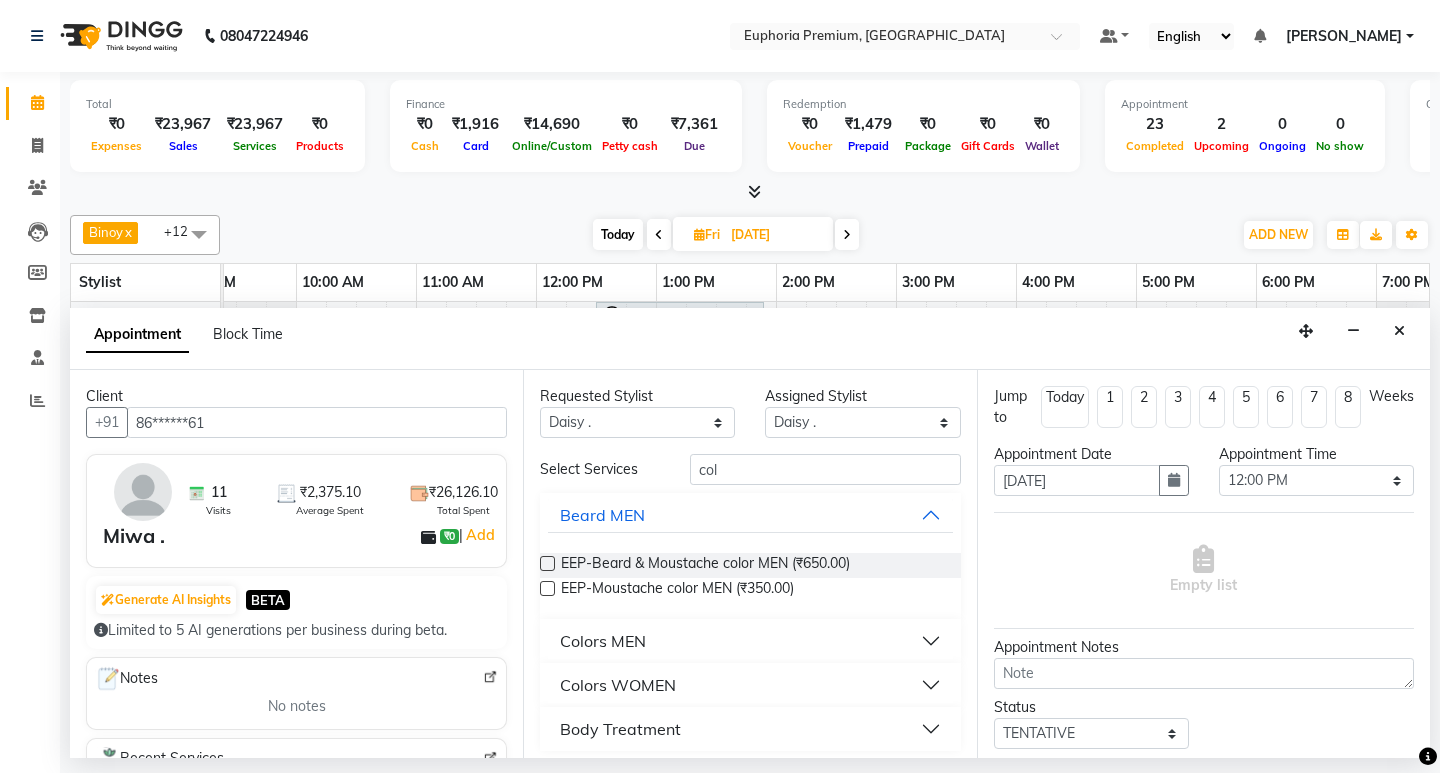 click on "Colors WOMEN" at bounding box center [618, 685] 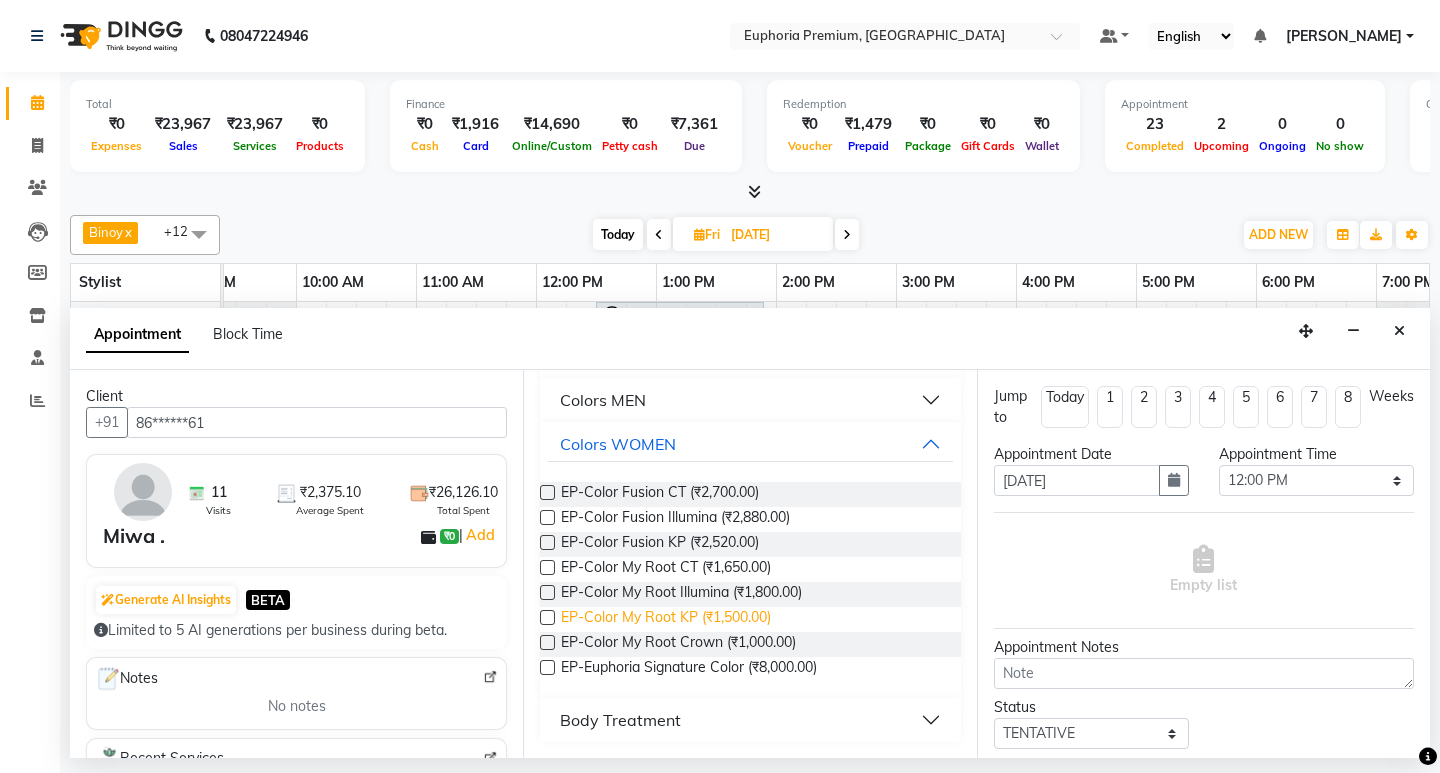click on "EP-Color My Root  KP (₹1,500.00)" at bounding box center (666, 619) 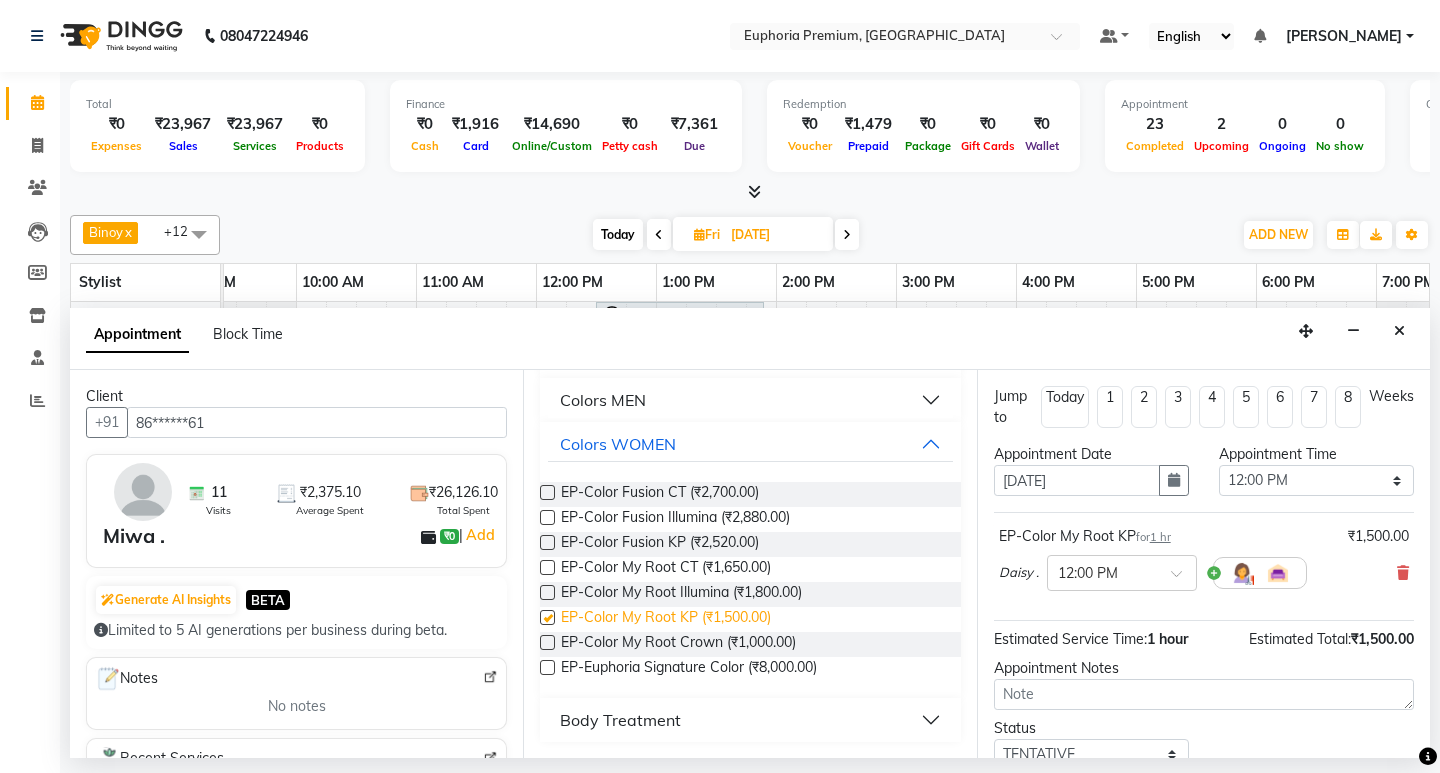 checkbox on "false" 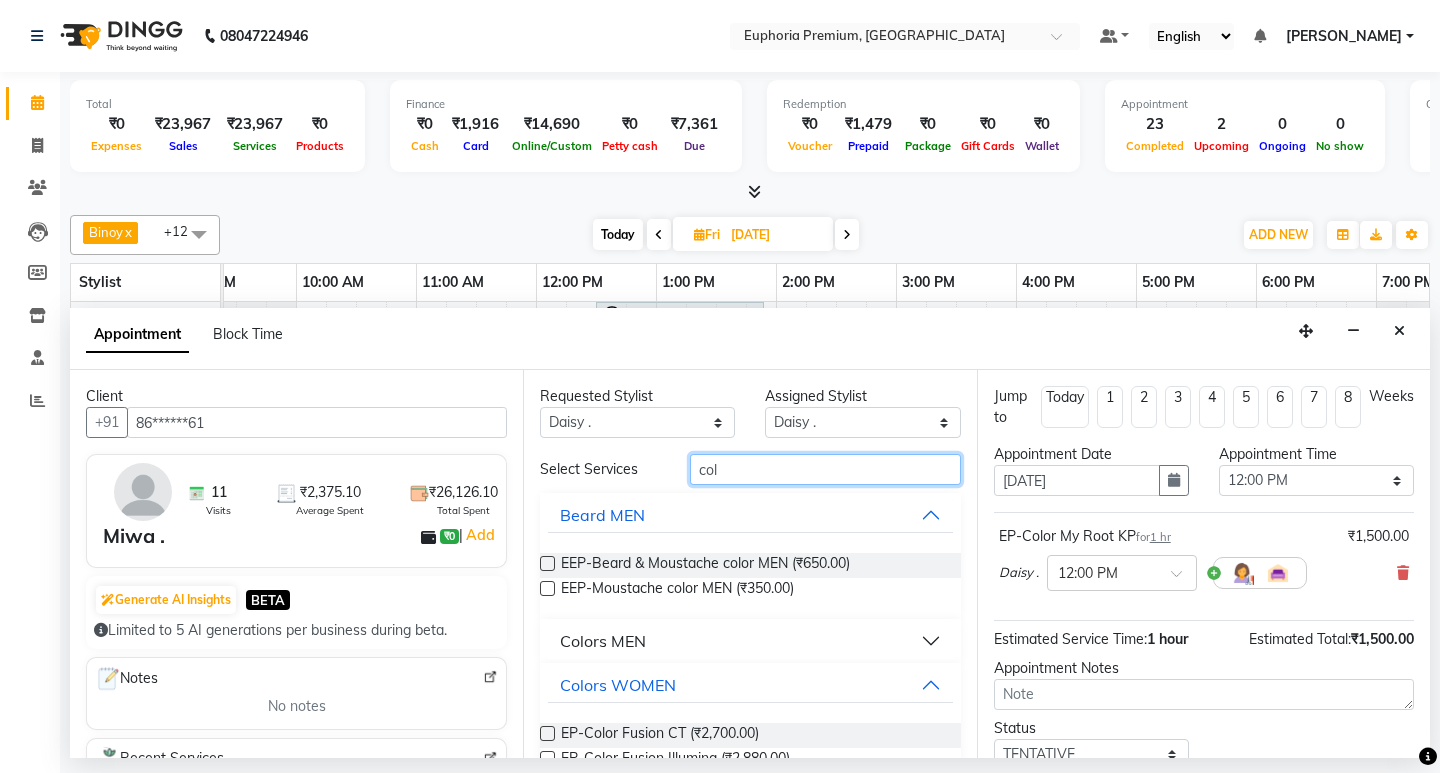 click on "col" at bounding box center [825, 469] 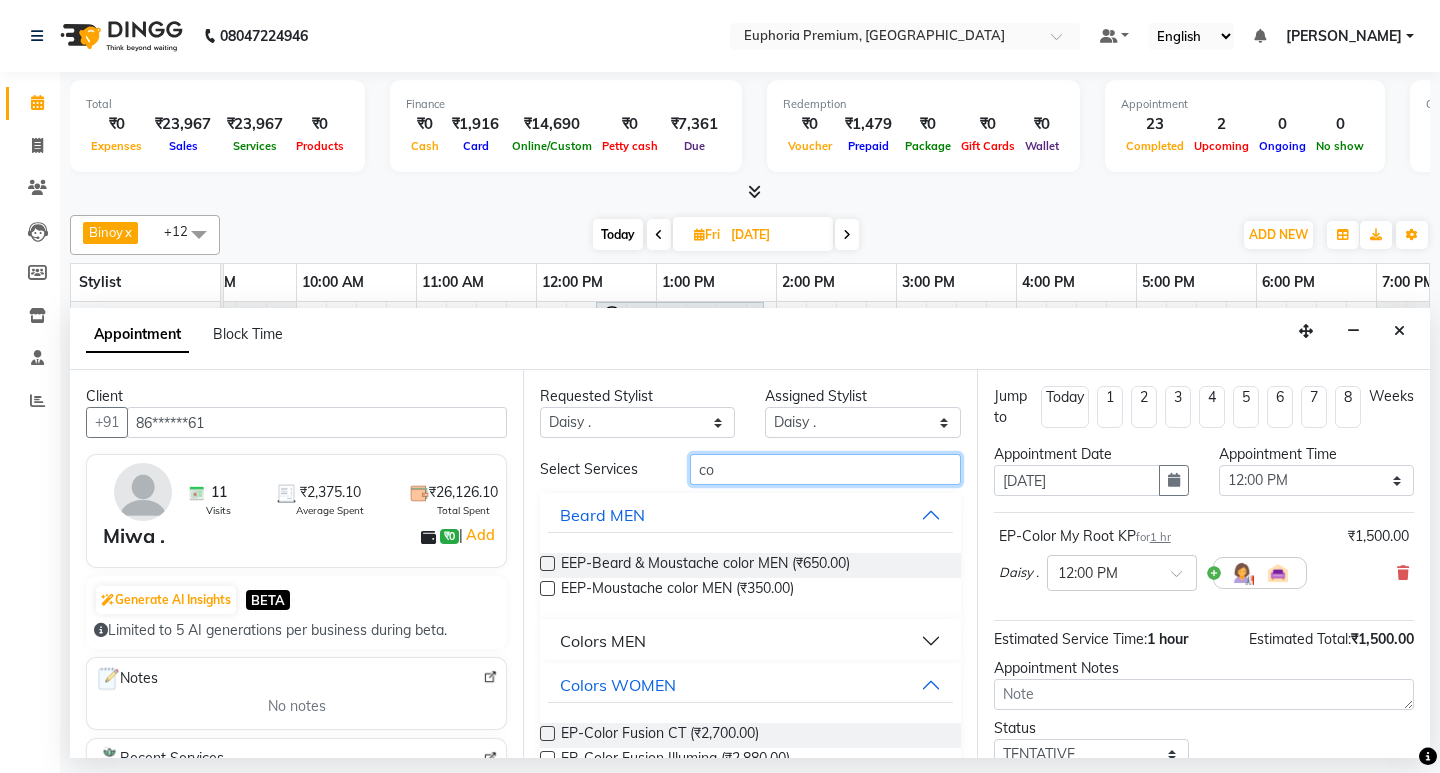 type on "c" 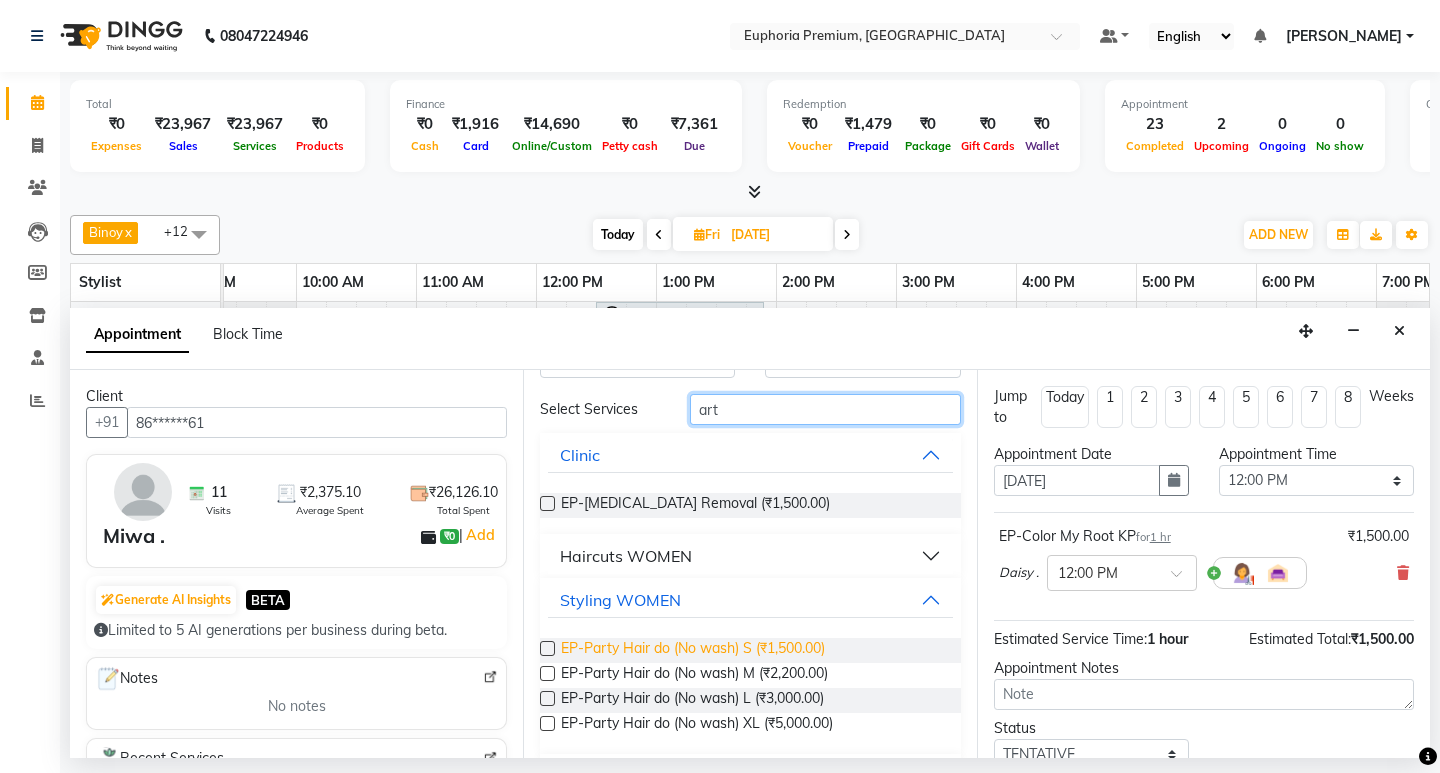 scroll, scrollTop: 0, scrollLeft: 0, axis: both 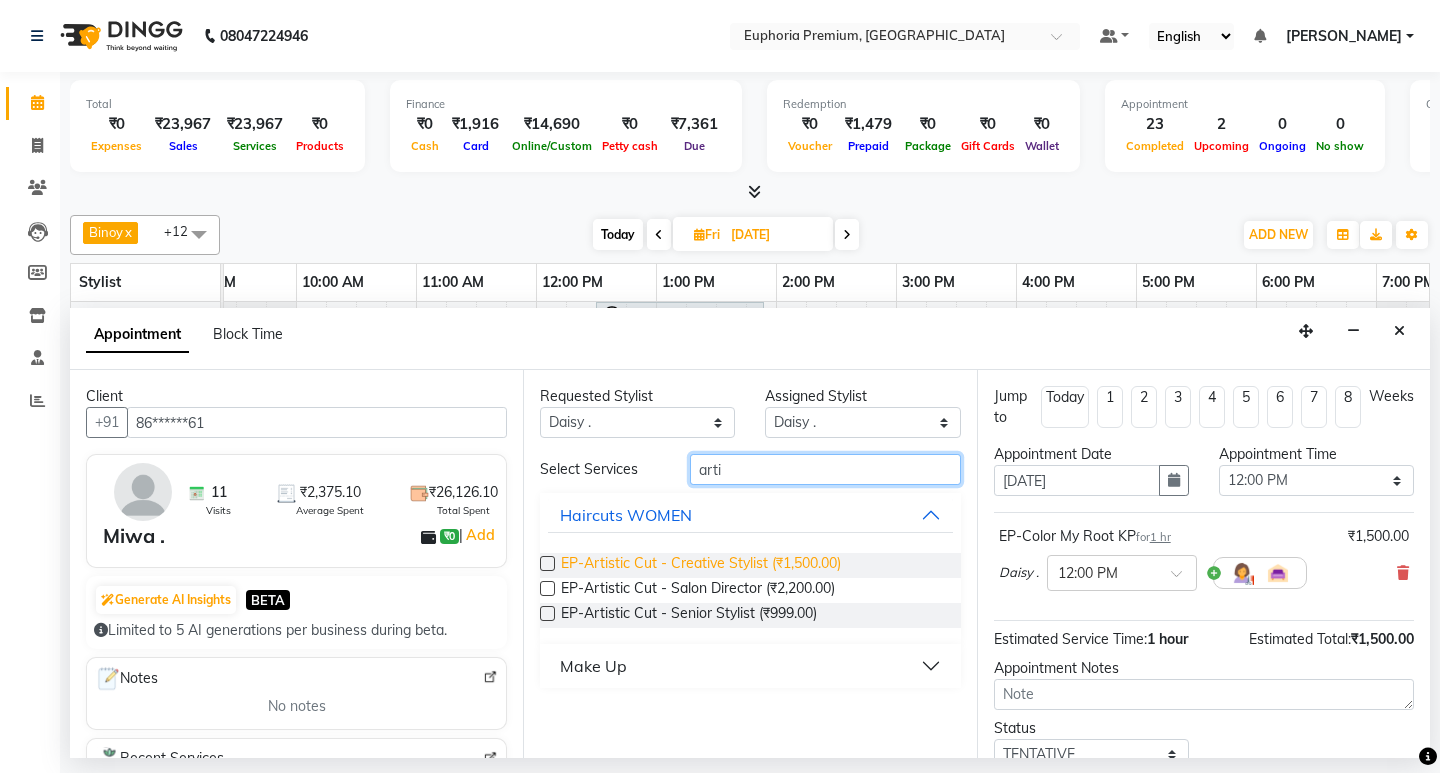 type on "arti" 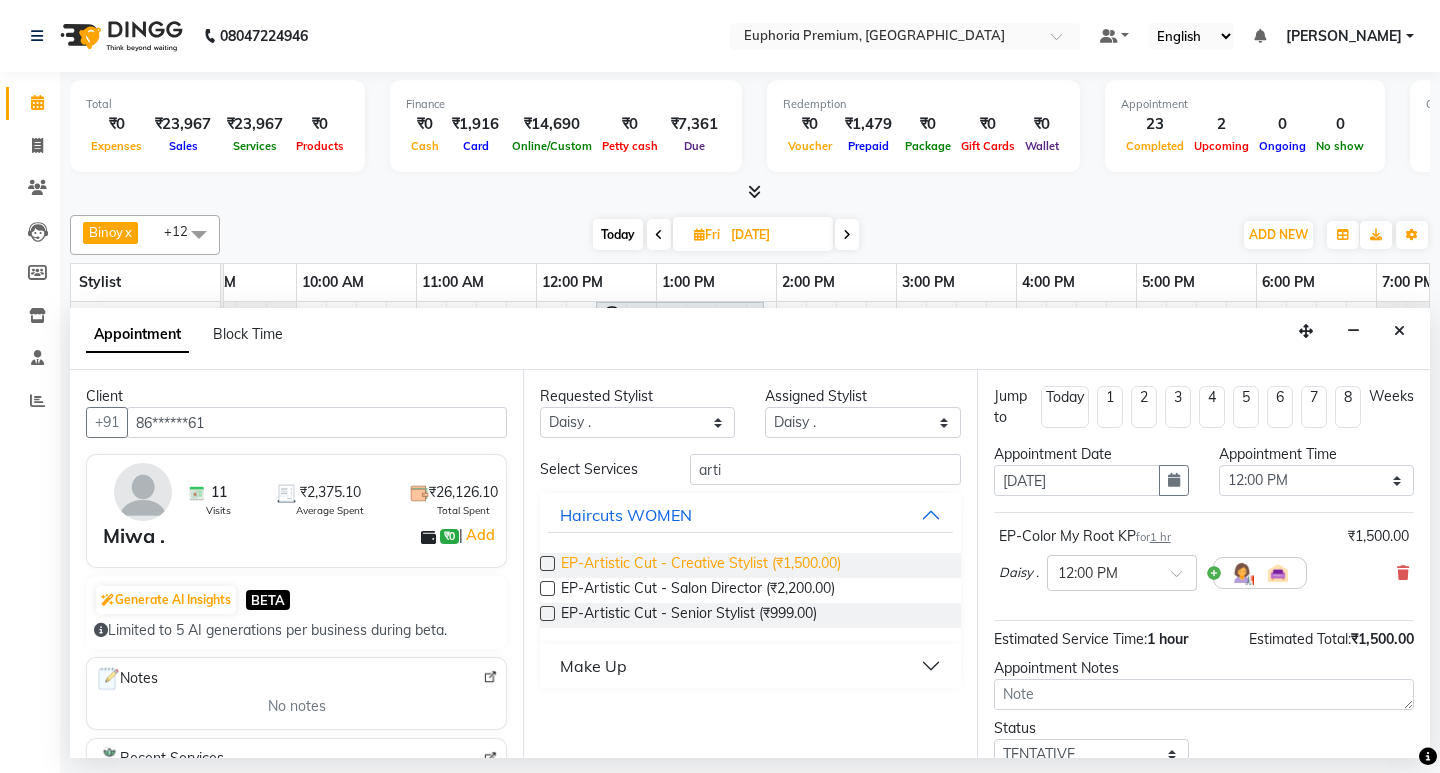 click on "EP-Artistic Cut - Creative Stylist (₹1,500.00)" at bounding box center (701, 565) 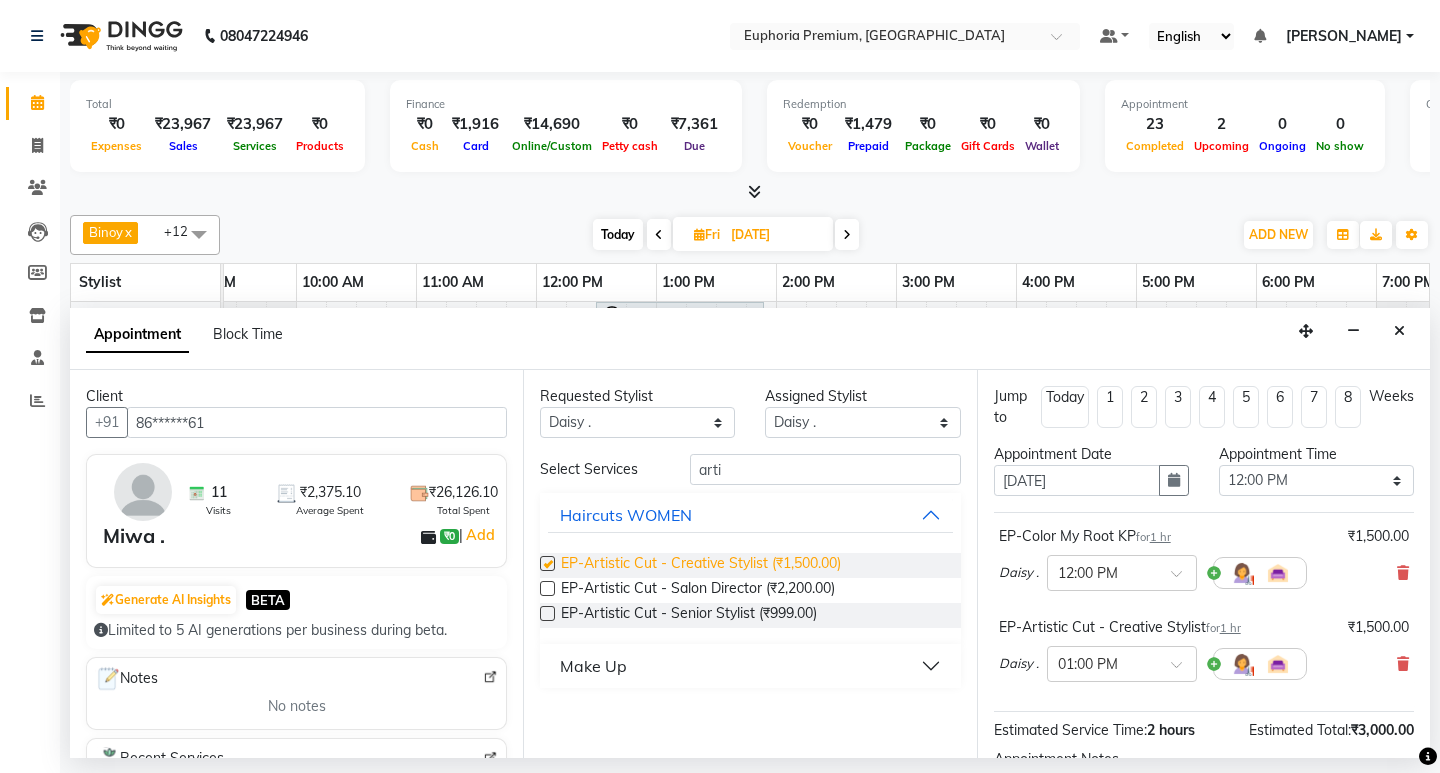 checkbox on "false" 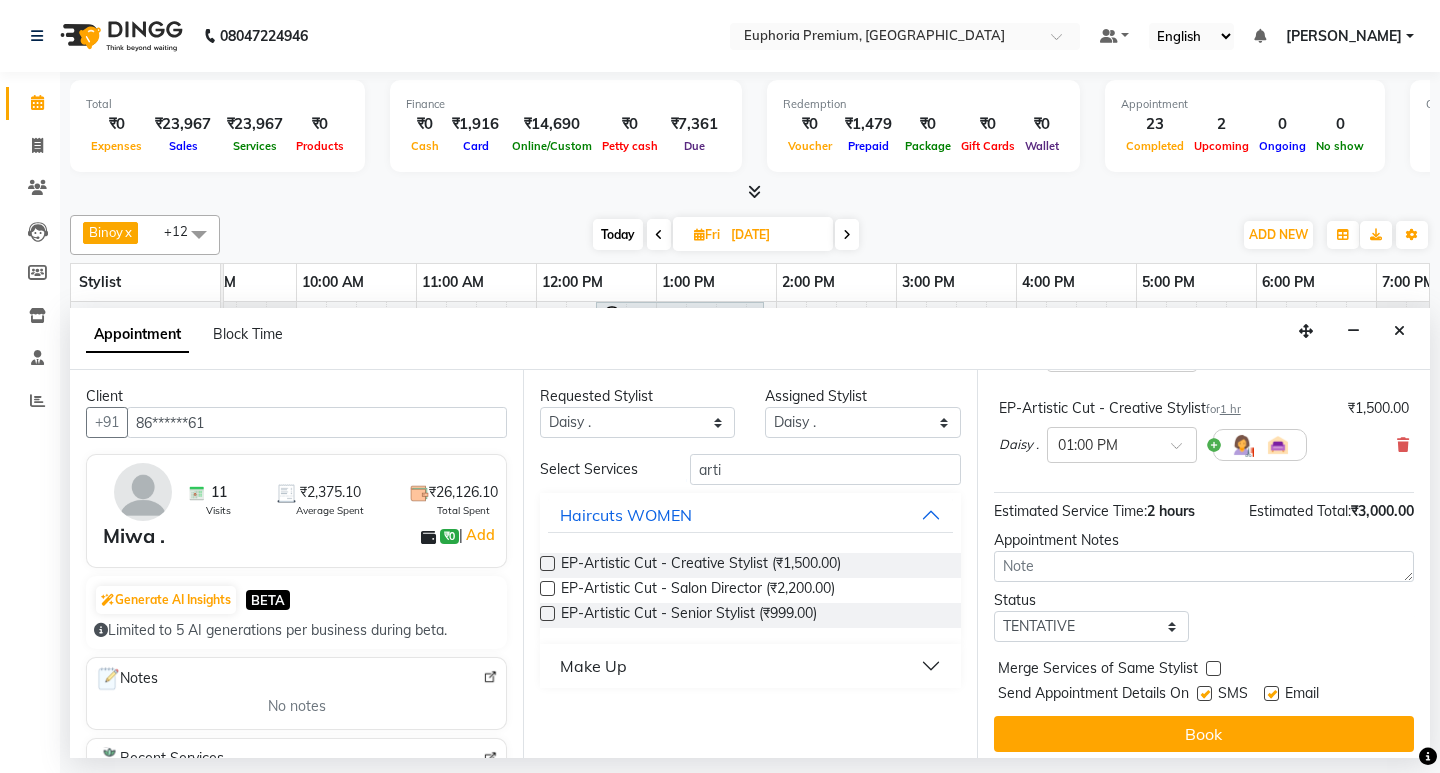 scroll, scrollTop: 229, scrollLeft: 0, axis: vertical 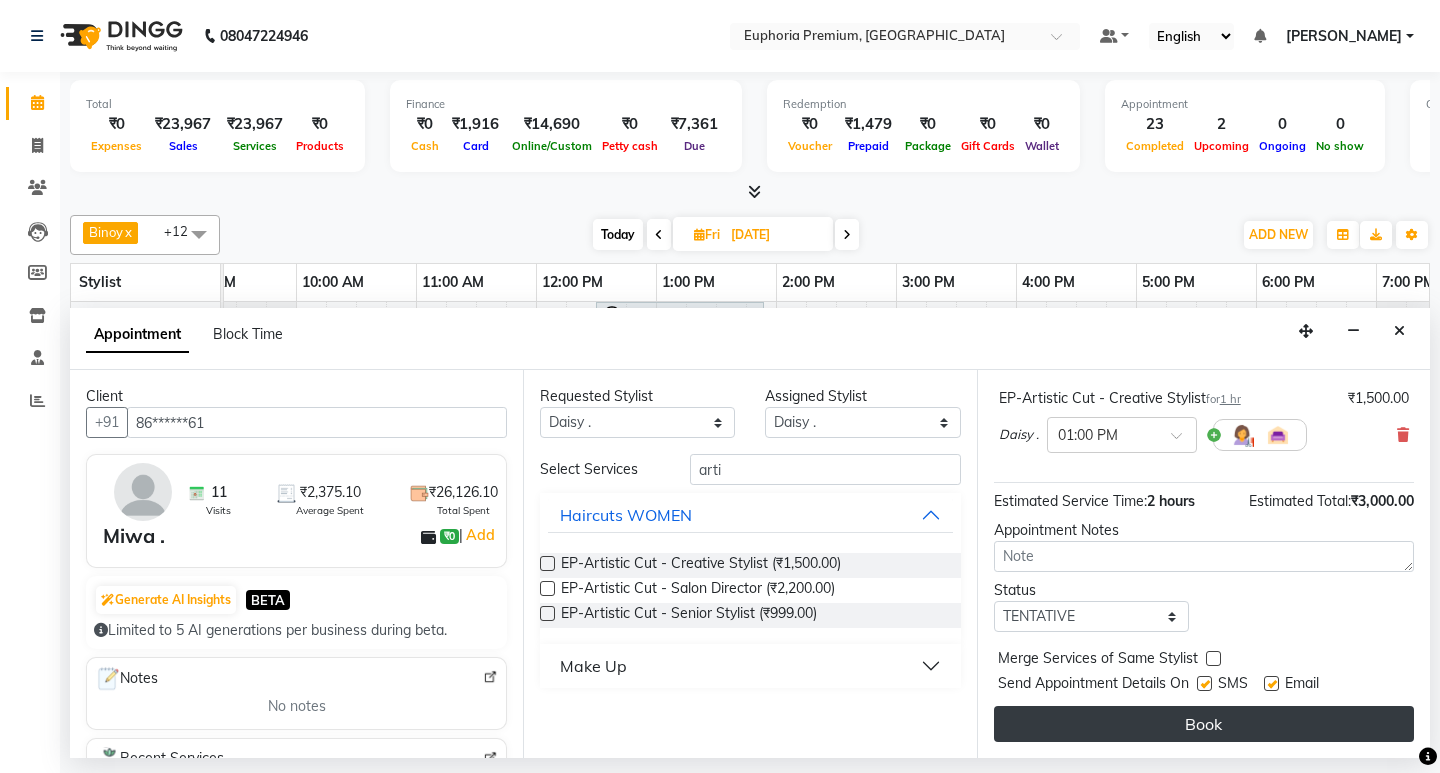 click on "Book" at bounding box center [1204, 724] 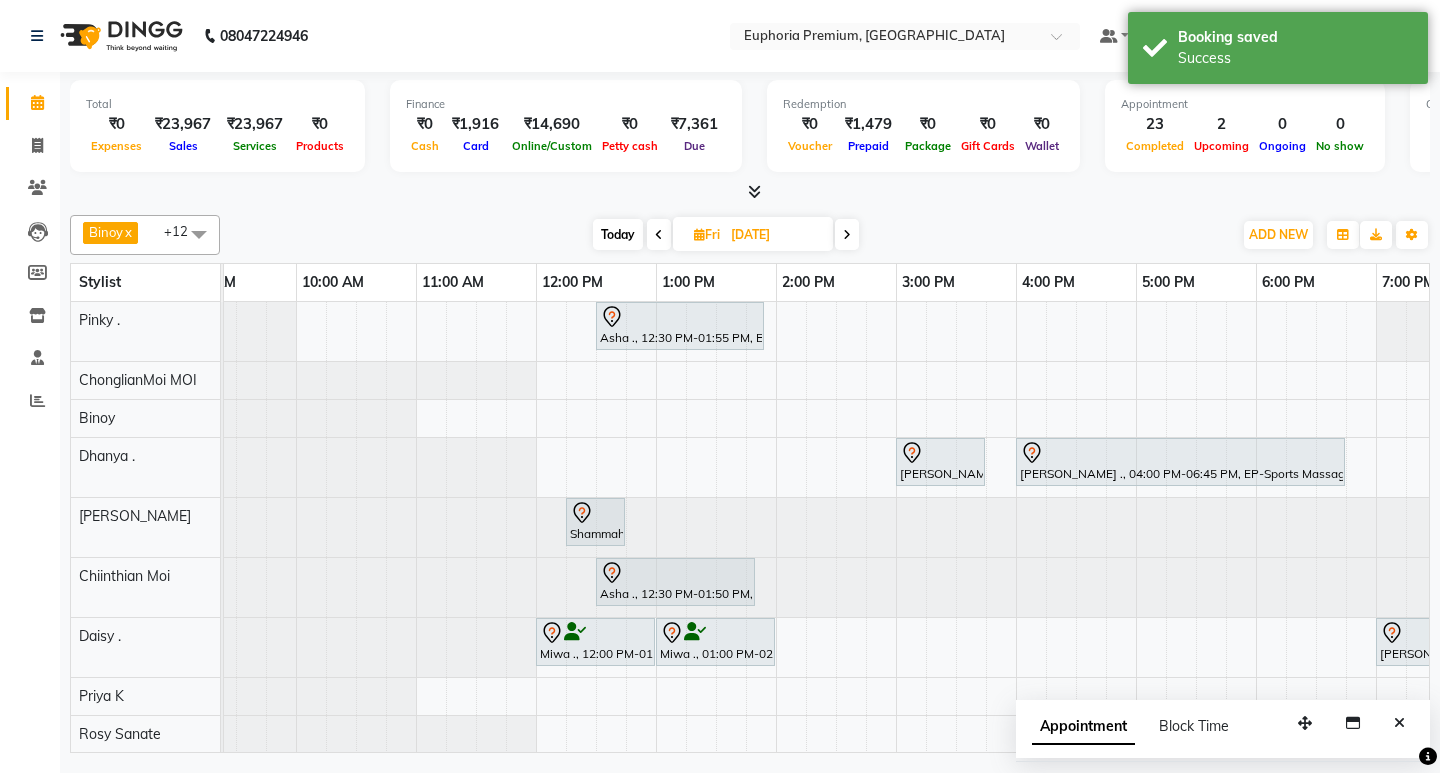 scroll, scrollTop: 99, scrollLeft: 168, axis: both 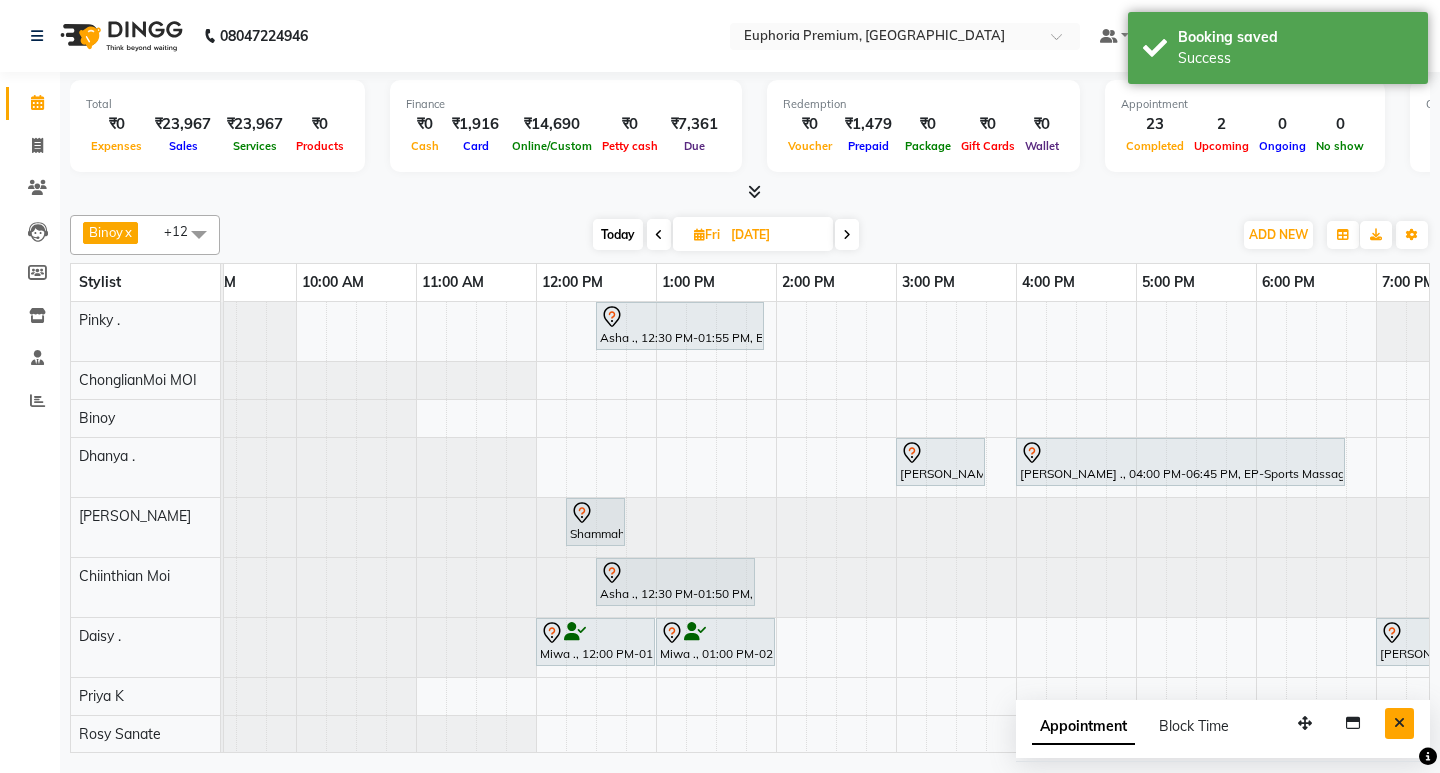 click at bounding box center [1399, 723] 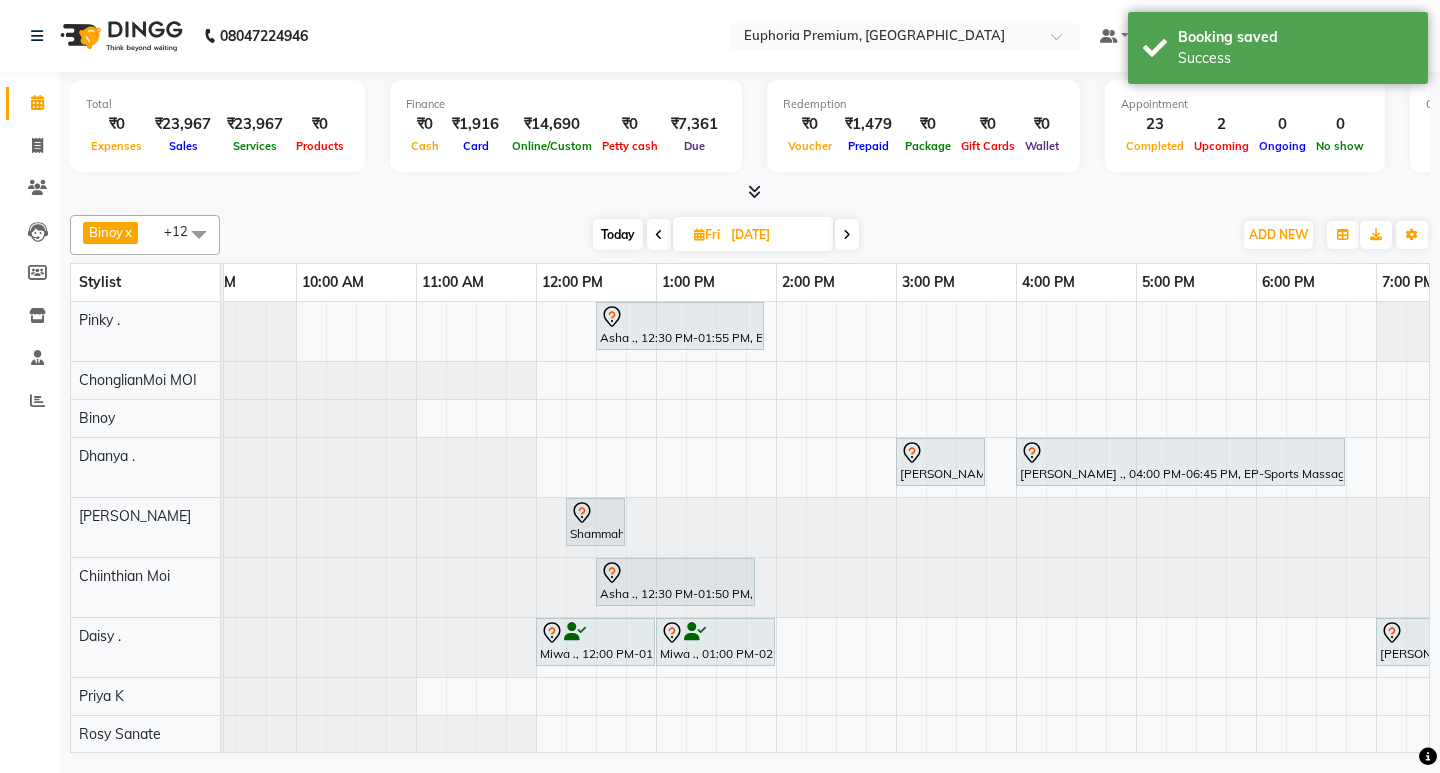 click at bounding box center [699, 234] 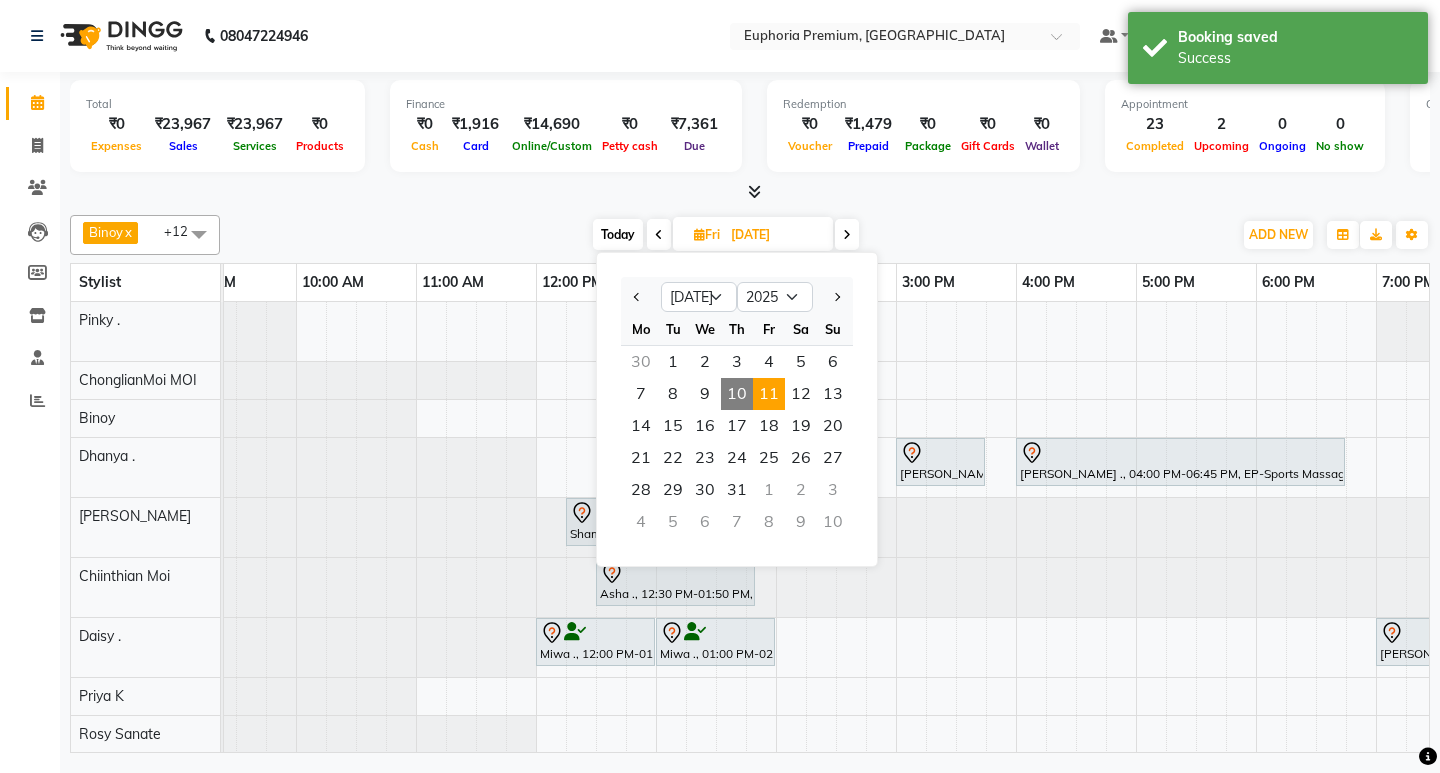click on "10" at bounding box center (737, 394) 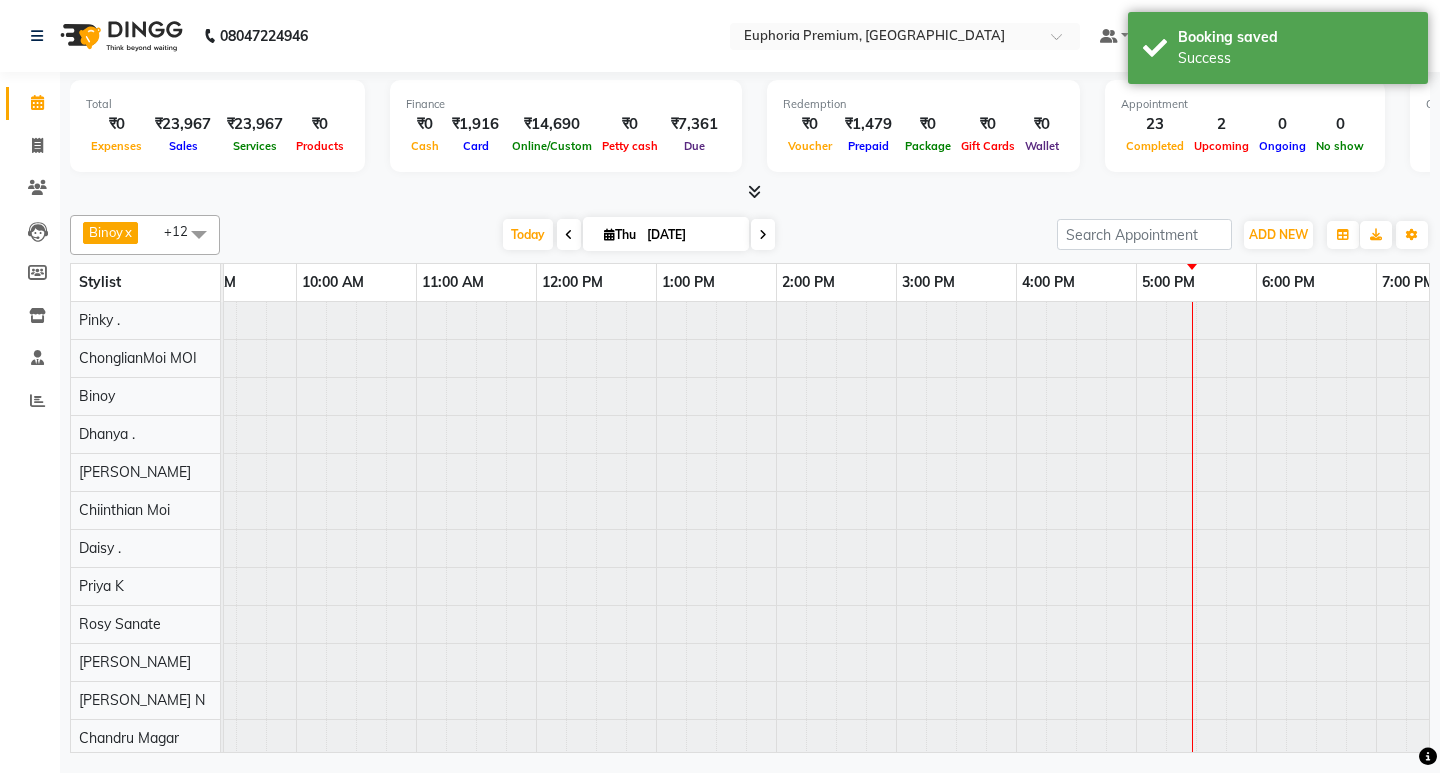 scroll, scrollTop: 0, scrollLeft: 475, axis: horizontal 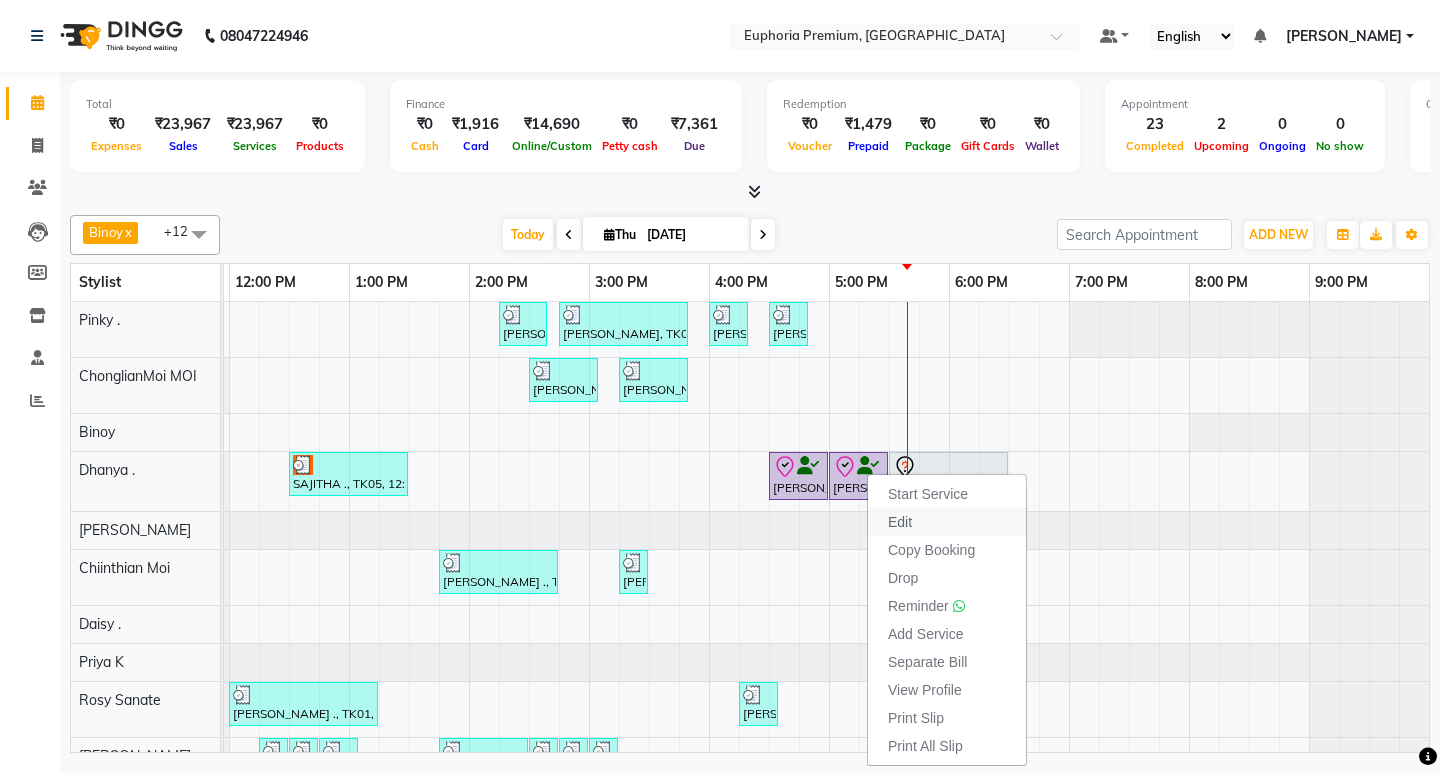 click on "Edit" at bounding box center (900, 522) 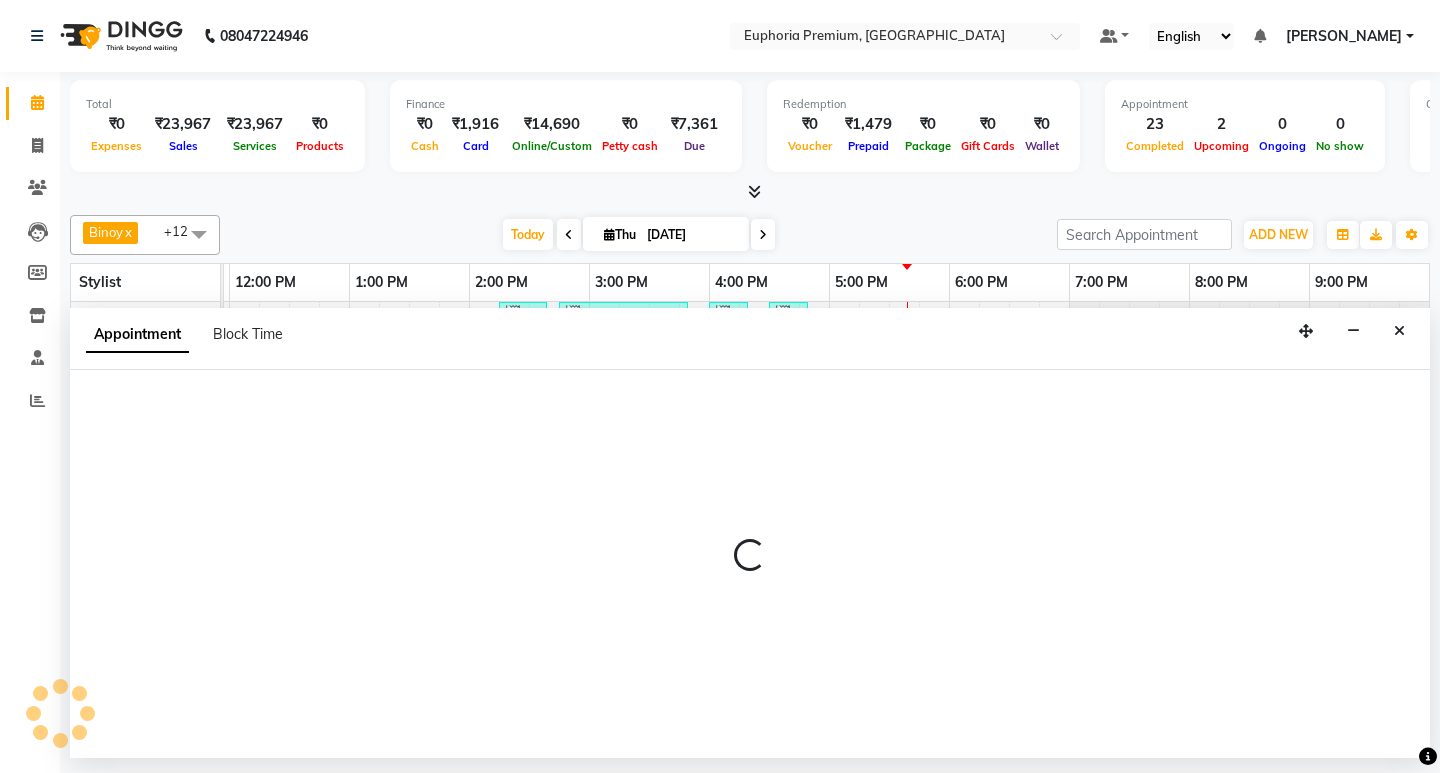 select on "check-in" 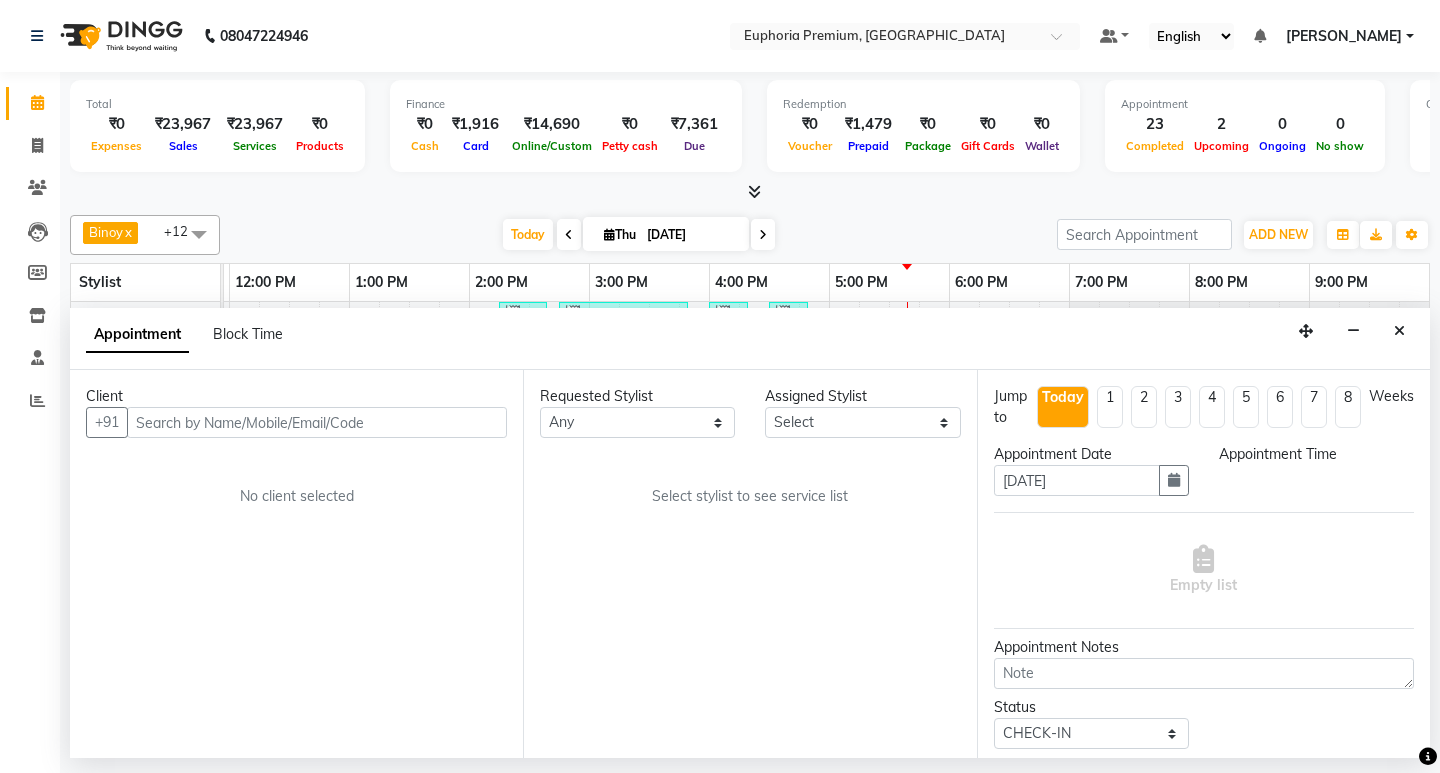 scroll, scrollTop: 0, scrollLeft: 0, axis: both 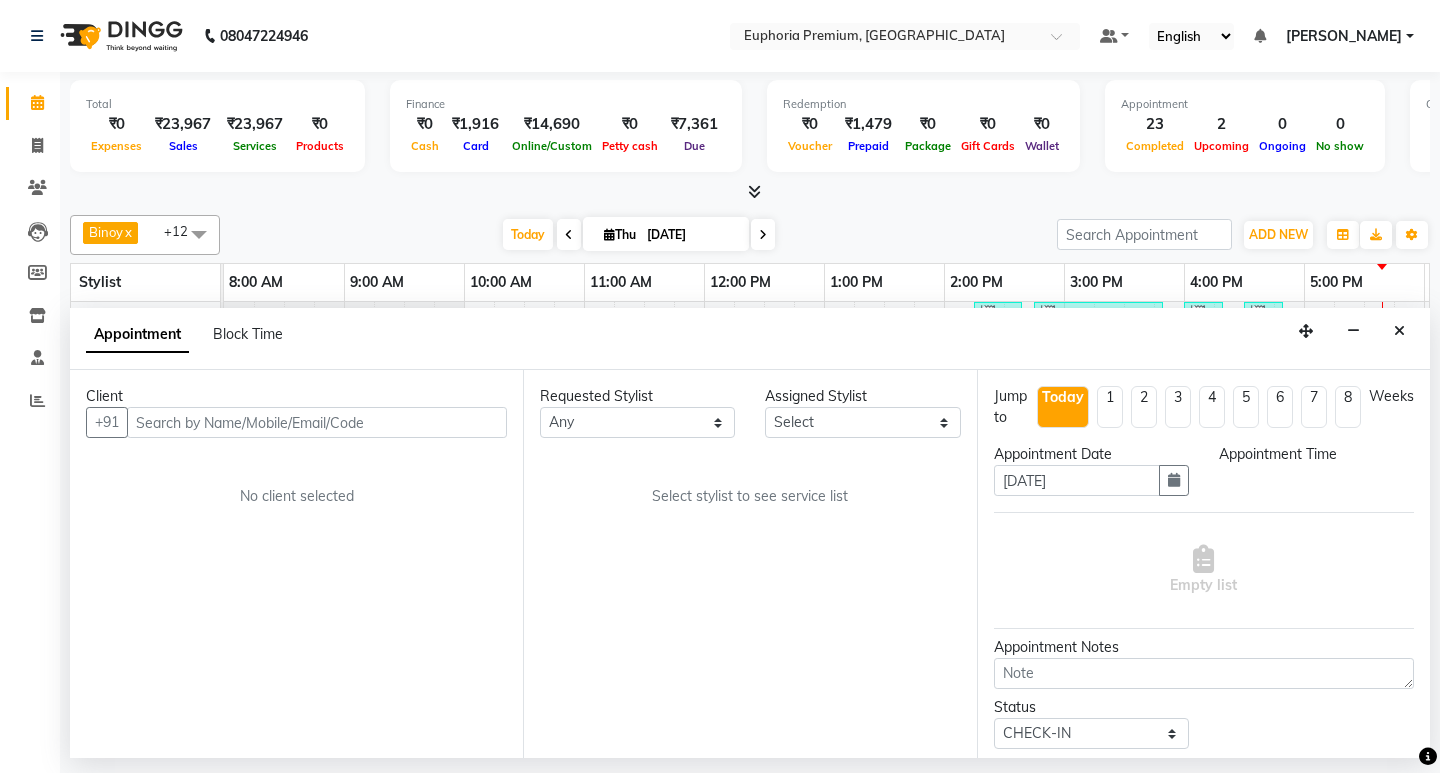 select on "71607" 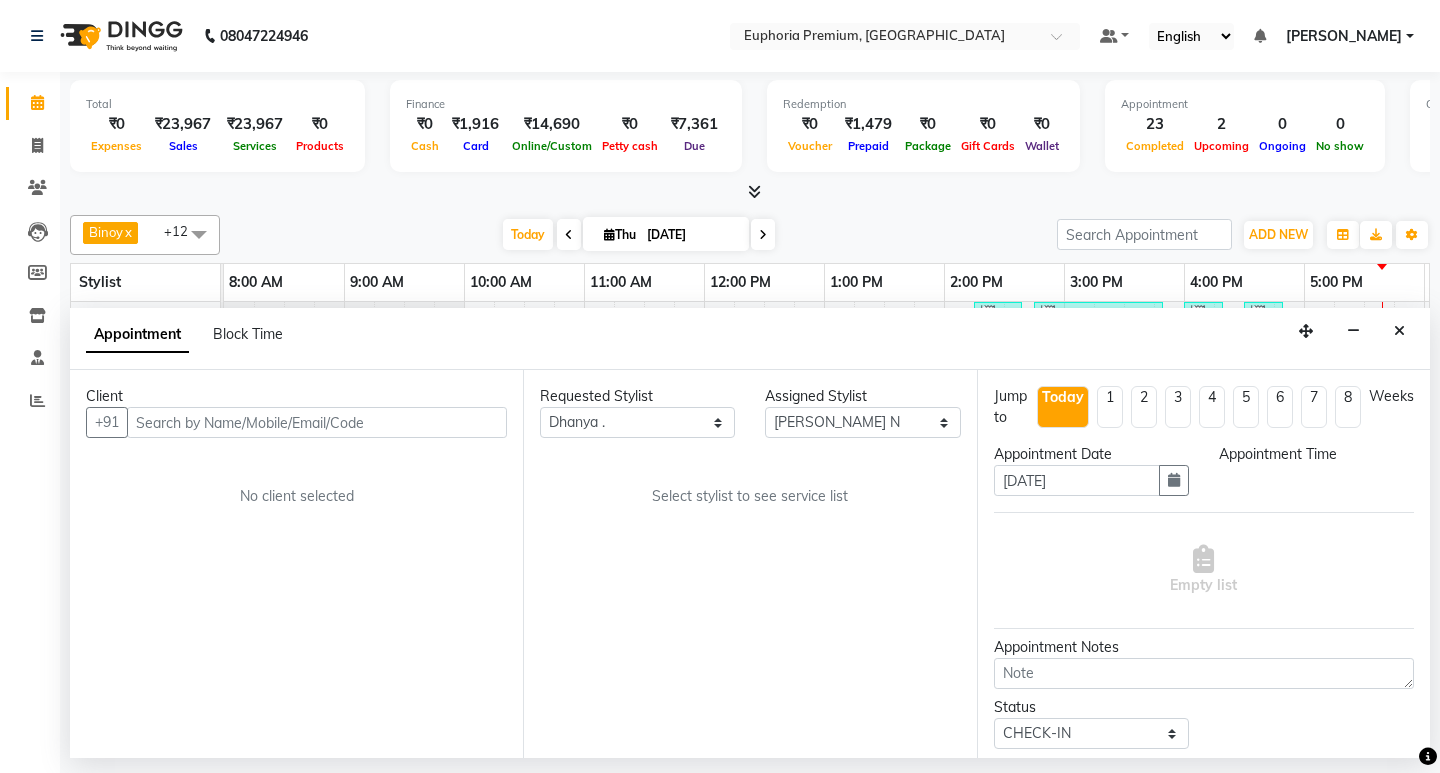 scroll, scrollTop: 0, scrollLeft: 475, axis: horizontal 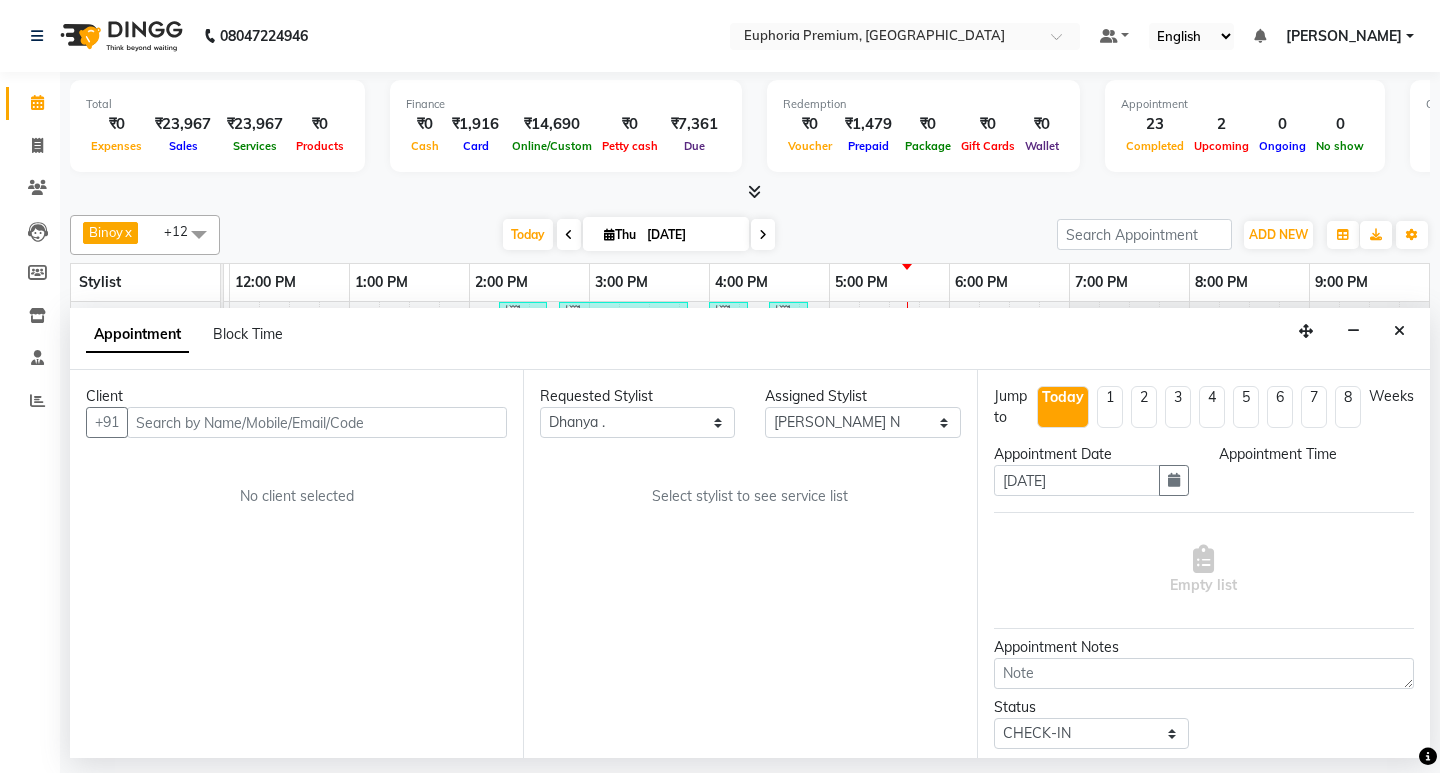 select on "990" 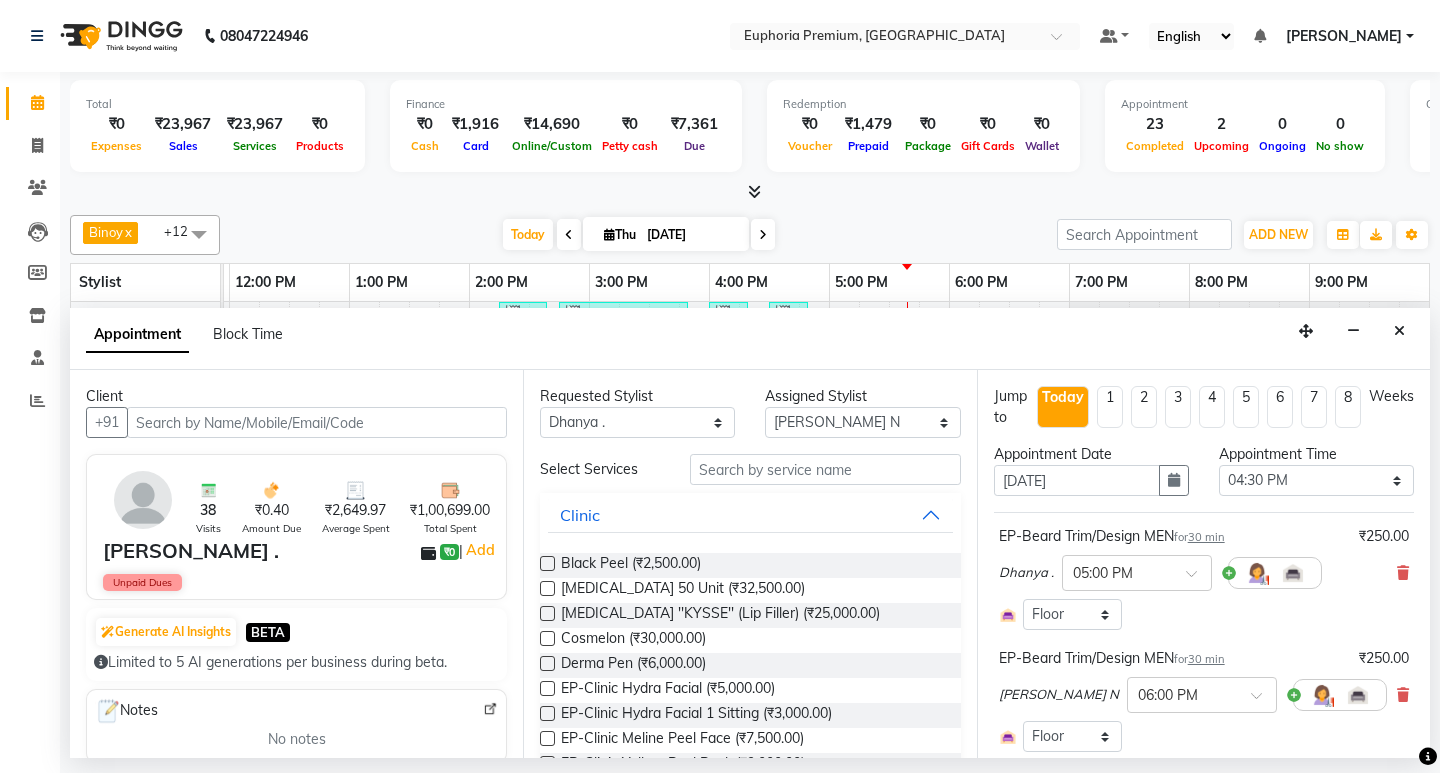 select on "4006" 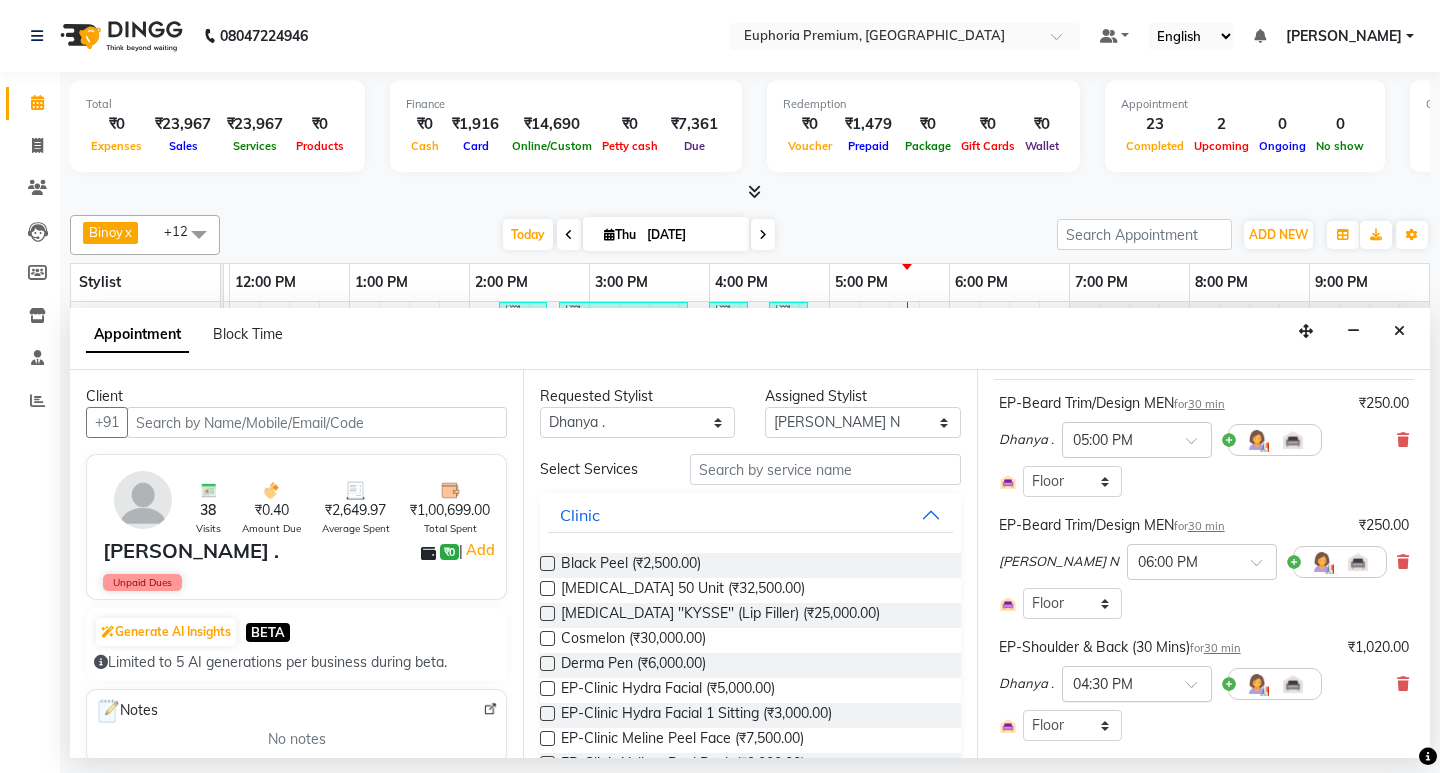 scroll, scrollTop: 100, scrollLeft: 0, axis: vertical 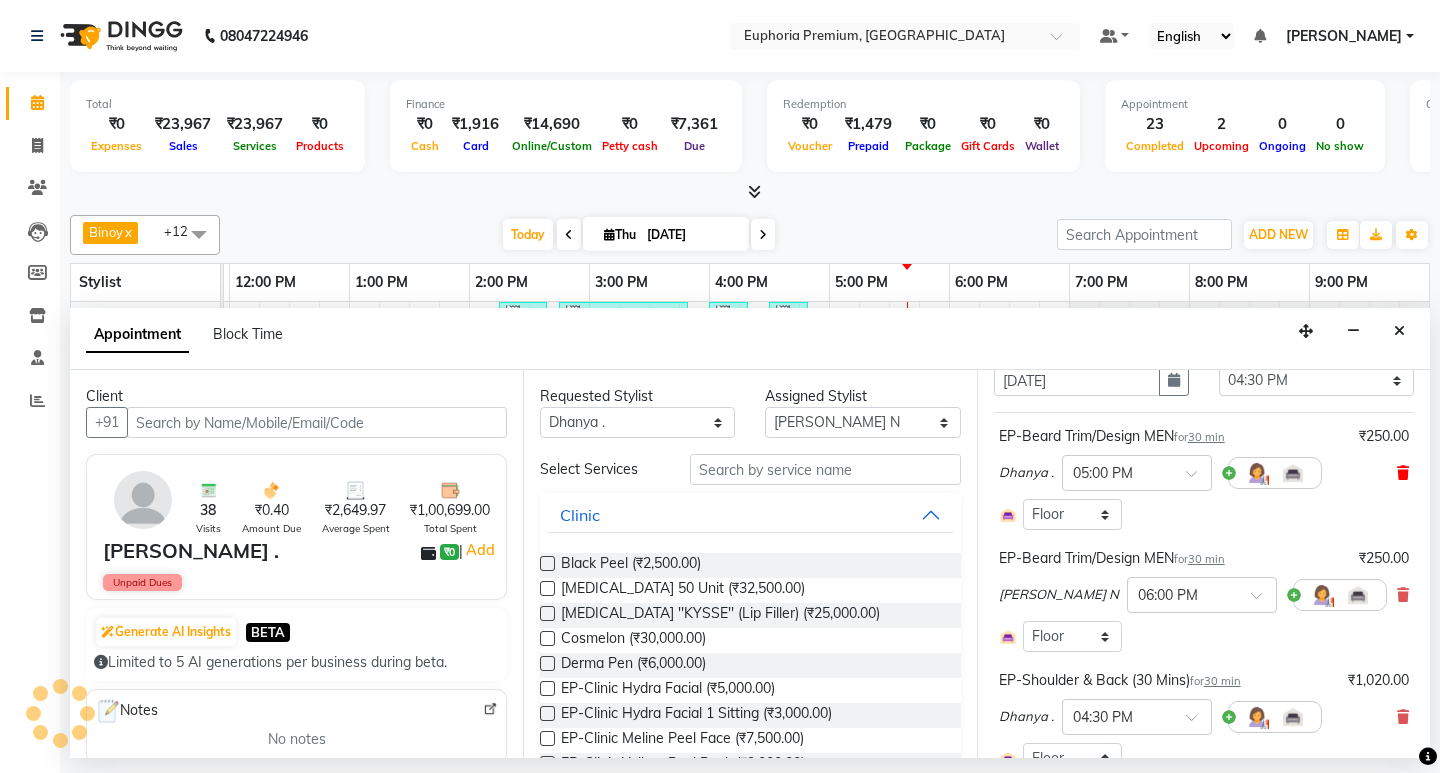 click at bounding box center [1403, 473] 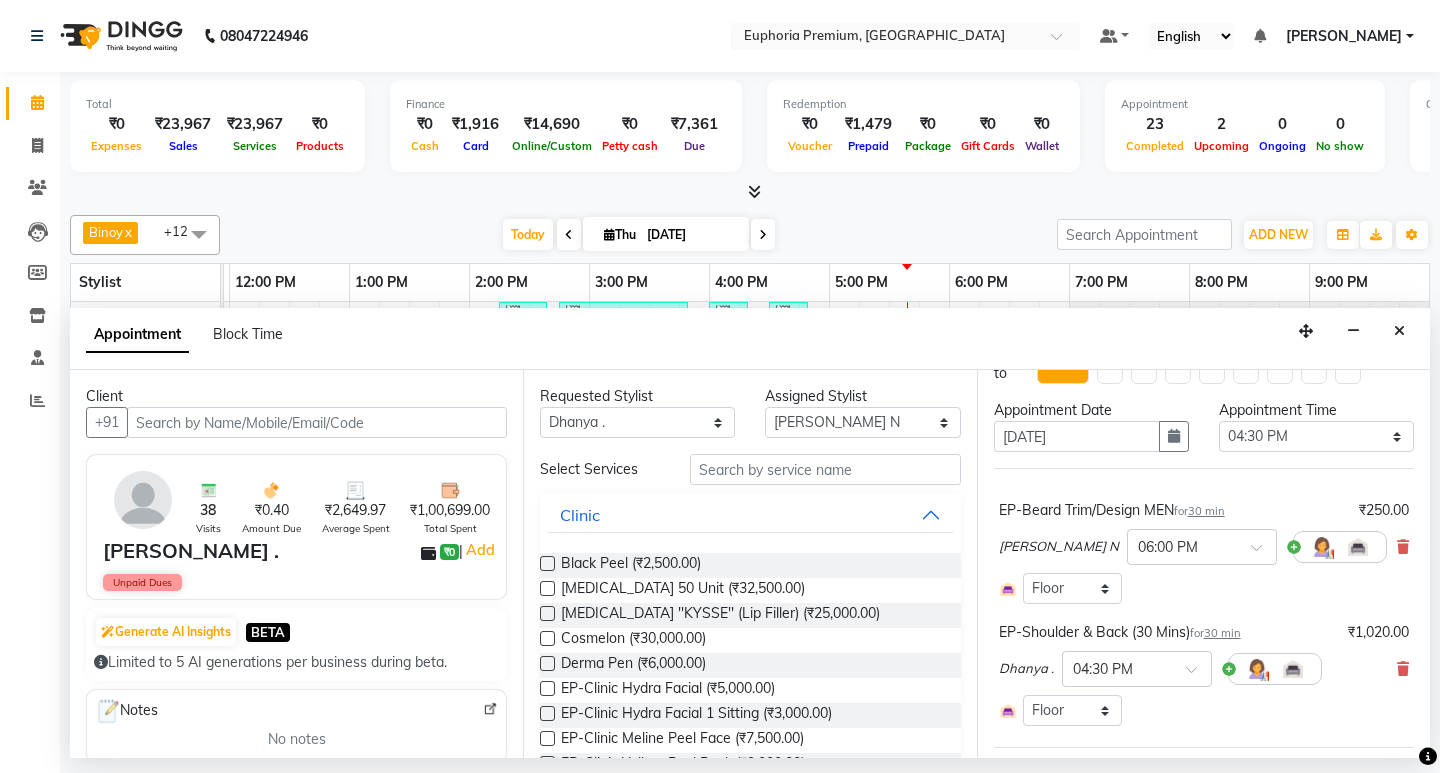 scroll, scrollTop: 0, scrollLeft: 0, axis: both 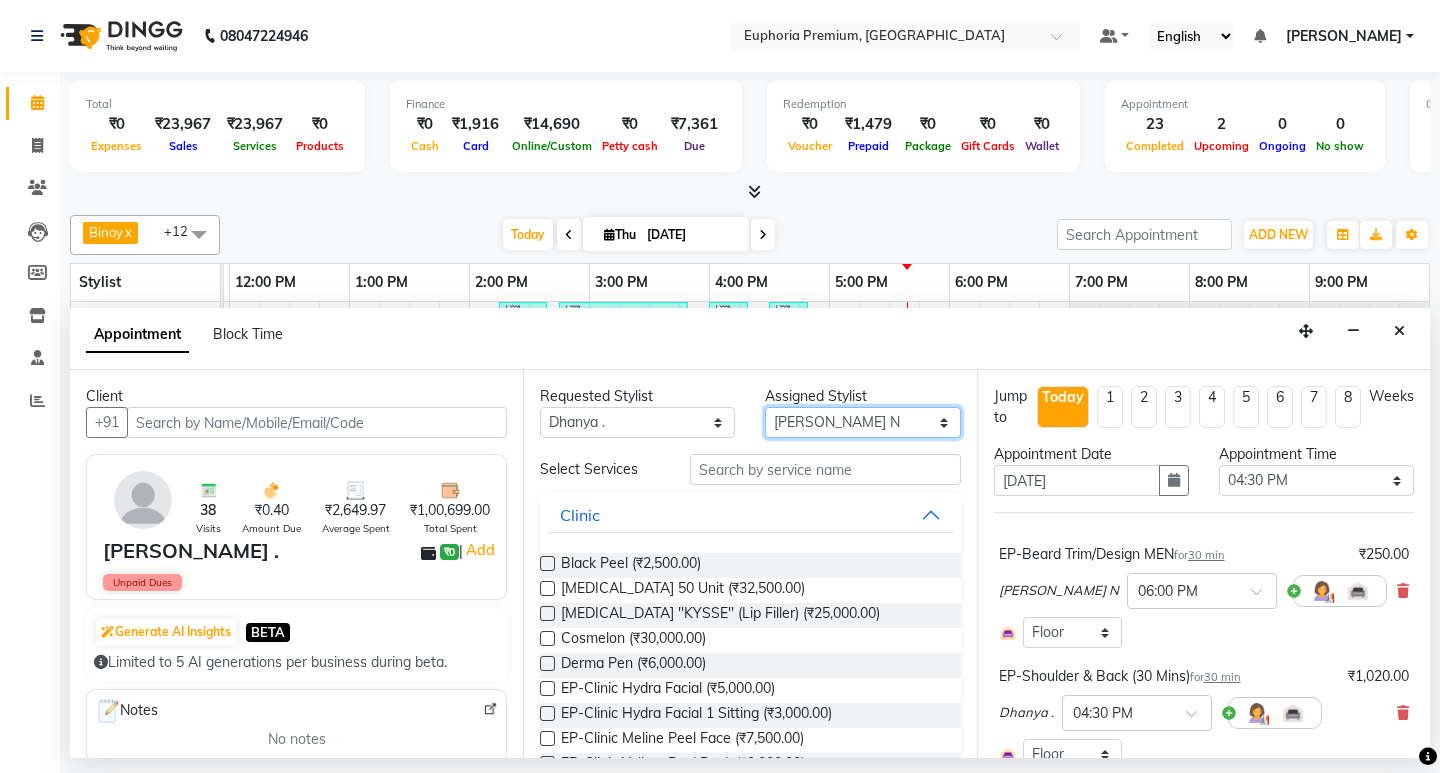 click on "Select Babu V Bharath N Binoy  Chandru Magar Chethan N  Chiinthian Moi ChonglianMoi MOI Daisy . Dhanya . Diya Khadka Fredrick Burrows Kishore K Maria Hamsa MRINALI MILI Pinky . Priya  K Rosy Sanate Savitha Vijayan Shalini Deivasigamani Shishi L Vijayalakshmi M VISHON BAIDYA" at bounding box center [862, 422] 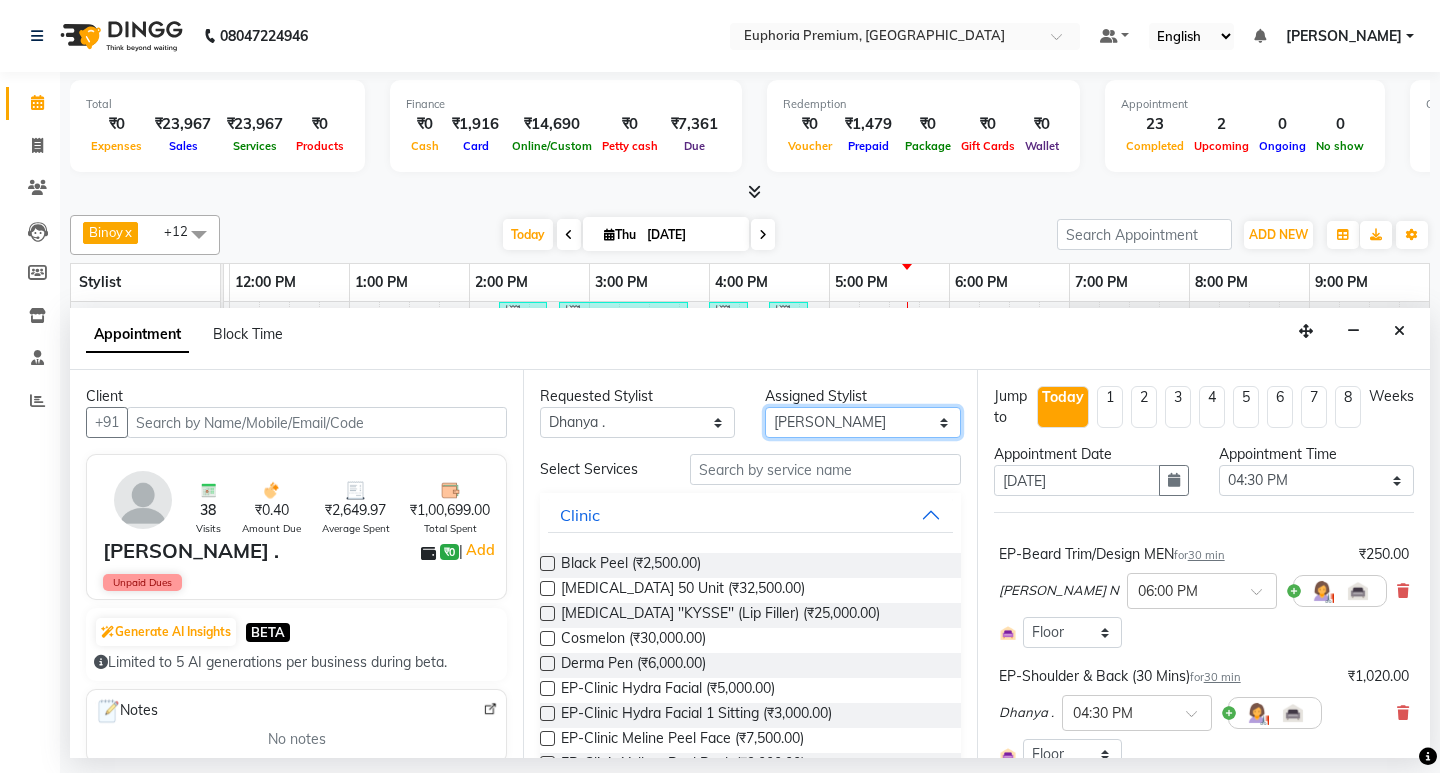 click on "Select Babu V Bharath N Binoy  Chandru Magar Chethan N  Chiinthian Moi ChonglianMoi MOI Daisy . Dhanya . Diya Khadka Fredrick Burrows Kishore K Maria Hamsa MRINALI MILI Pinky . Priya  K Rosy Sanate Savitha Vijayan Shalini Deivasigamani Shishi L Vijayalakshmi M VISHON BAIDYA" at bounding box center (862, 422) 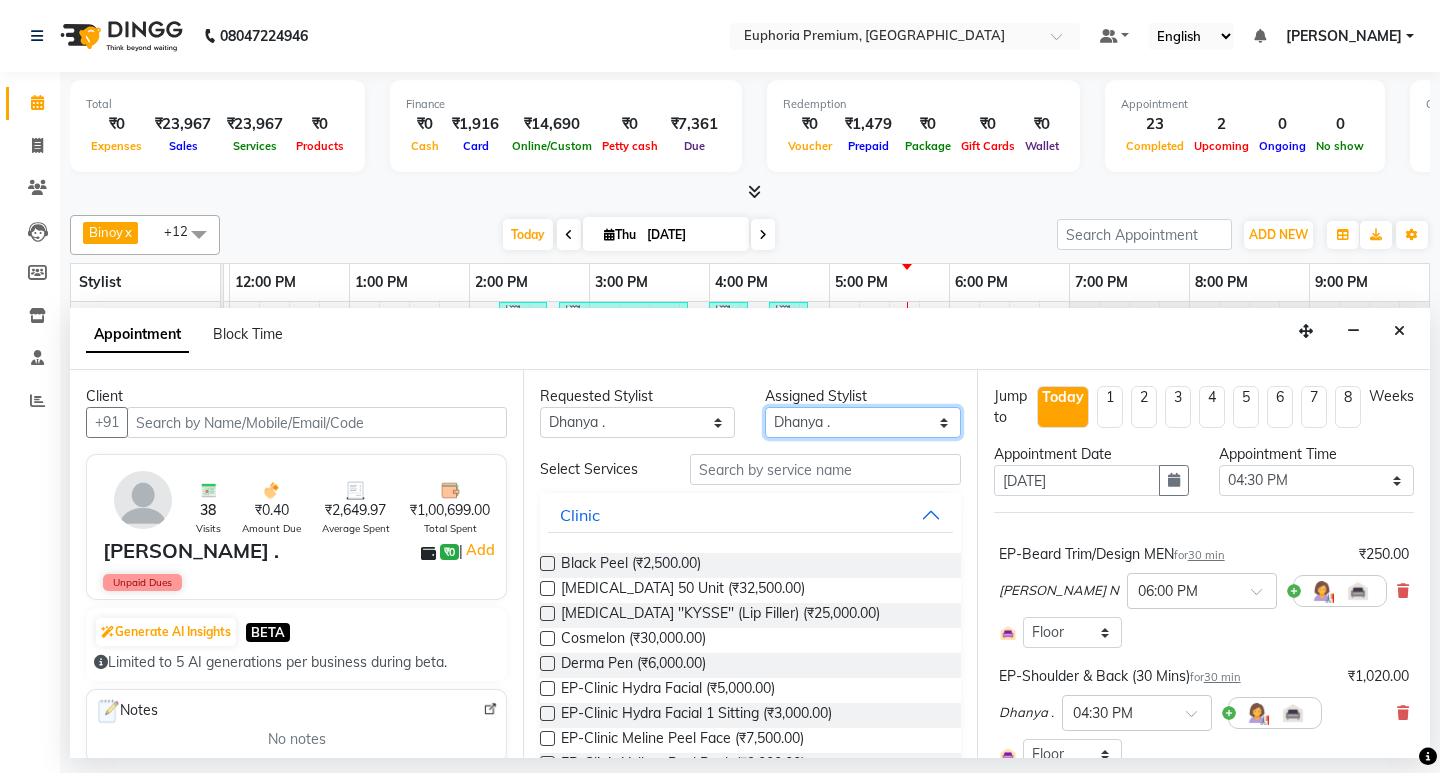 click on "Select Babu V Bharath N Binoy  Chandru Magar Chethan N  Chiinthian Moi ChonglianMoi MOI Daisy . Dhanya . Diya Khadka Fredrick Burrows Kishore K Maria Hamsa MRINALI MILI Pinky . Priya  K Rosy Sanate Savitha Vijayan Shalini Deivasigamani Shishi L Vijayalakshmi M VISHON BAIDYA" at bounding box center [862, 422] 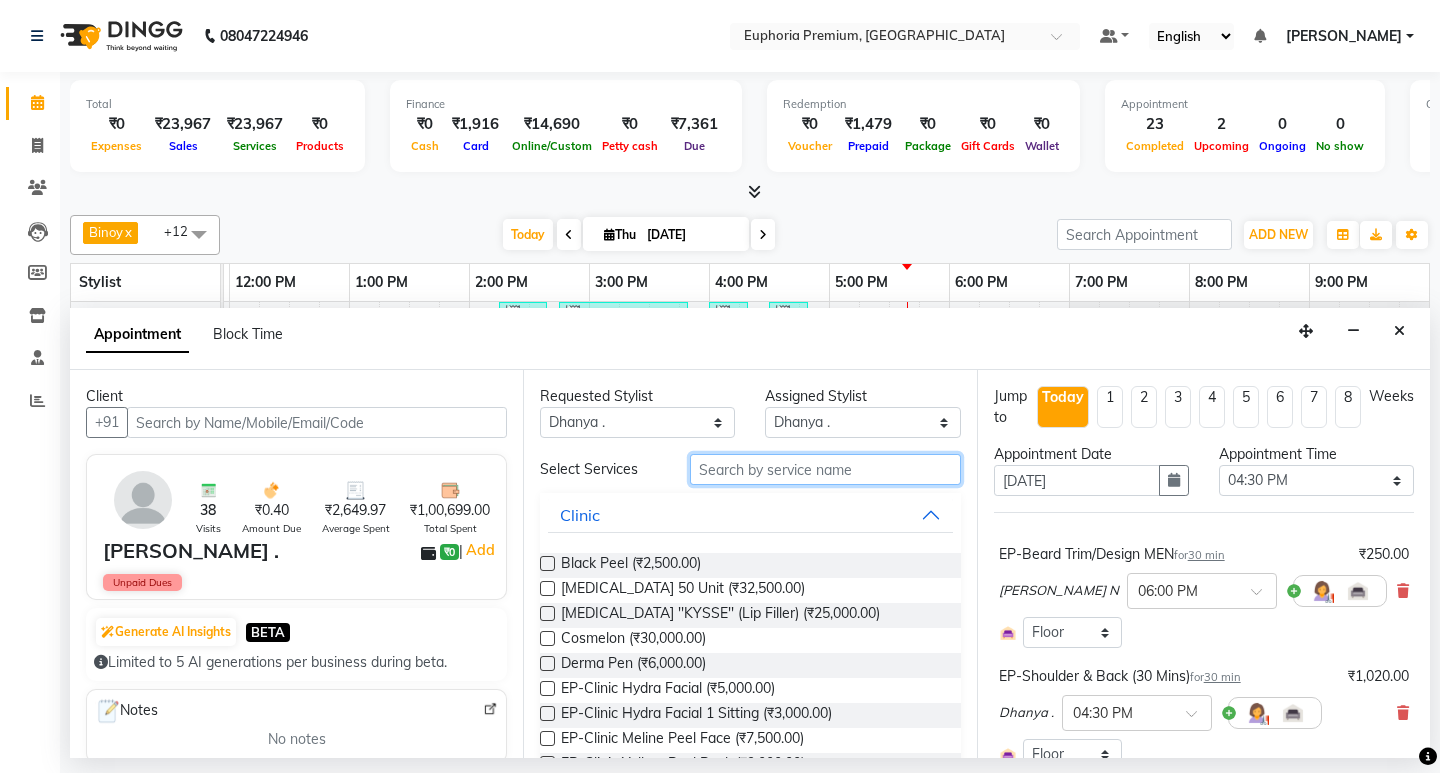 click at bounding box center (825, 469) 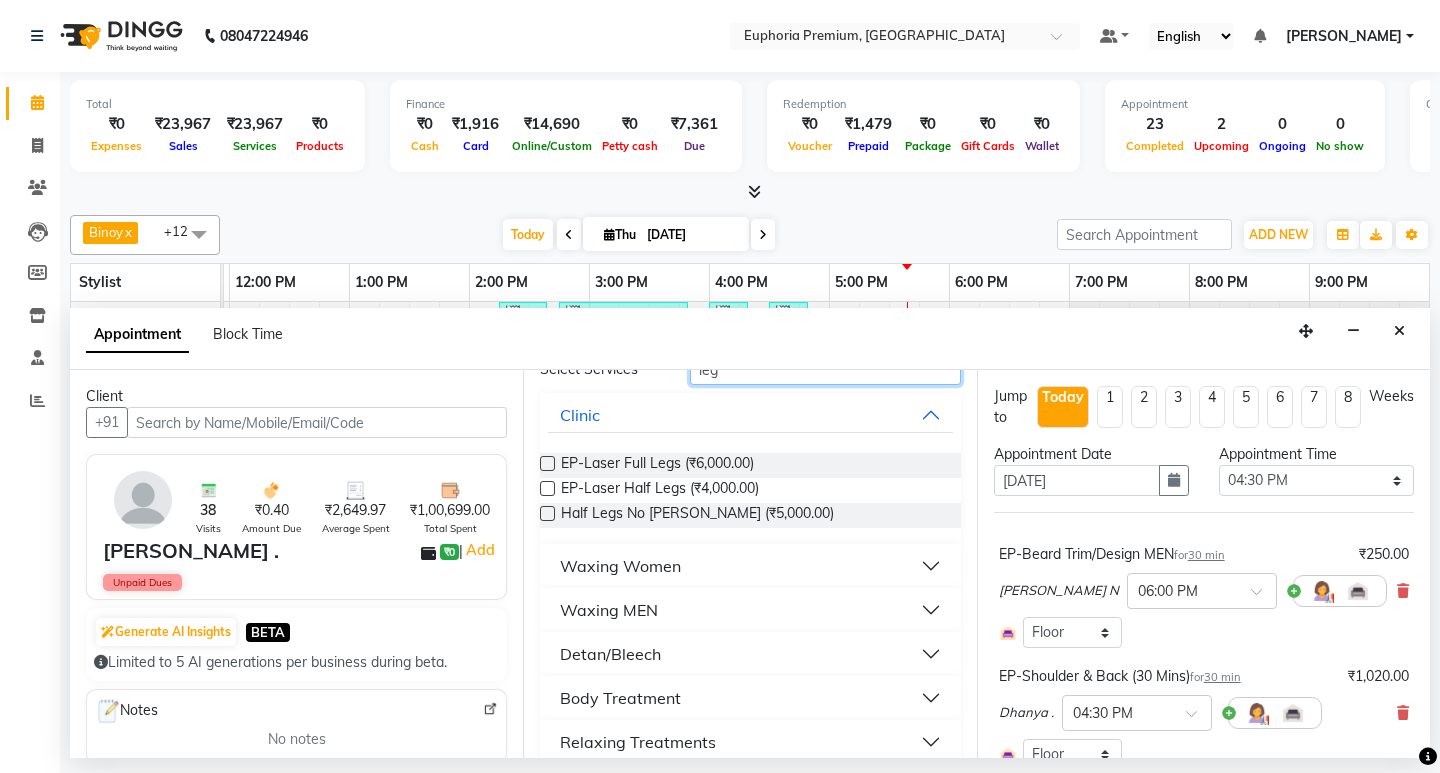 scroll, scrollTop: 122, scrollLeft: 0, axis: vertical 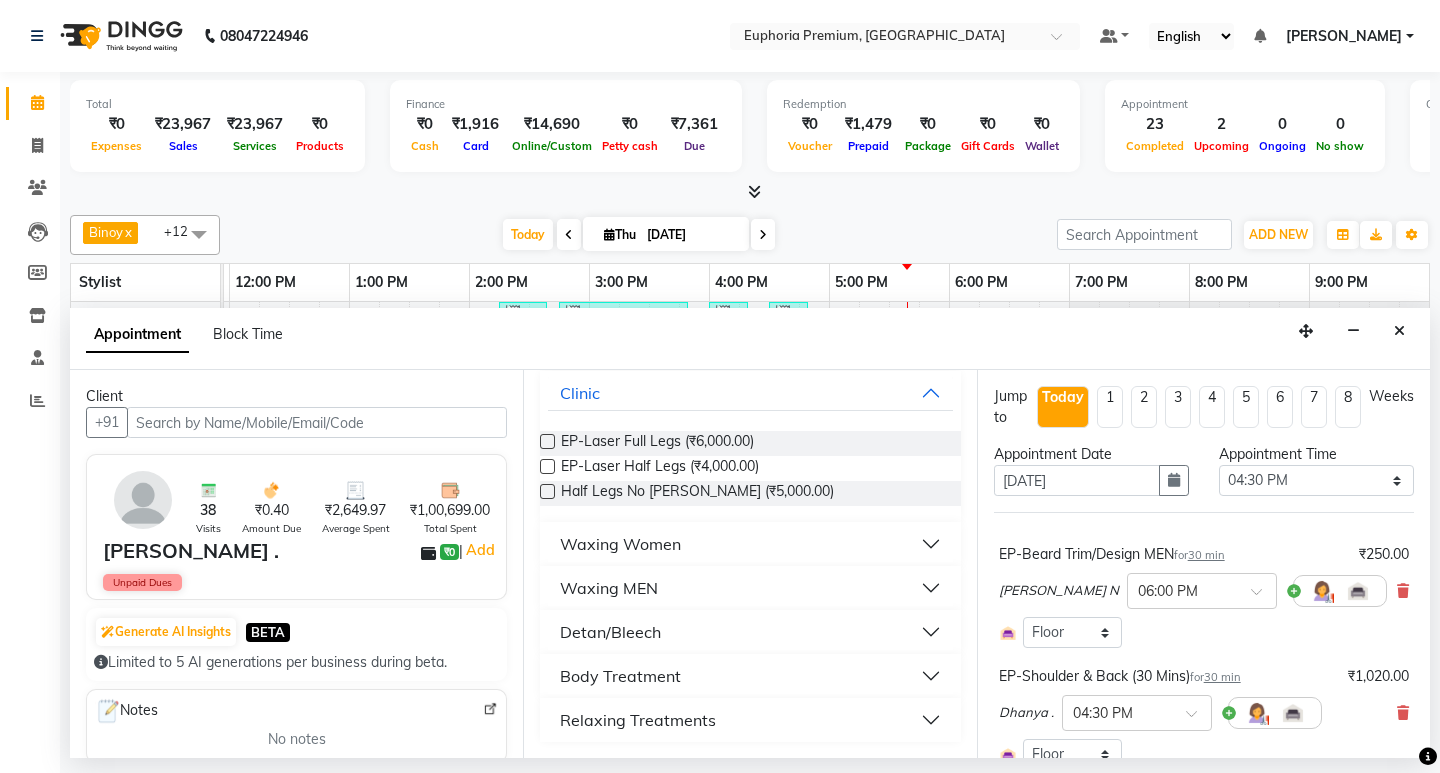 type on "leg" 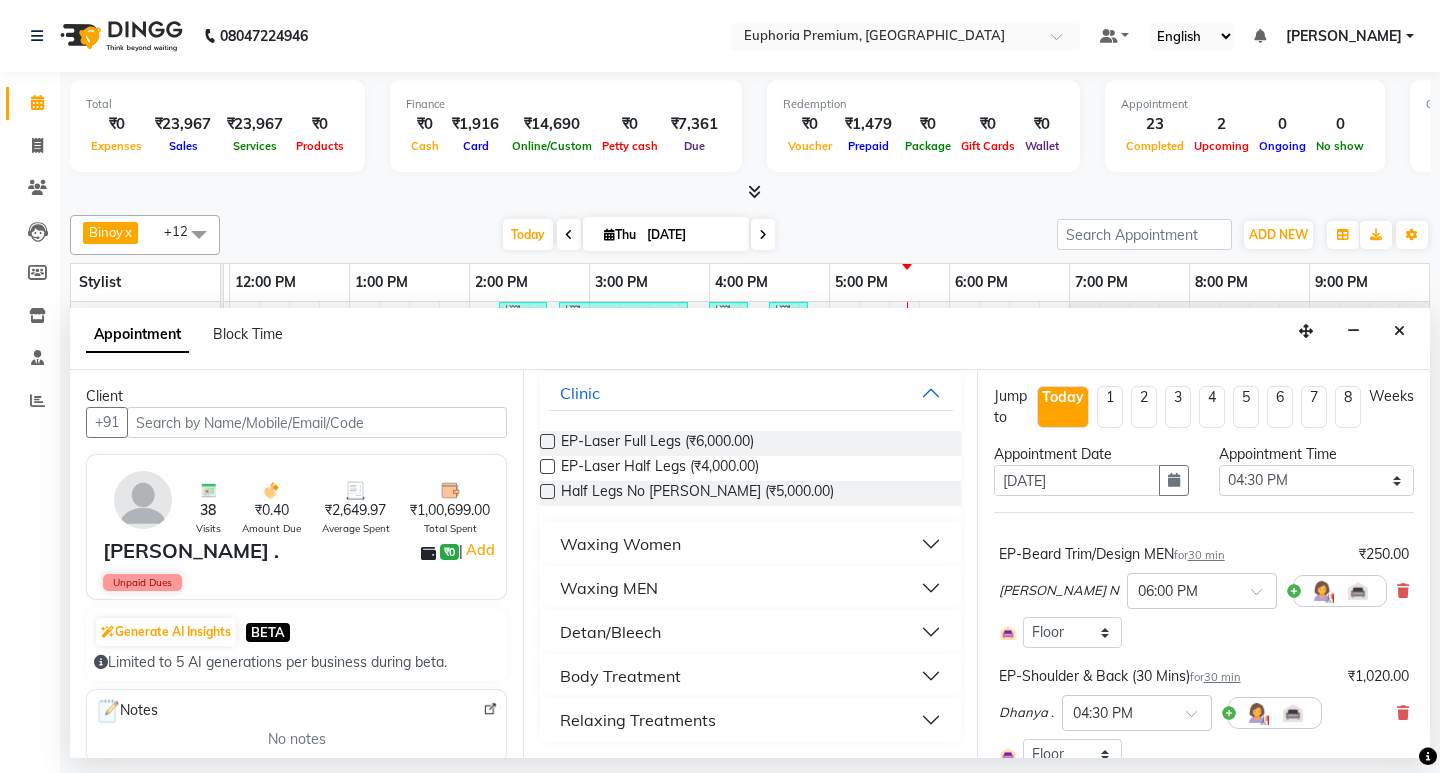 click on "Relaxing Treatments" at bounding box center [638, 720] 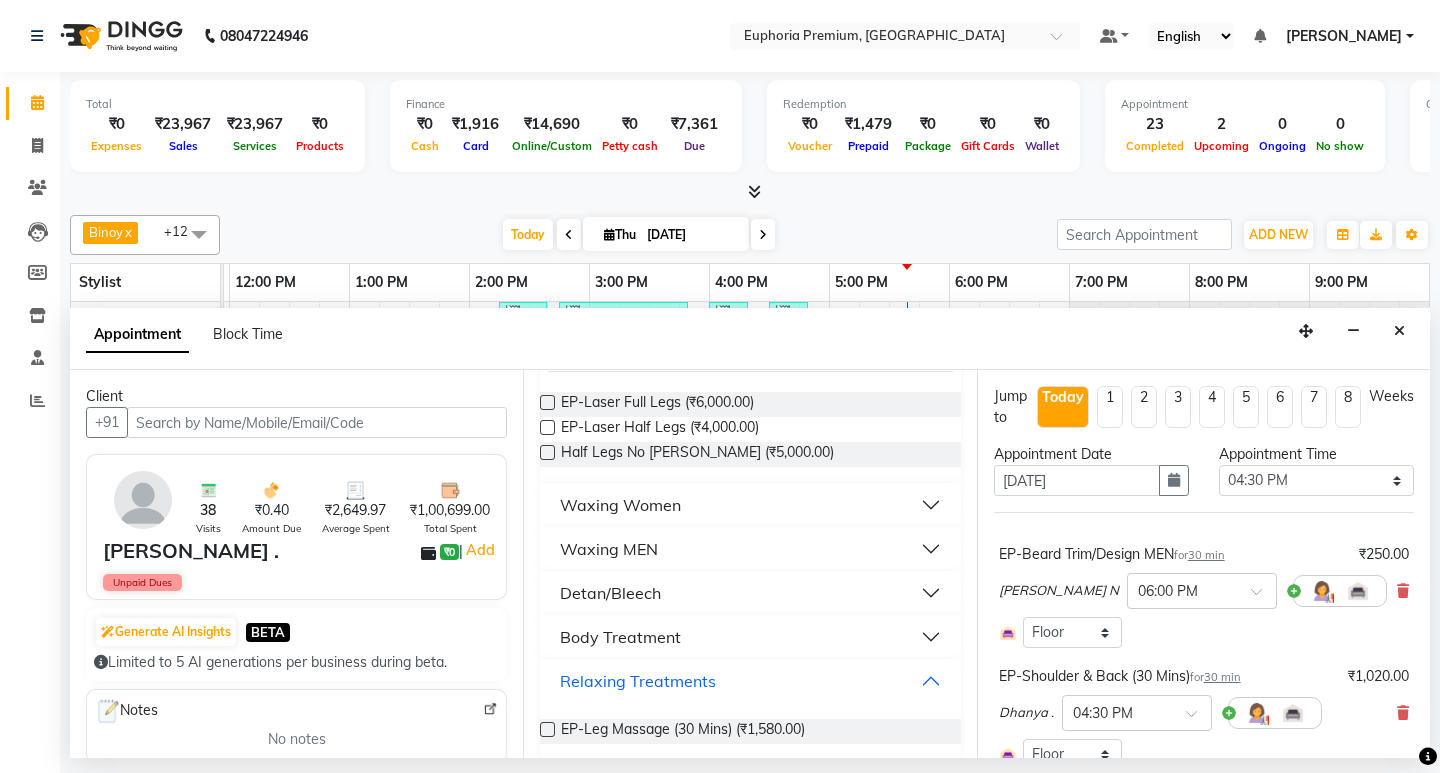 scroll, scrollTop: 179, scrollLeft: 0, axis: vertical 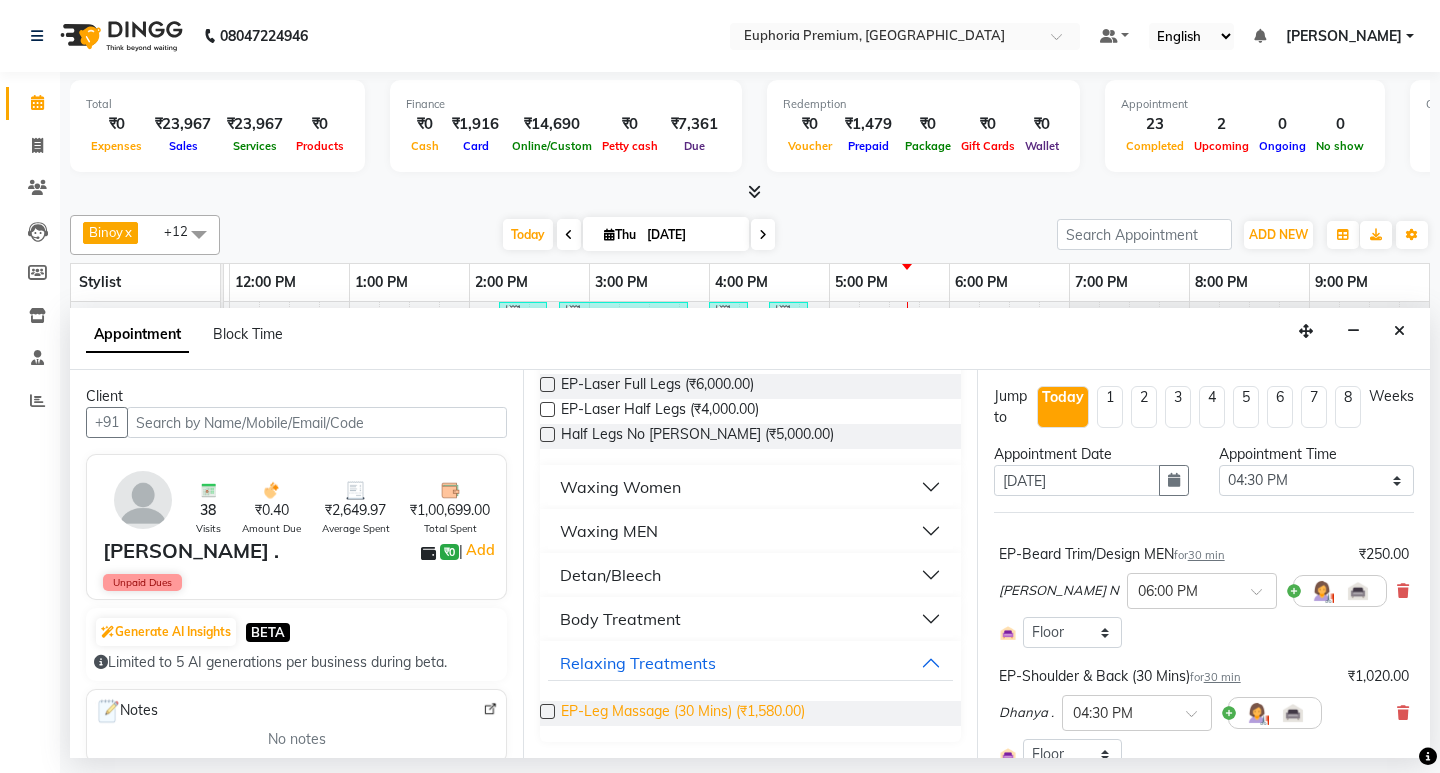 click on "EP-Leg Massage (30 Mins) (₹1,580.00)" at bounding box center [683, 713] 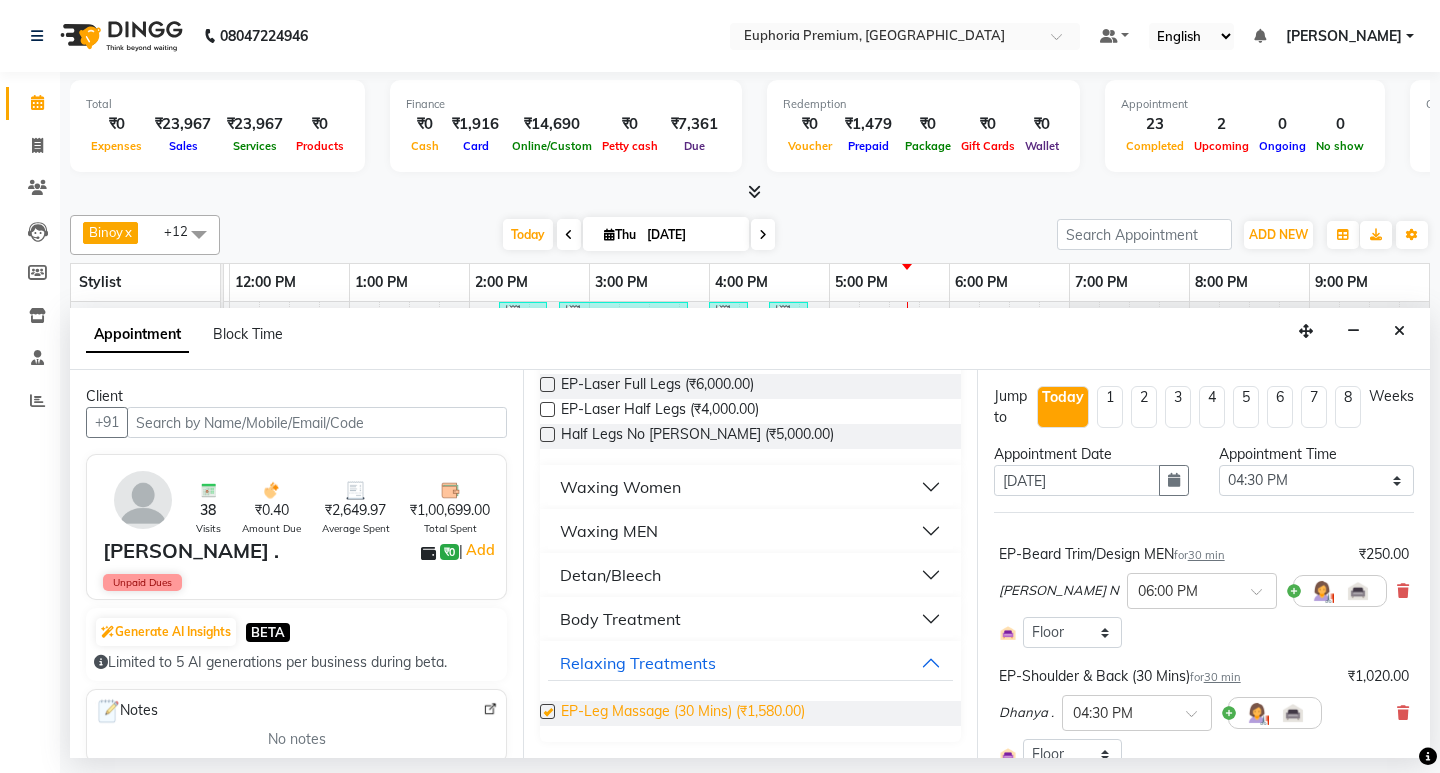 checkbox on "false" 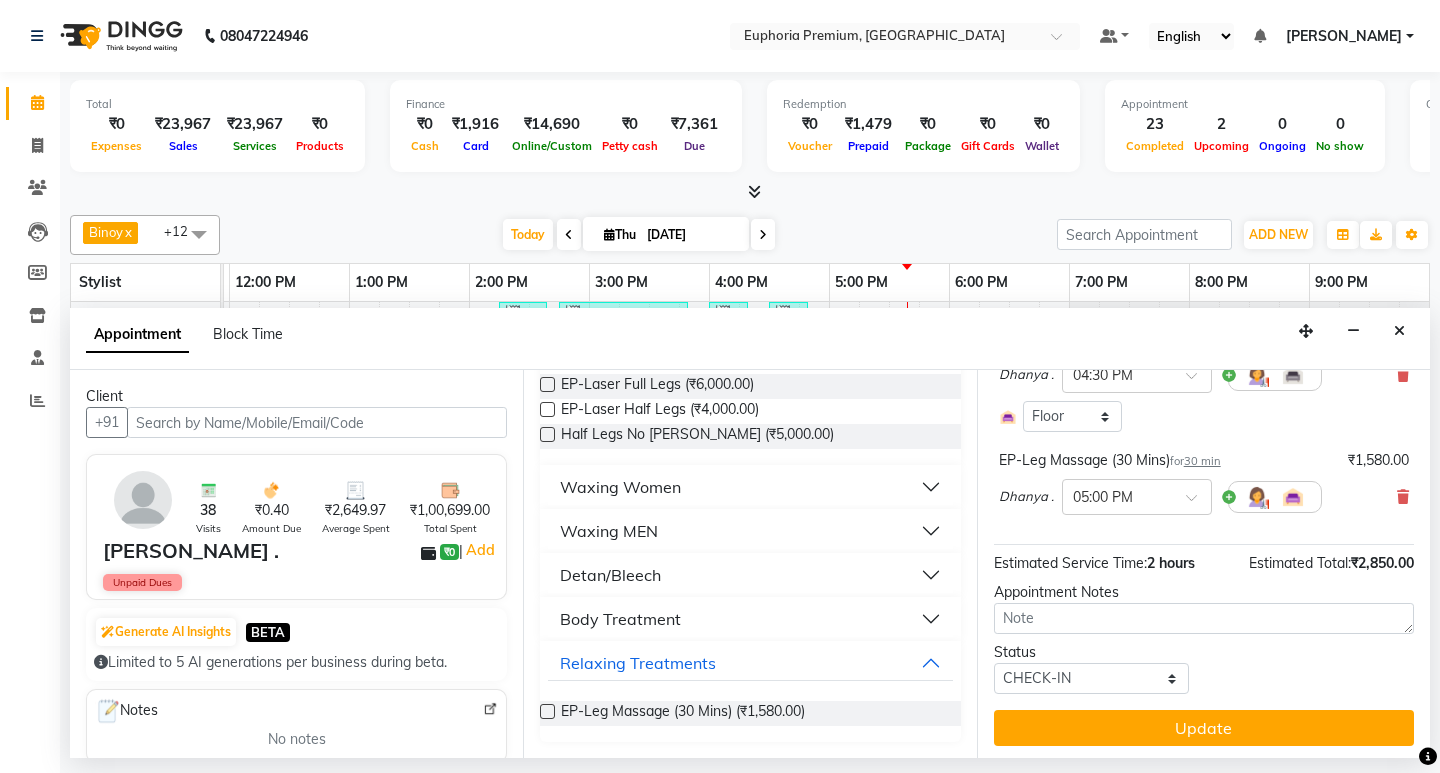 scroll, scrollTop: 342, scrollLeft: 0, axis: vertical 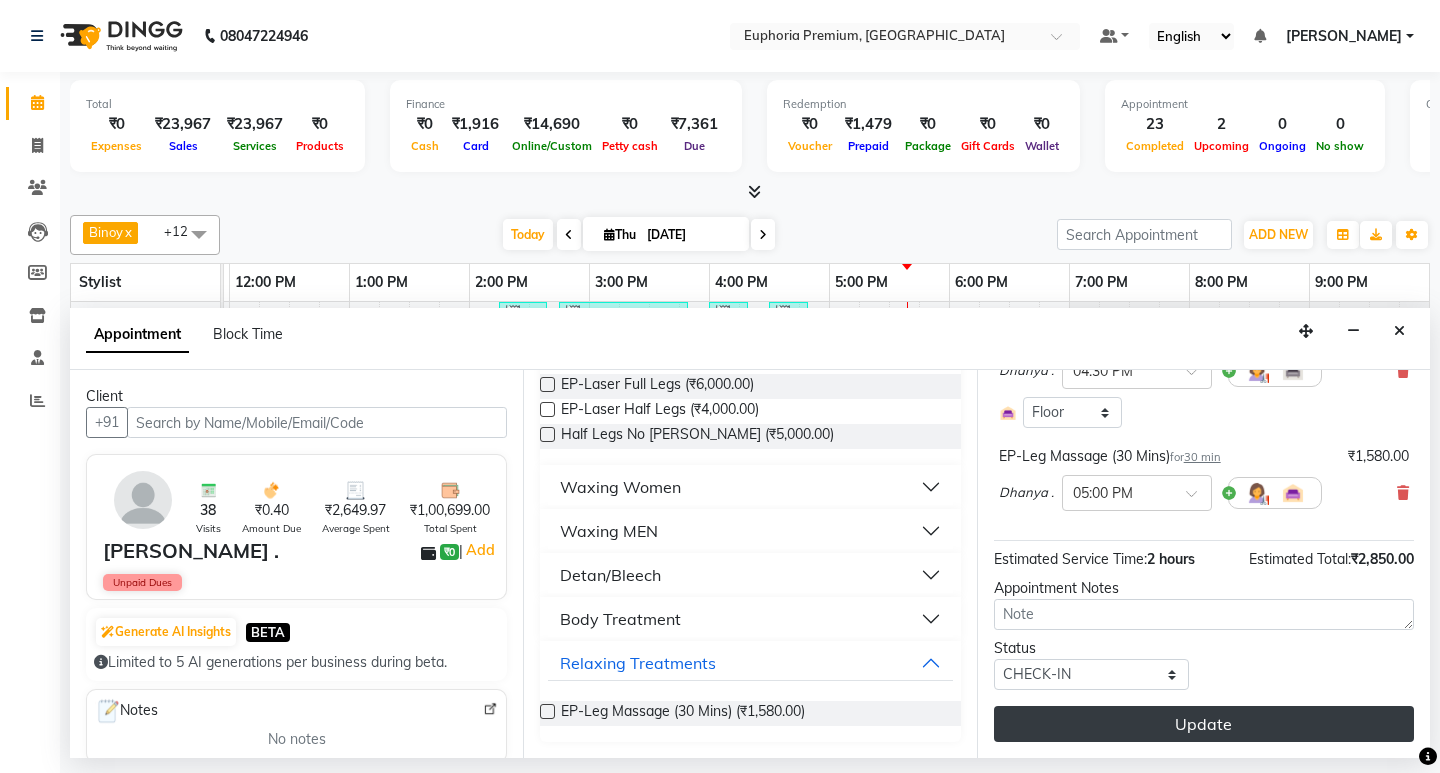 click on "Update" at bounding box center (1204, 724) 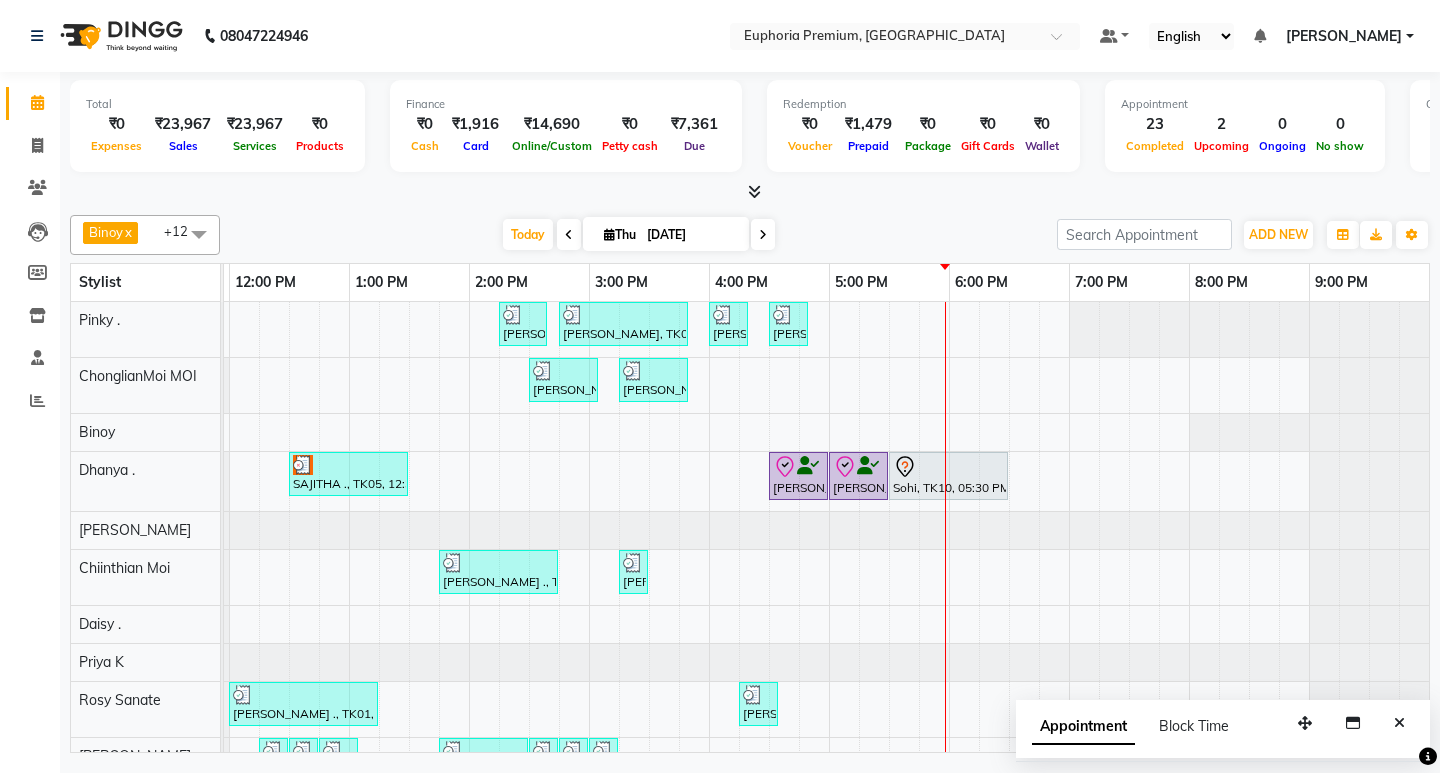 scroll, scrollTop: 65, scrollLeft: 475, axis: both 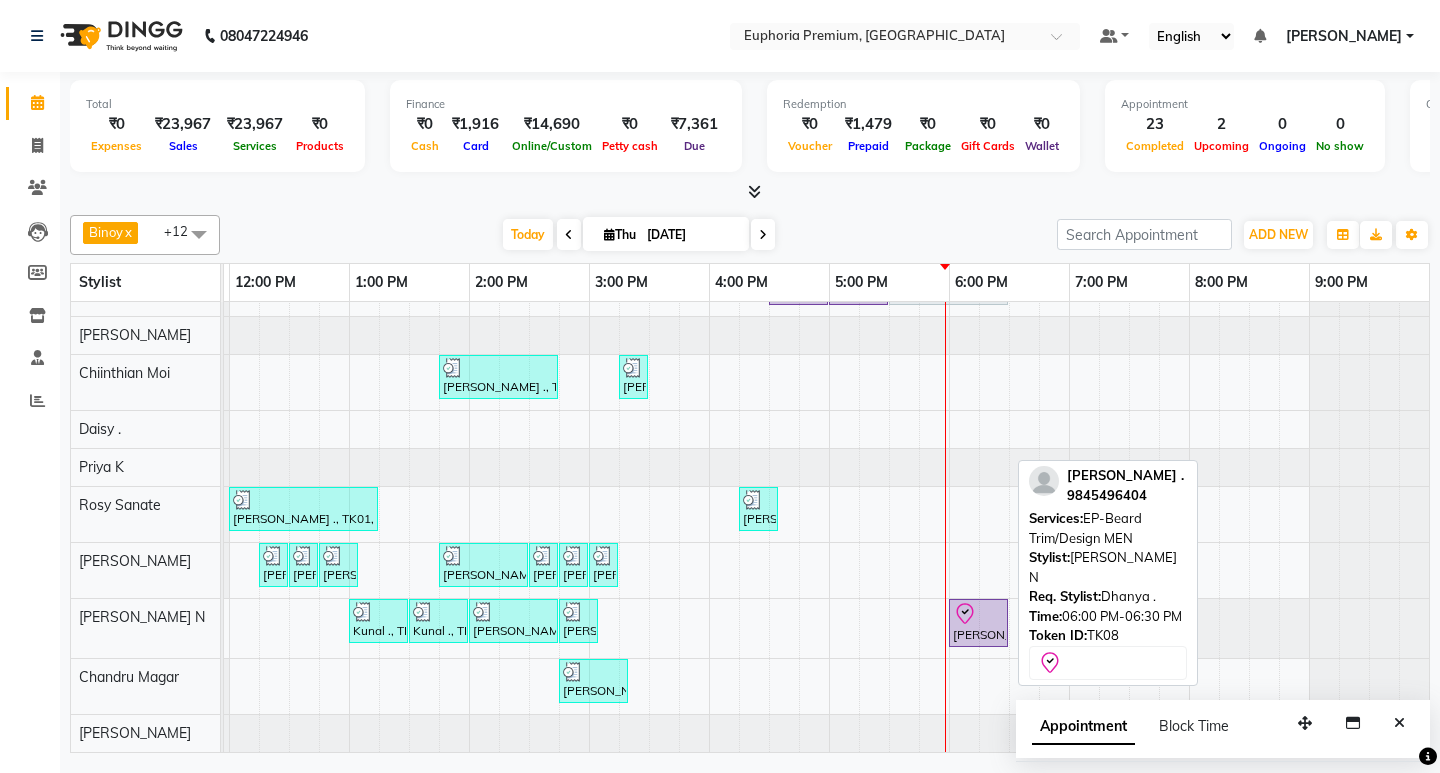 click 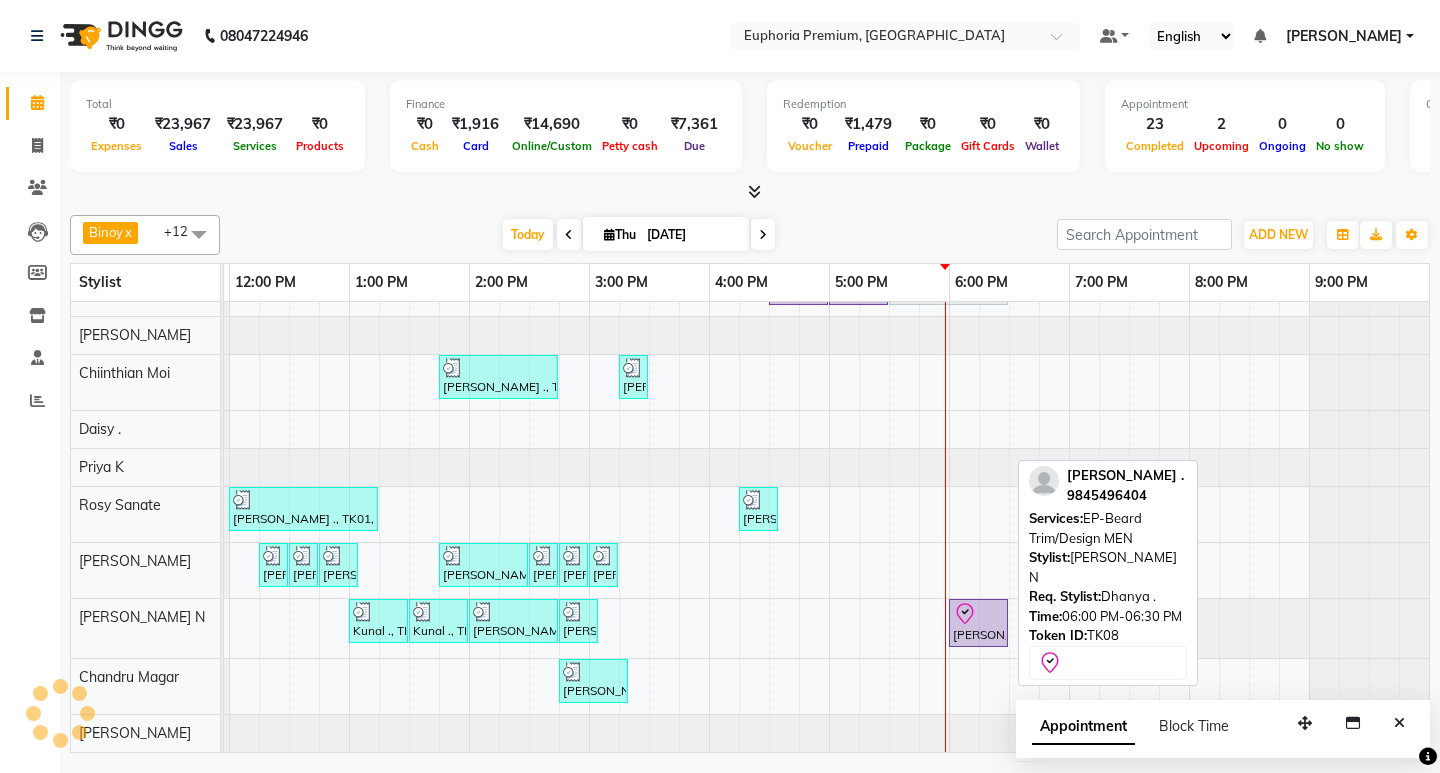 click 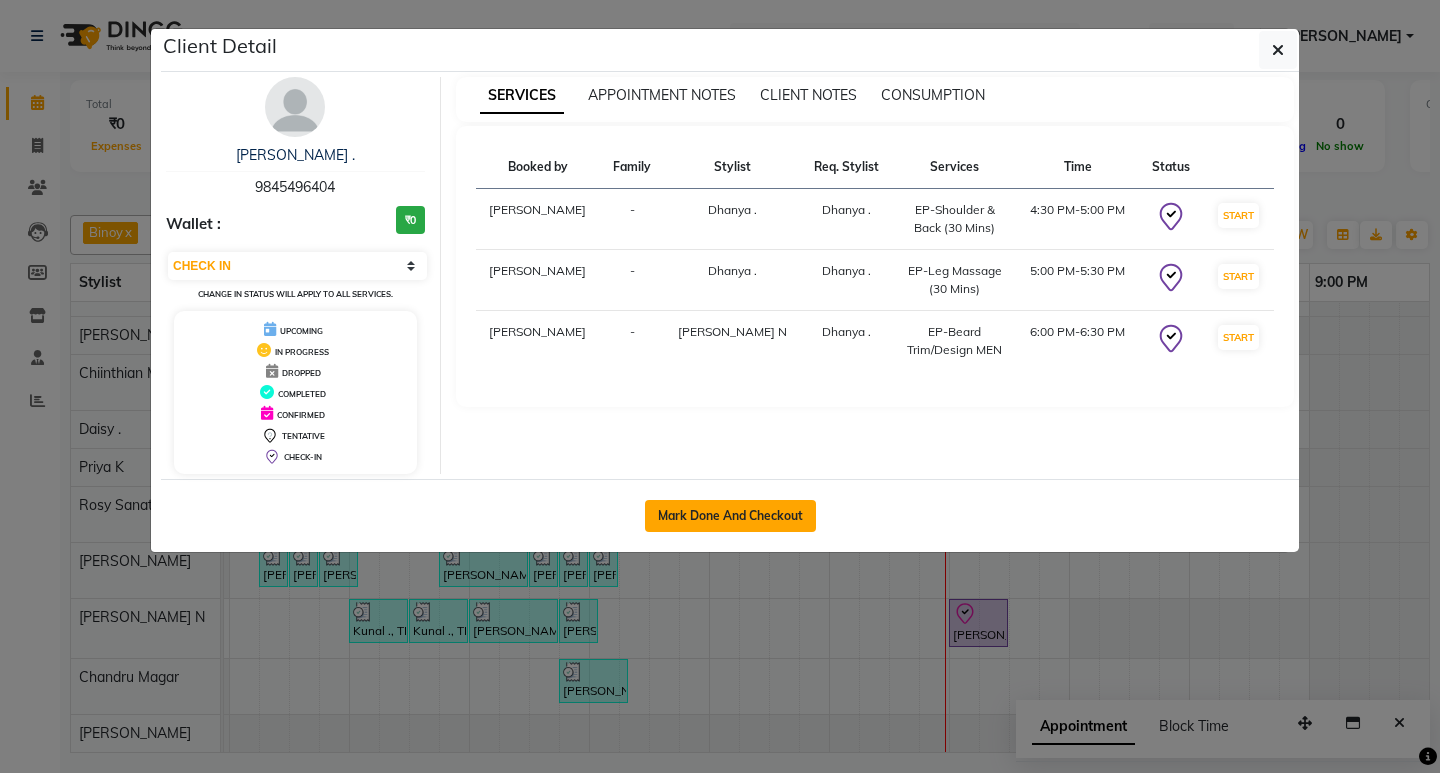 click on "Mark Done And Checkout" 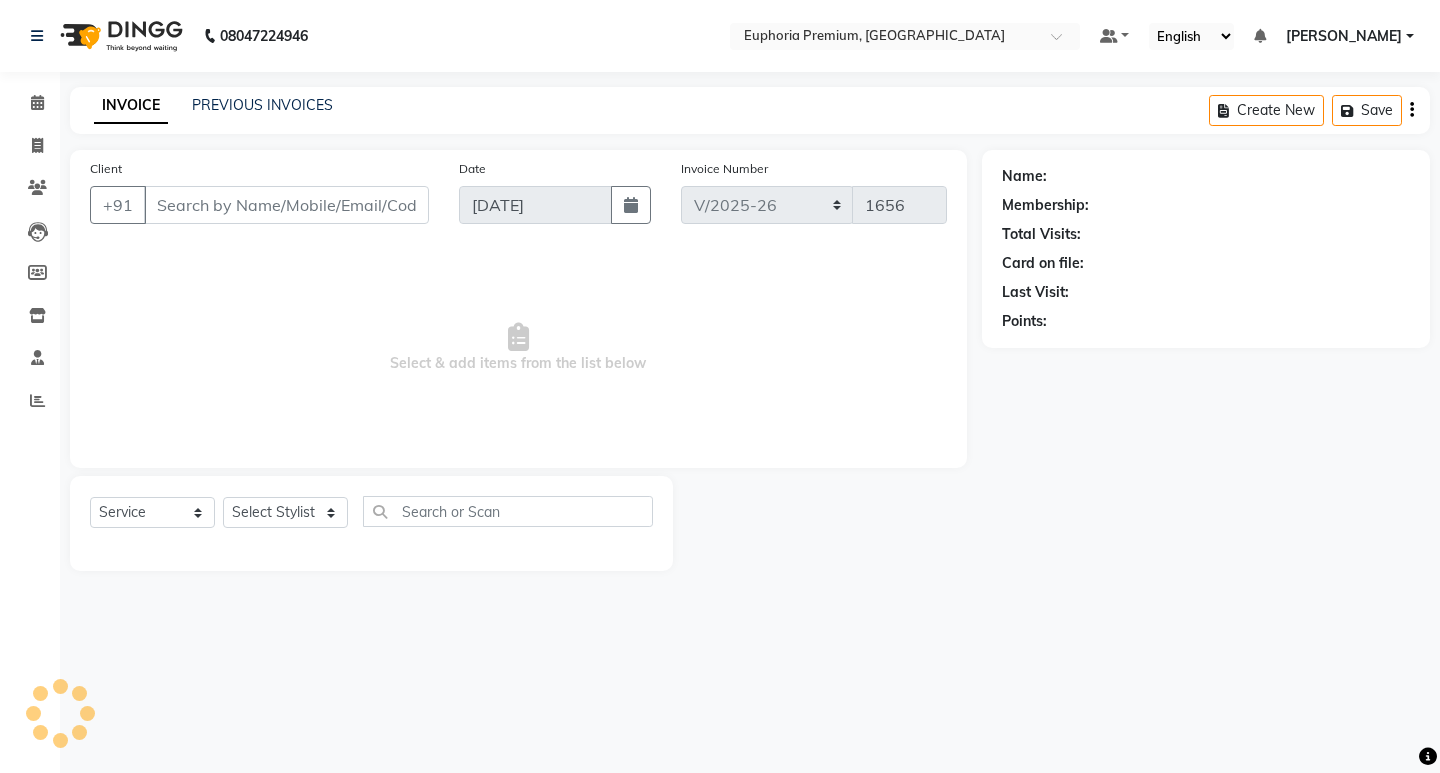 type on "98******04" 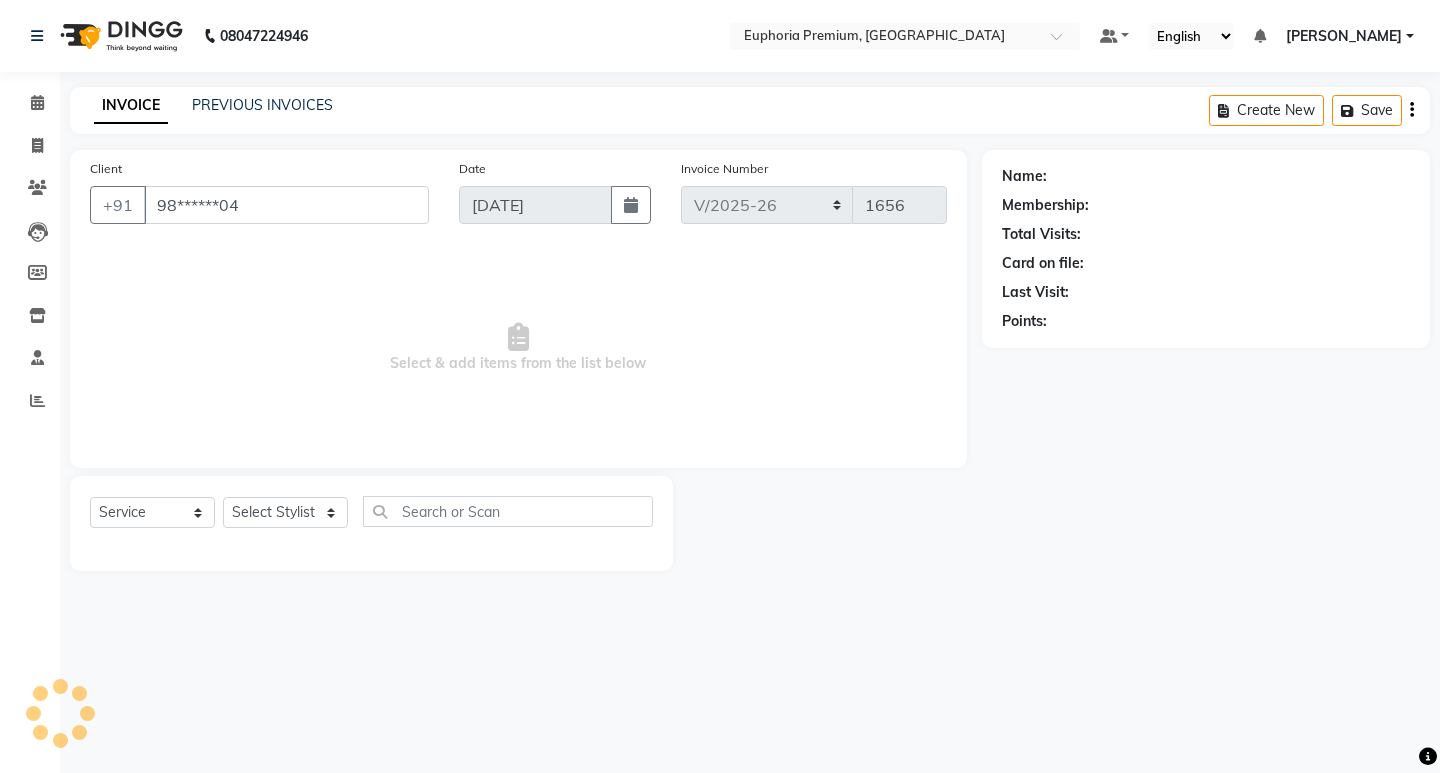 select on "71607" 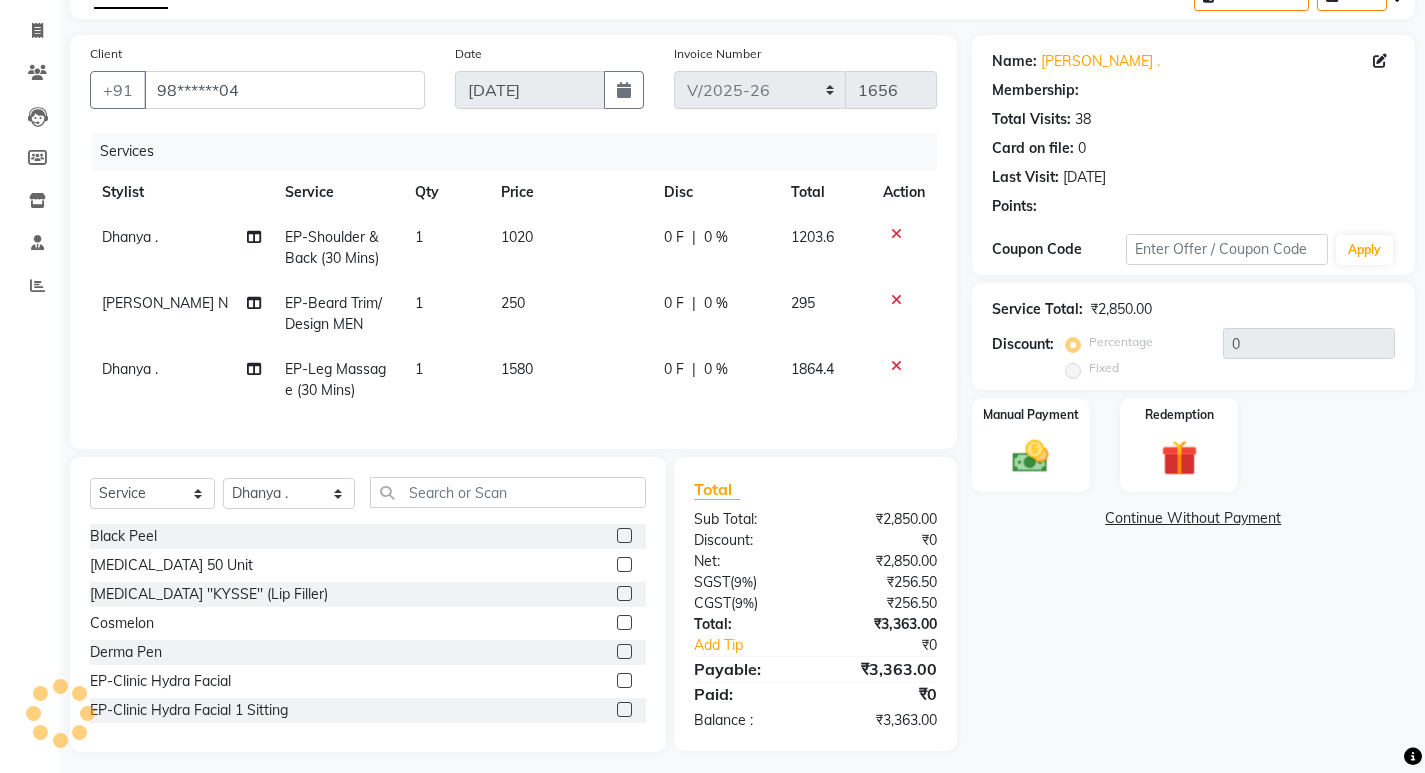 scroll, scrollTop: 139, scrollLeft: 0, axis: vertical 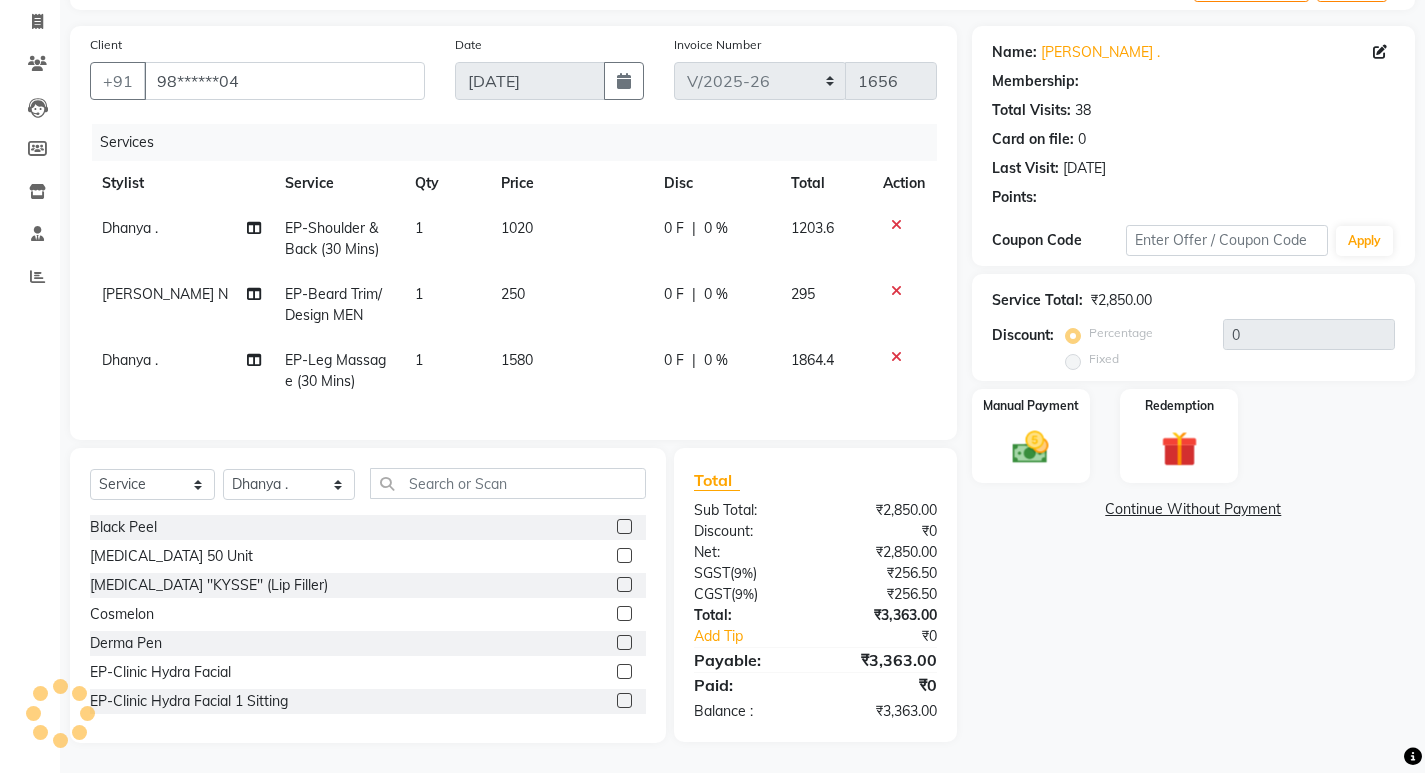 select on "1: Object" 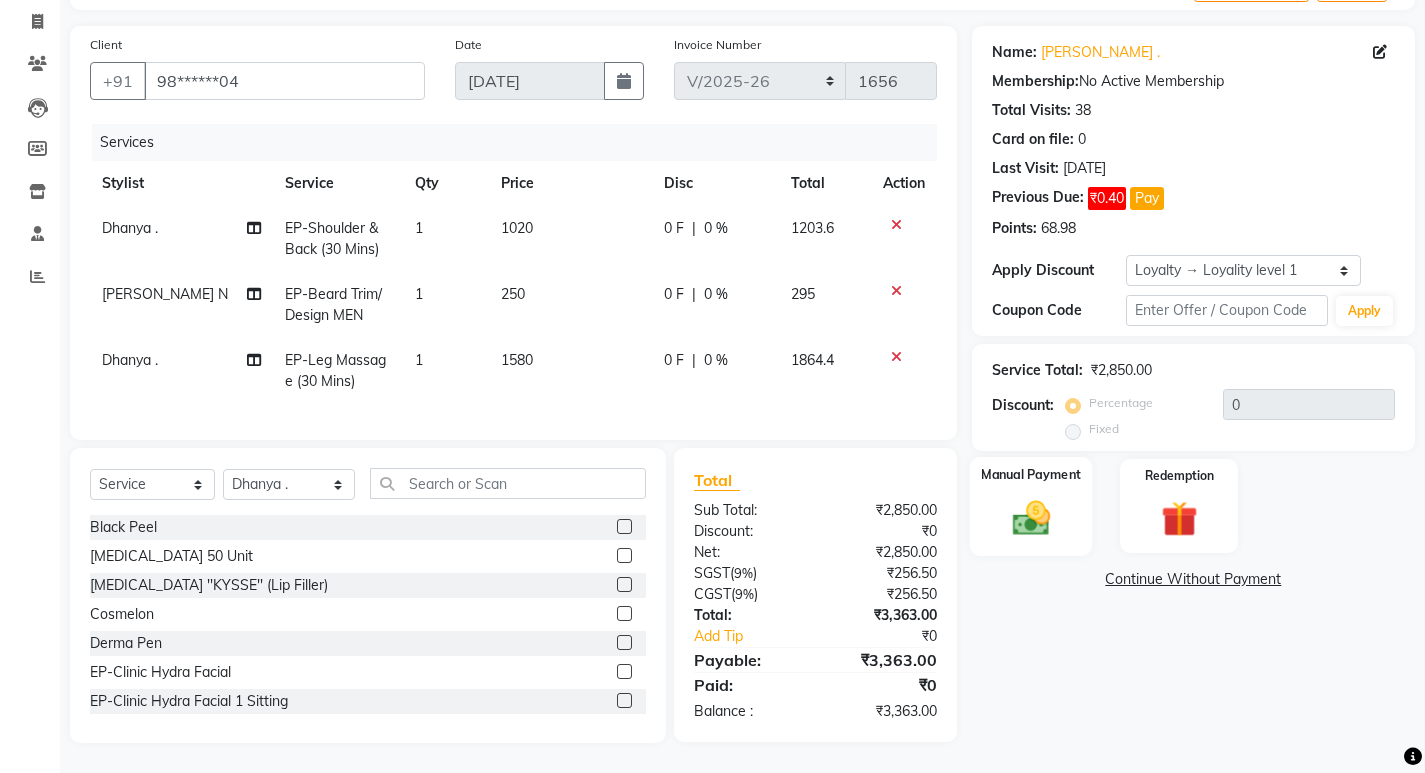 click 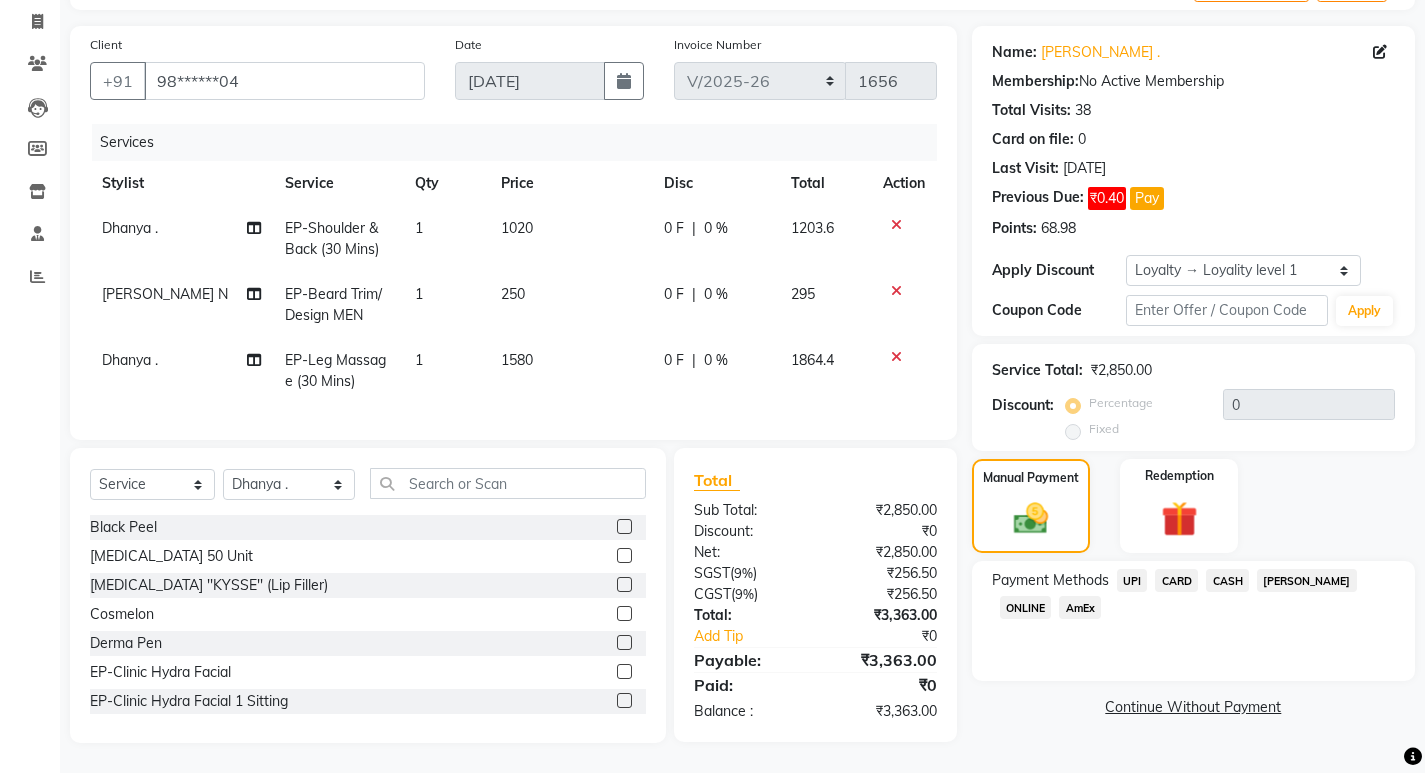 click on "UPI" 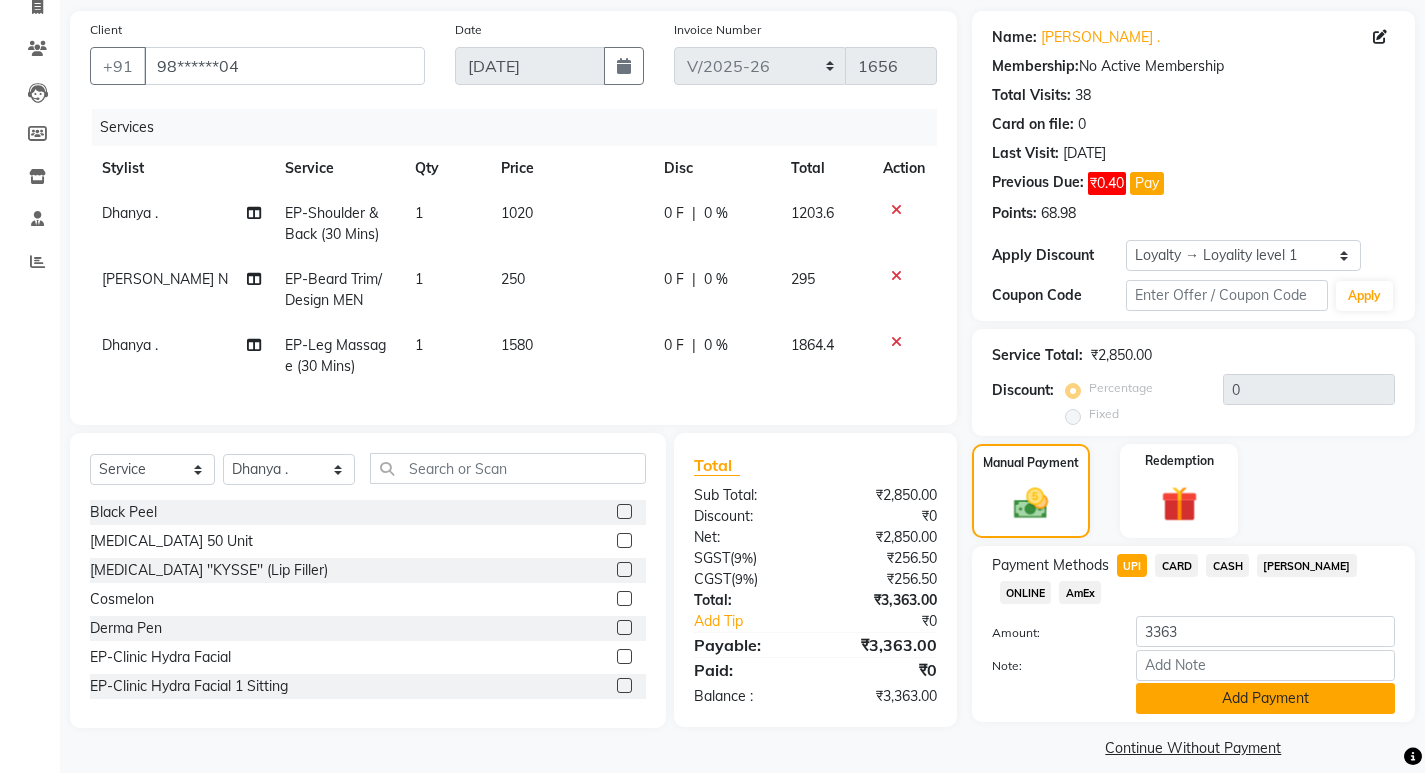 click on "Add Payment" 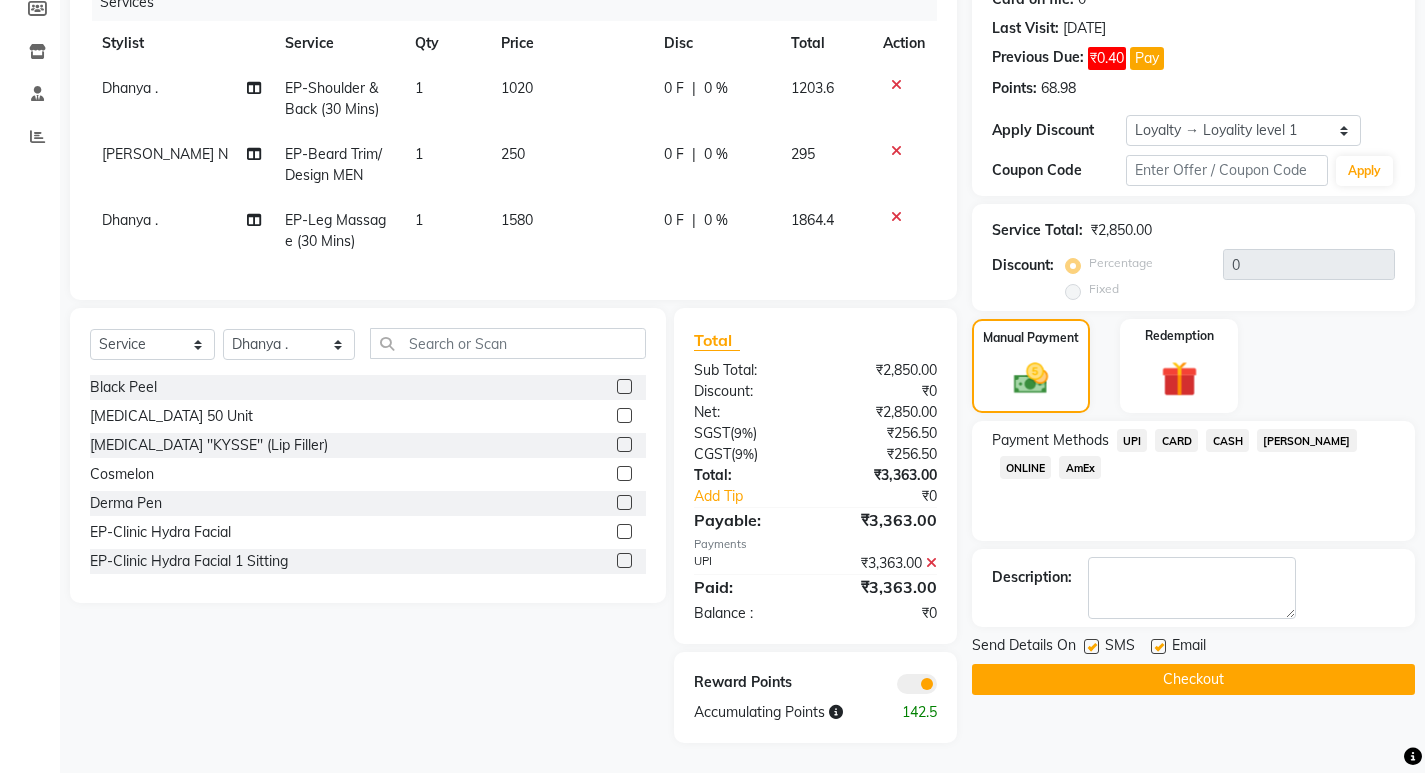 scroll, scrollTop: 279, scrollLeft: 0, axis: vertical 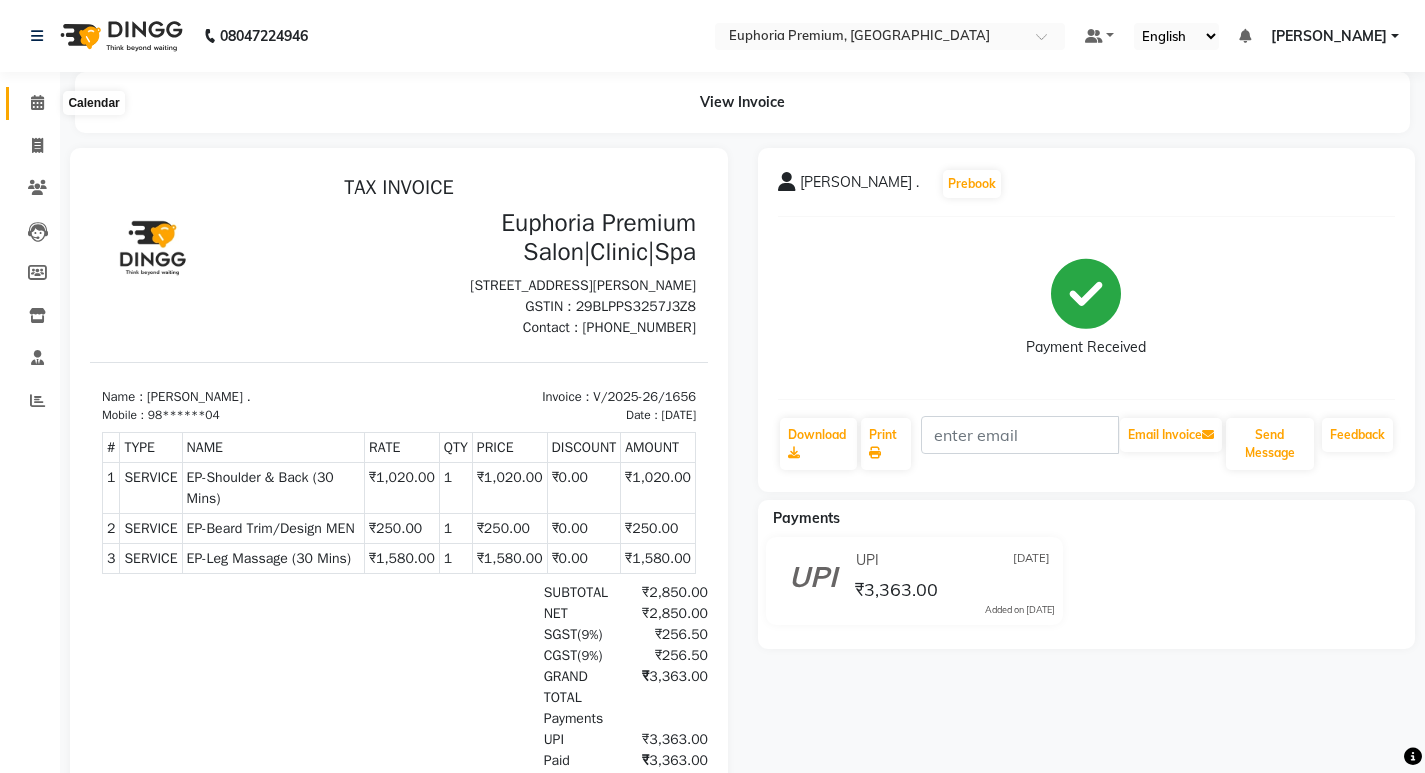 click 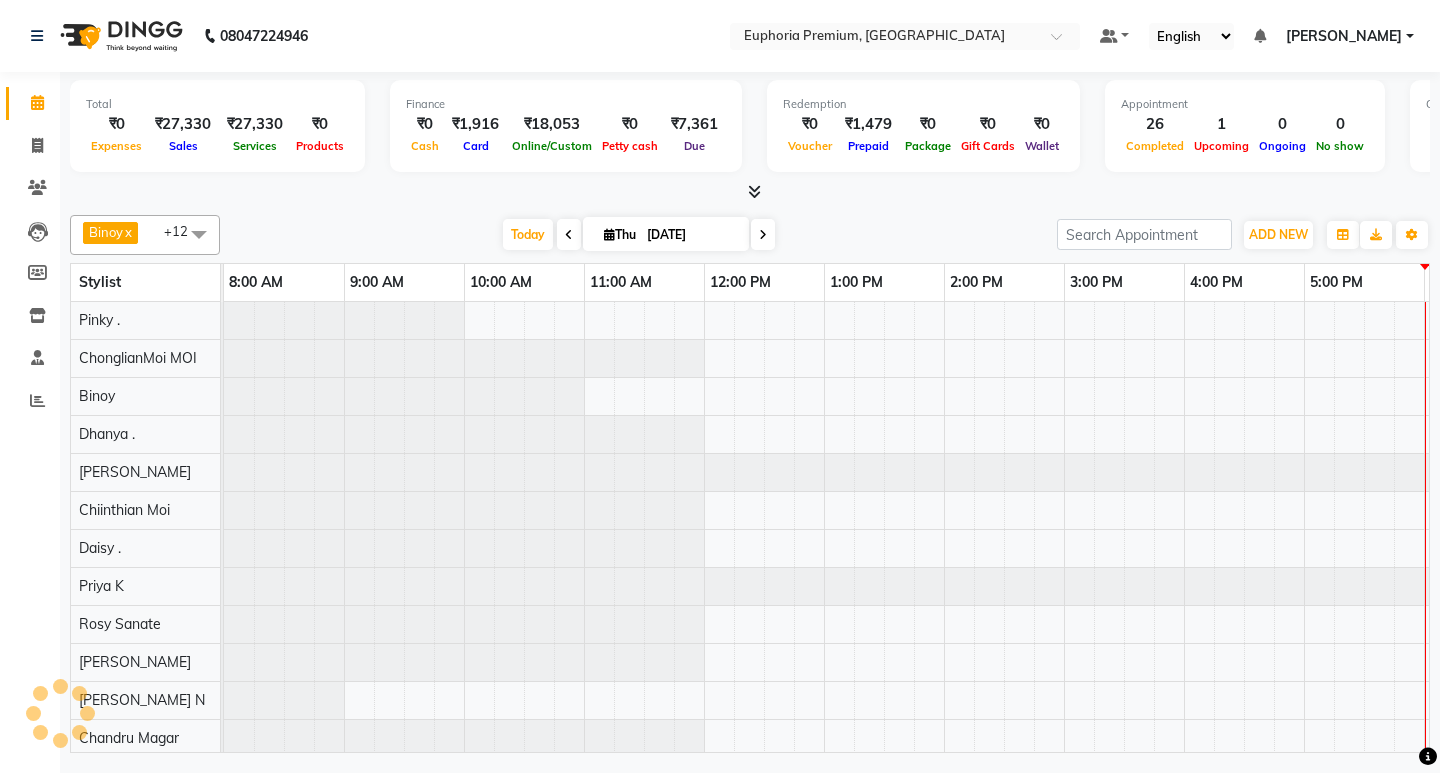 scroll, scrollTop: 0, scrollLeft: 475, axis: horizontal 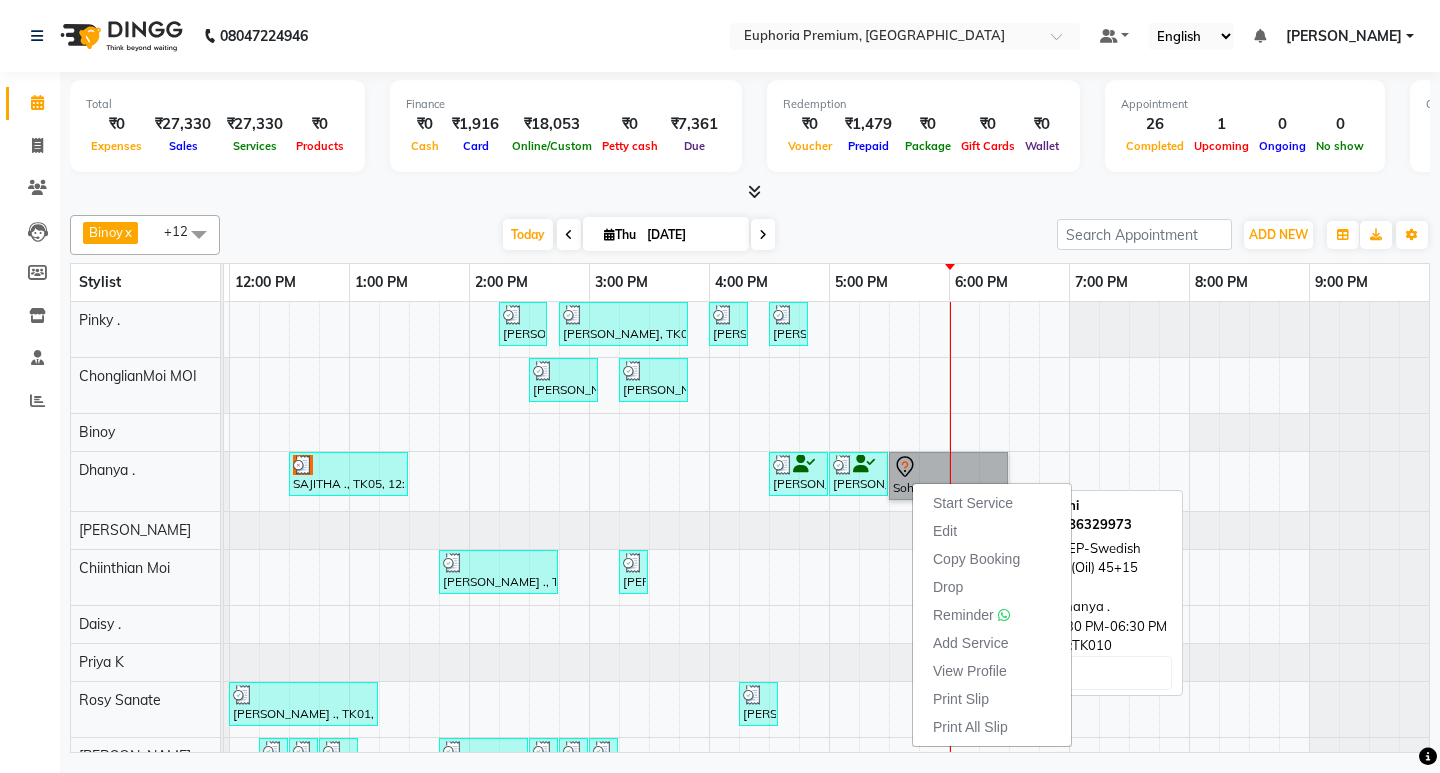 click on "Sohi, TK10, 05:30 PM-06:30 PM, EP-Swedish Massage (Oil) 45+15 Package" at bounding box center (948, 476) 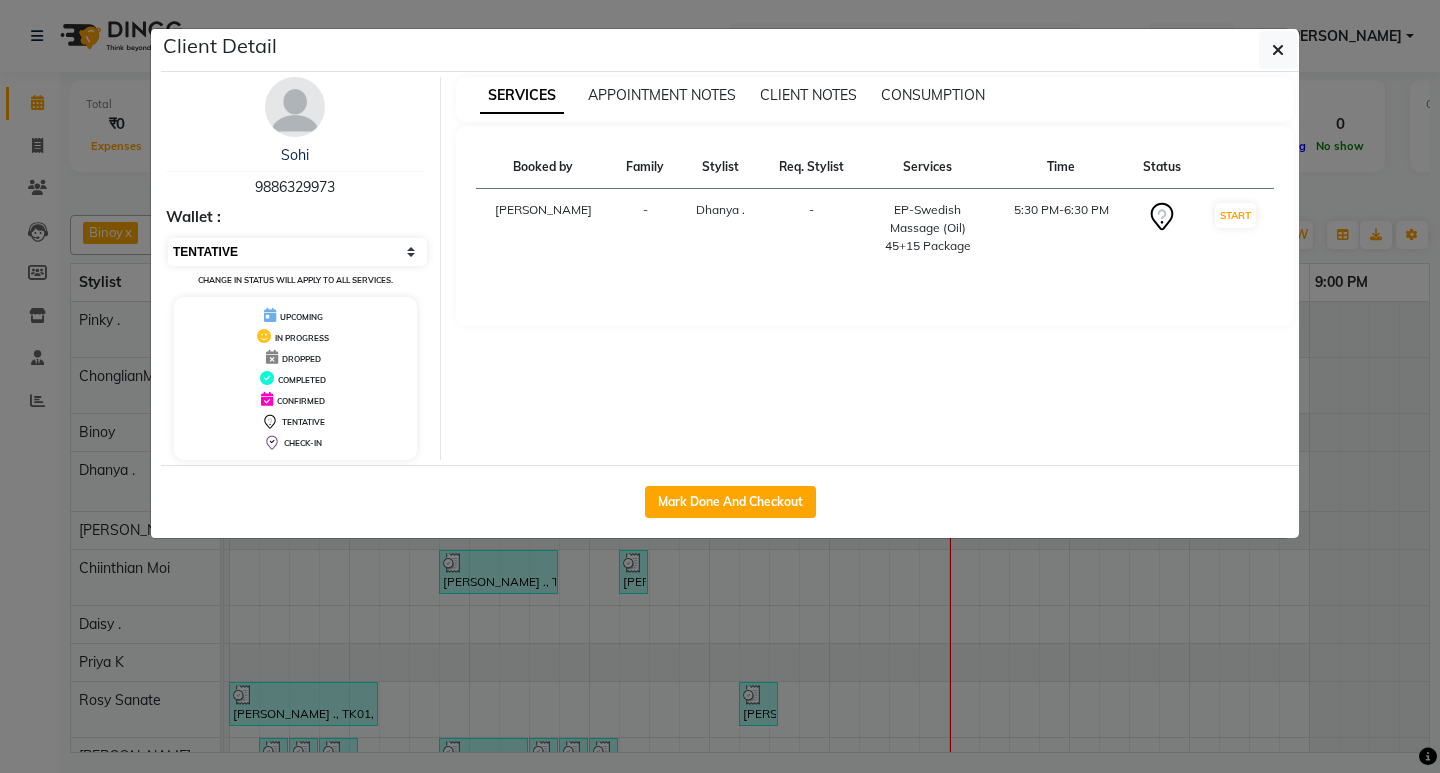 click on "Select IN SERVICE CONFIRMED TENTATIVE CHECK IN MARK DONE DROPPED UPCOMING" at bounding box center (297, 252) 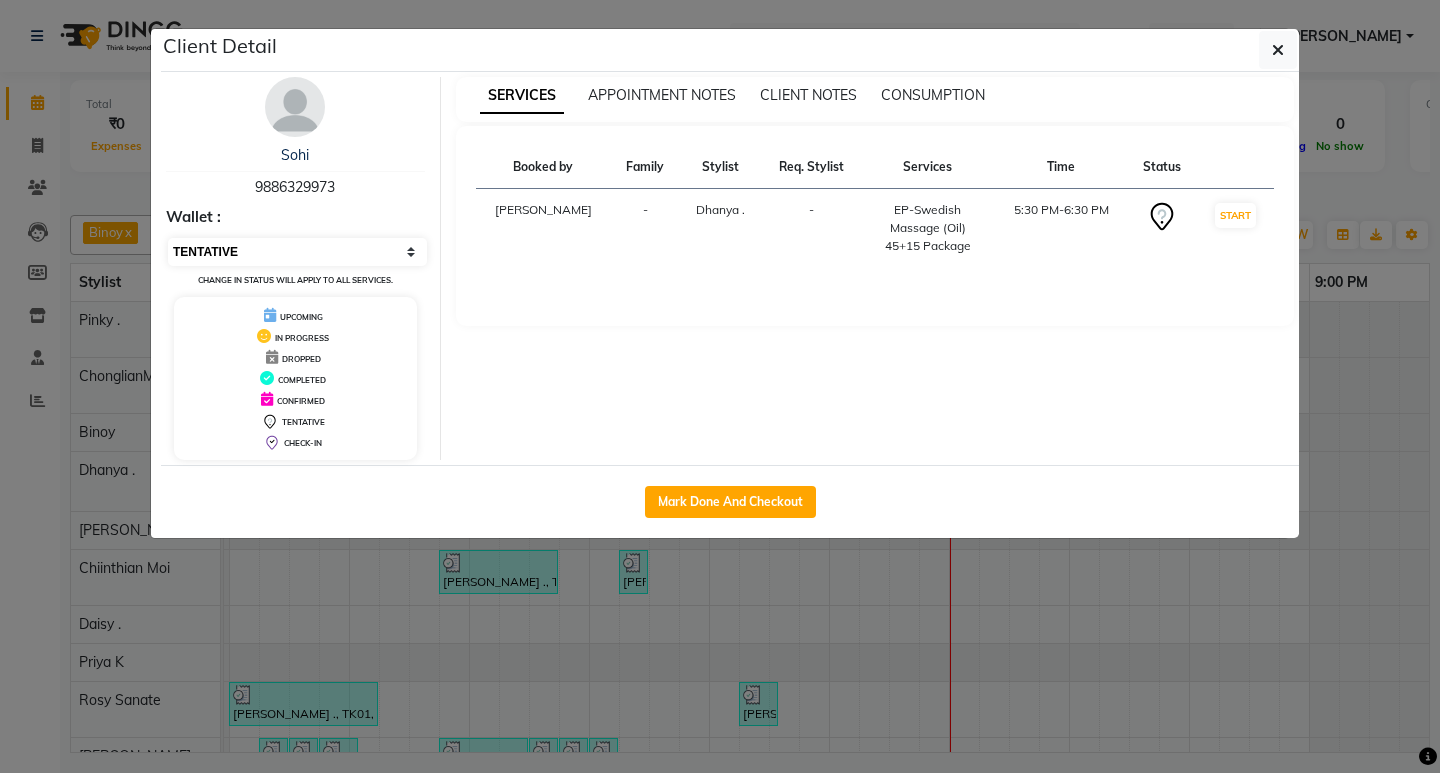 select on "8" 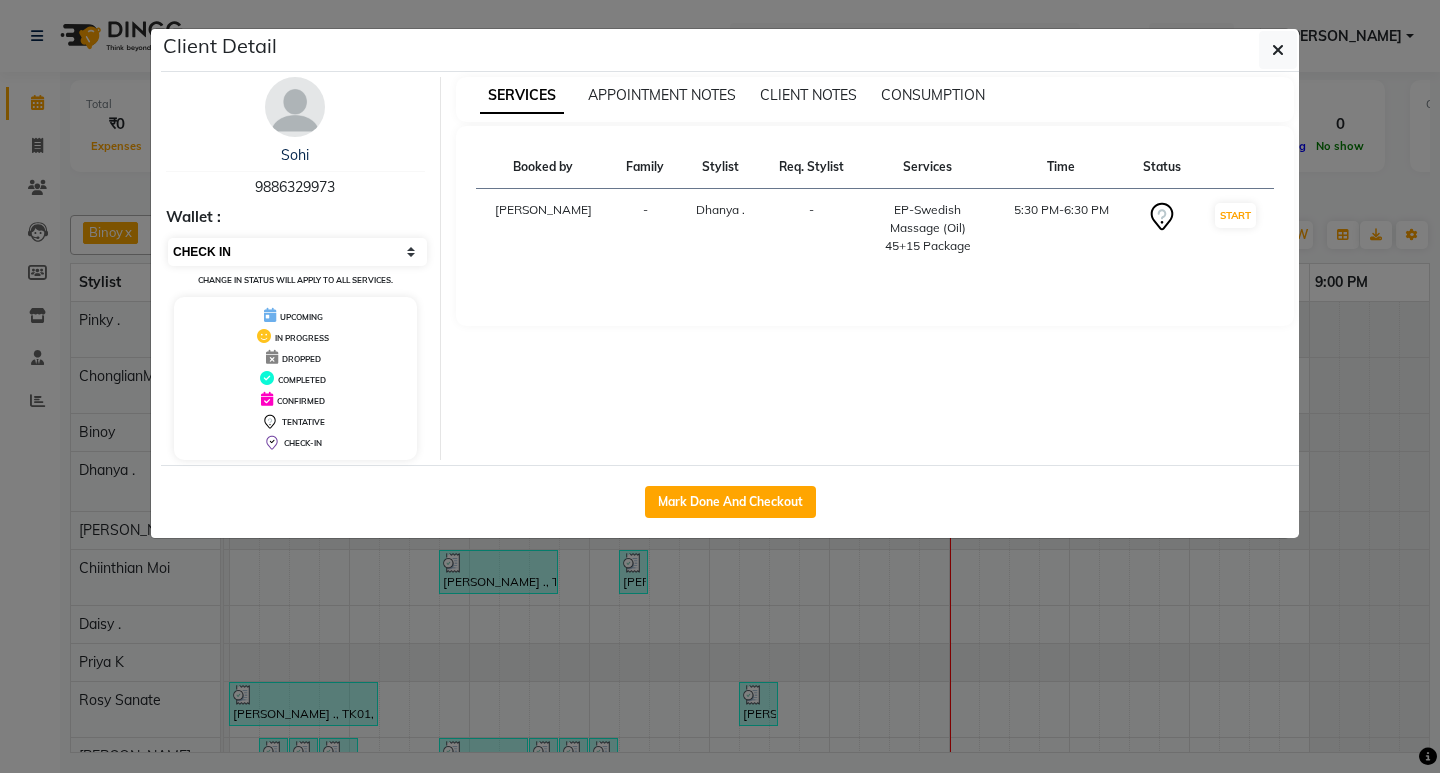 click on "Select IN SERVICE CONFIRMED TENTATIVE CHECK IN MARK DONE DROPPED UPCOMING" at bounding box center (297, 252) 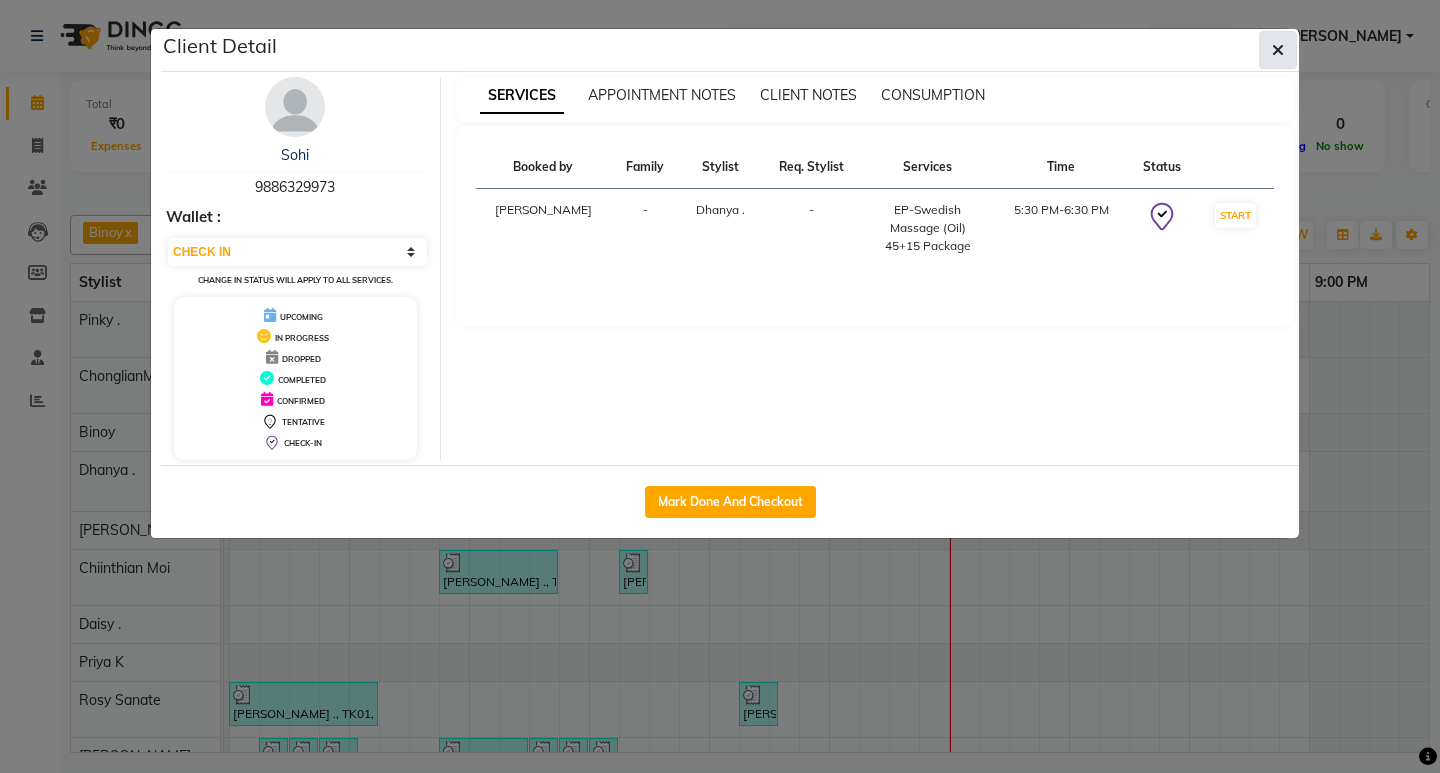 click 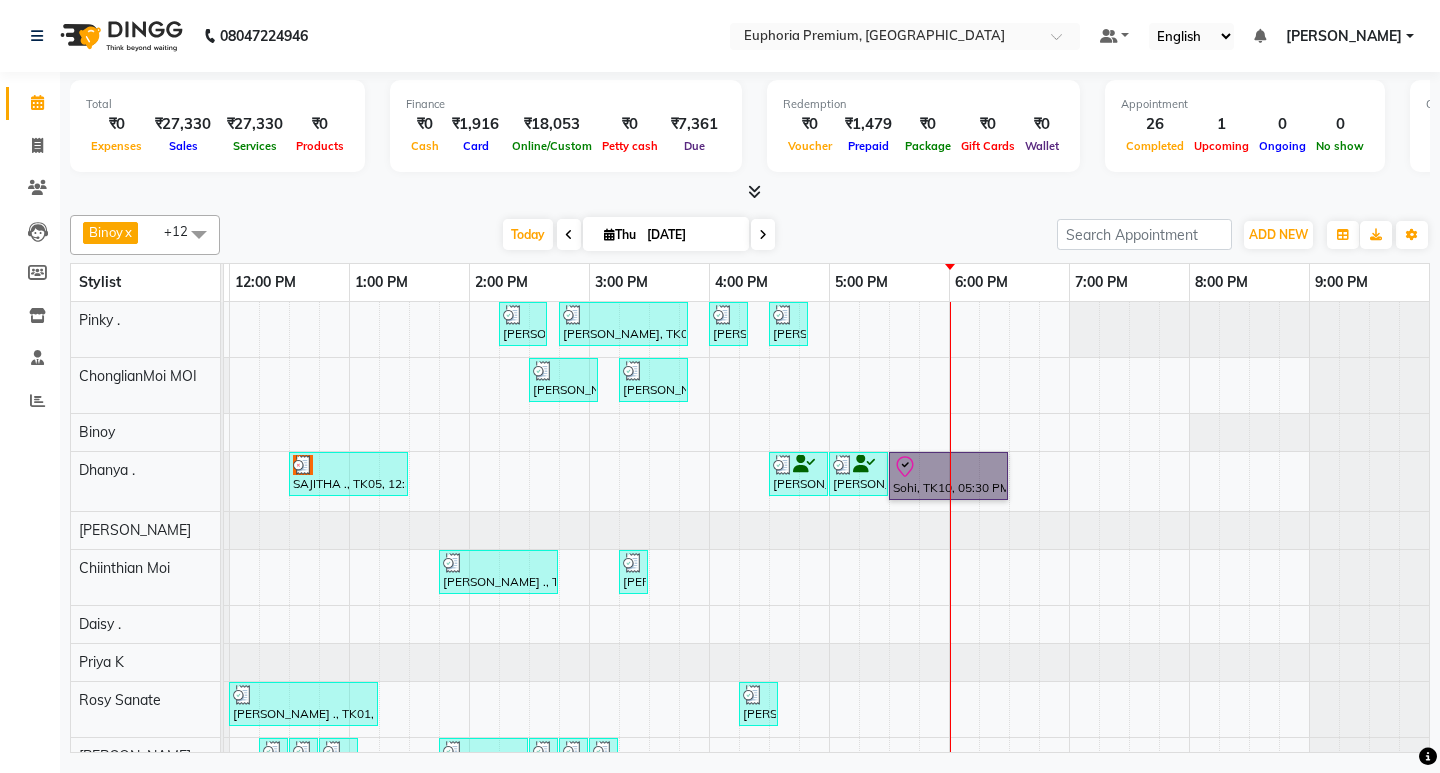 scroll, scrollTop: 48, scrollLeft: 490, axis: both 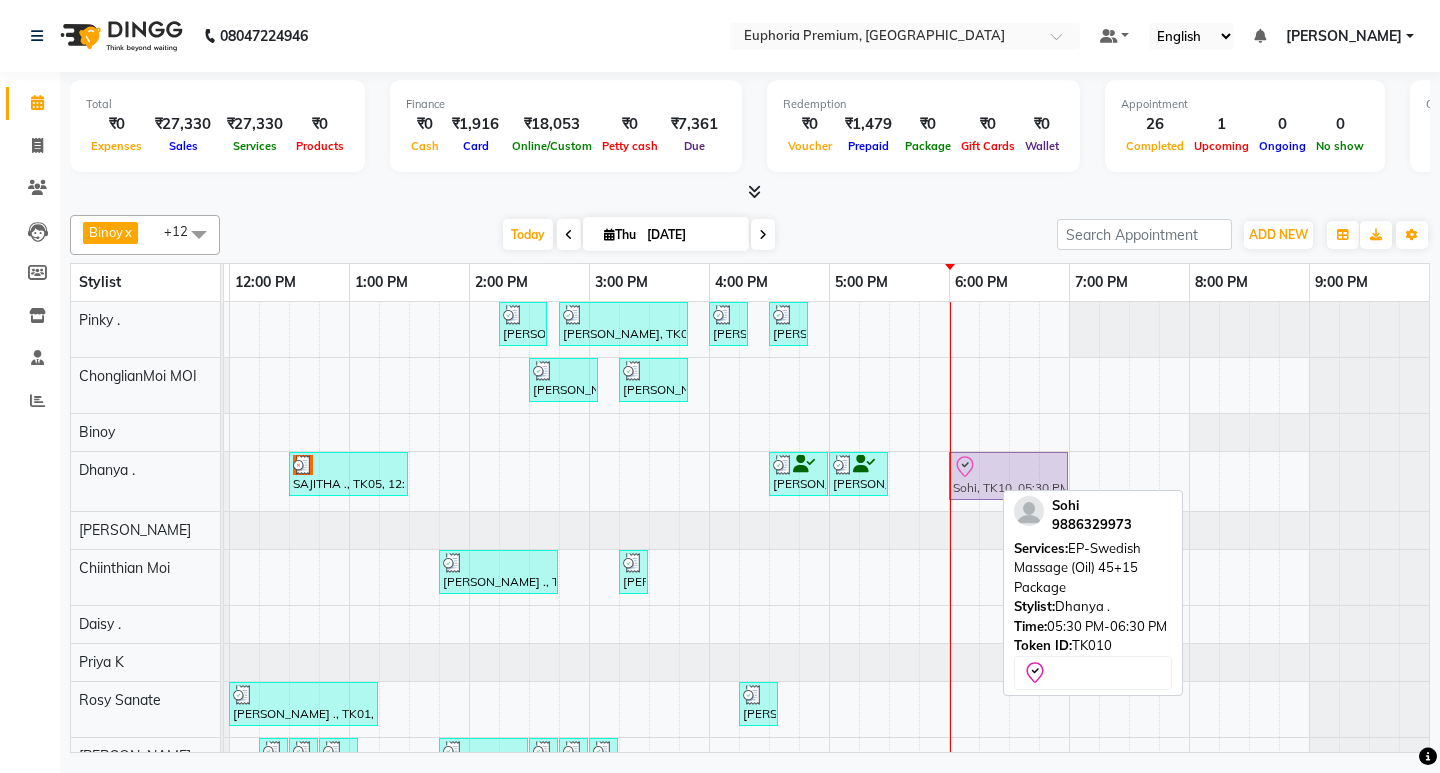 drag, startPoint x: 933, startPoint y: 476, endPoint x: 984, endPoint y: 470, distance: 51.351727 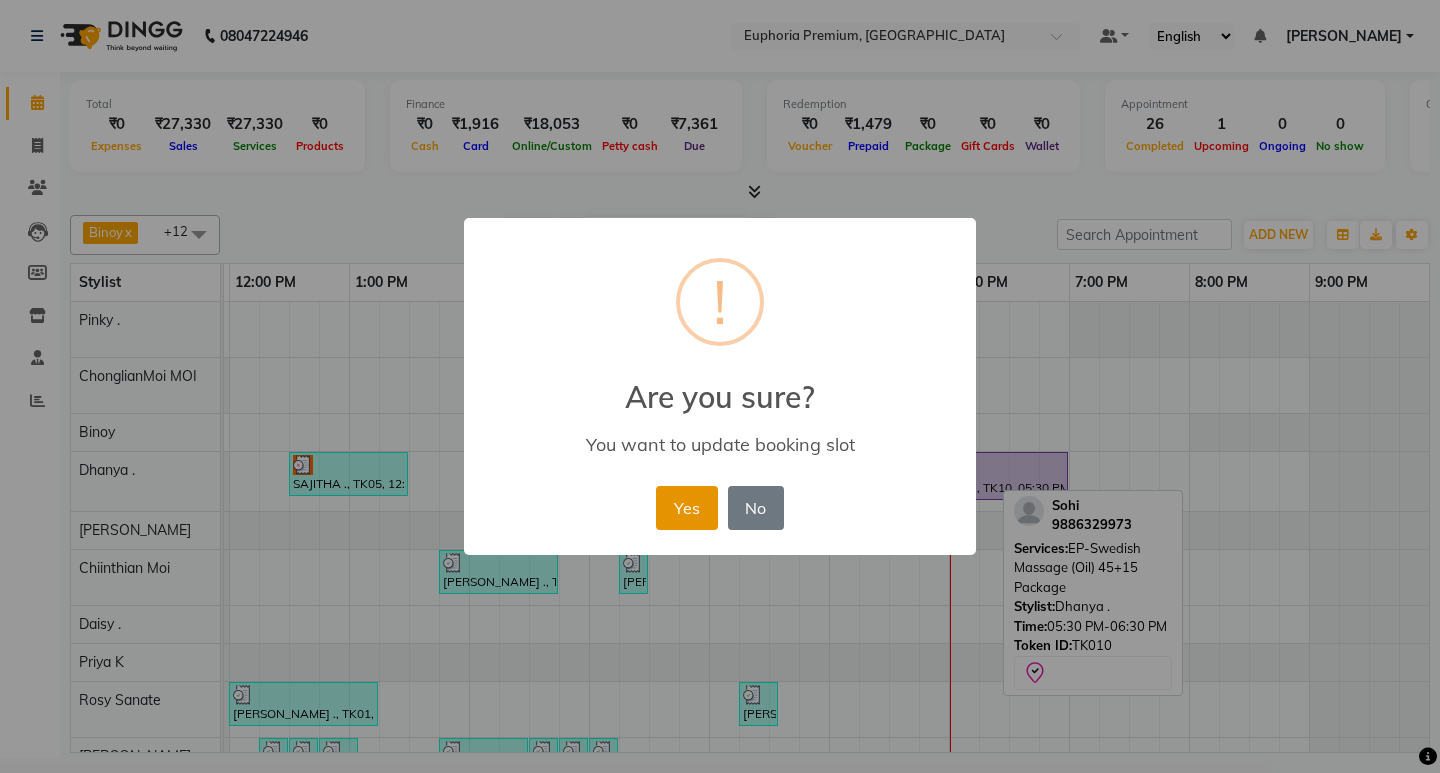 click on "Yes" at bounding box center (686, 508) 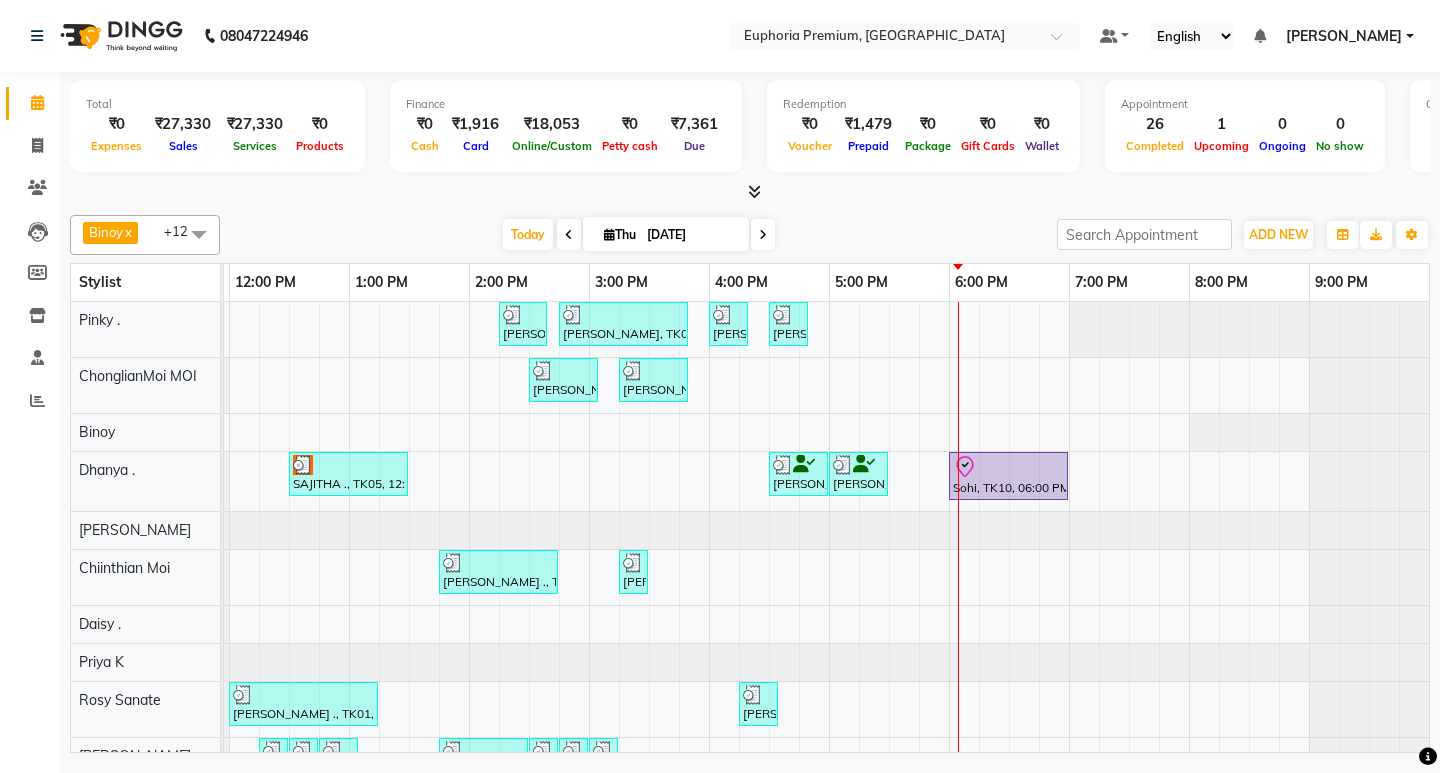 scroll, scrollTop: 127, scrollLeft: 490, axis: both 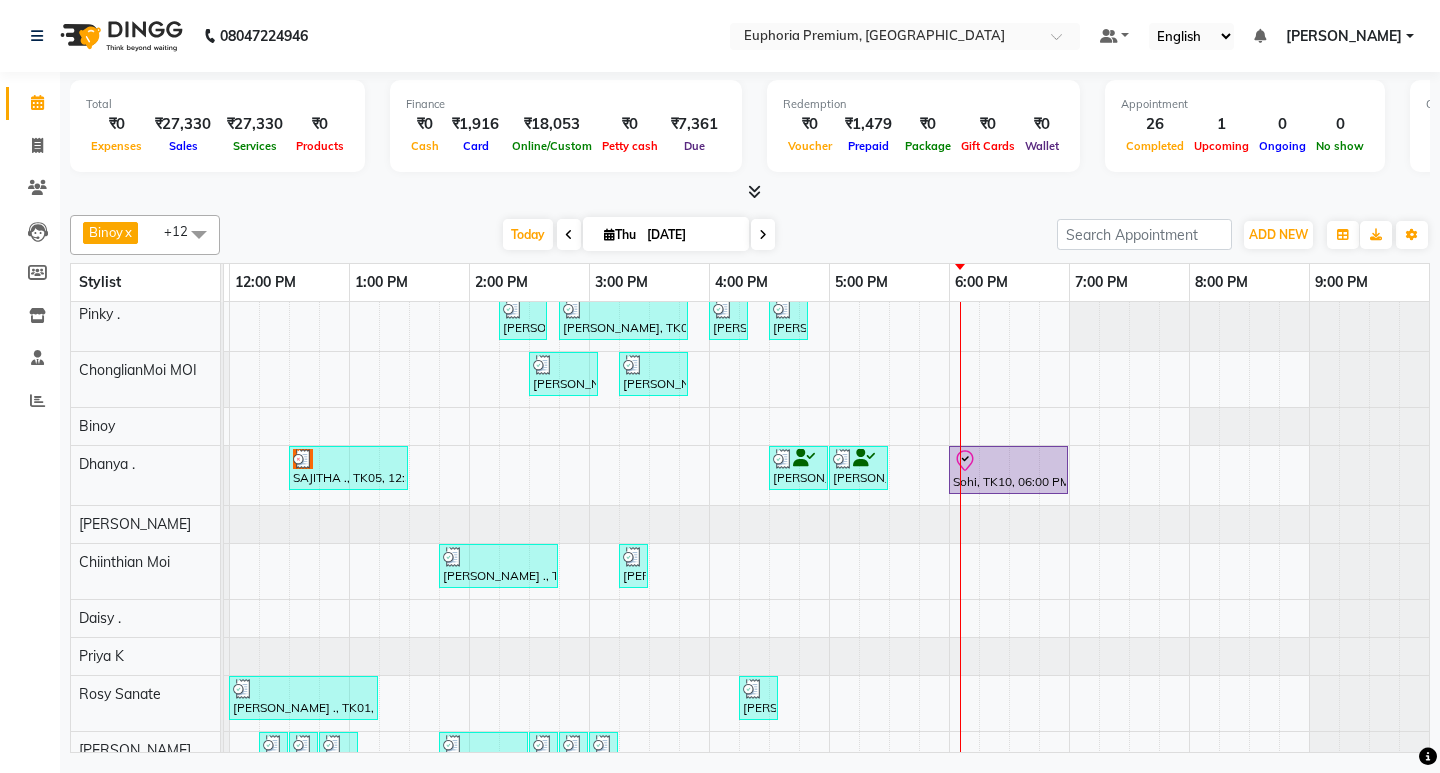 click at bounding box center (199, 234) 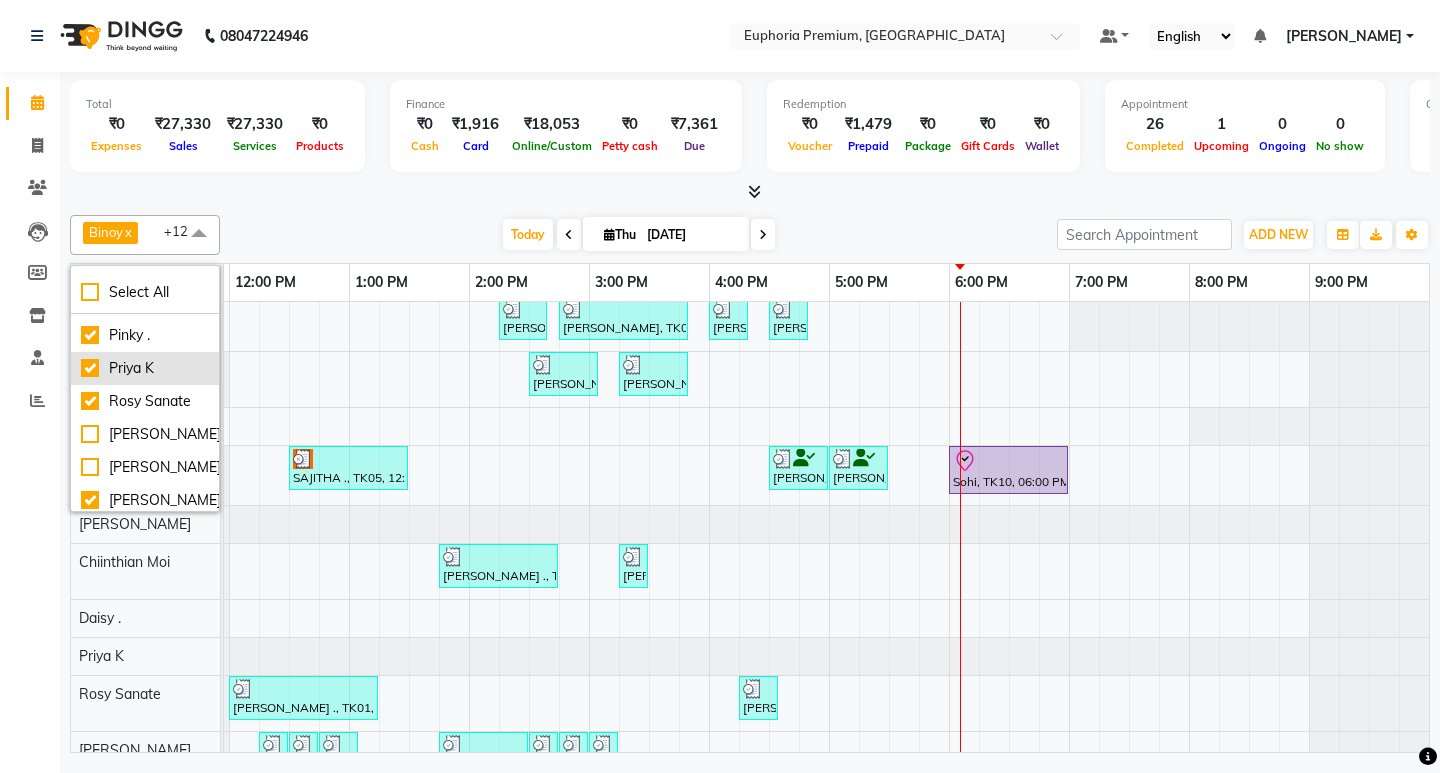 click on "Priya  K" at bounding box center (145, 368) 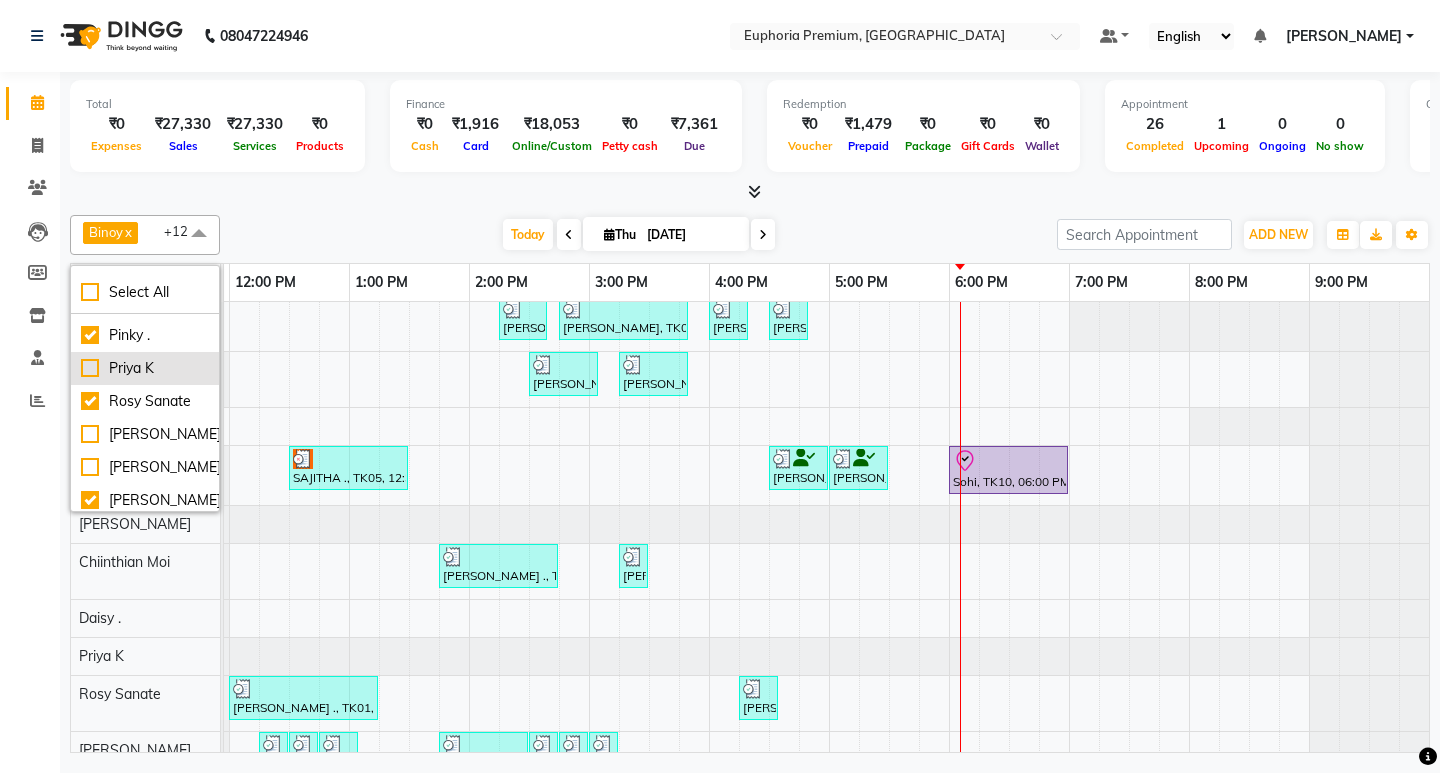 checkbox on "false" 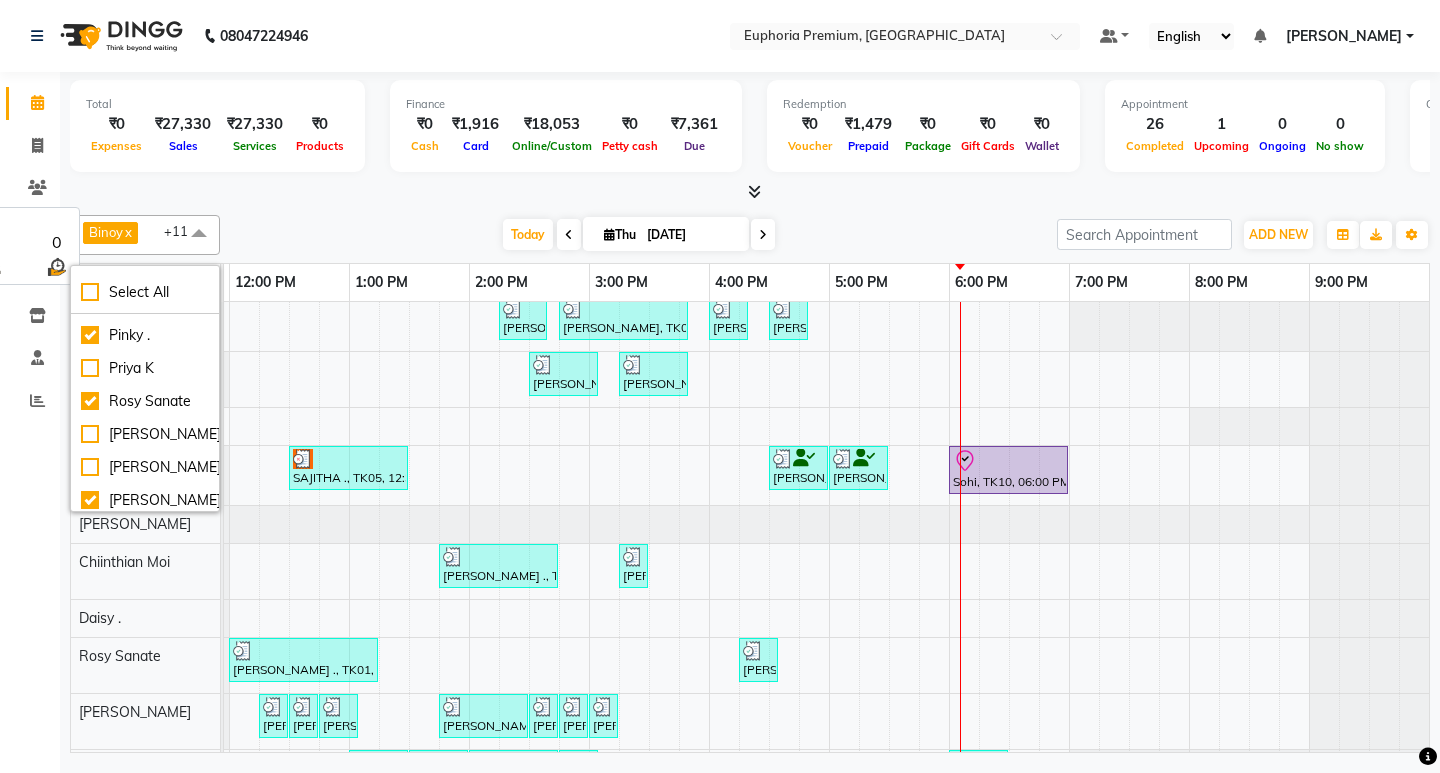 click on "Daisy ." at bounding box center [100, 618] 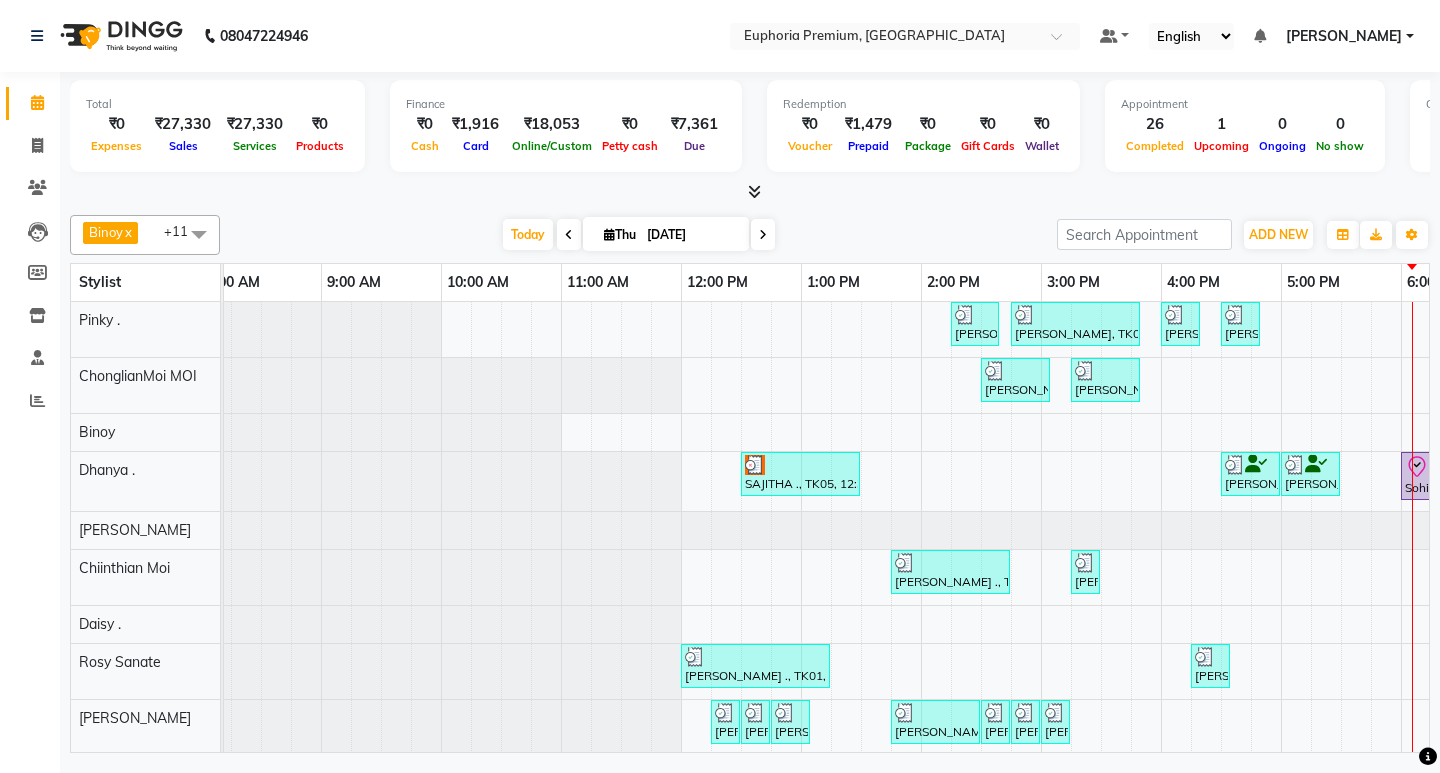 click at bounding box center (199, 234) 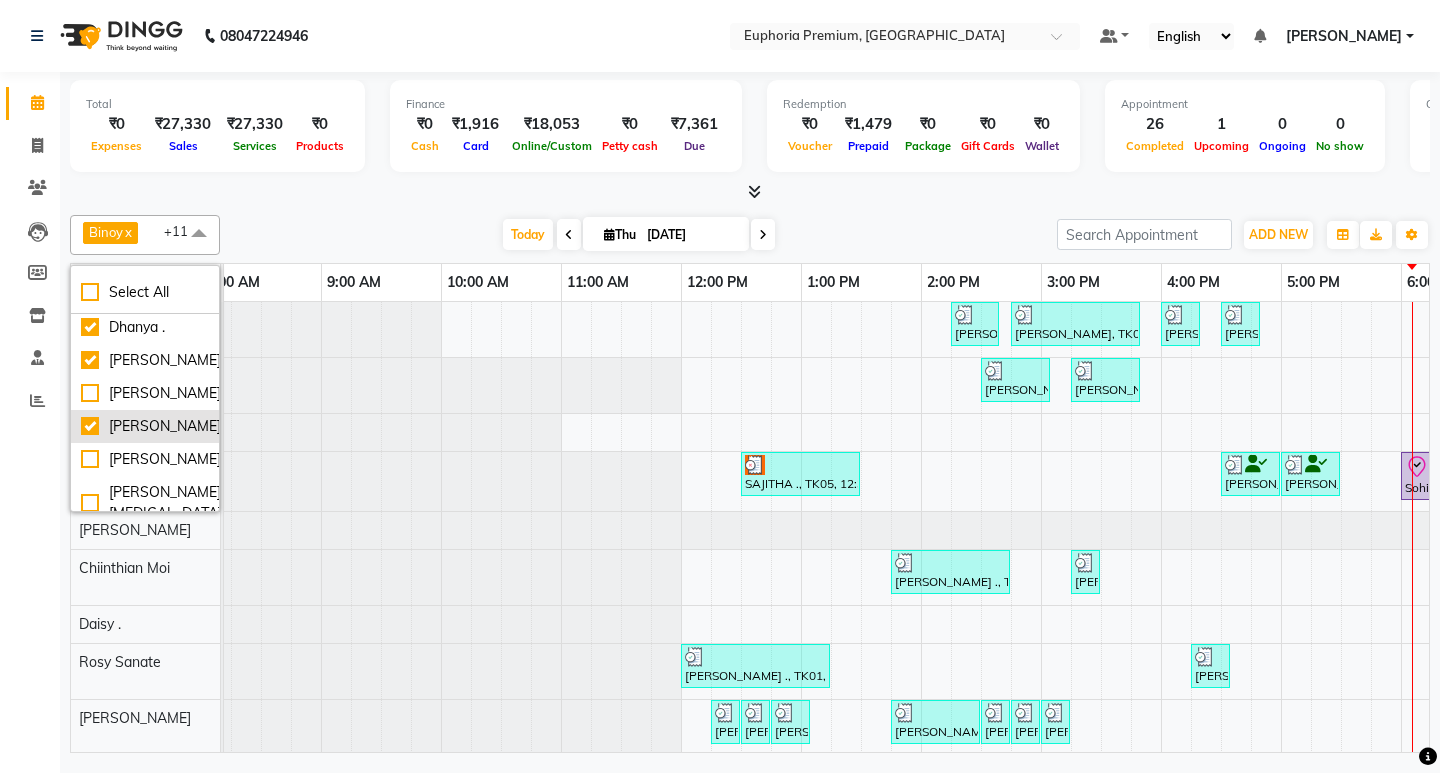 click on "[PERSON_NAME]" at bounding box center (145, 426) 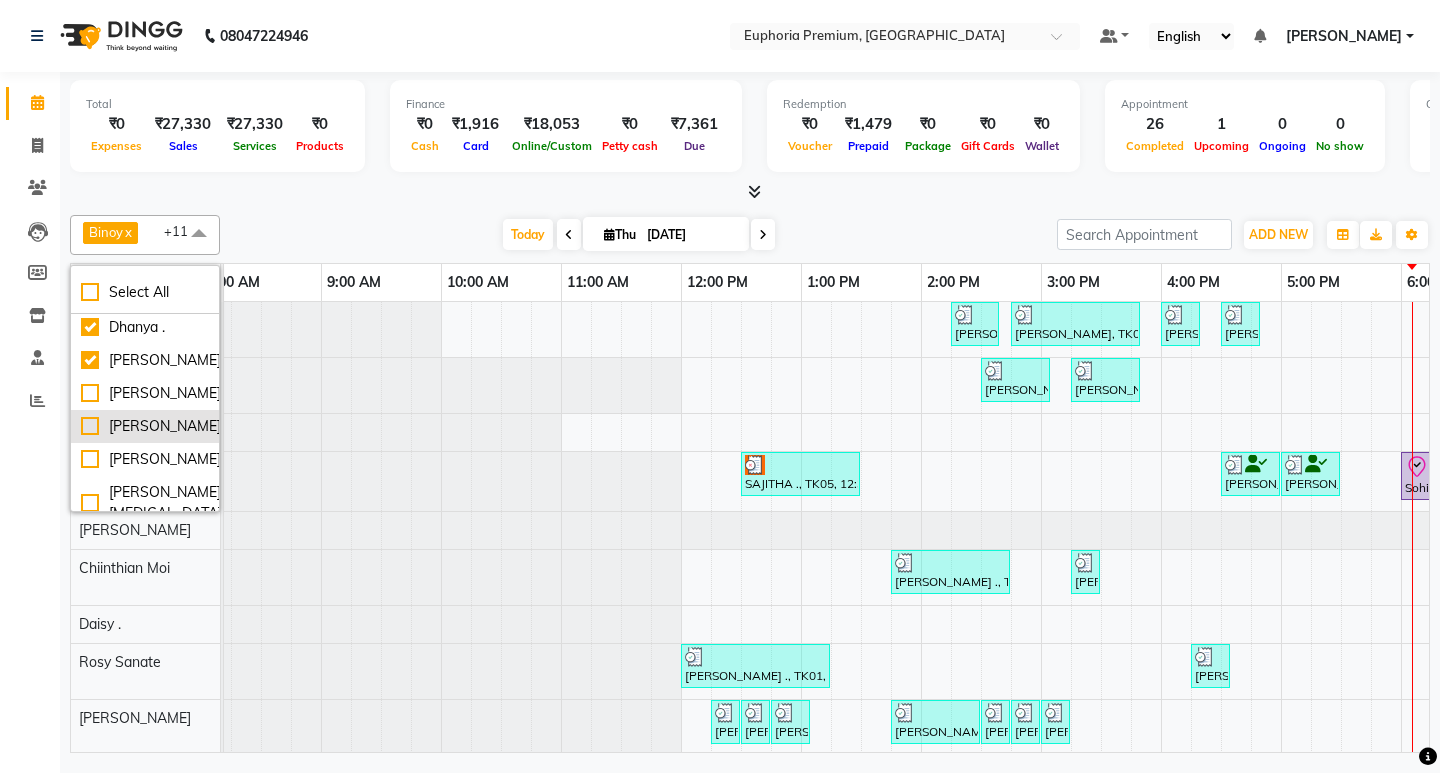 checkbox on "false" 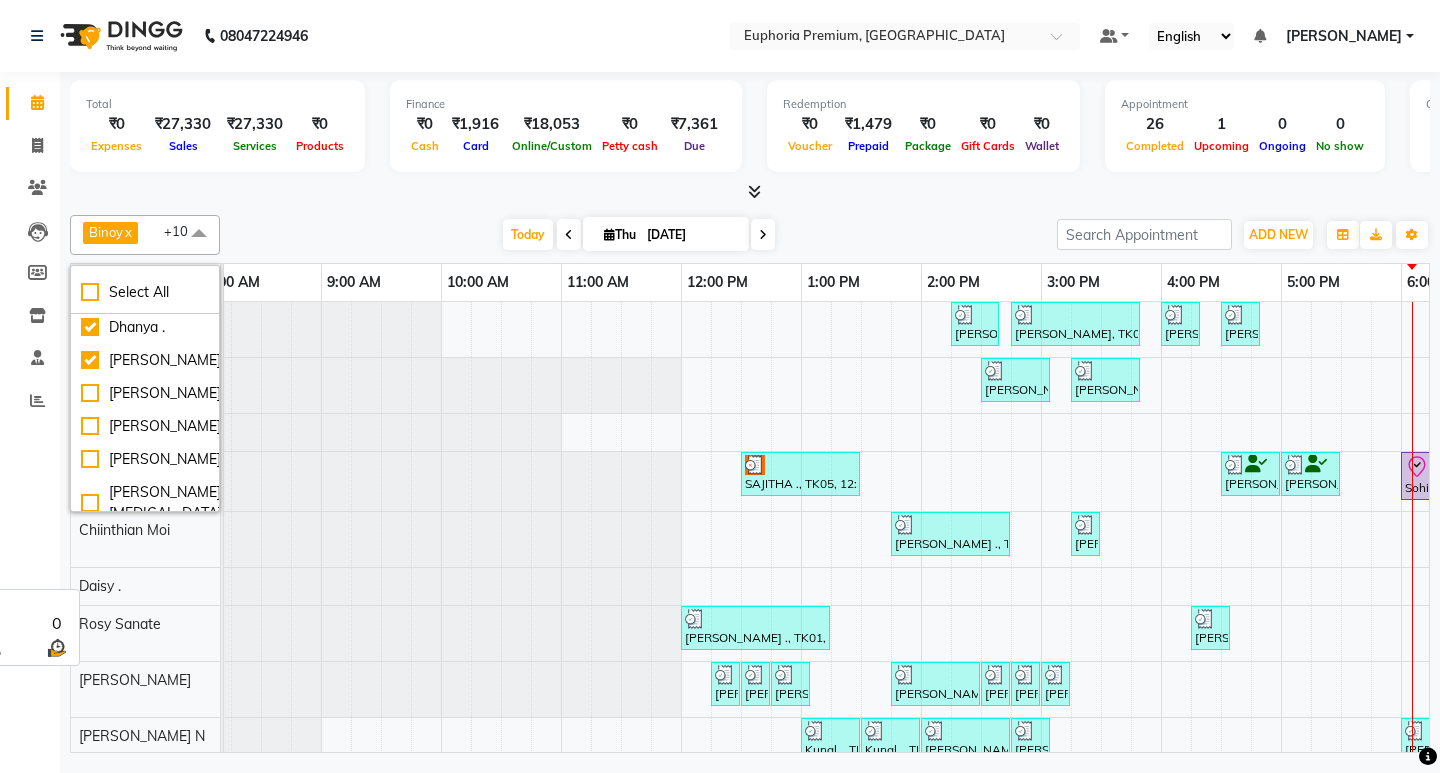 click on "[PERSON_NAME]" at bounding box center [135, 680] 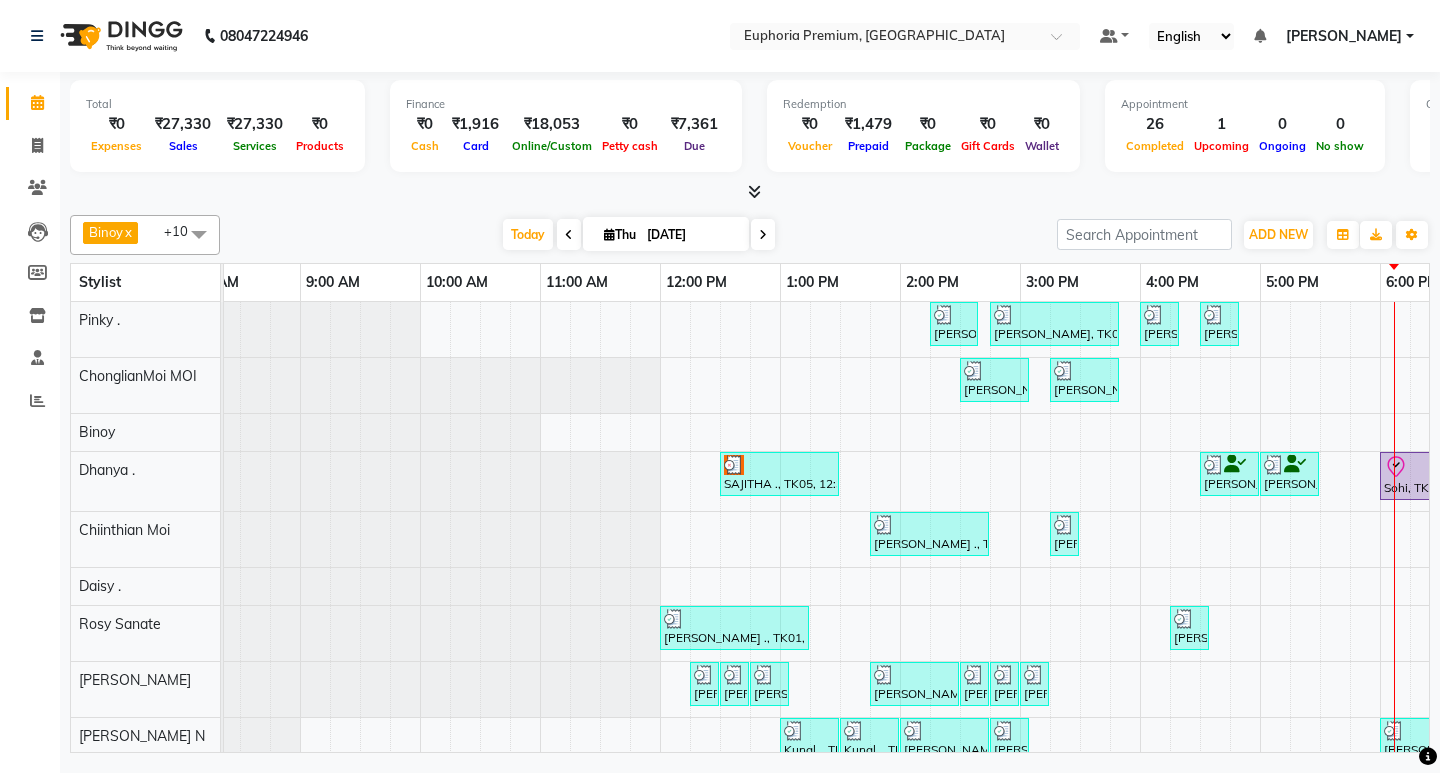 scroll, scrollTop: 0, scrollLeft: 158, axis: horizontal 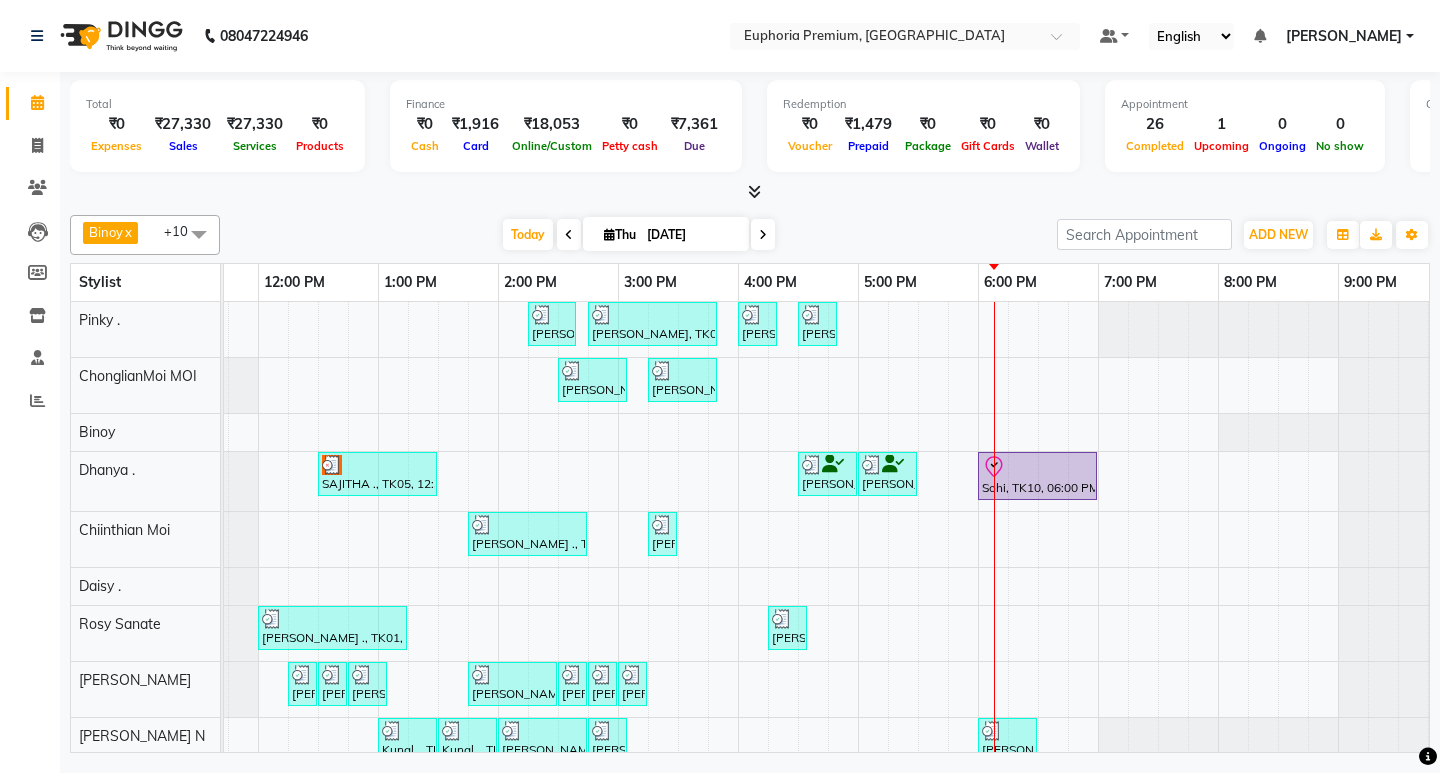 click on "08047224946 Select Location × Euphoria Premium, Hennur Road Default Panel My Panel English ENGLISH Español العربية मराठी हिंदी ગુજરાતી தமிழ் 中文 Notifications nothing to show Fredrick Burrows Manage Profile Change Password Sign out  Version:3.15.4" 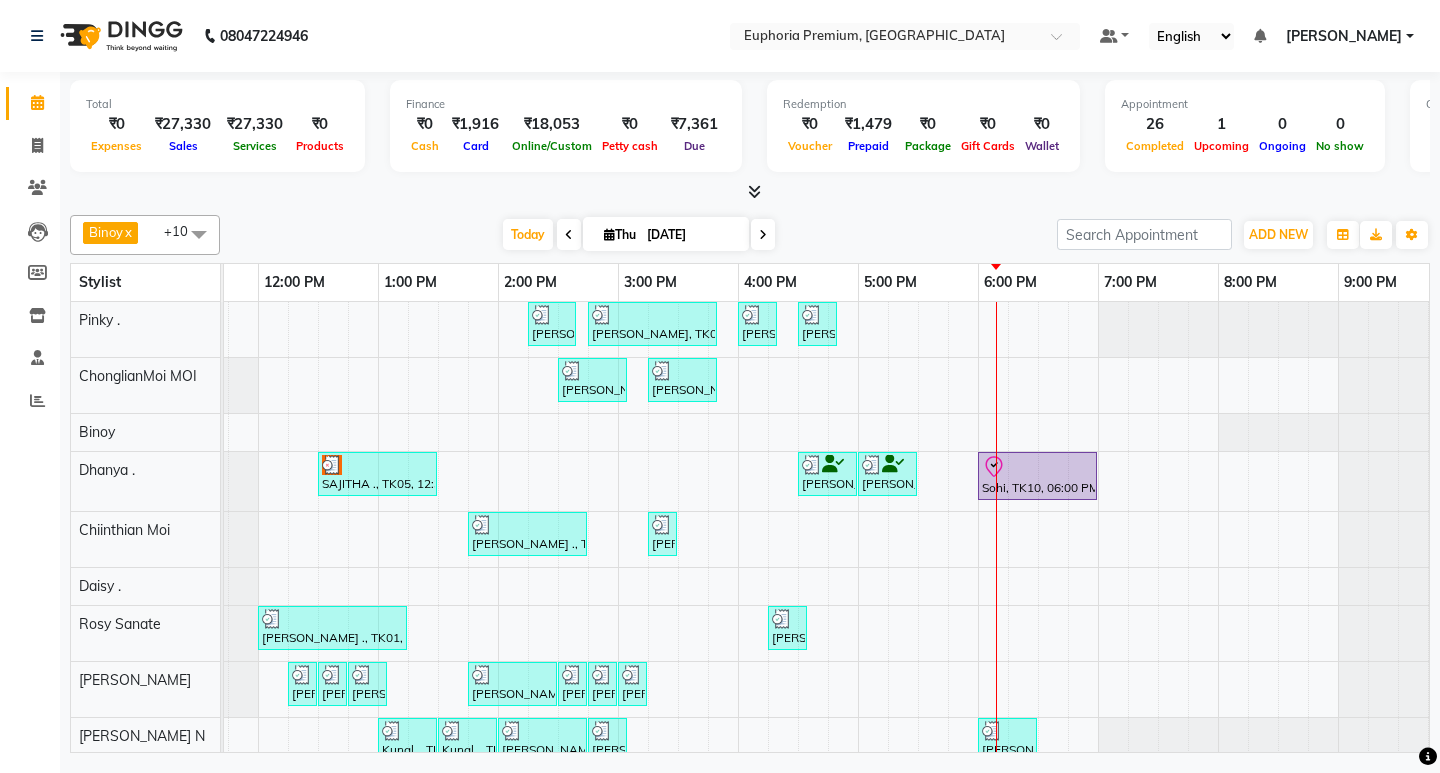 scroll, scrollTop: 63, scrollLeft: 446, axis: both 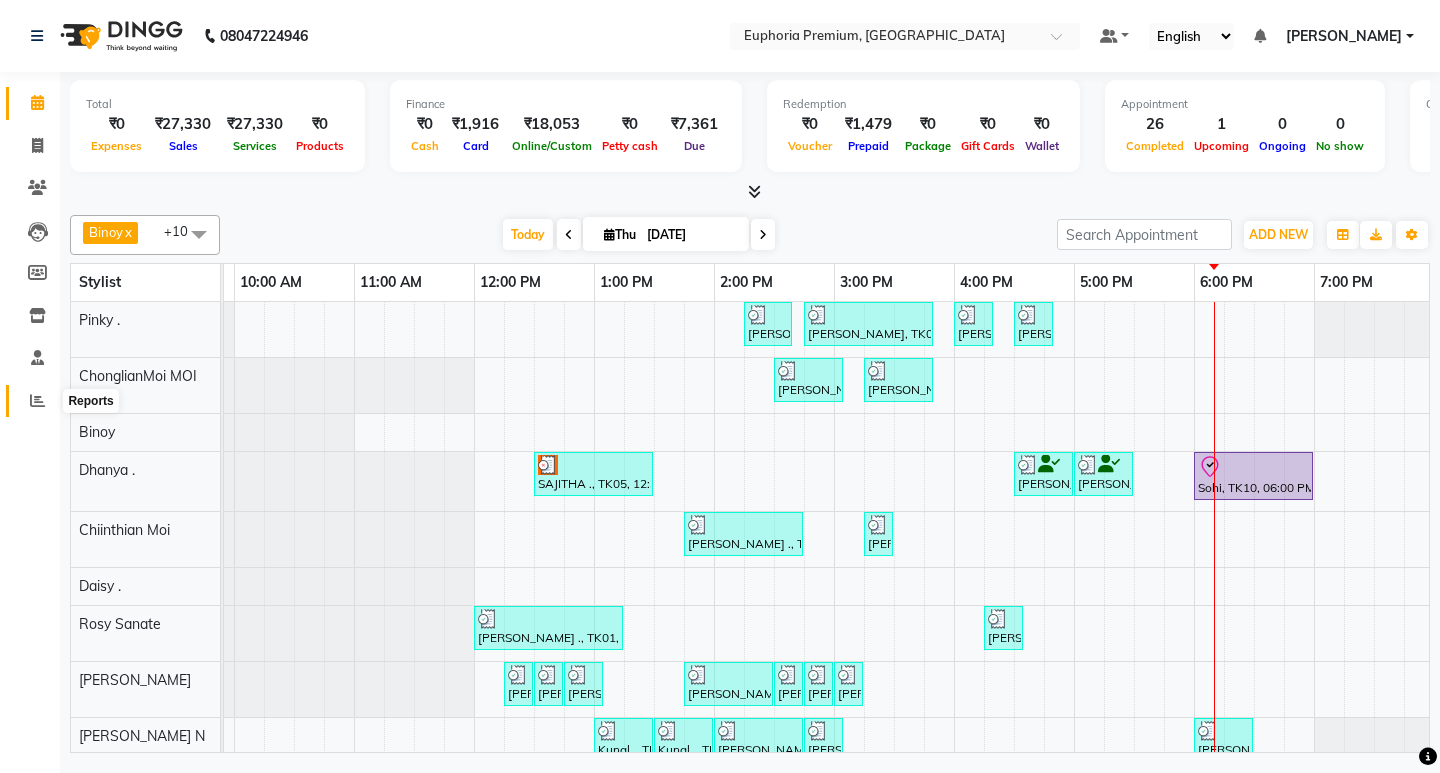 click 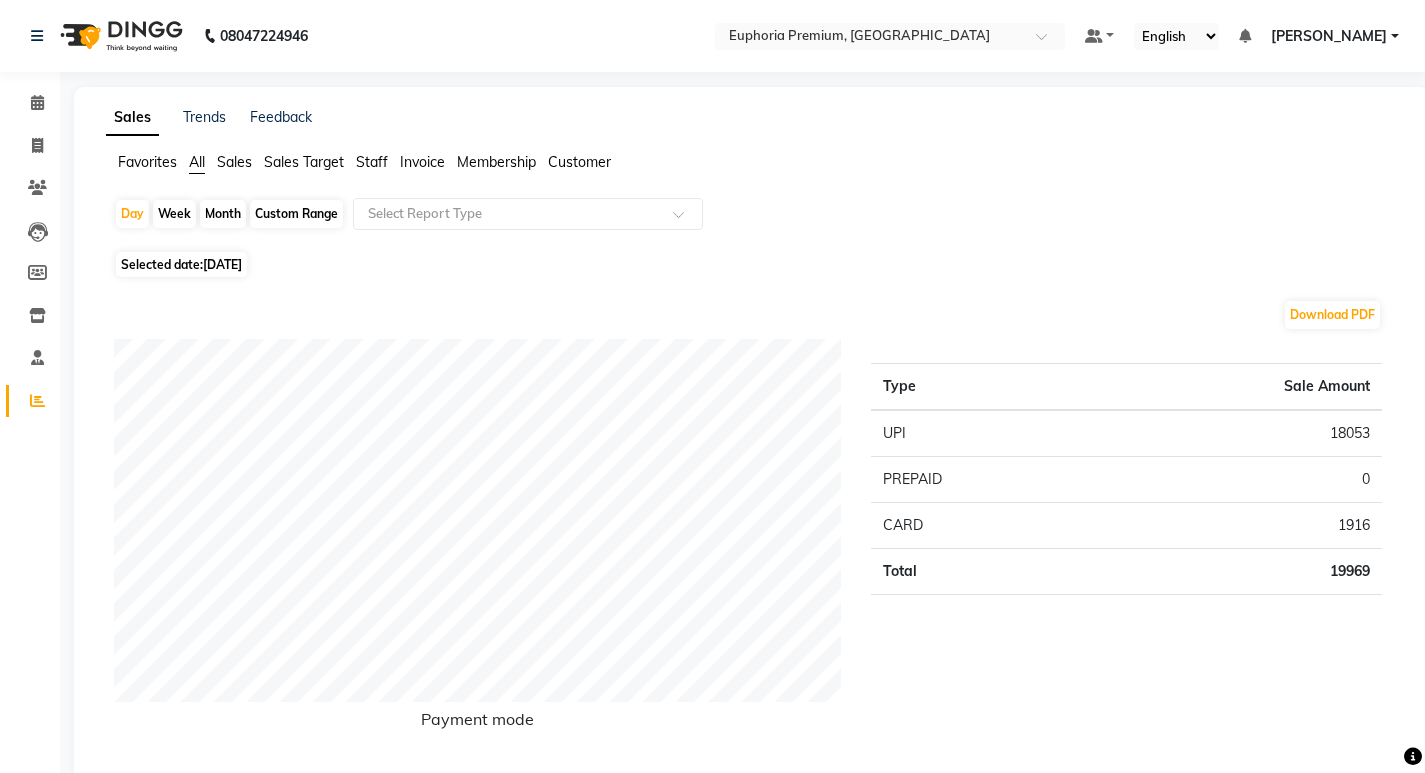 click on "Staff" 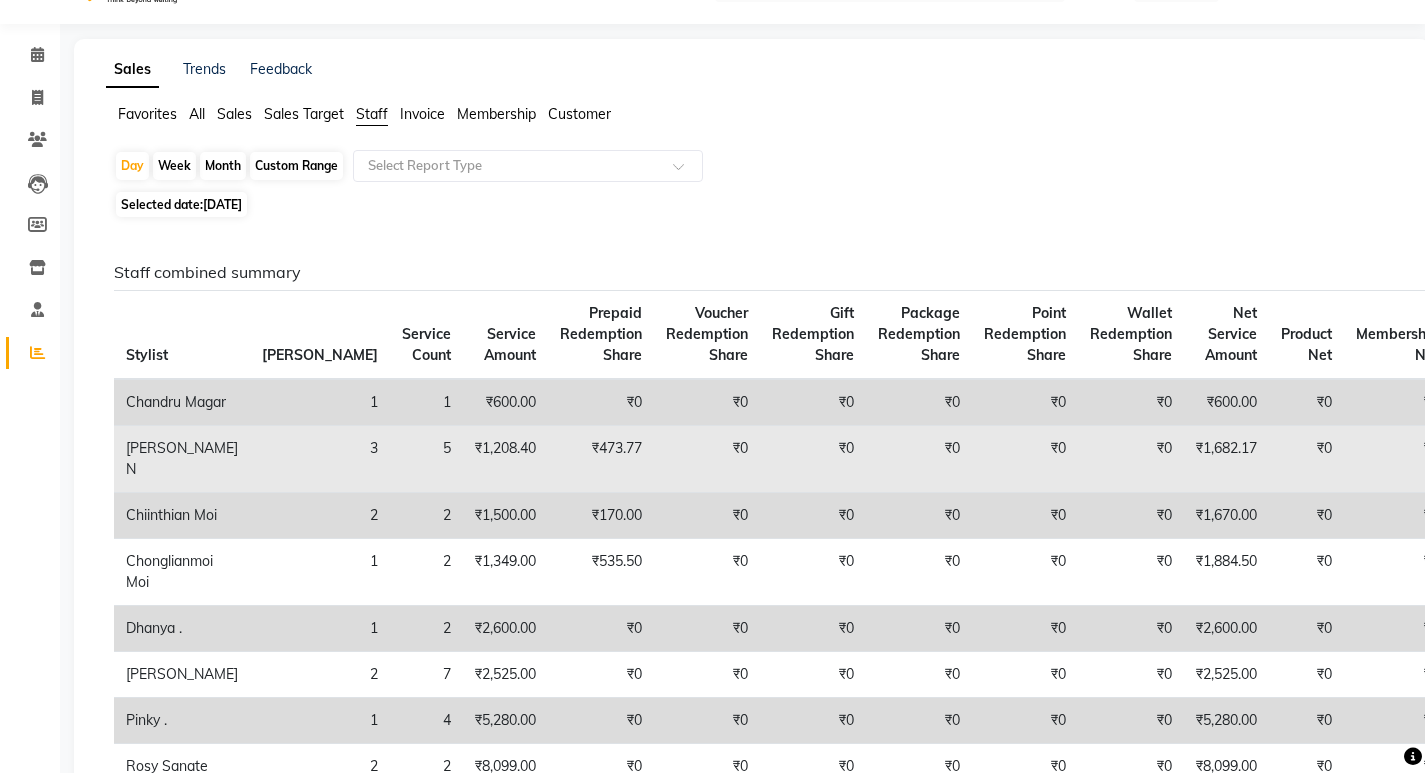 scroll, scrollTop: 0, scrollLeft: 0, axis: both 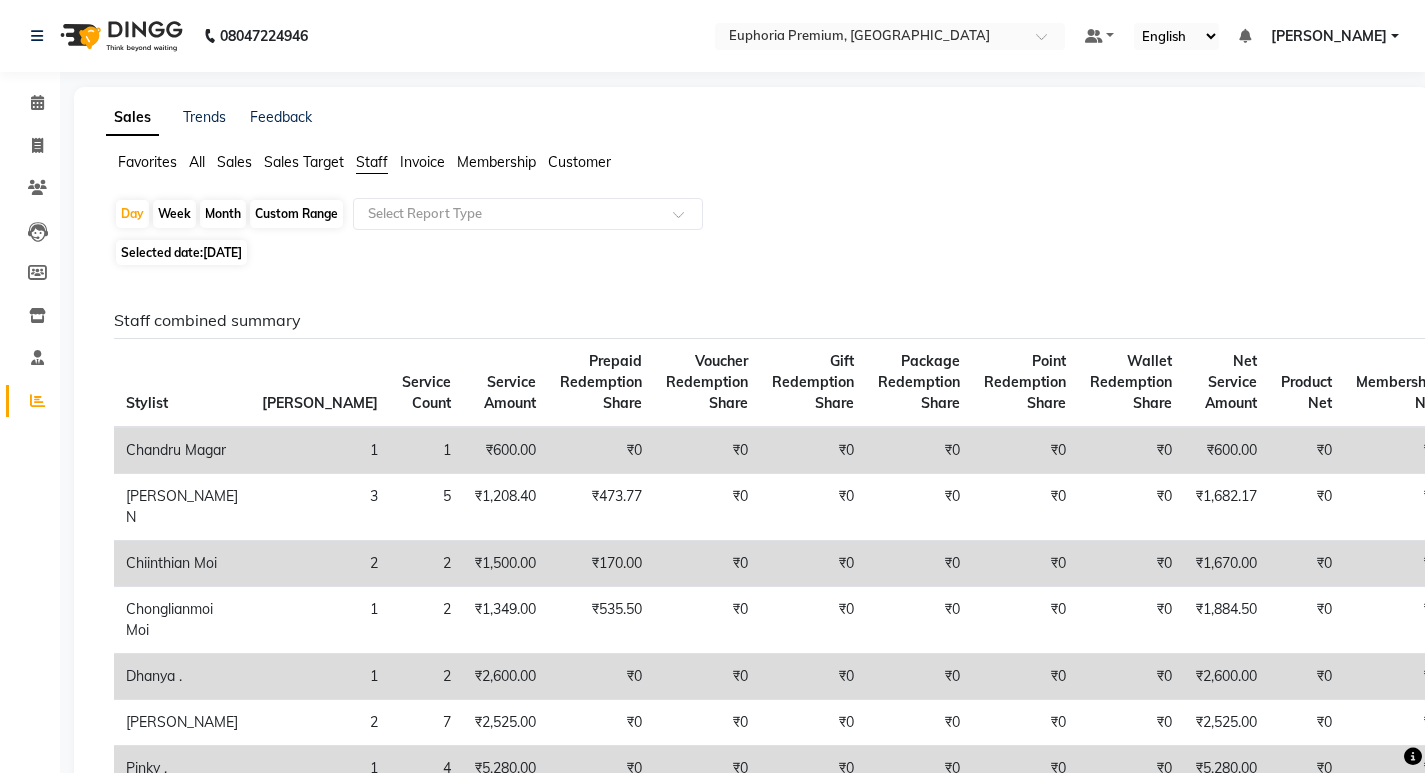 click on "Custom Range" 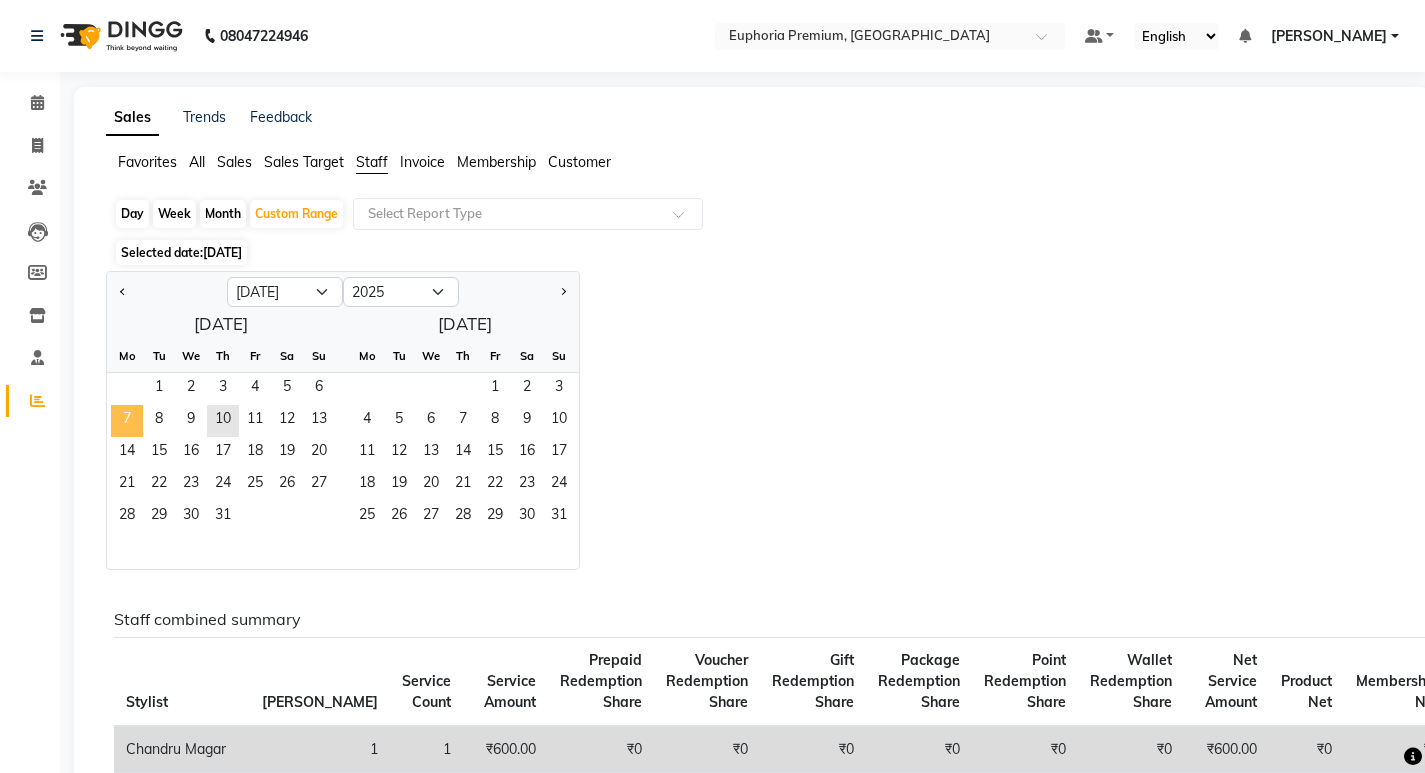 click on "7" 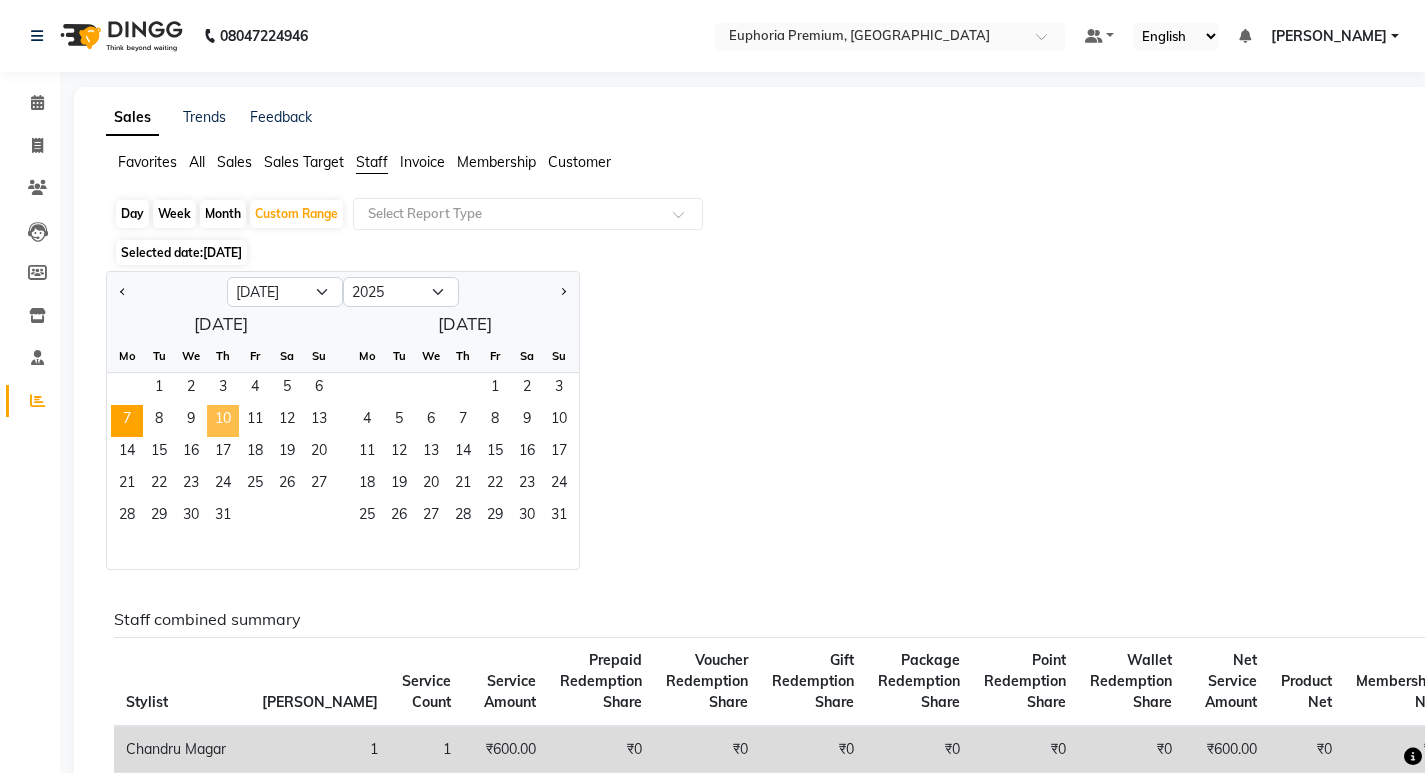 click on "10" 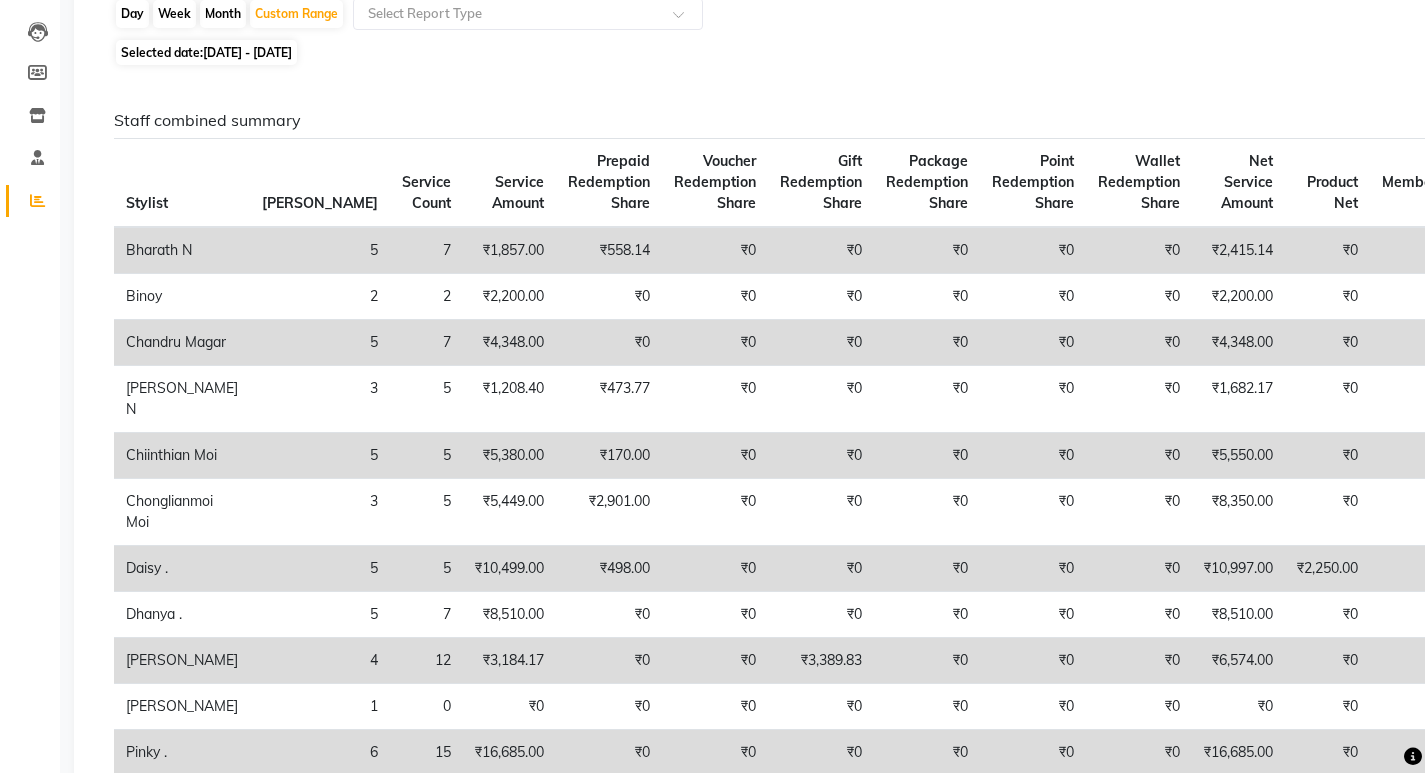 scroll, scrollTop: 0, scrollLeft: 0, axis: both 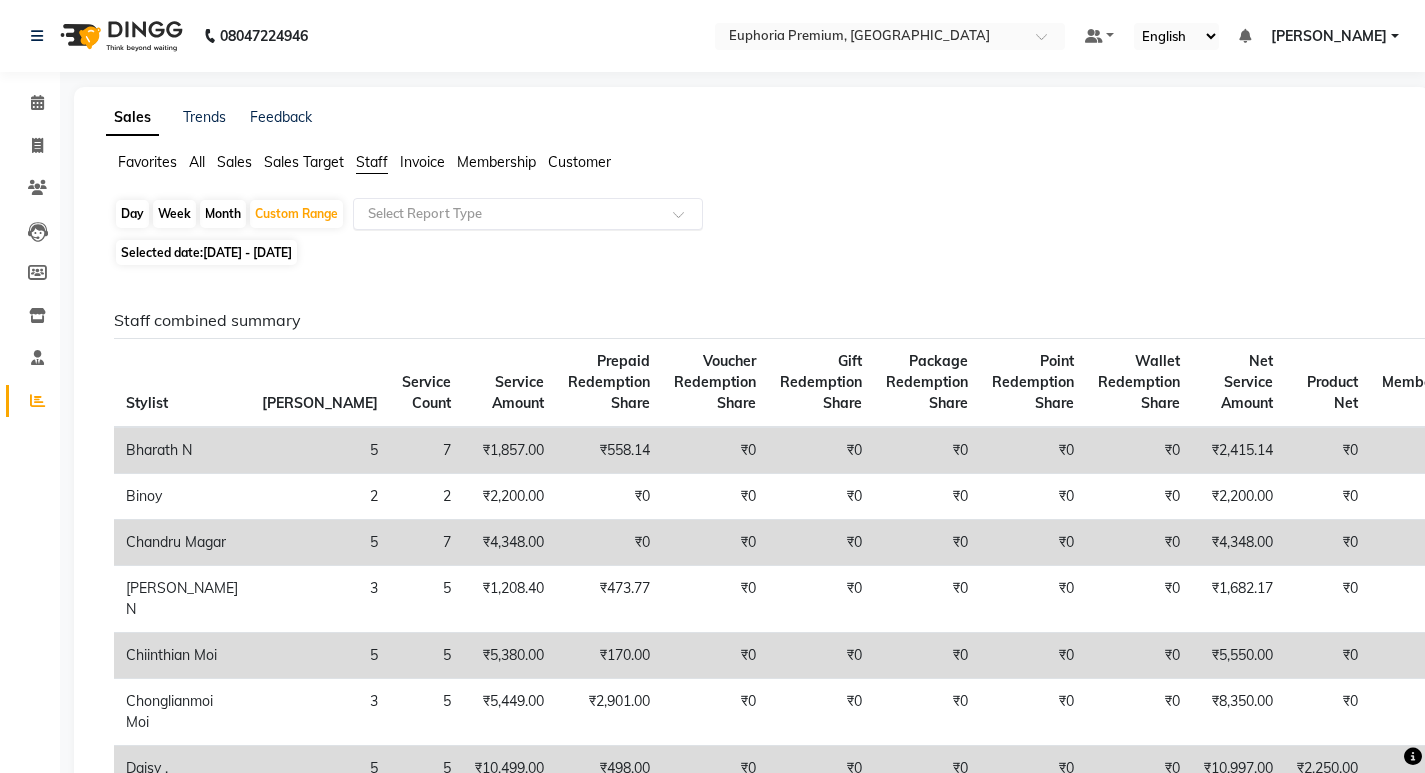 click 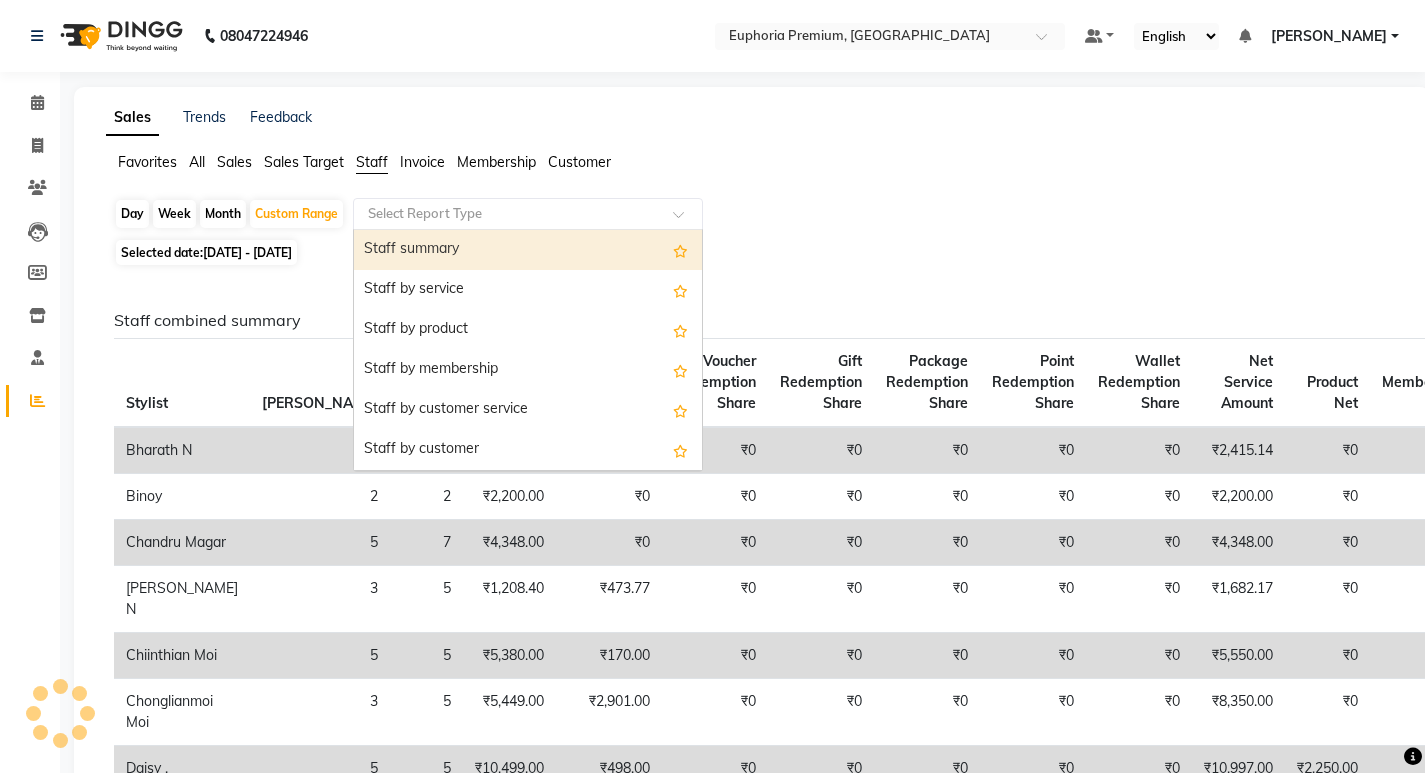 click on "Staff summary" at bounding box center (528, 250) 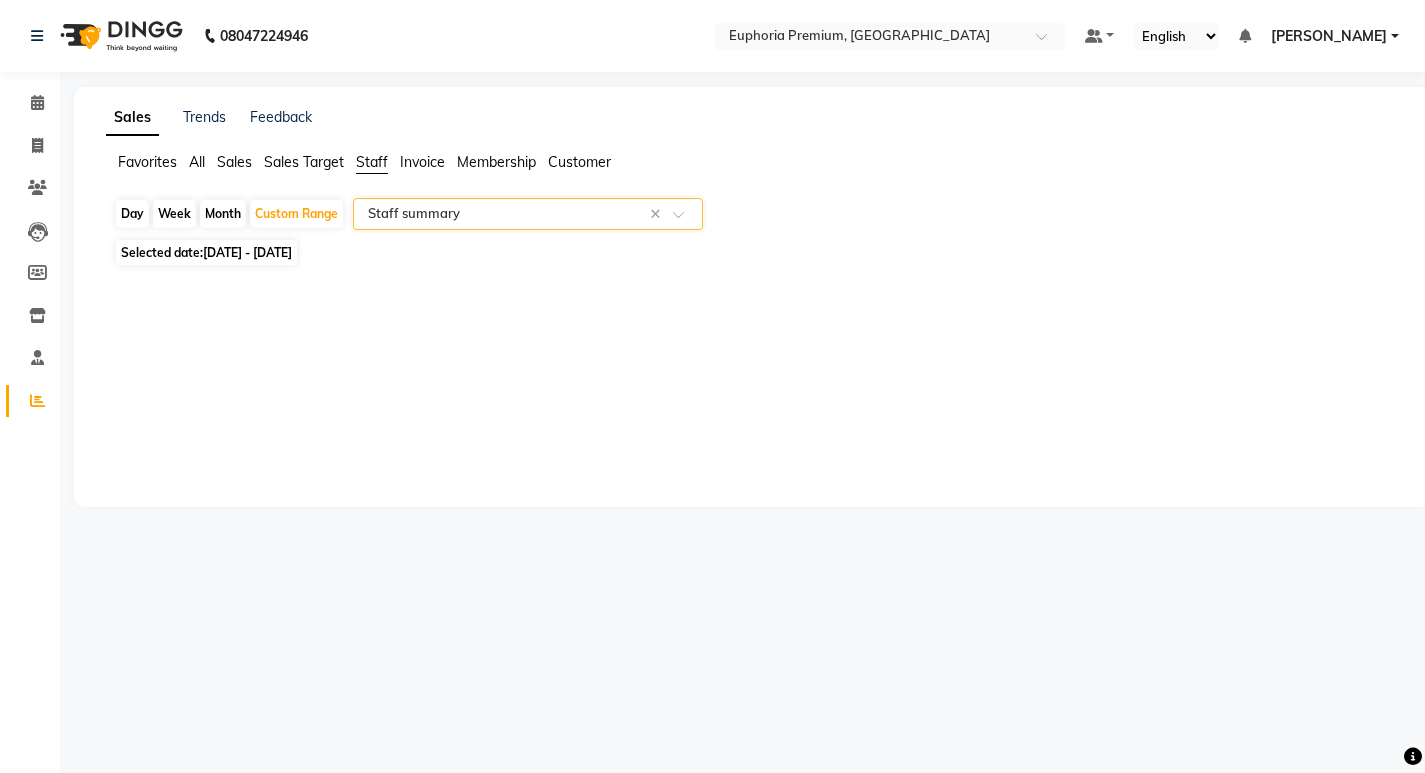 select on "full_report" 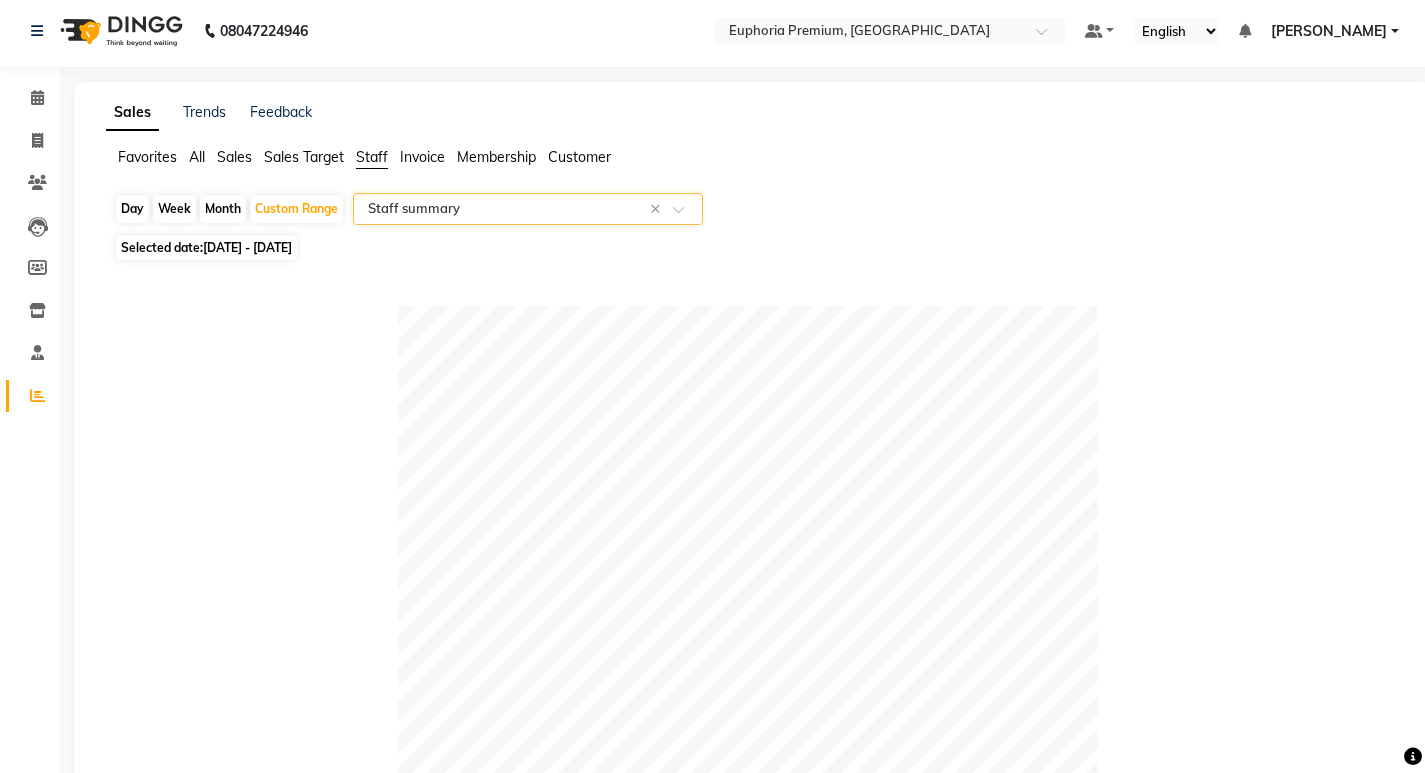 scroll, scrollTop: 0, scrollLeft: 0, axis: both 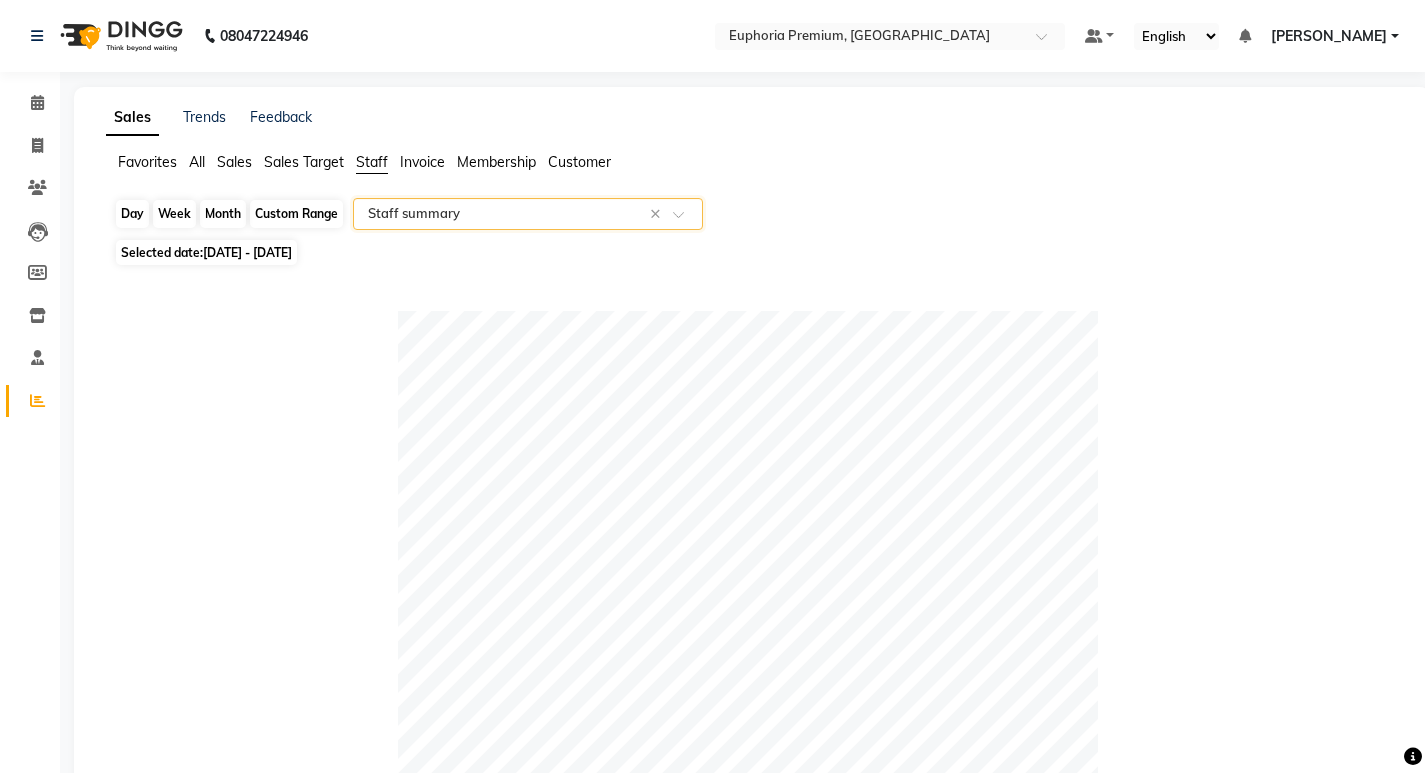 click on "Custom Range" 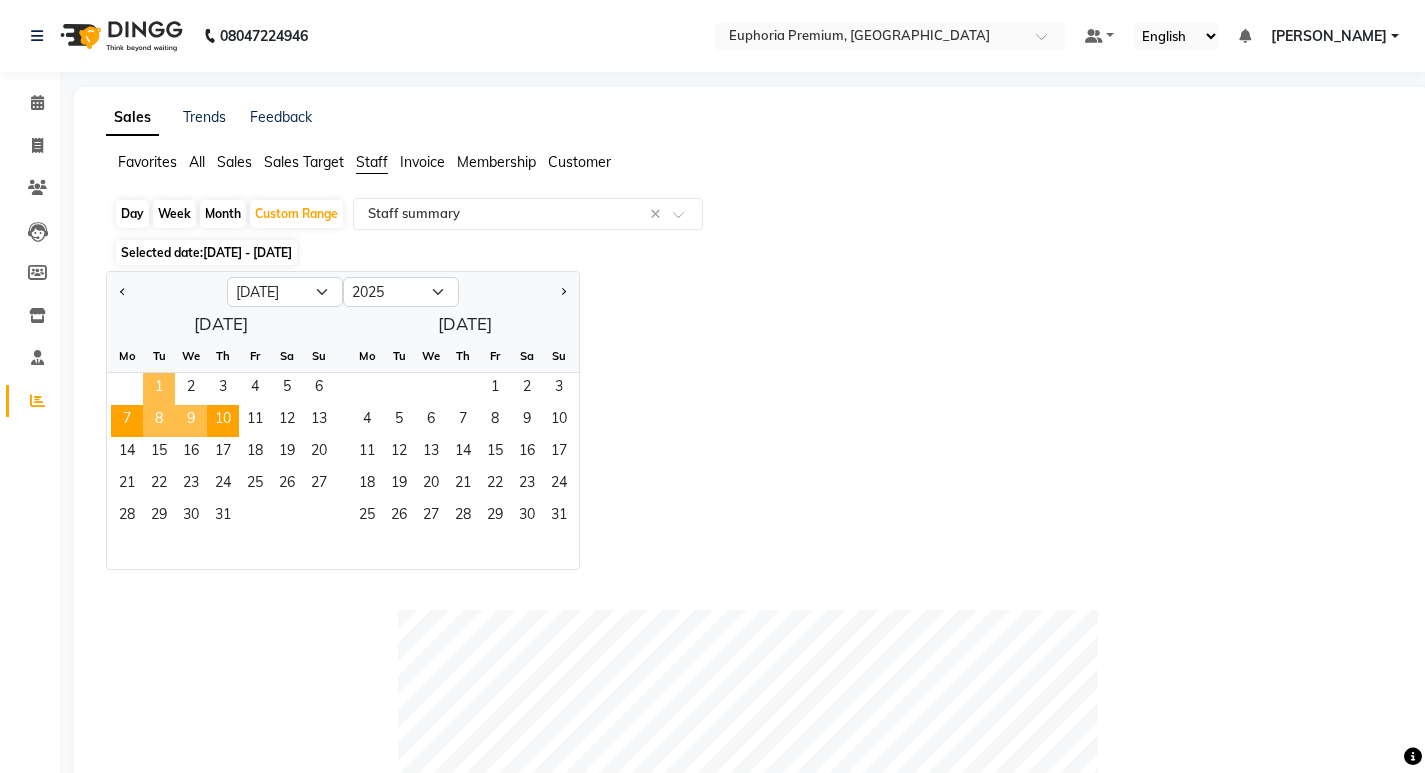 click on "1" 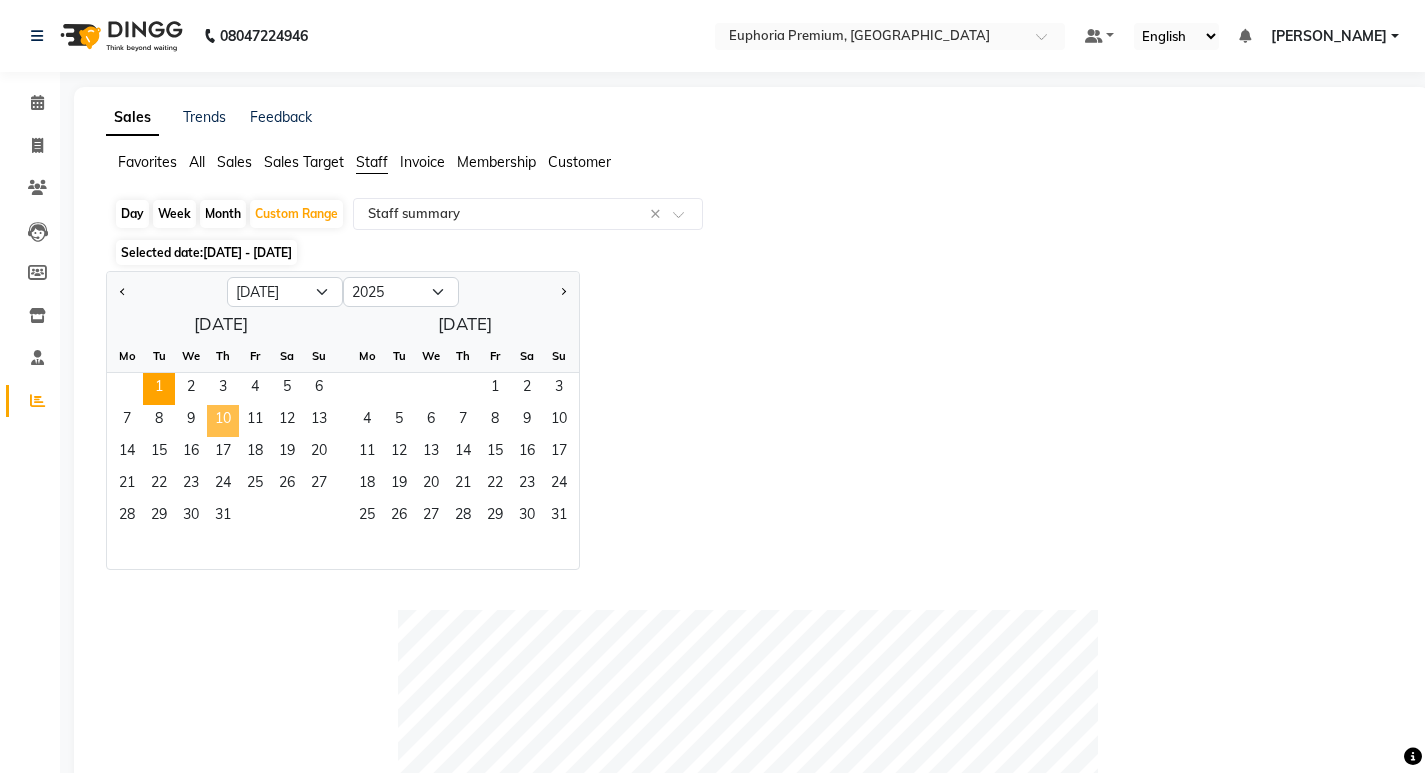 click on "10" 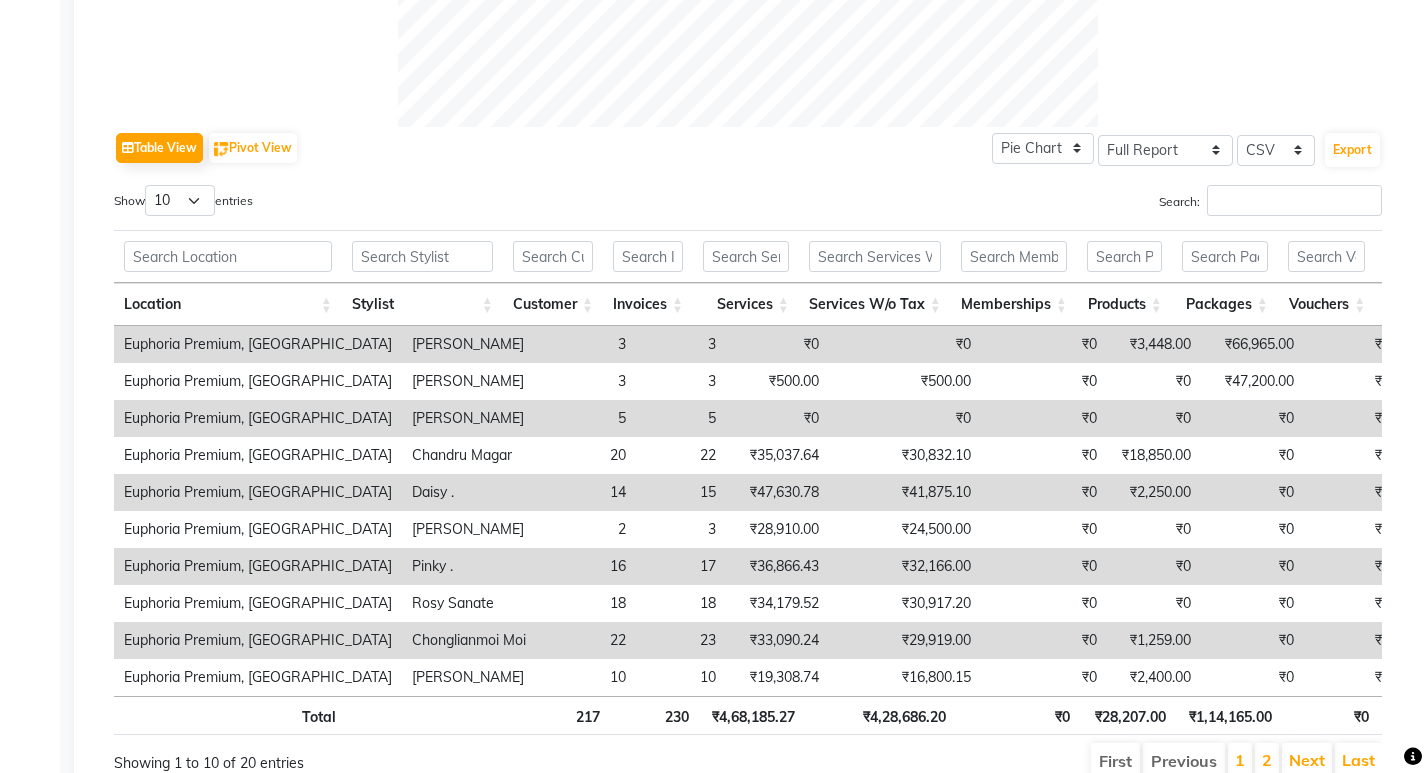scroll, scrollTop: 900, scrollLeft: 0, axis: vertical 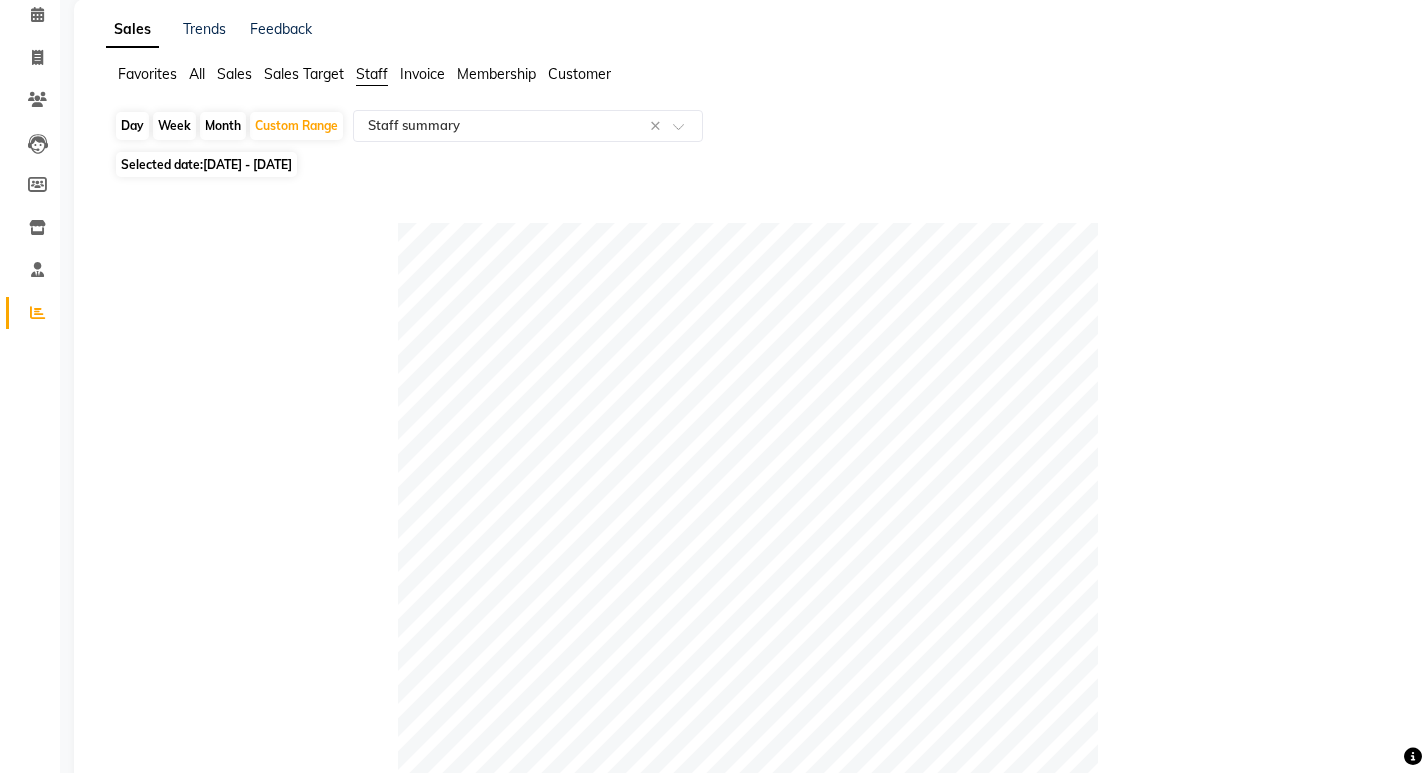 click on "01-07-2025 - 10-07-2025" 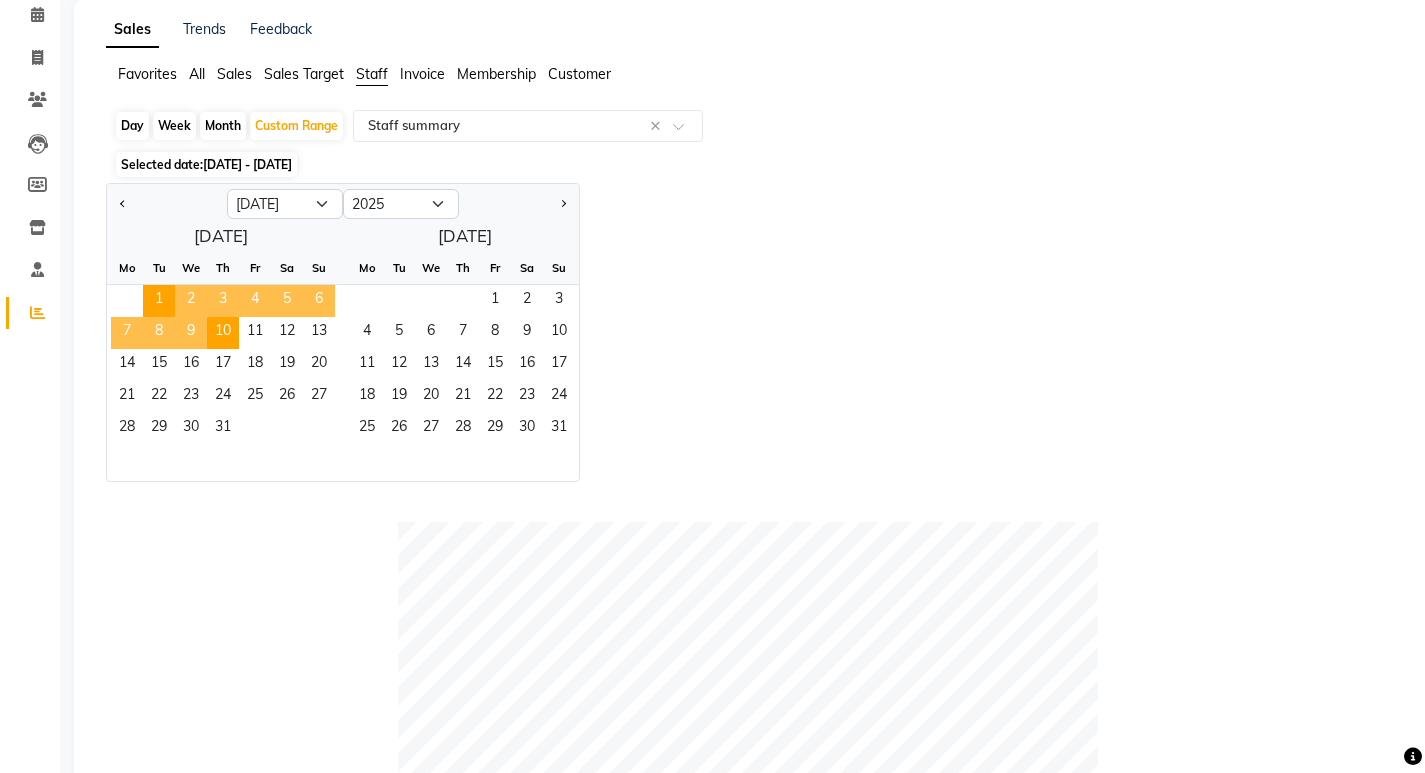 click on "2" 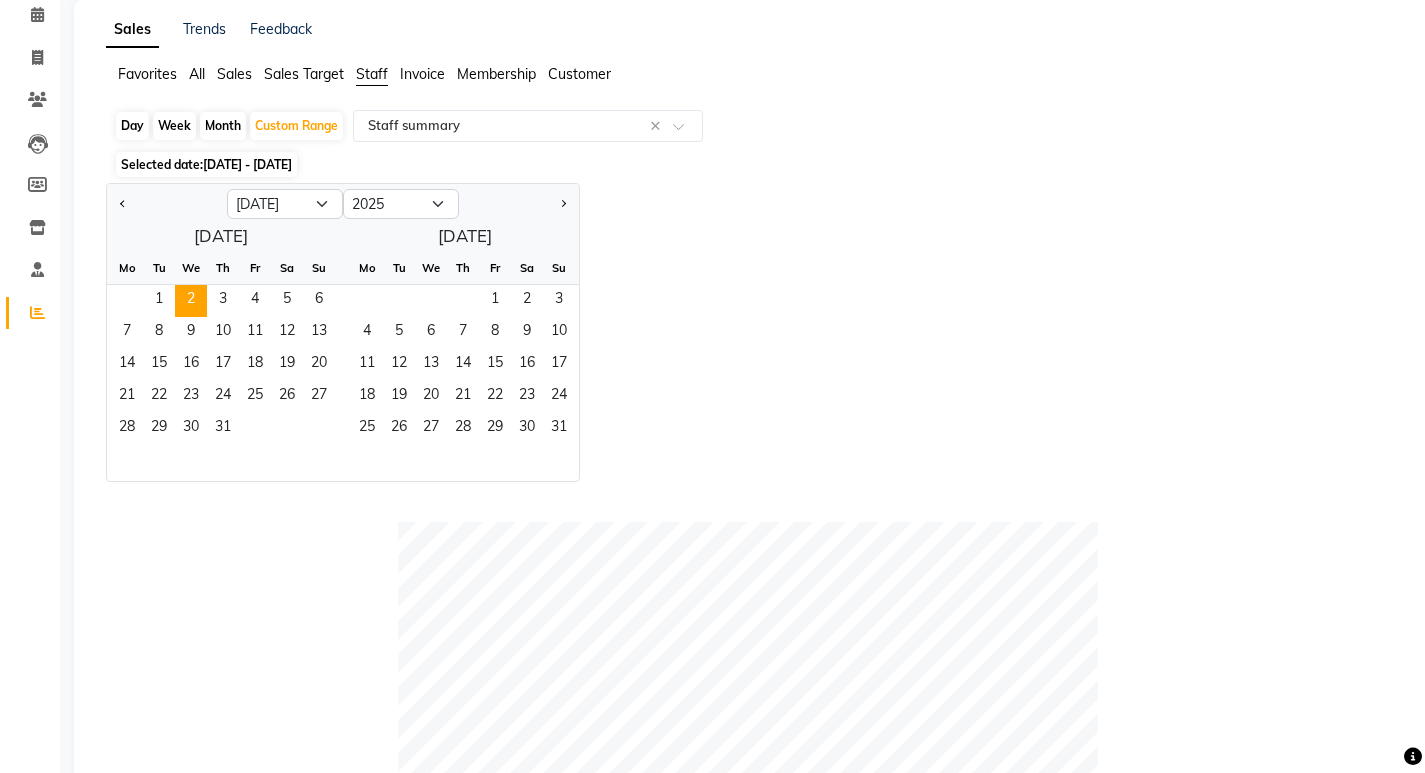 click on "Day" 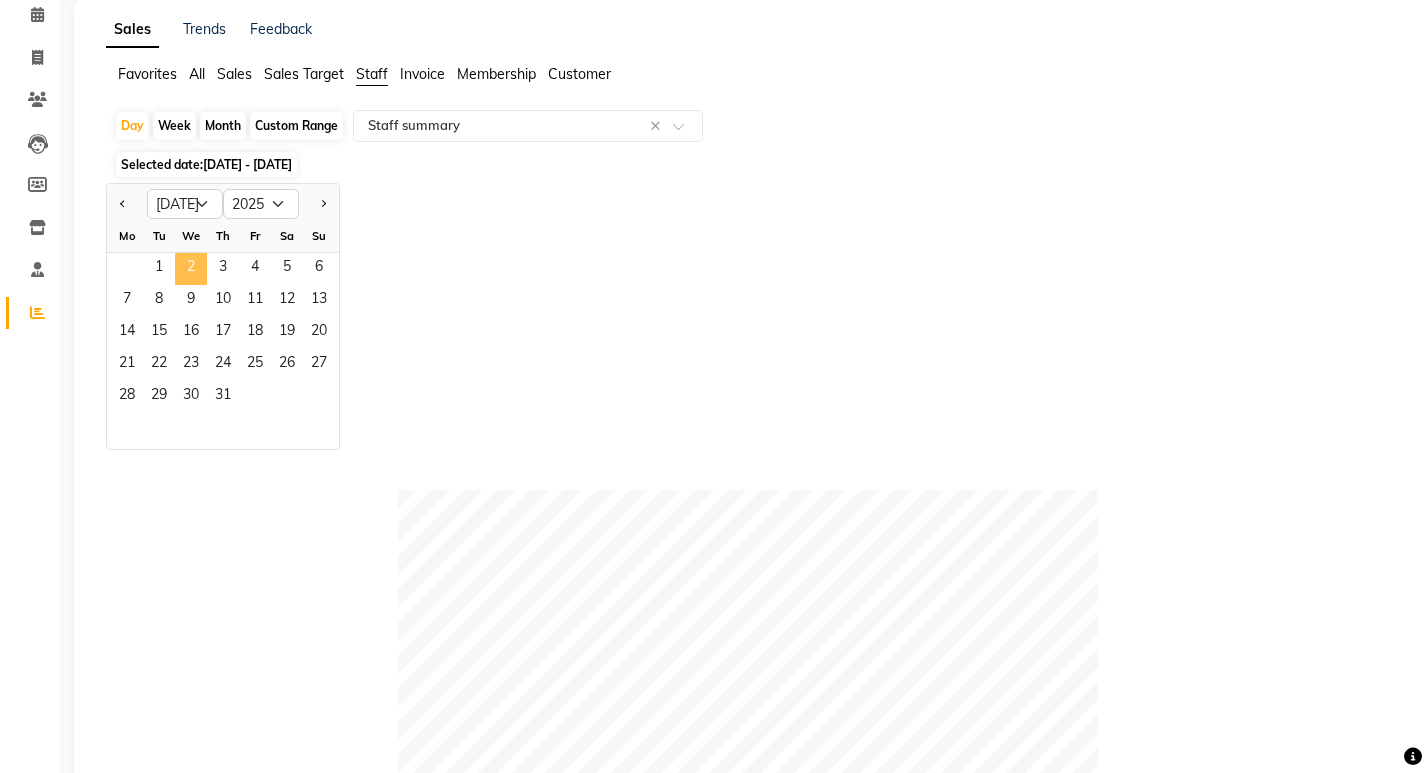 click on "2" 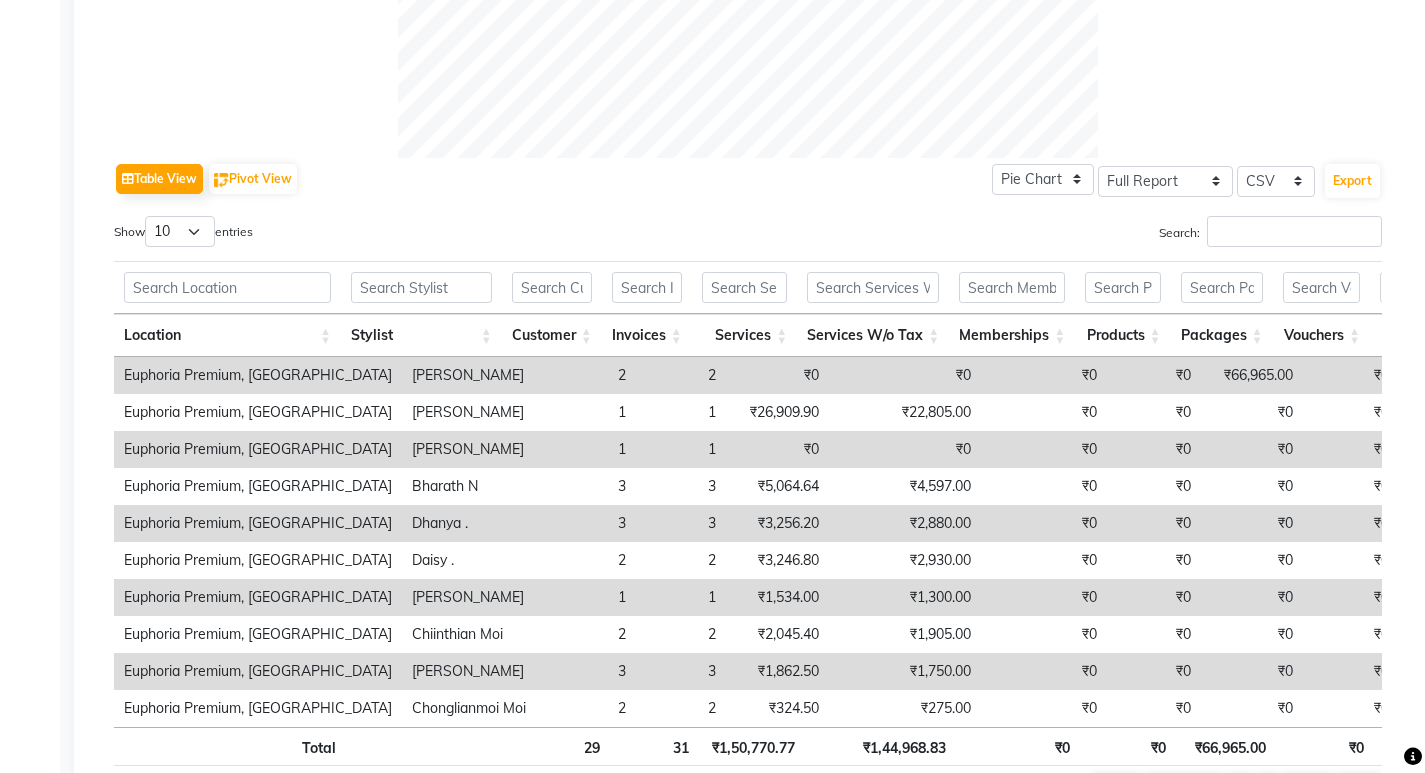 scroll, scrollTop: 888, scrollLeft: 0, axis: vertical 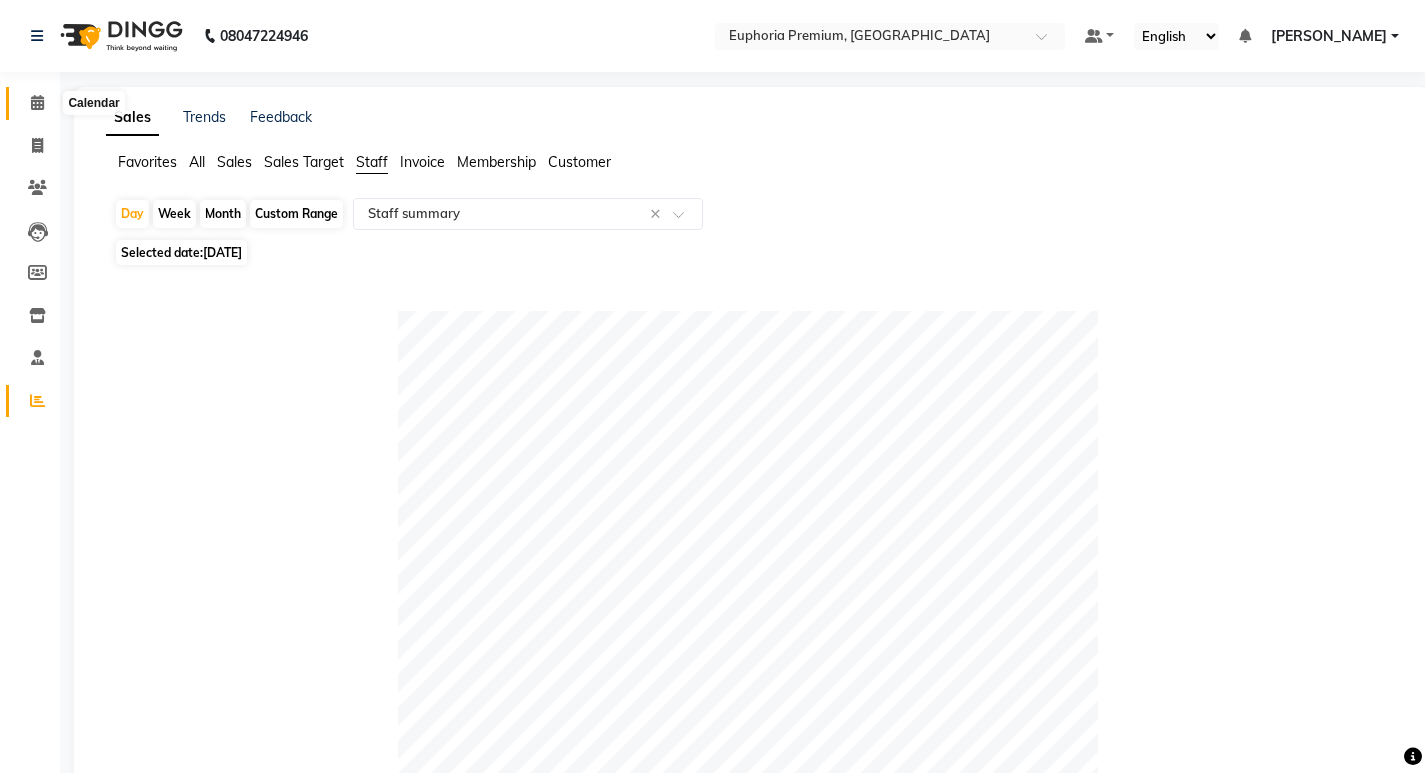 click 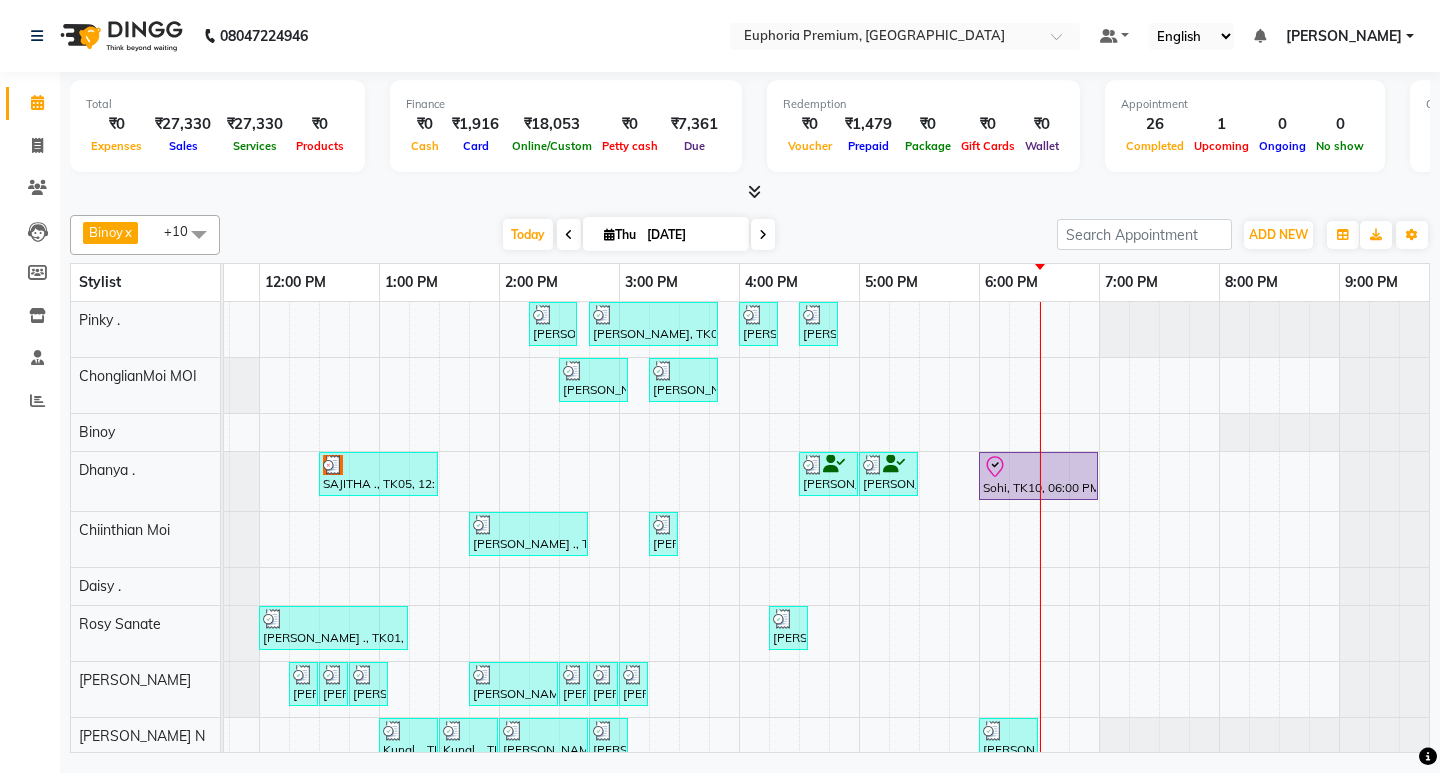 scroll, scrollTop: 66, scrollLeft: 445, axis: both 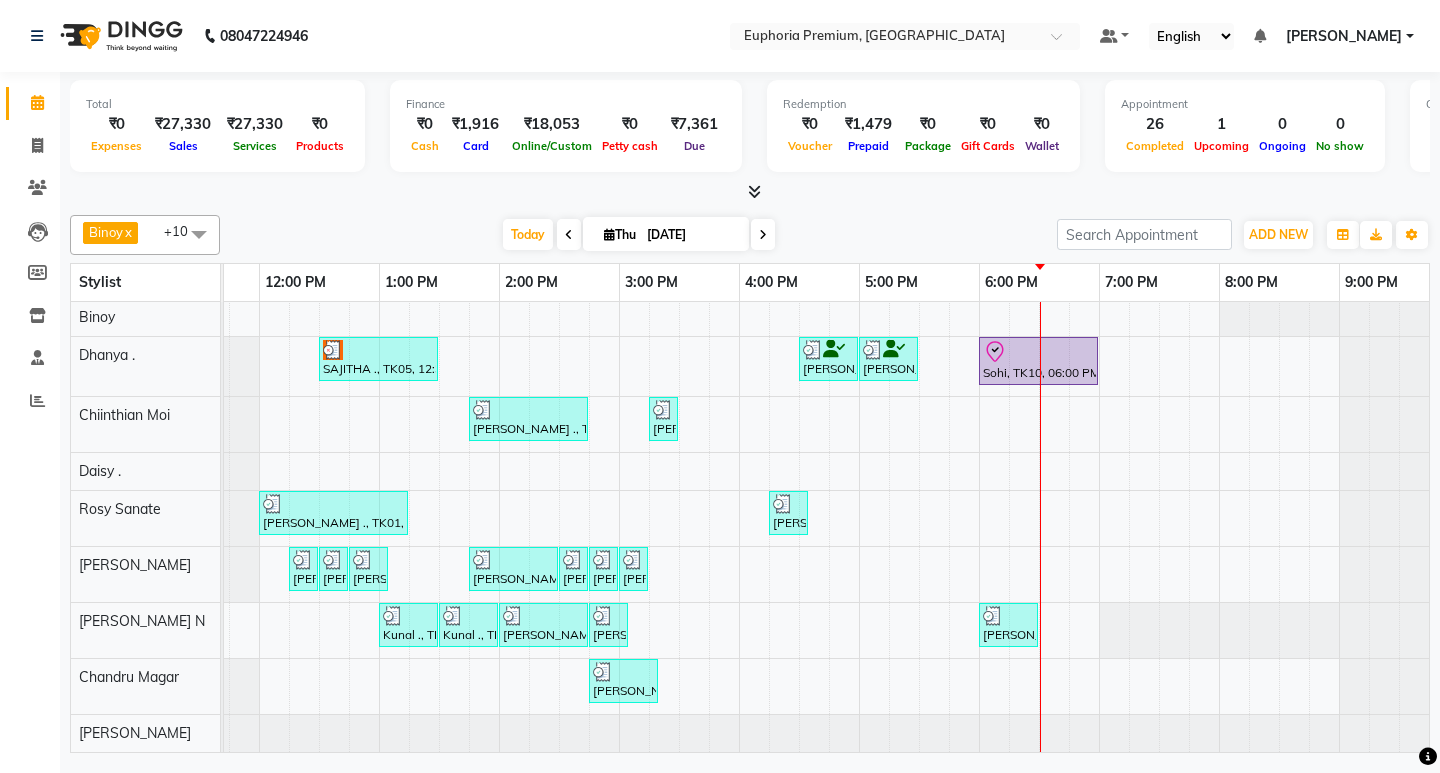 click at bounding box center [-221, 733] 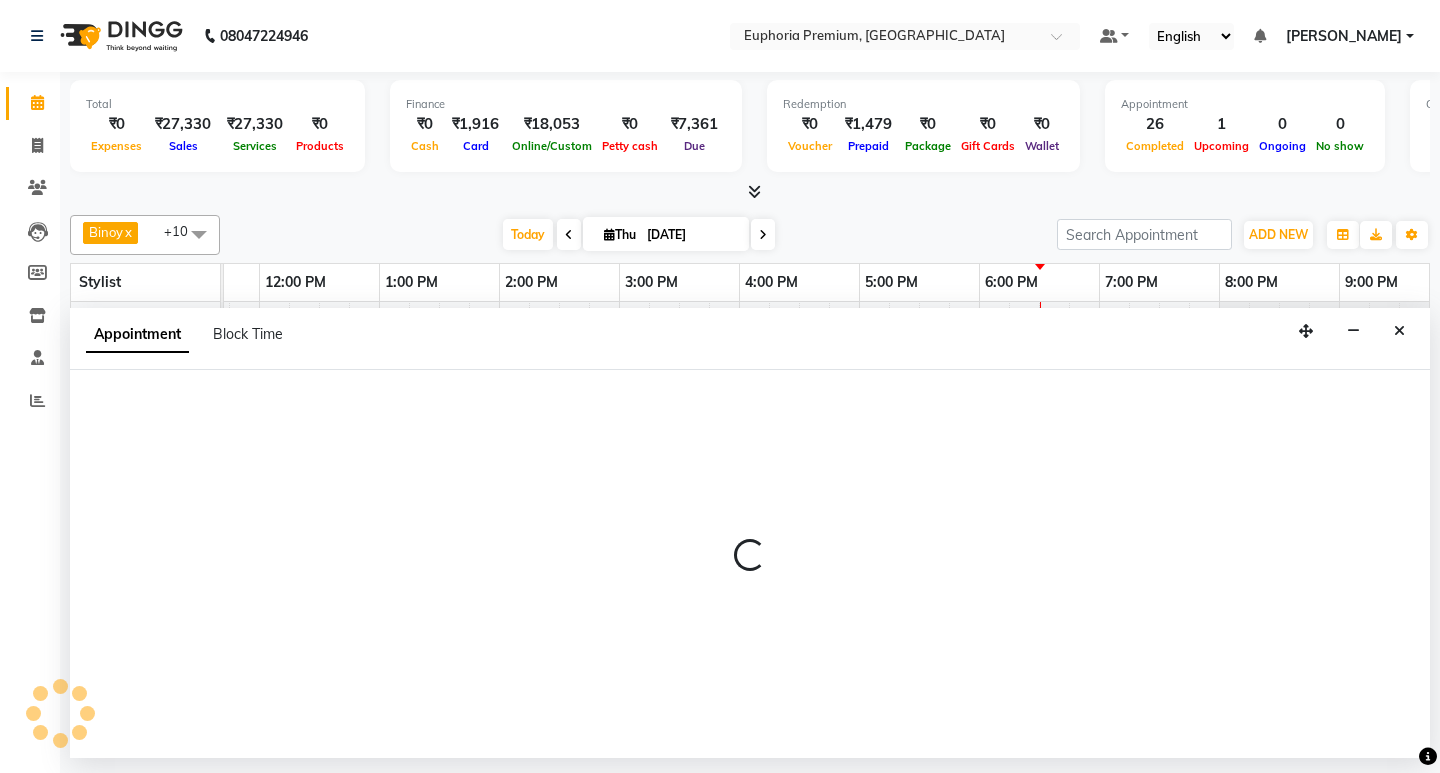 select on "78117" 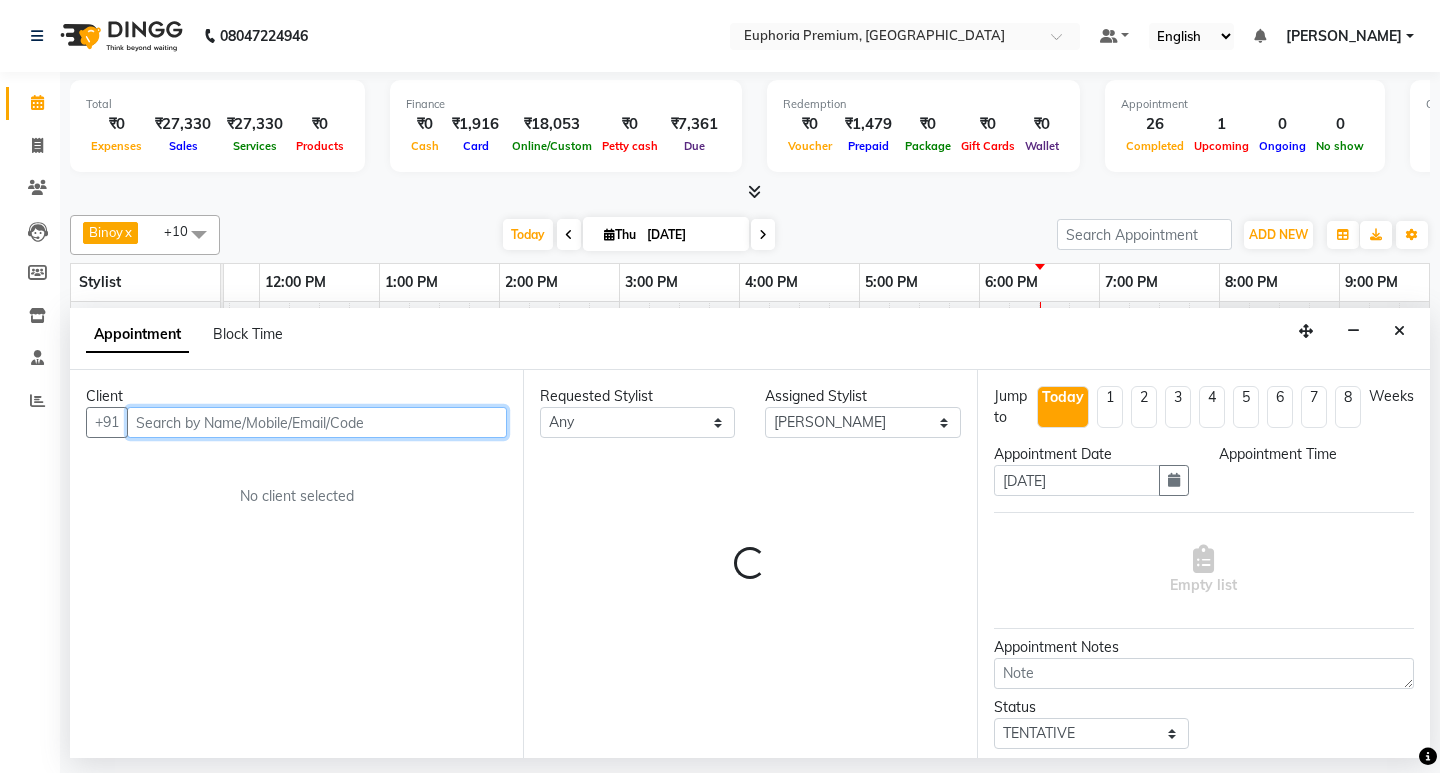 select on "1140" 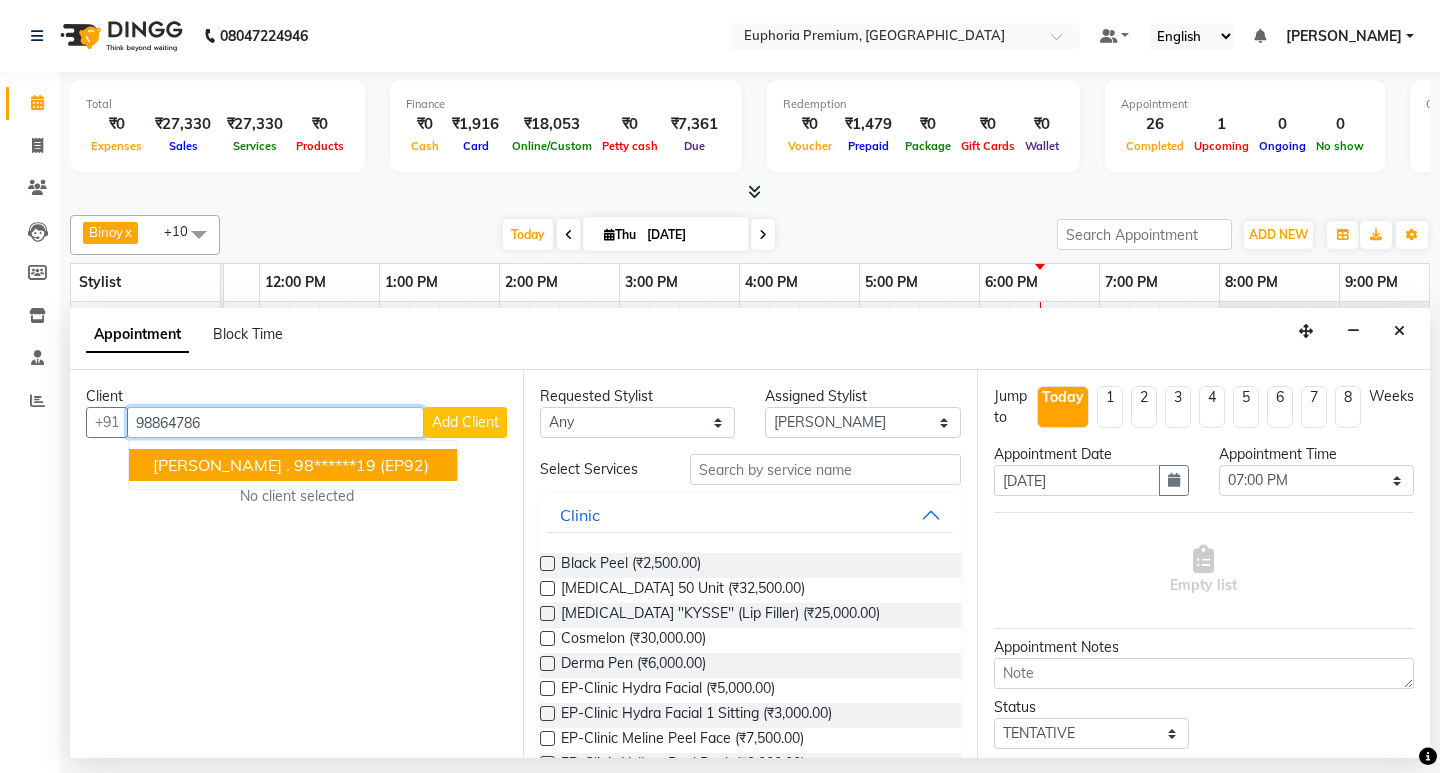 click on "Sushma .  98******19 (EP92)" at bounding box center (293, 465) 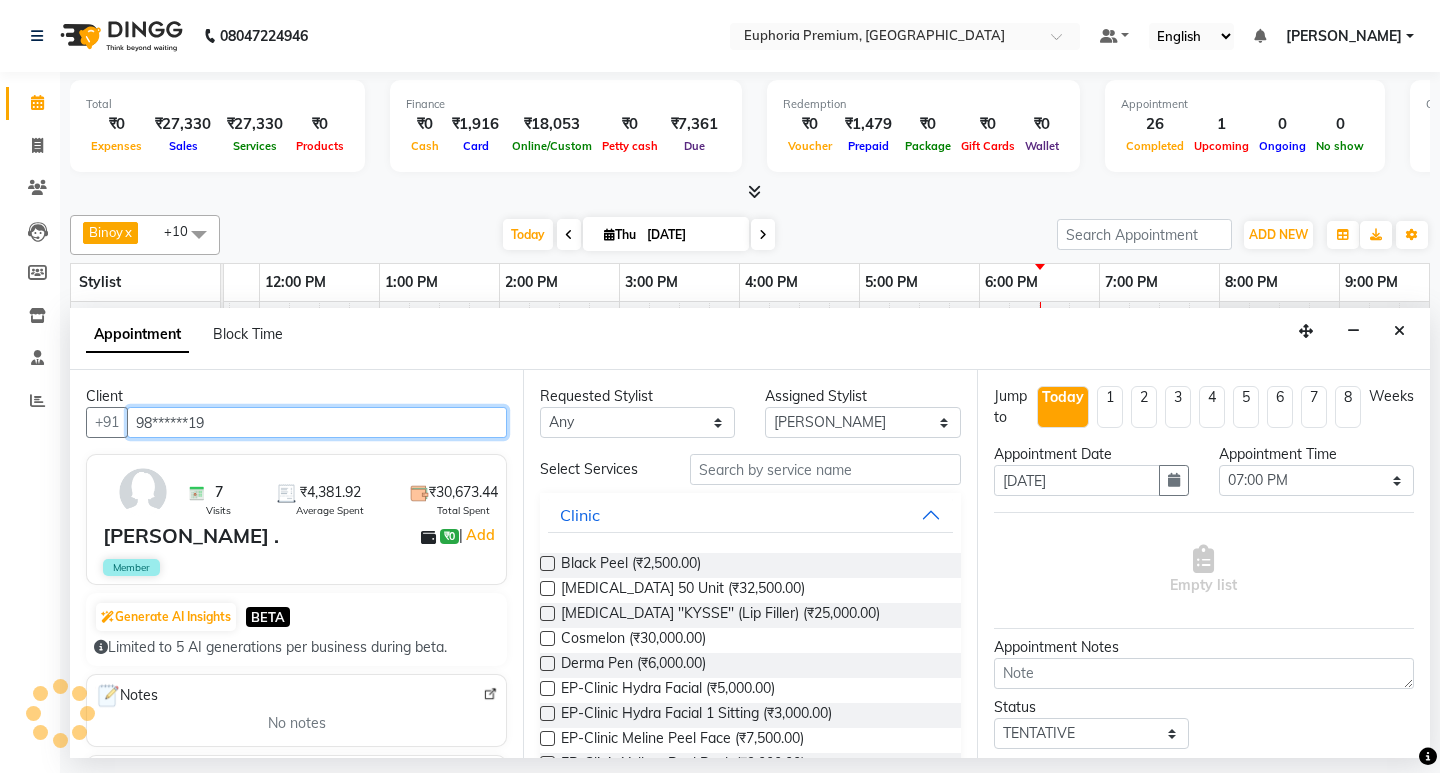 type on "98******19" 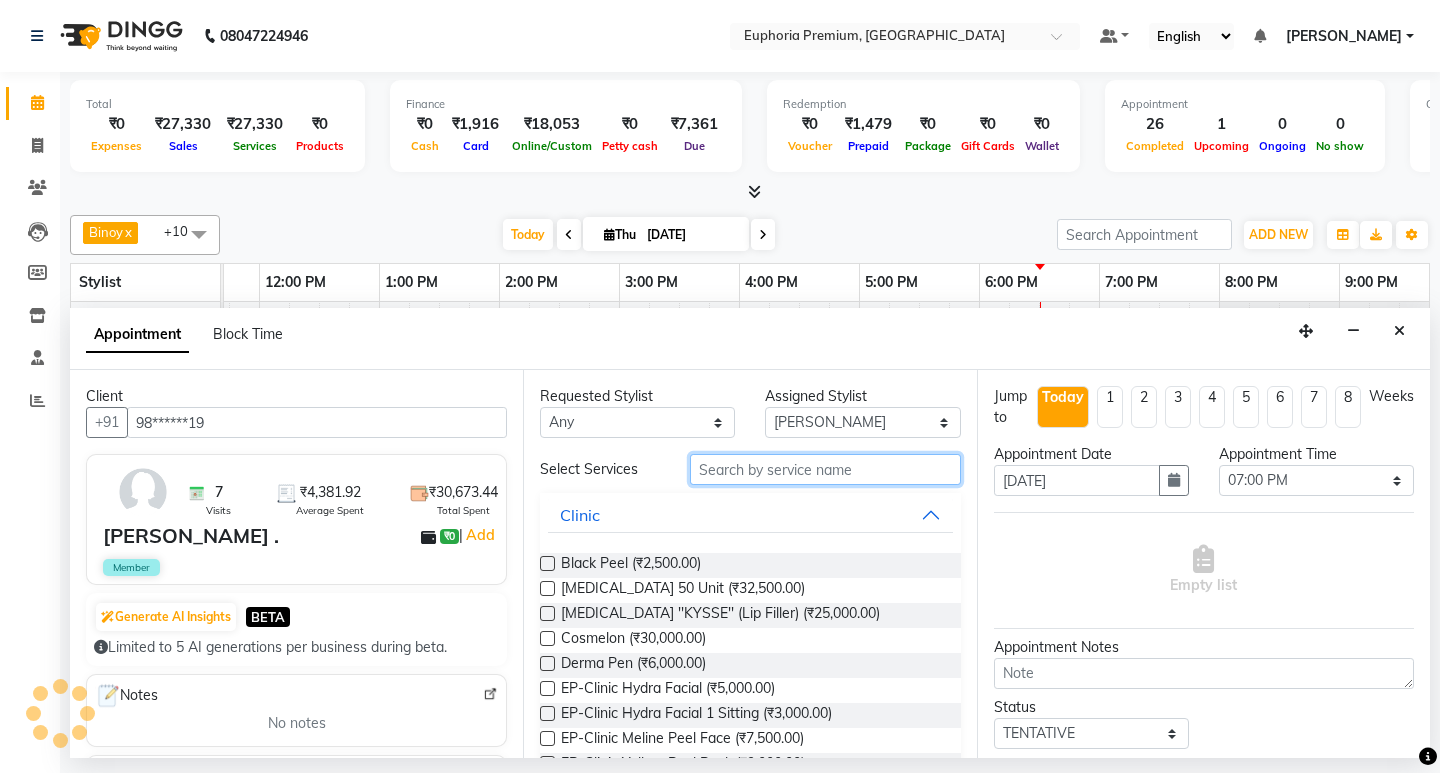 click at bounding box center [825, 469] 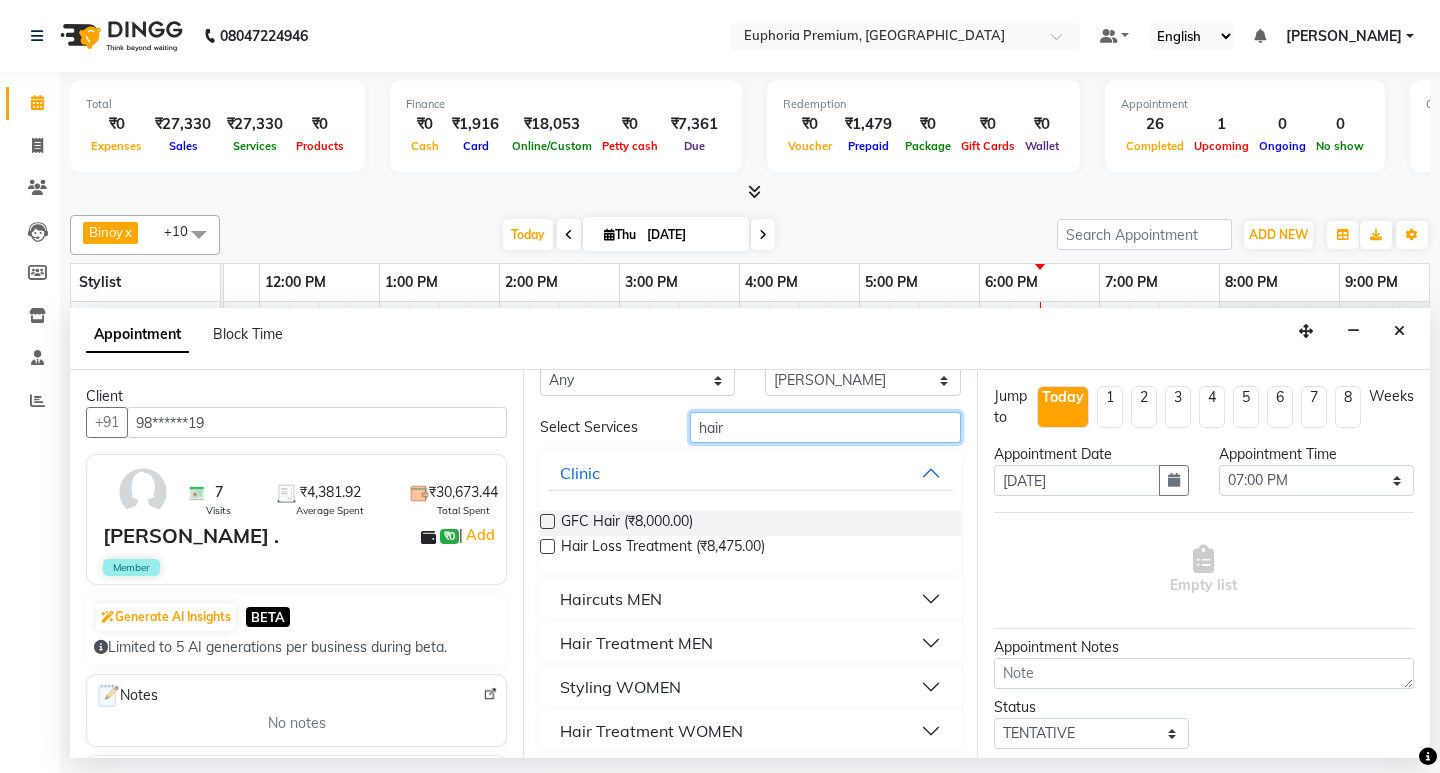 scroll, scrollTop: 0, scrollLeft: 0, axis: both 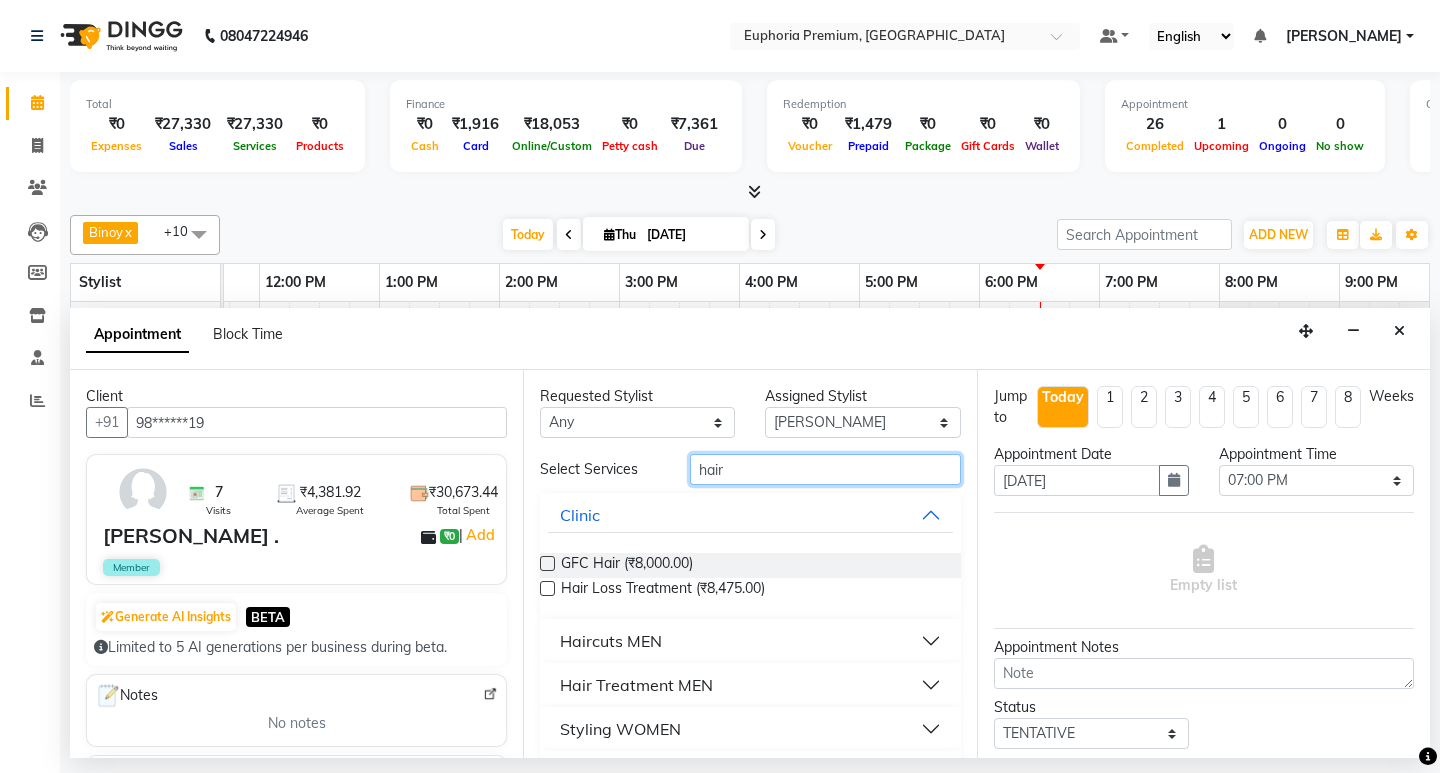 click on "hair" at bounding box center (825, 469) 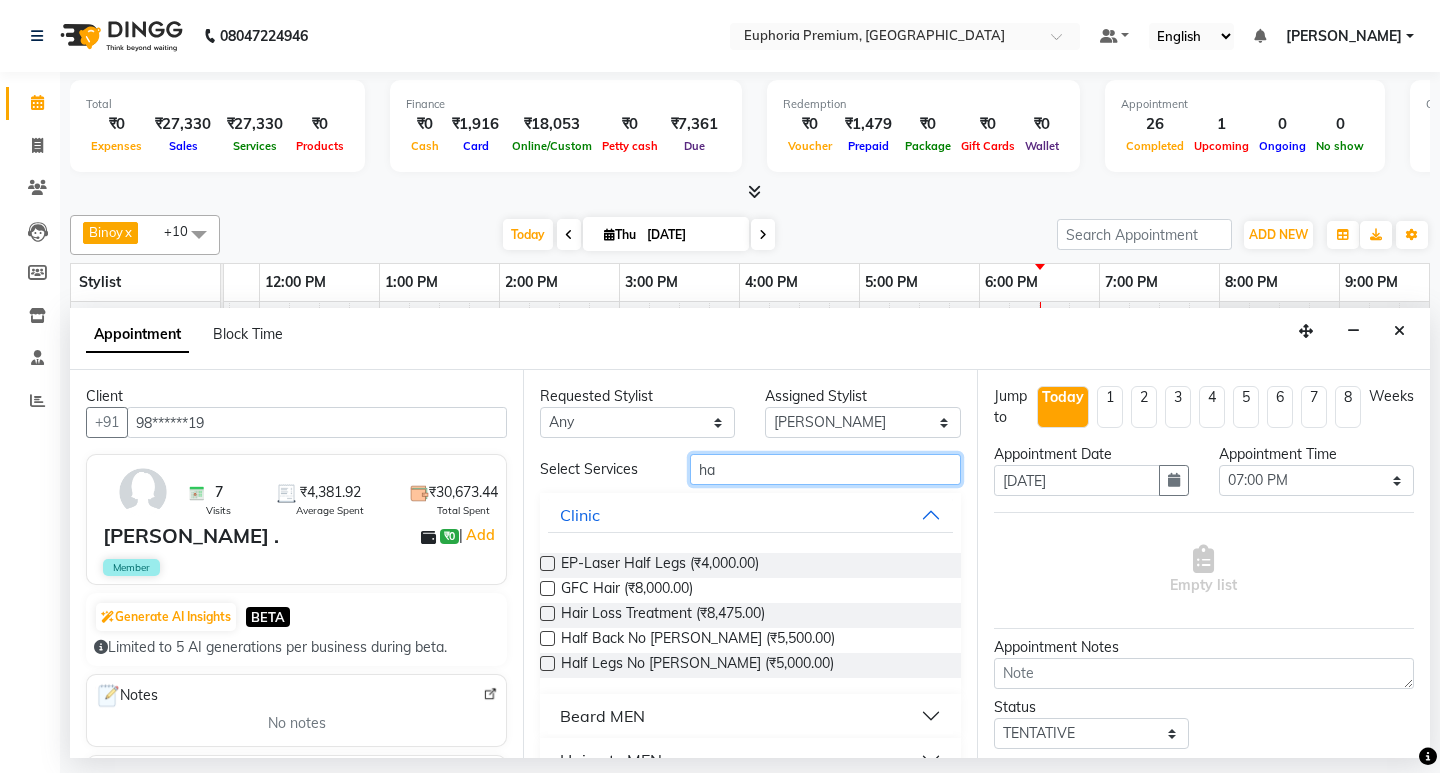 type on "h" 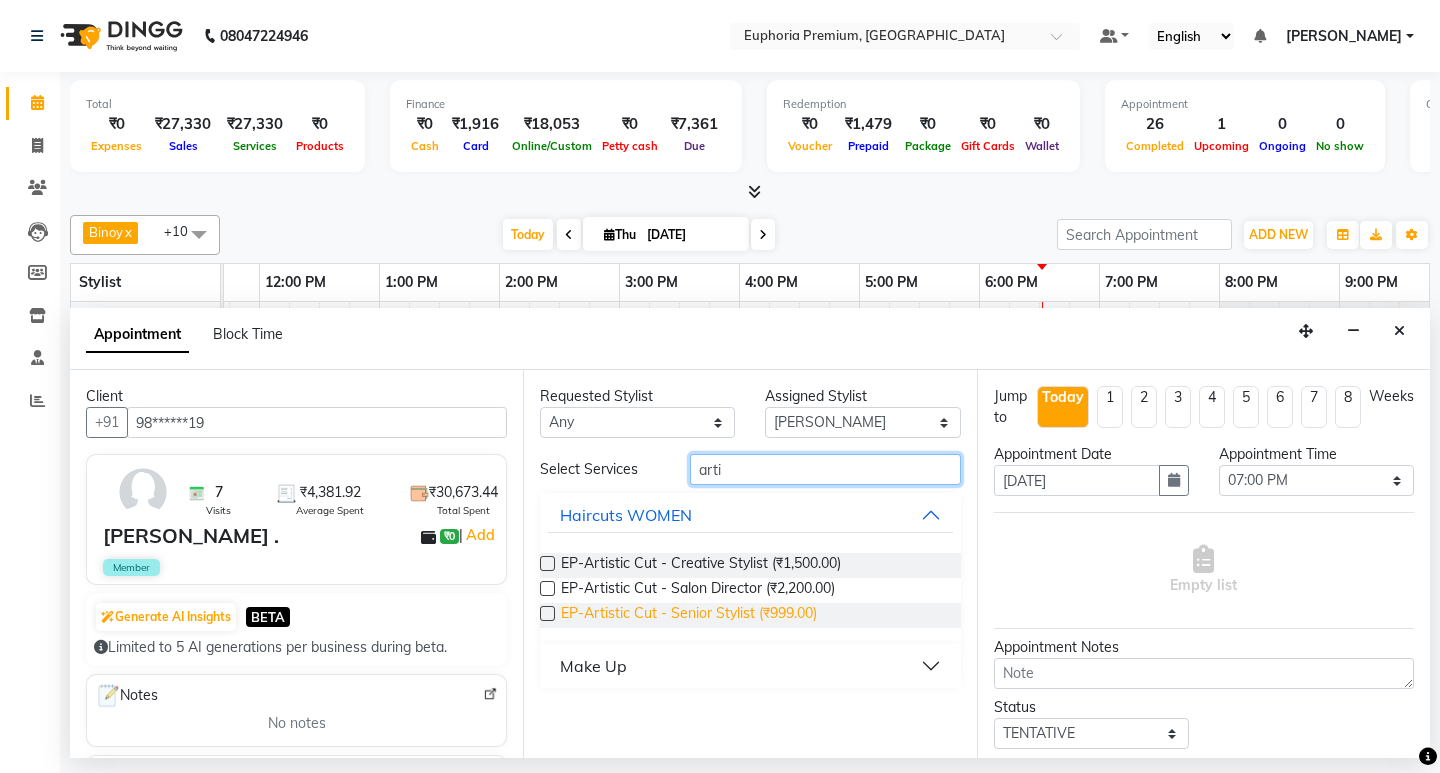 type on "arti" 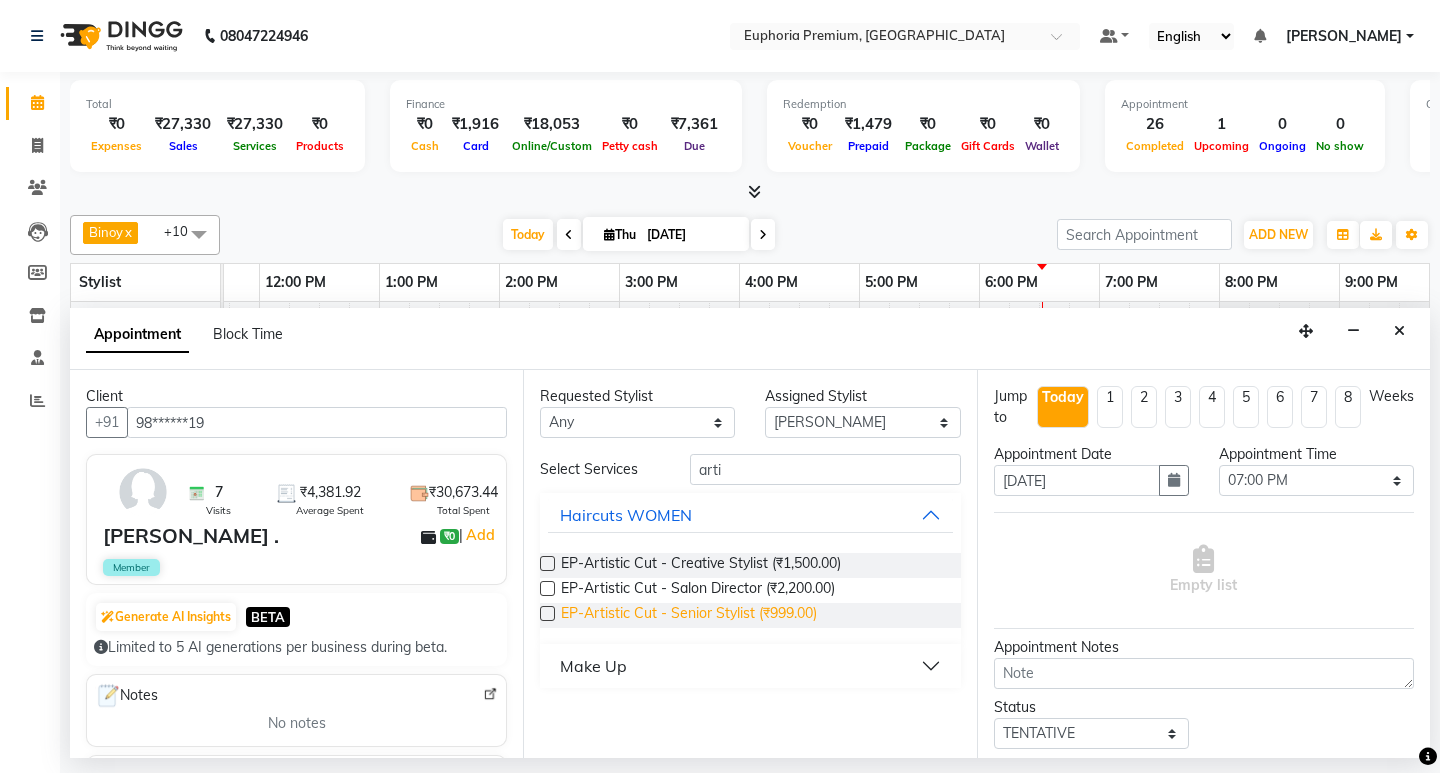 click on "EP-Artistic Cut - Senior Stylist (₹999.00)" at bounding box center [689, 615] 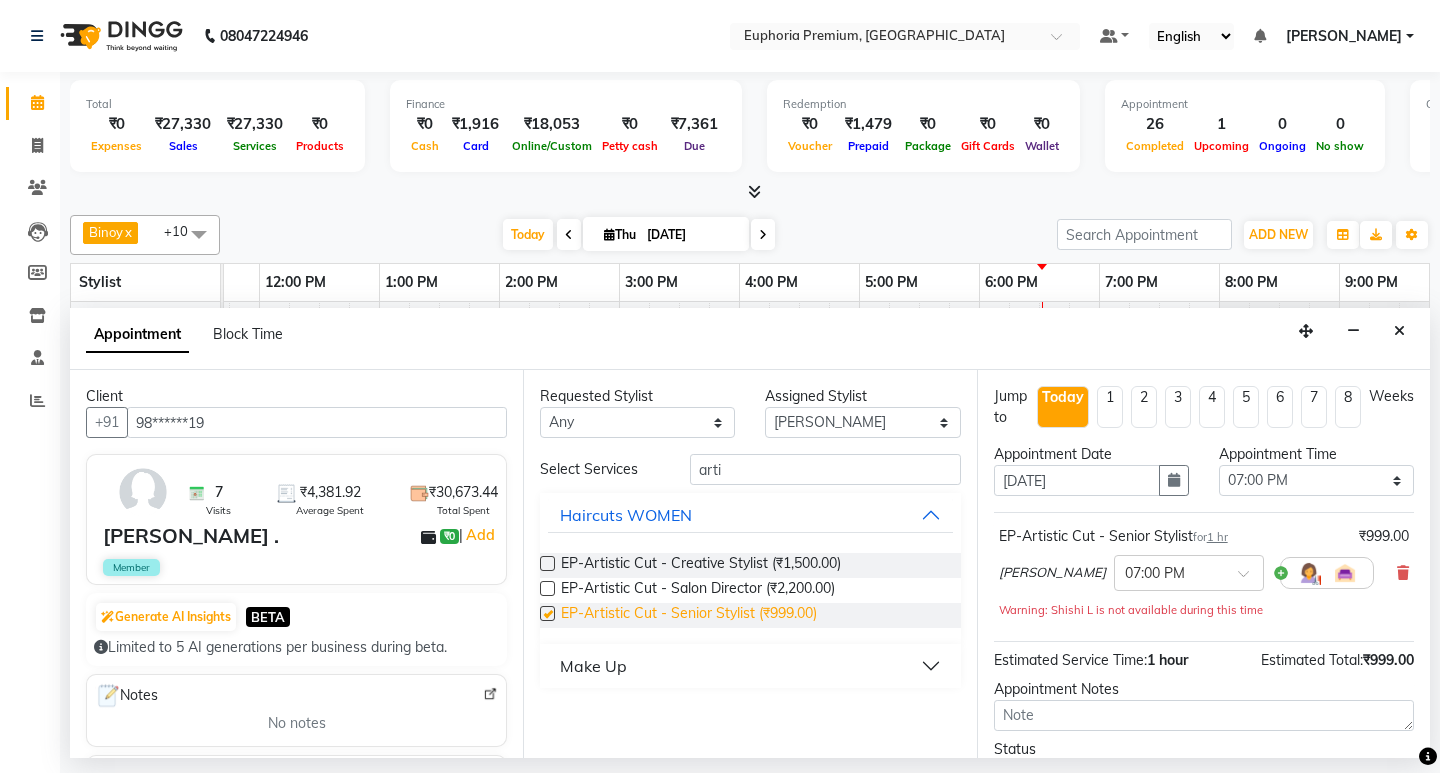 checkbox on "false" 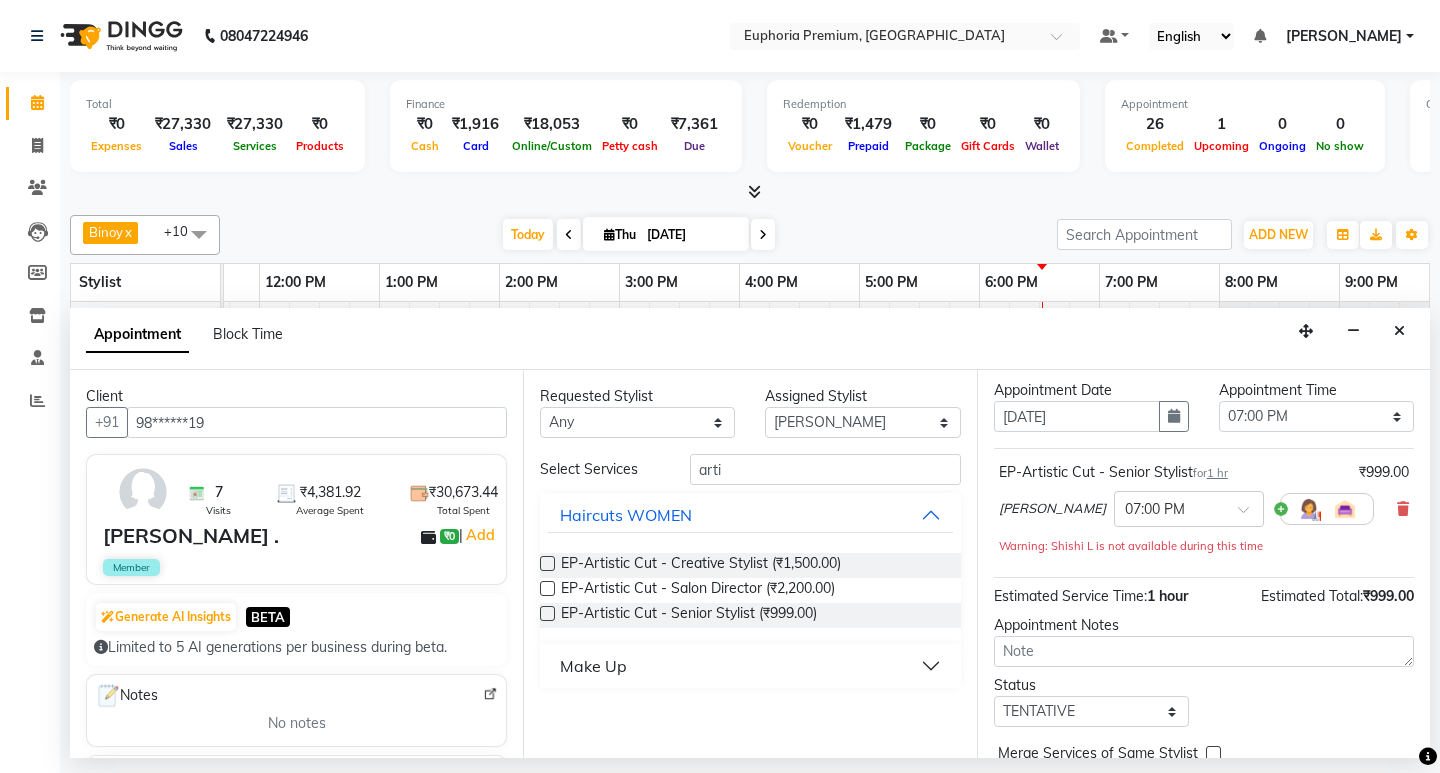 scroll, scrollTop: 159, scrollLeft: 0, axis: vertical 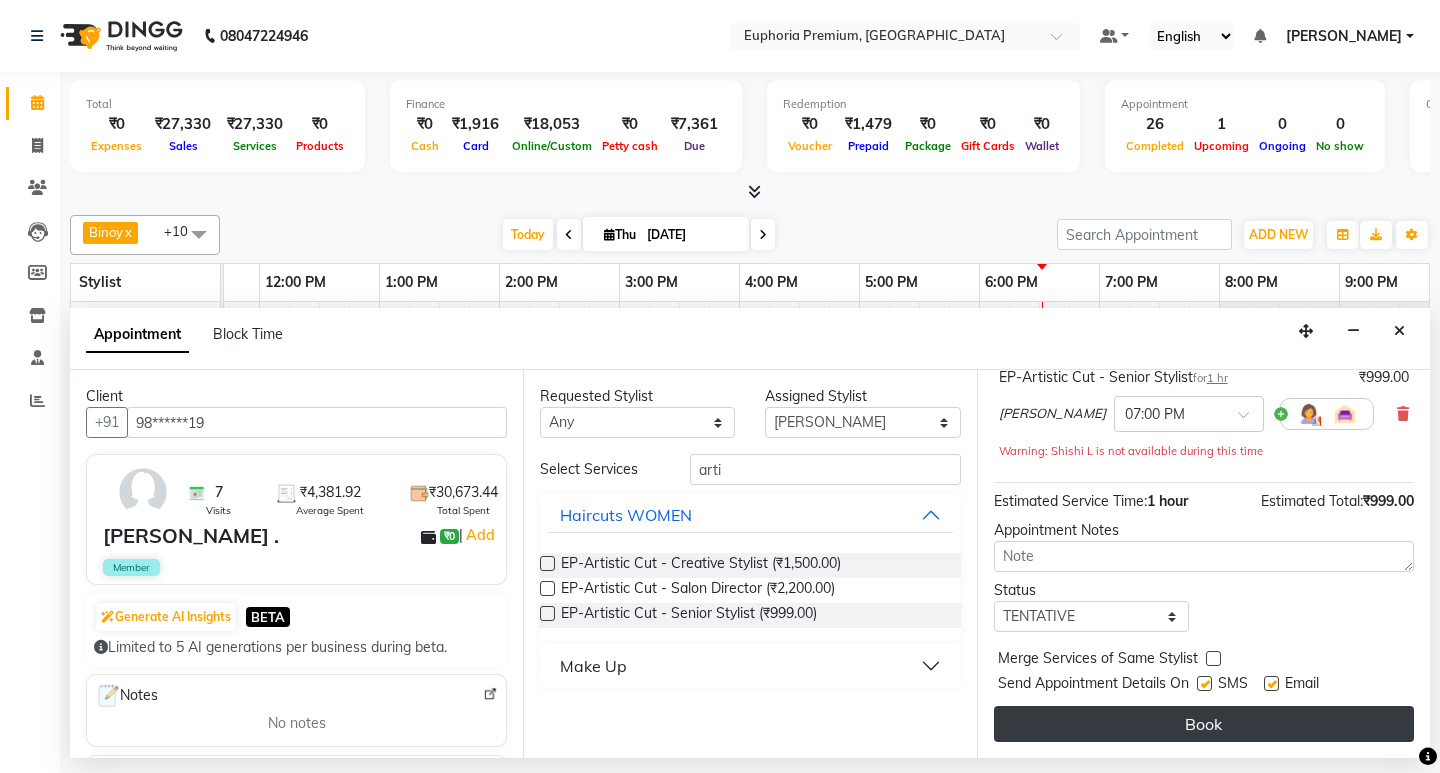 click on "Book" at bounding box center (1204, 724) 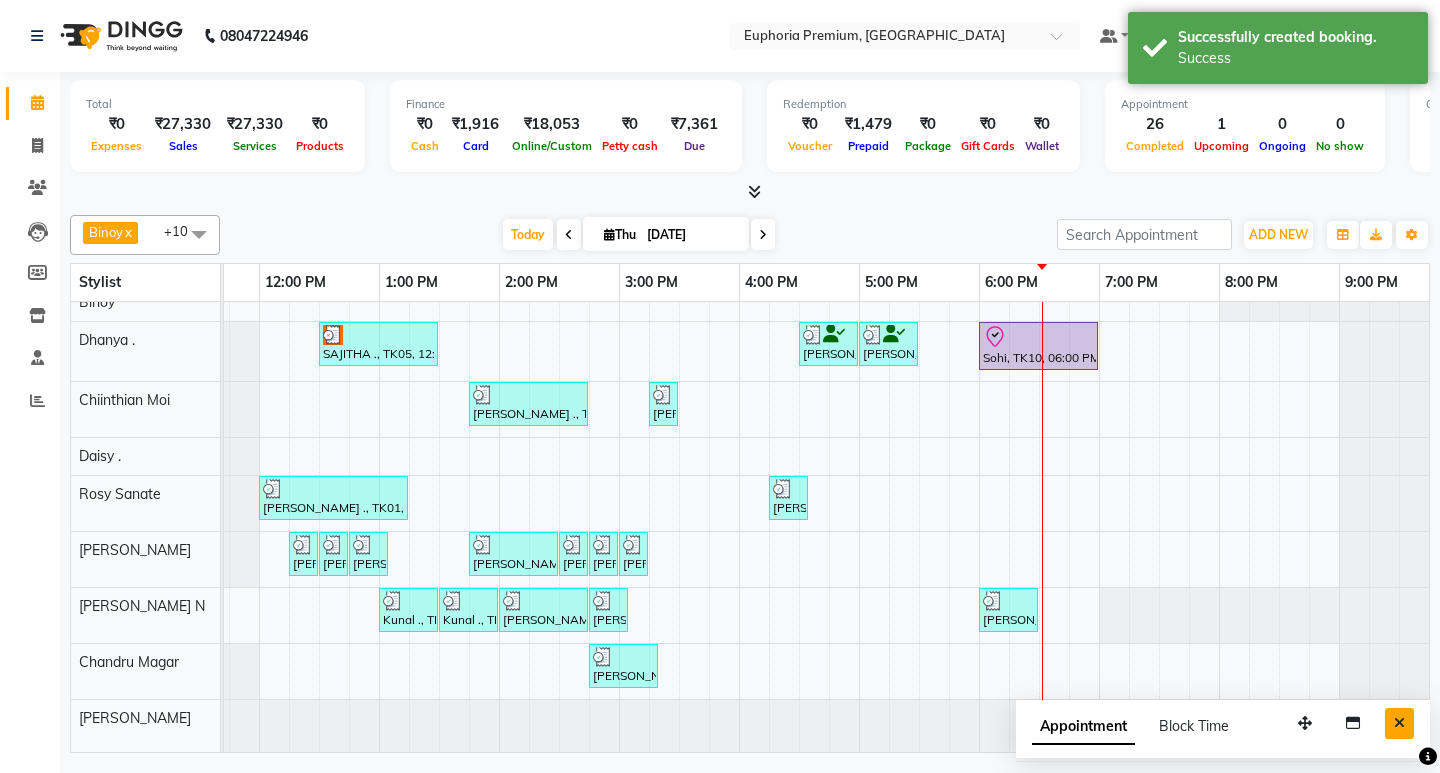 click at bounding box center (1399, 723) 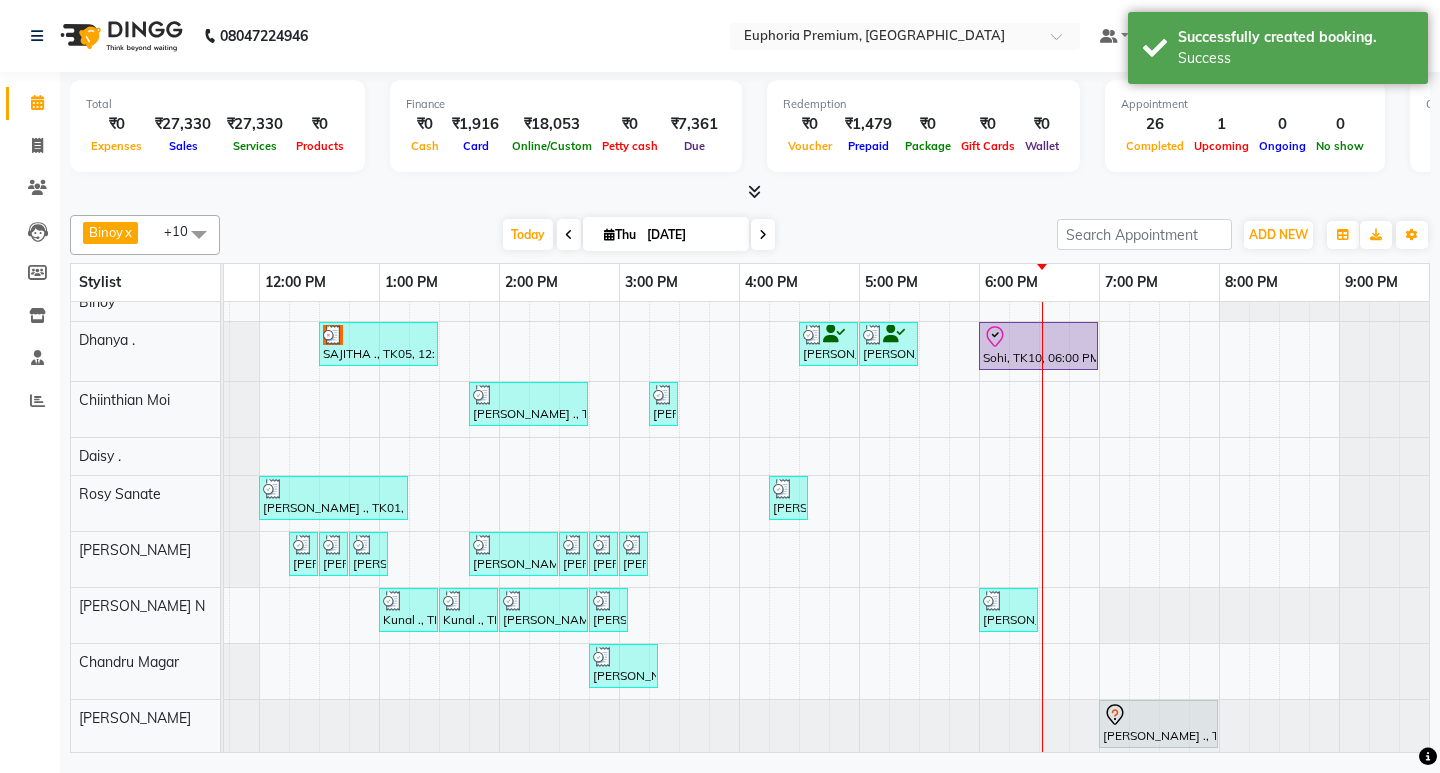 scroll, scrollTop: 61, scrollLeft: 445, axis: both 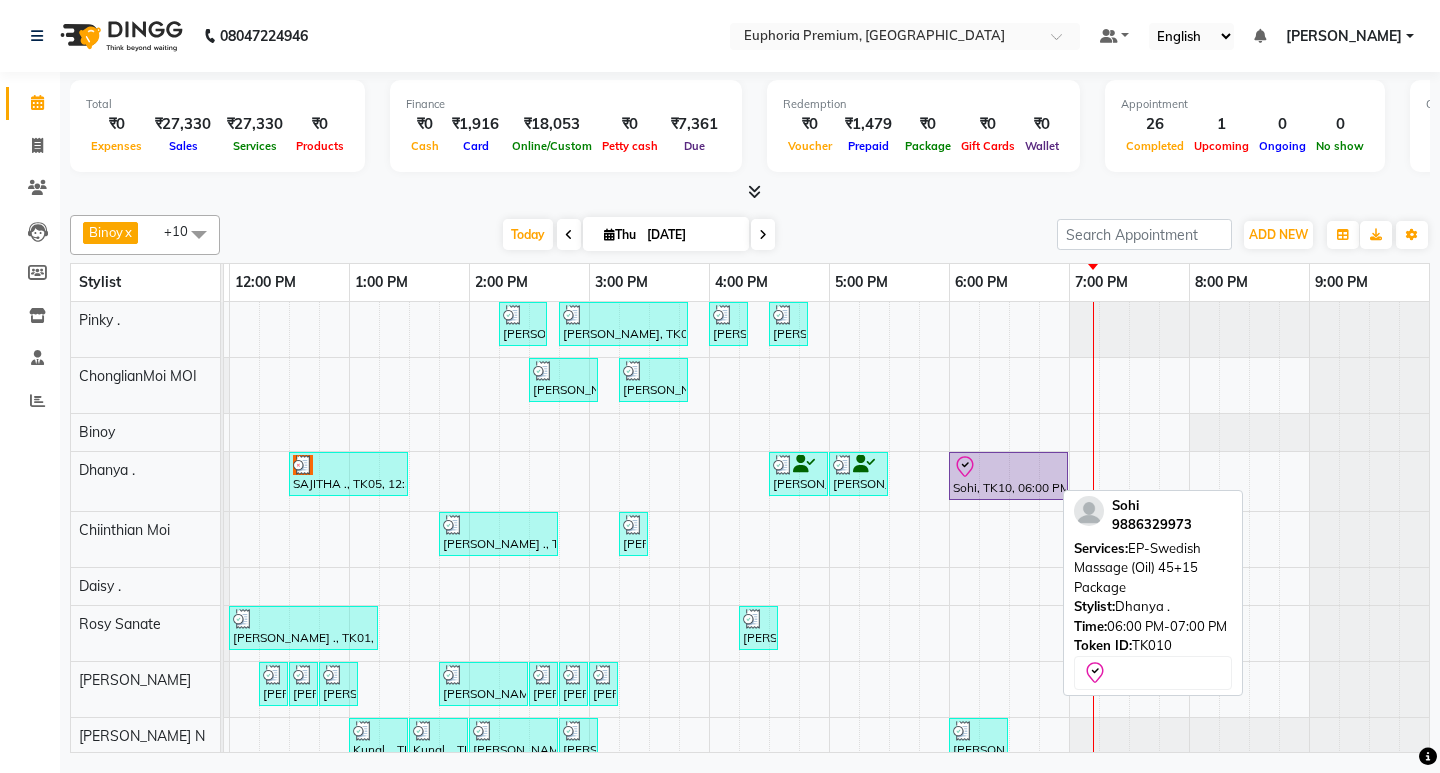 click on "Sohi, TK10, 06:00 PM-07:00 PM, EP-Swedish Massage (Oil) 45+15 Package" at bounding box center [1008, 476] 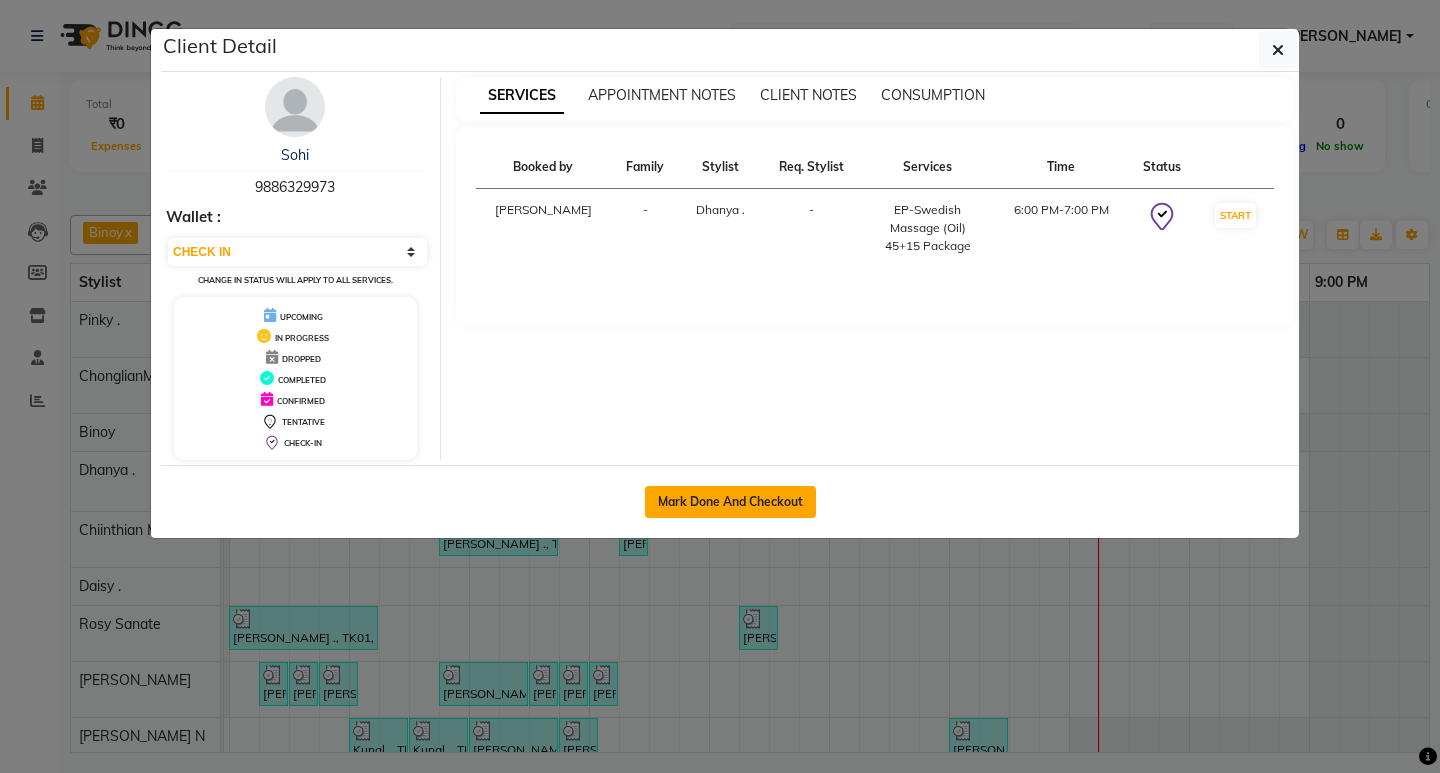click on "Mark Done And Checkout" 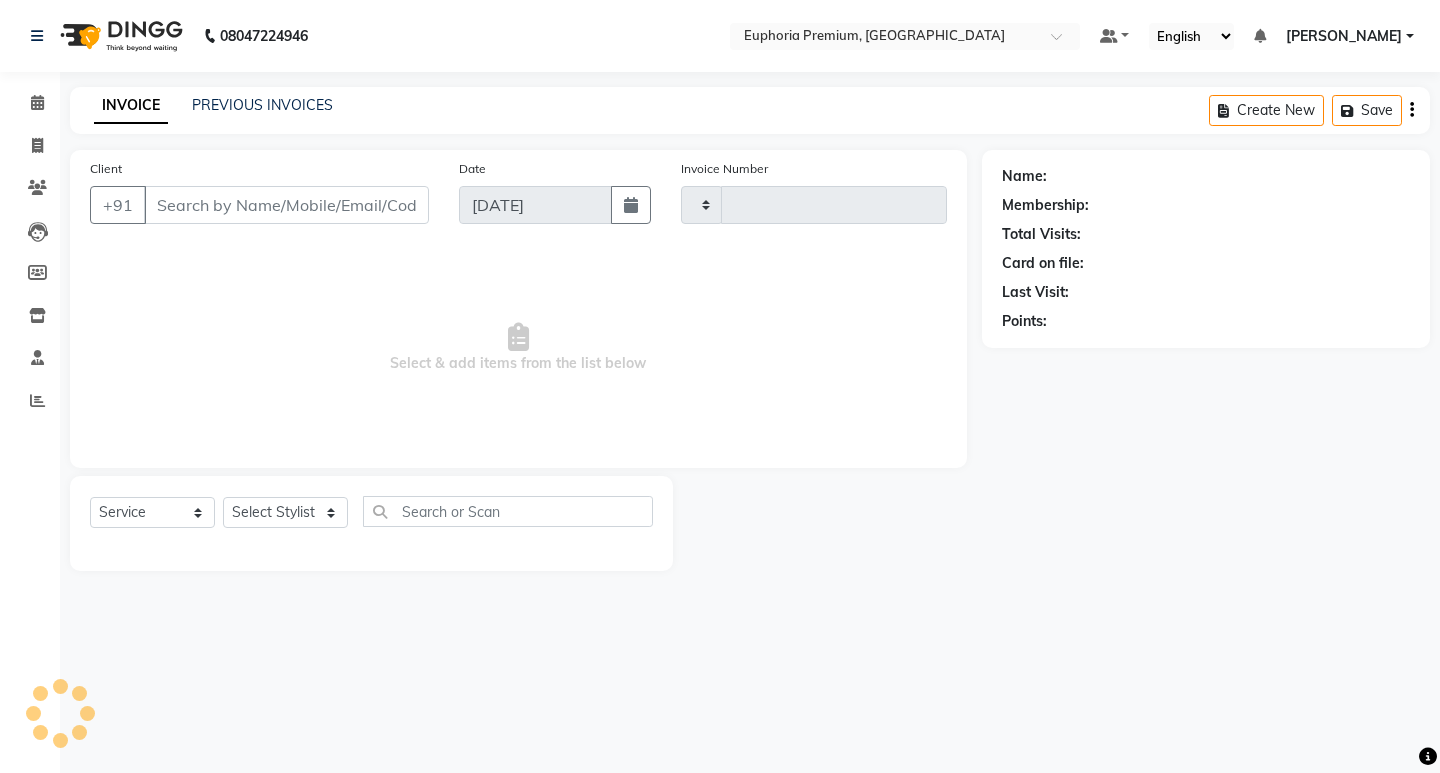 type on "1657" 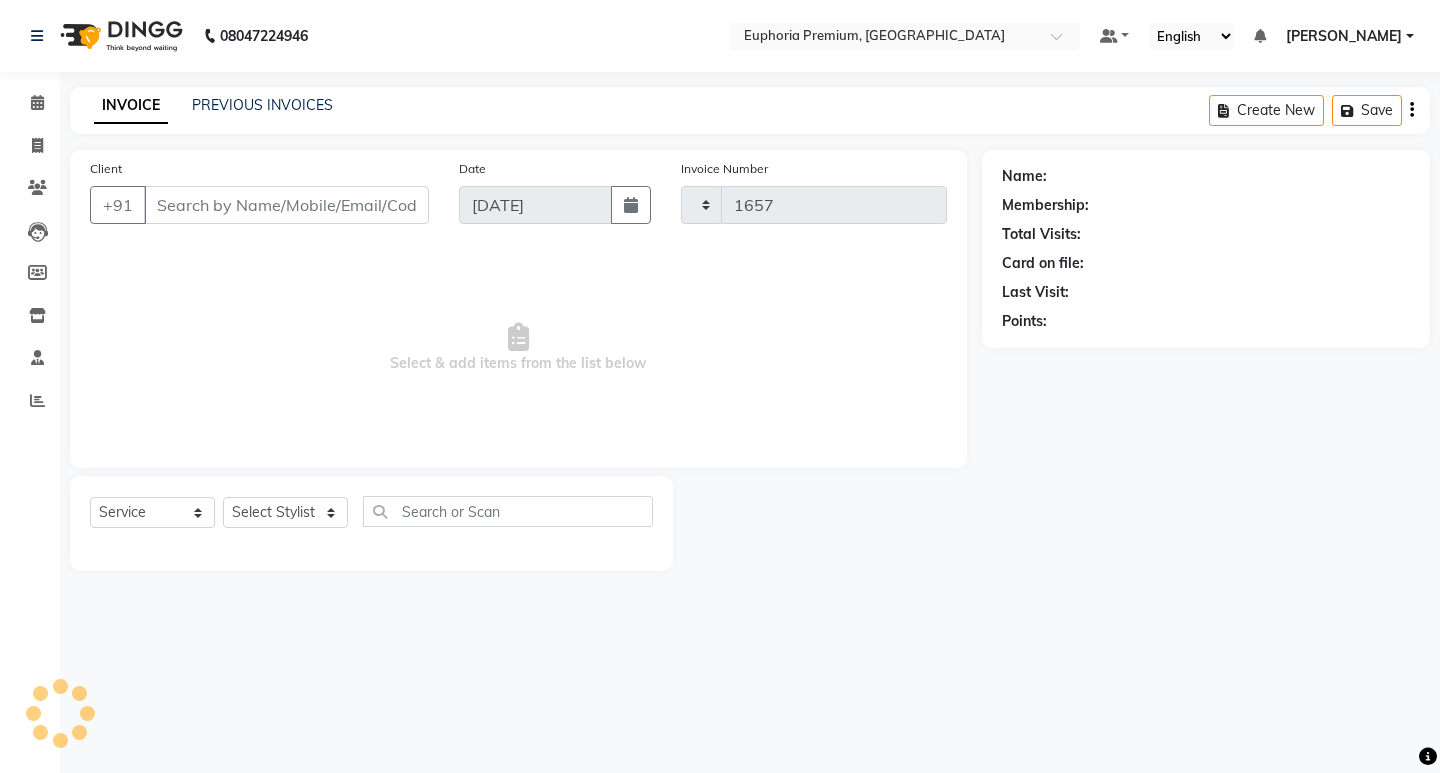 select on "7925" 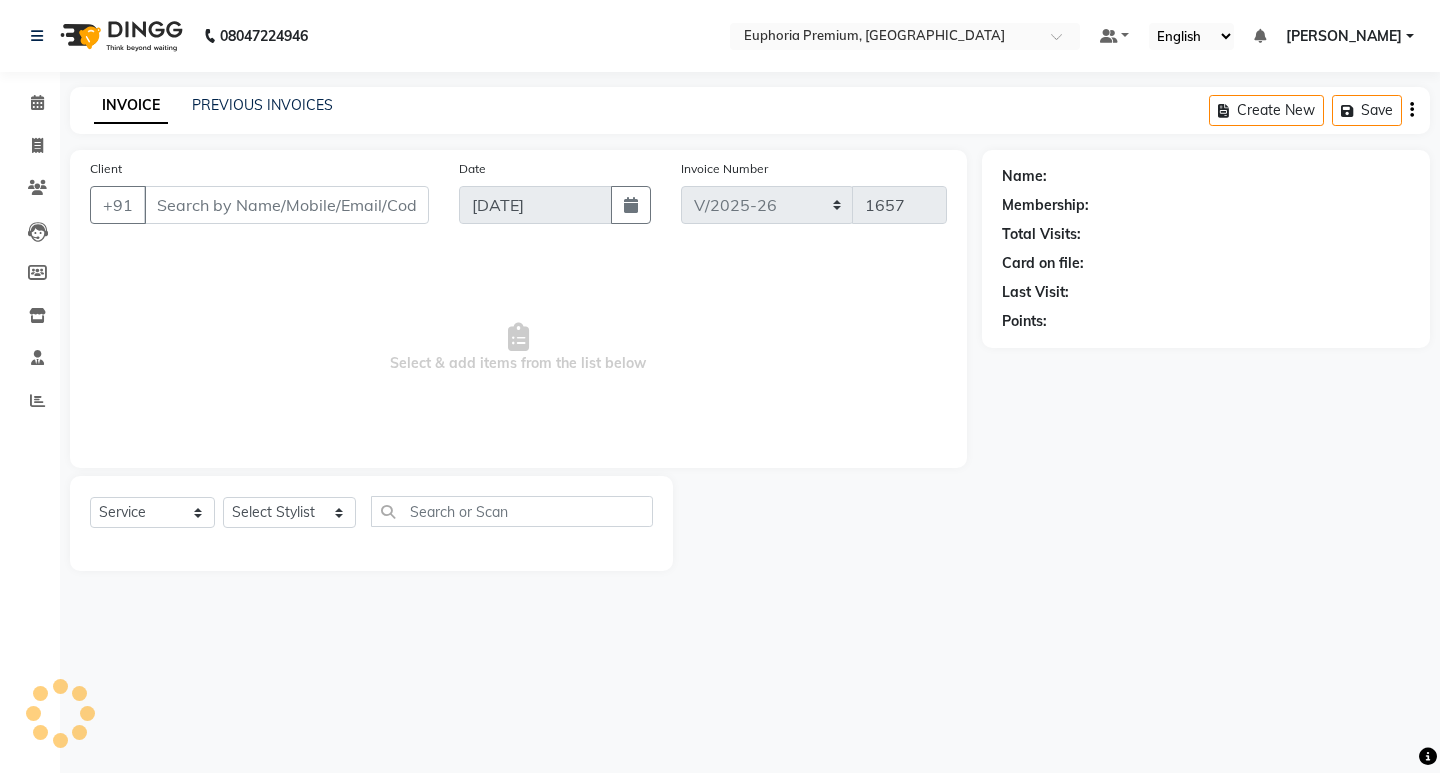 type on "98******73" 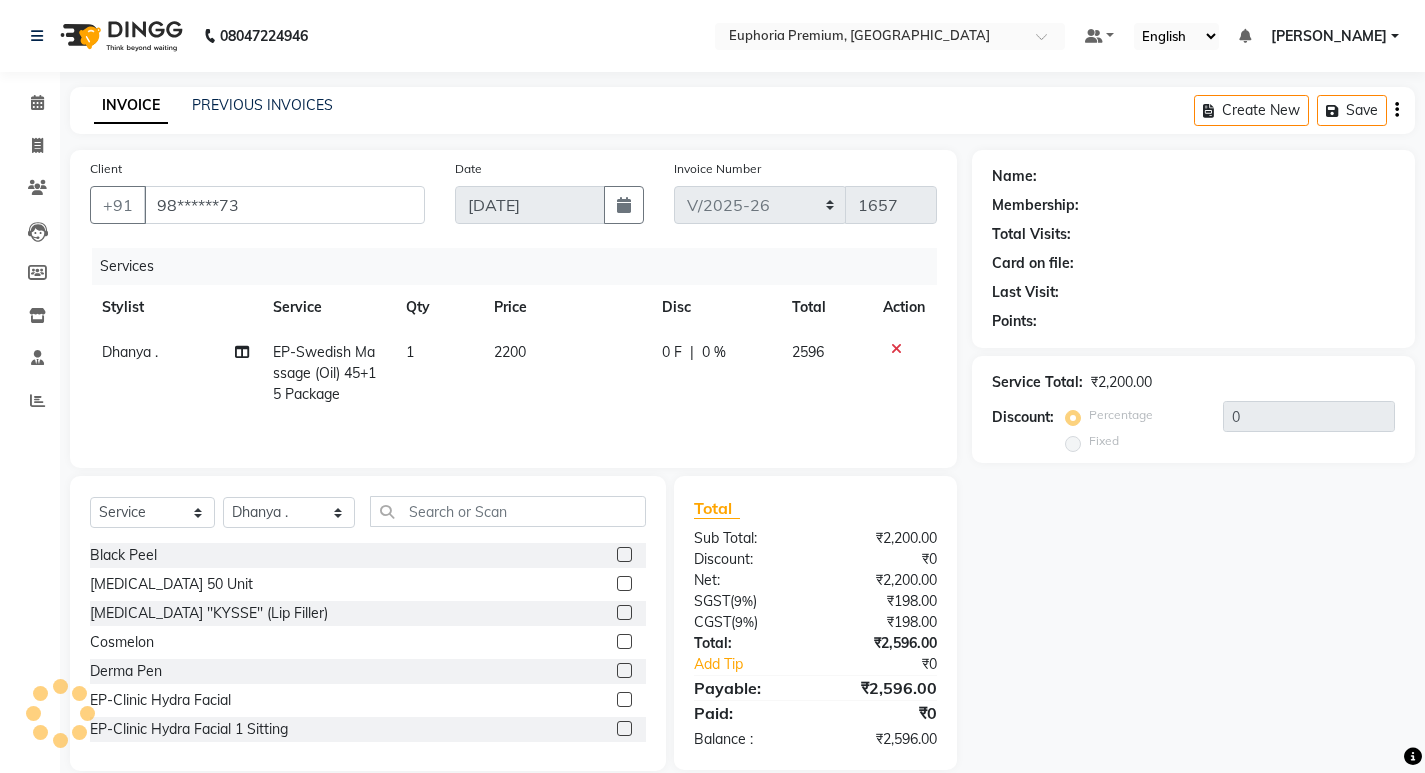 select on "1: Object" 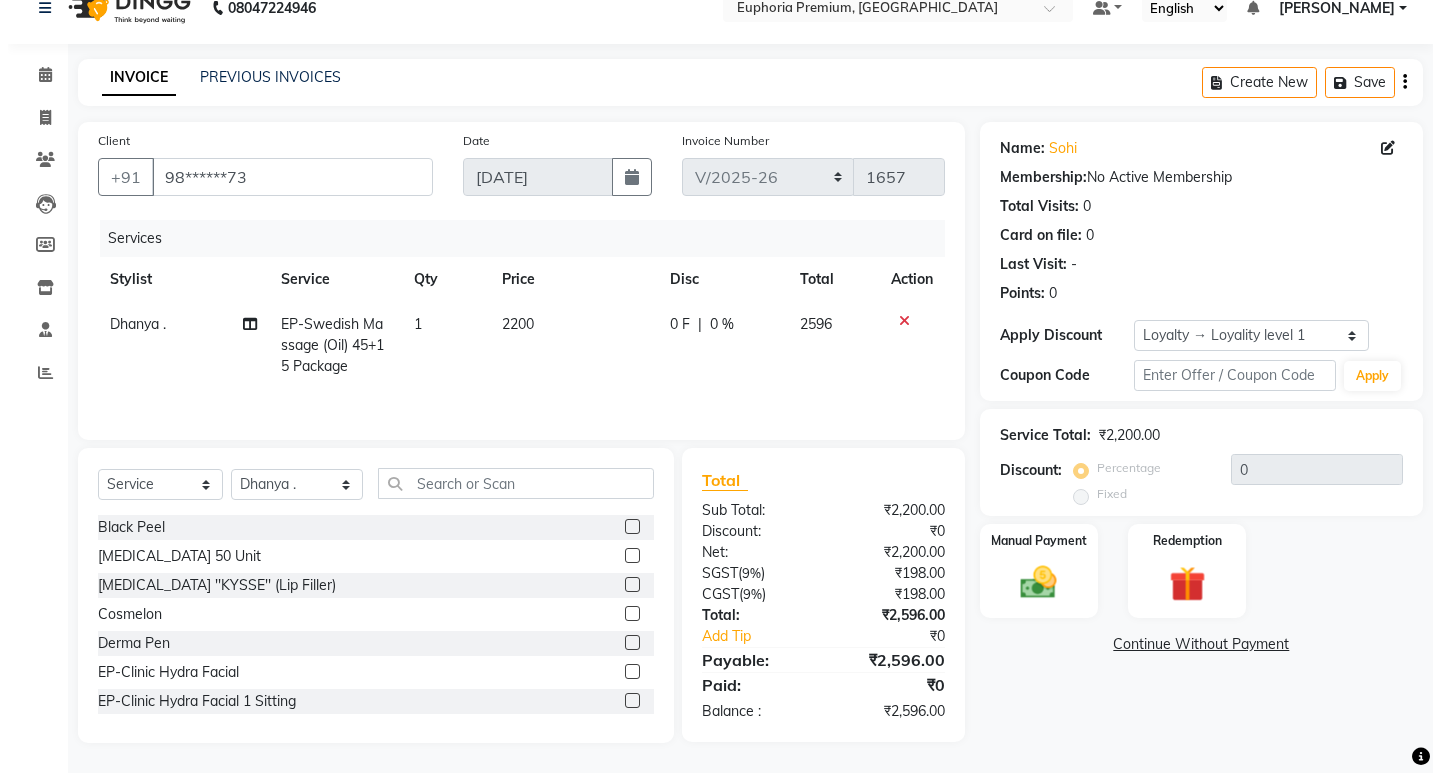 scroll, scrollTop: 0, scrollLeft: 0, axis: both 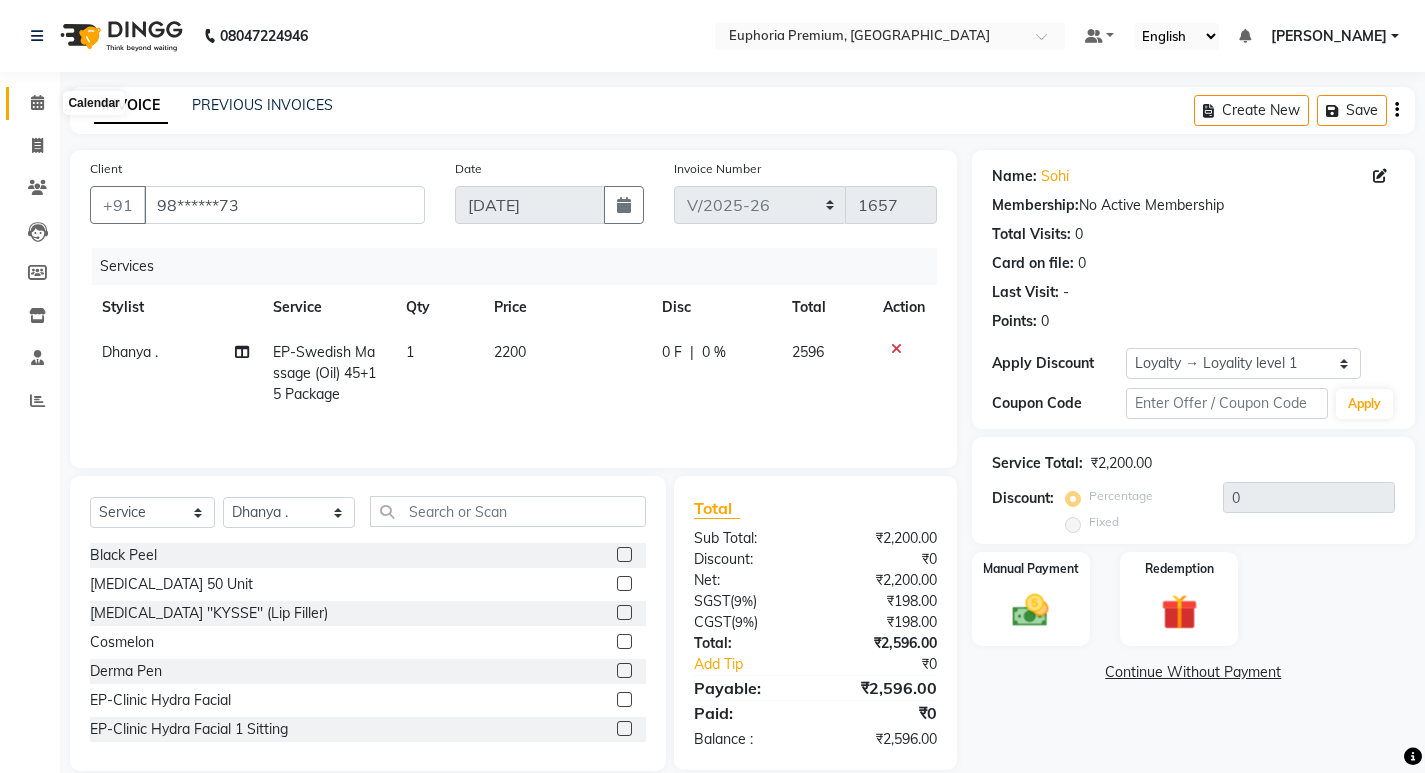 click 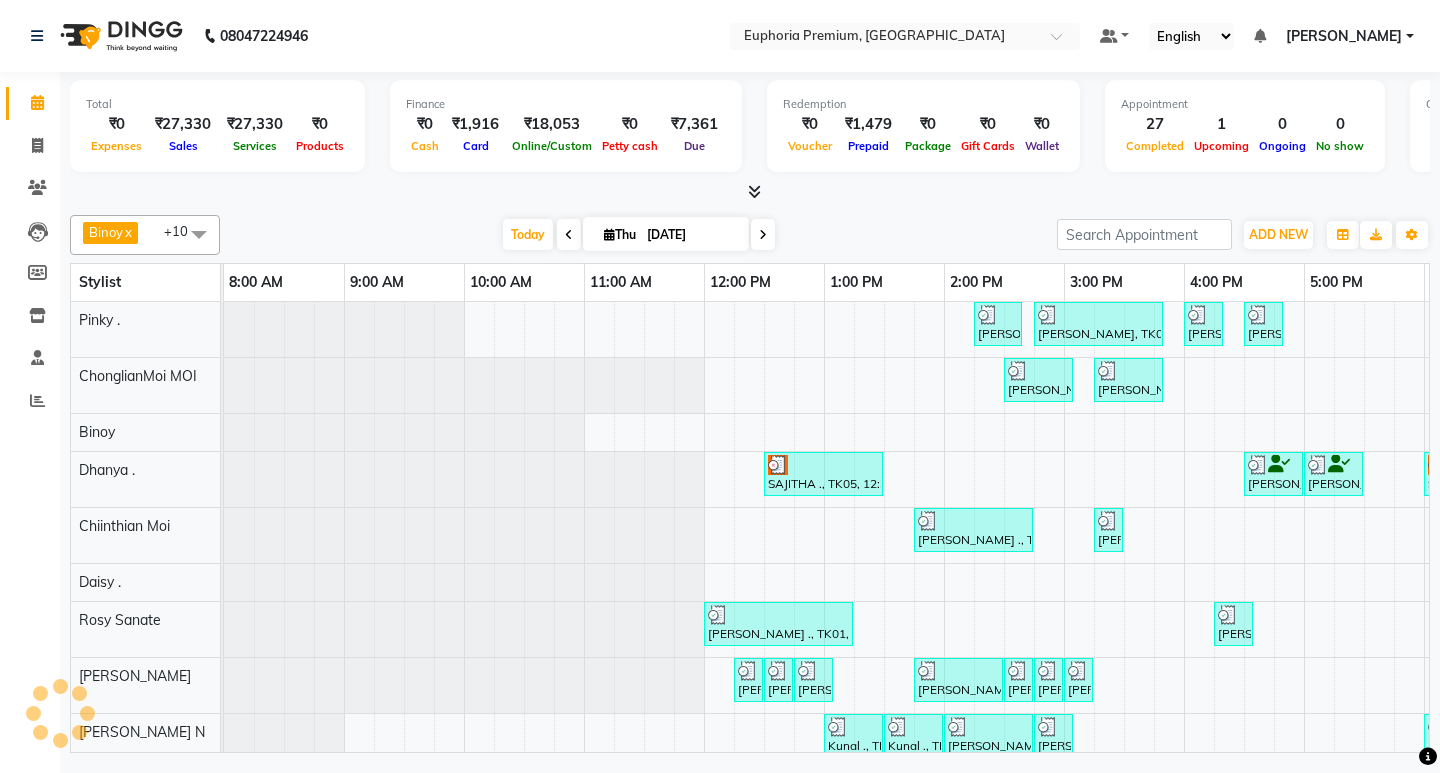 scroll, scrollTop: 0, scrollLeft: 0, axis: both 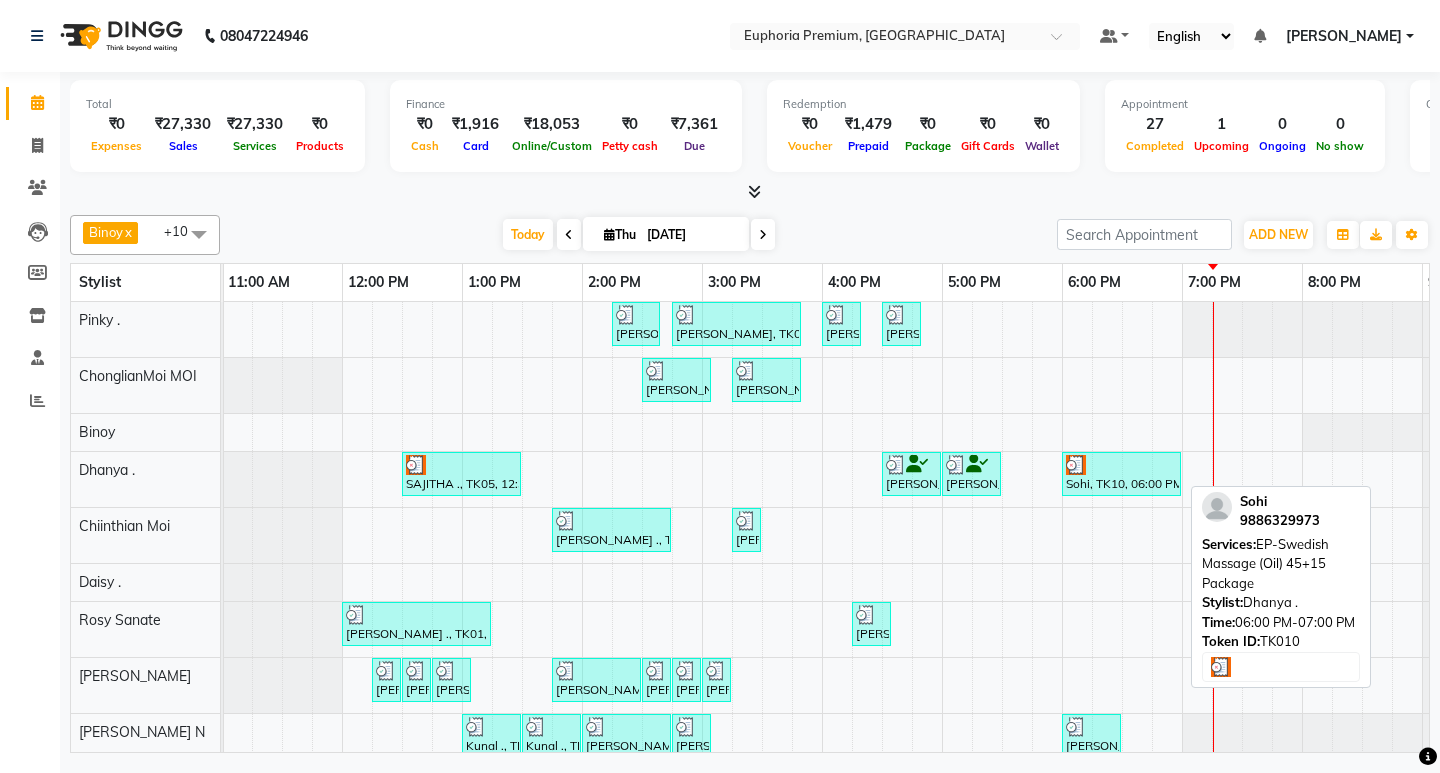 click at bounding box center [1121, 465] 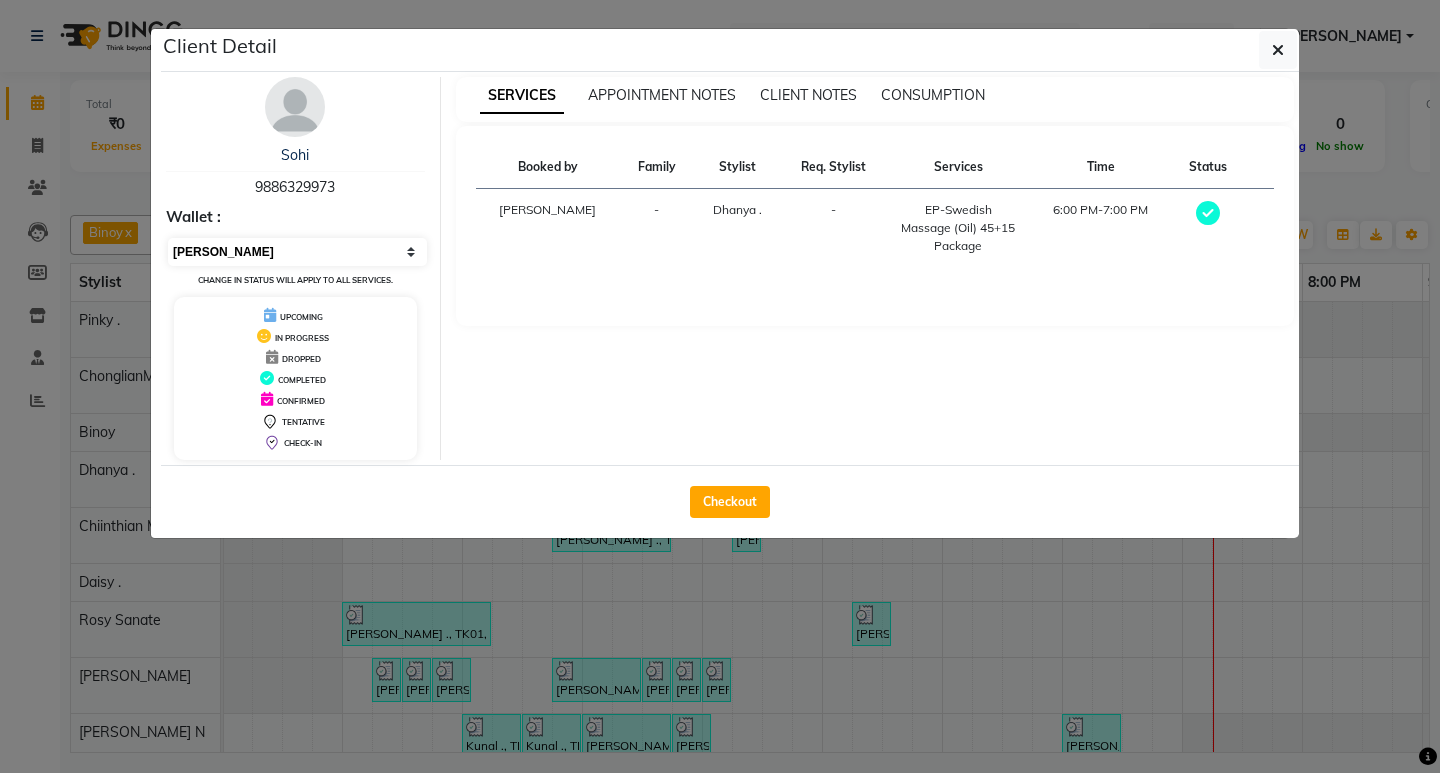 click on "Select MARK DONE UPCOMING" at bounding box center [297, 252] 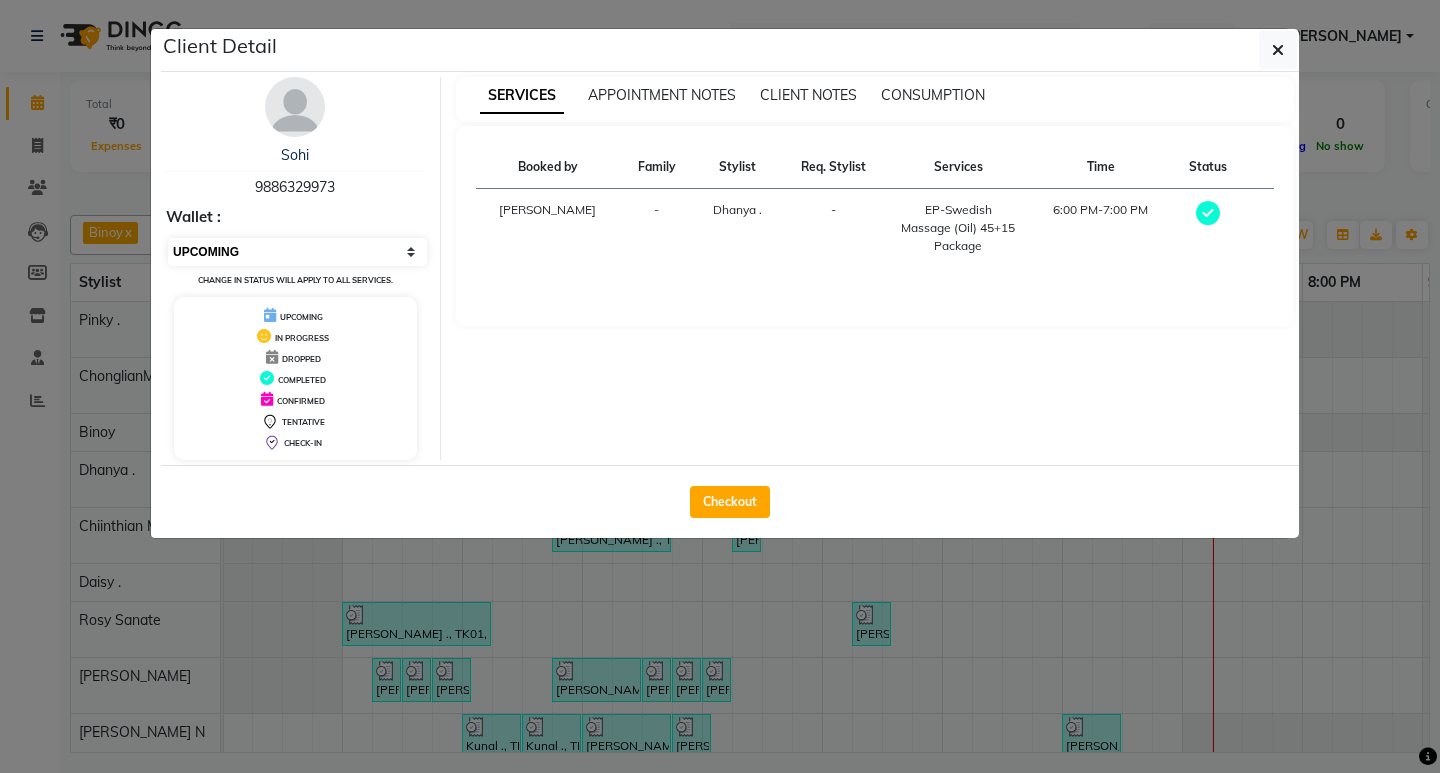 click on "Select MARK DONE UPCOMING" at bounding box center (297, 252) 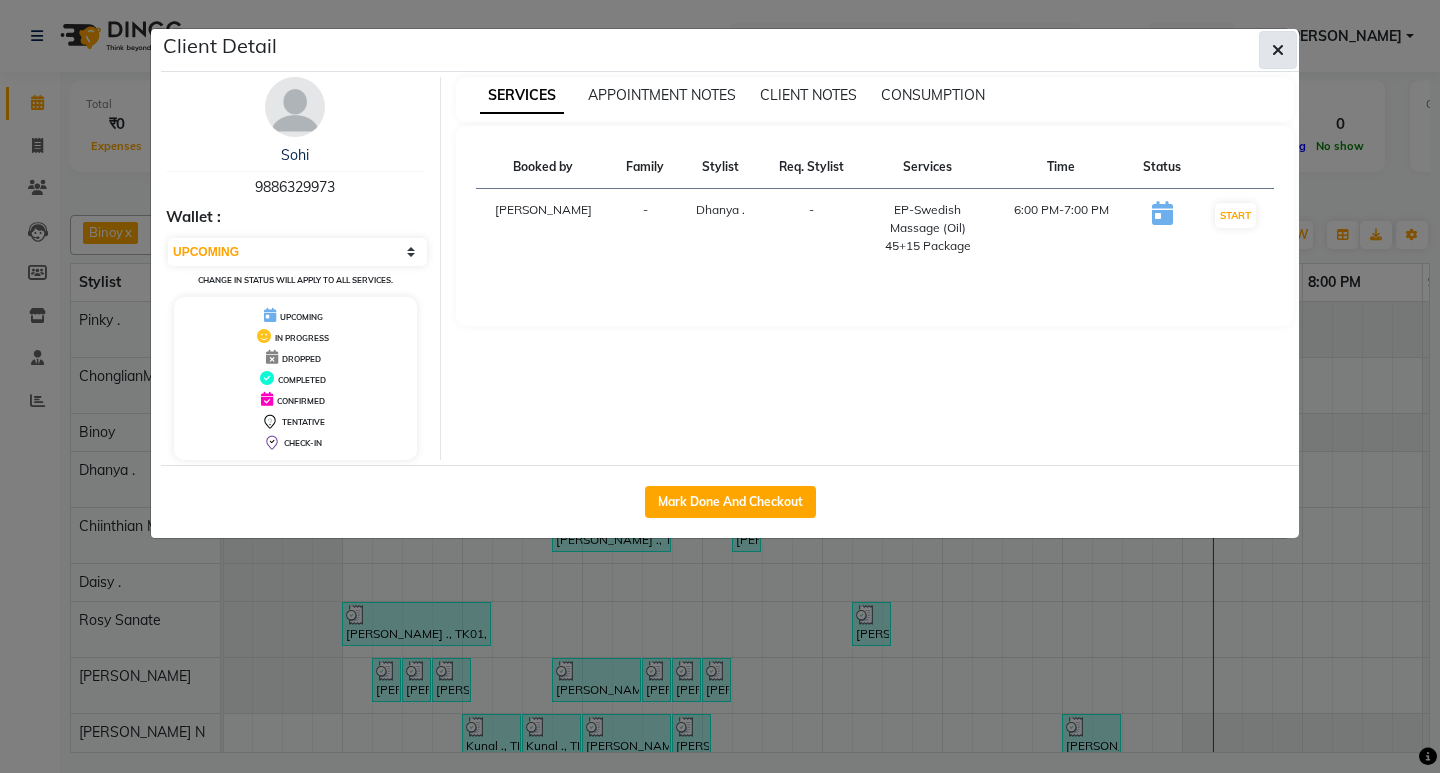 click 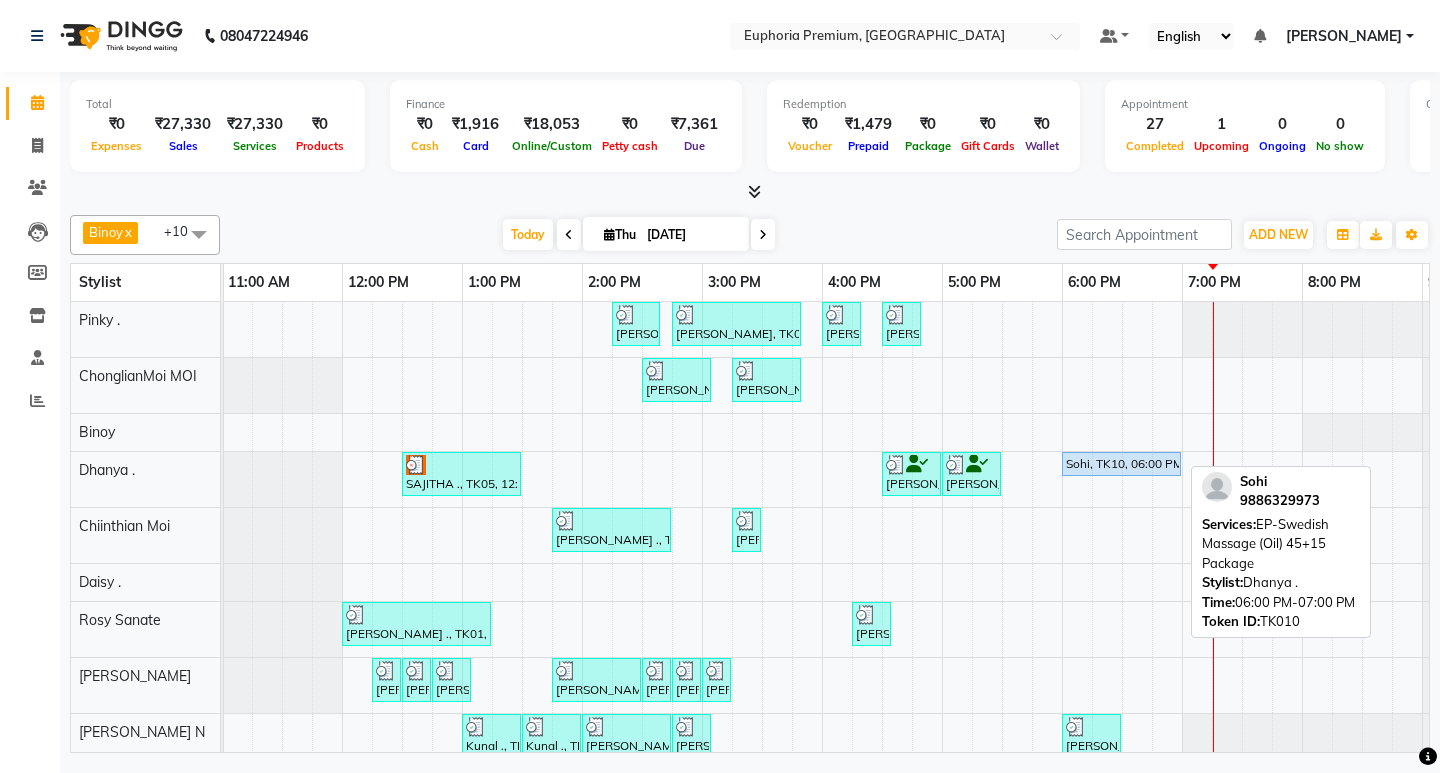 click on "Sohi, TK10, 06:00 PM-07:00 PM, EP-Swedish Massage (Oil) 45+15 Package" at bounding box center (1121, 464) 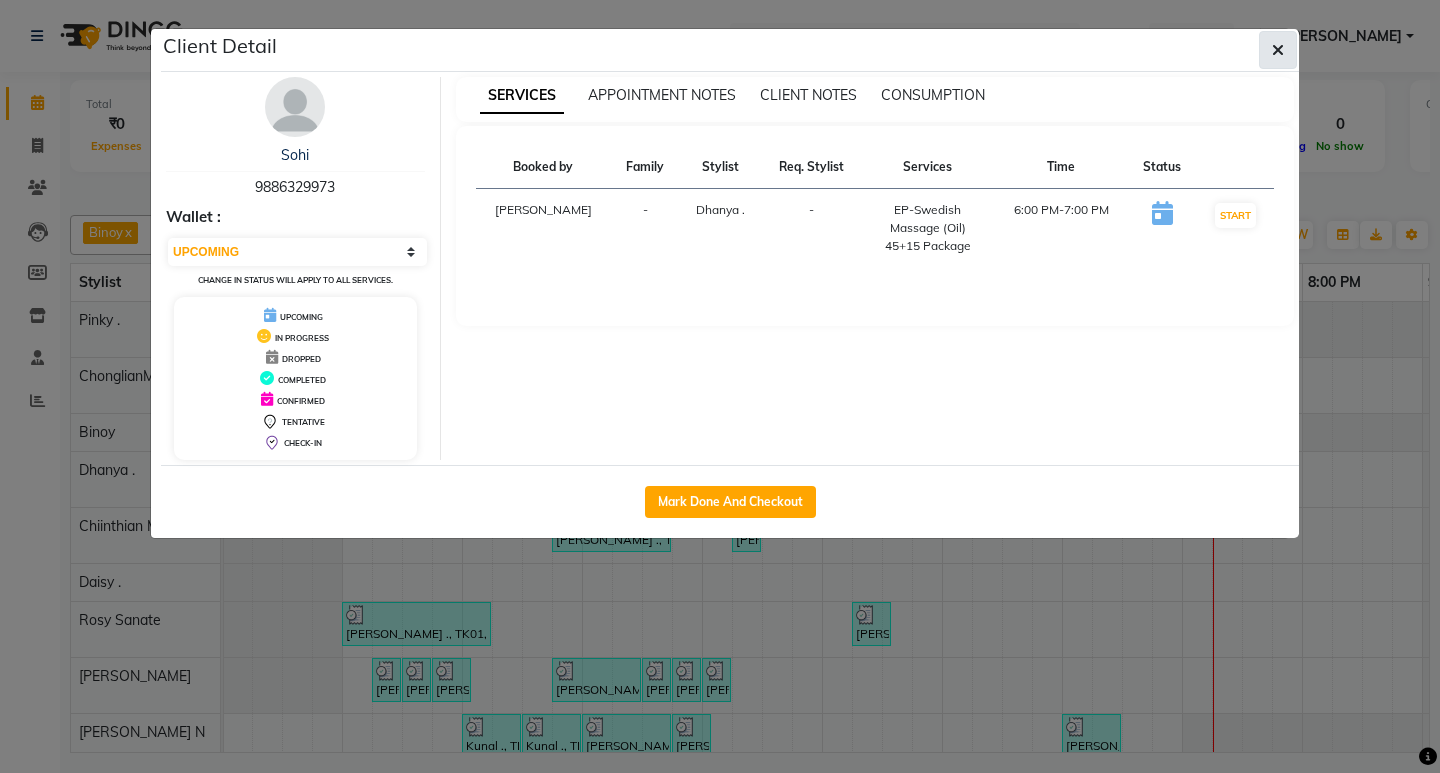 click 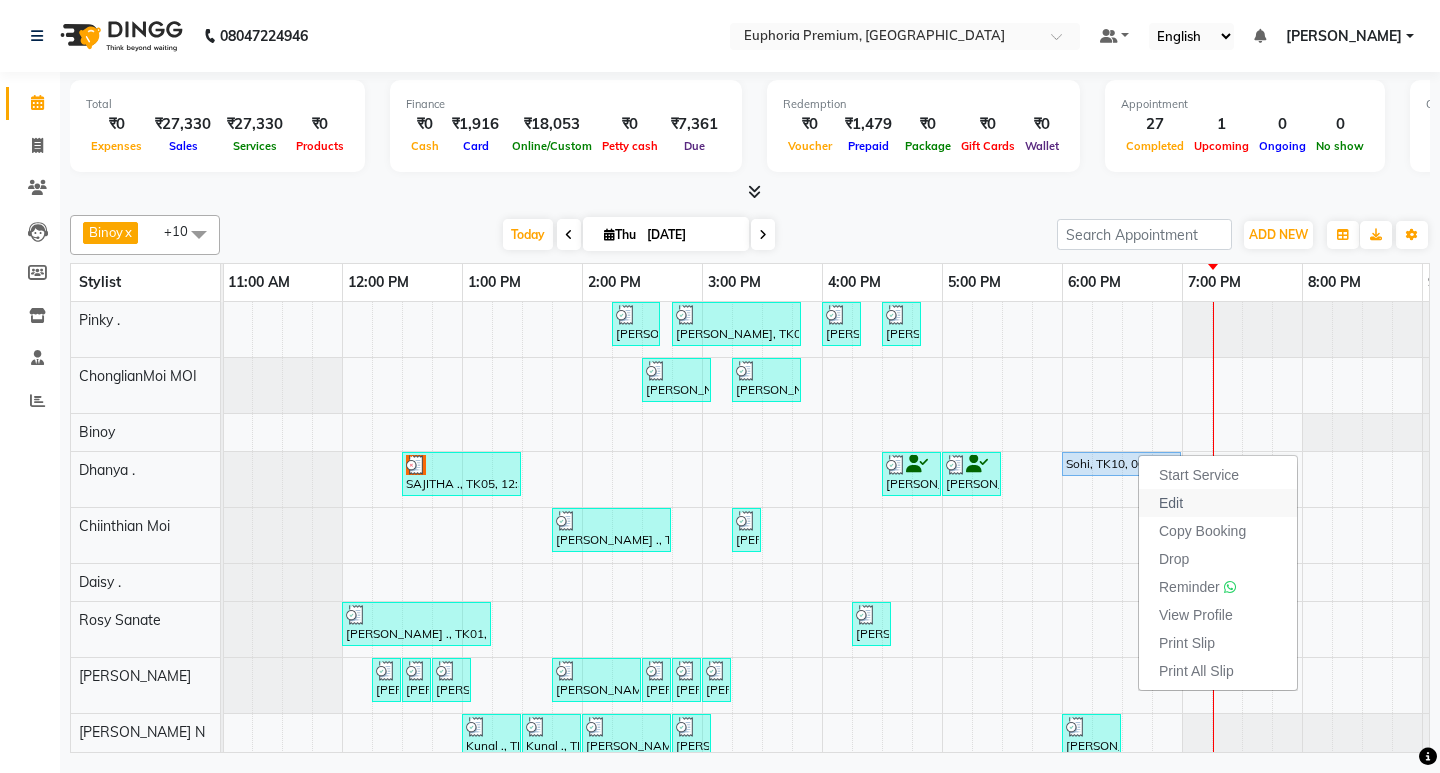 click on "Edit" at bounding box center [1171, 503] 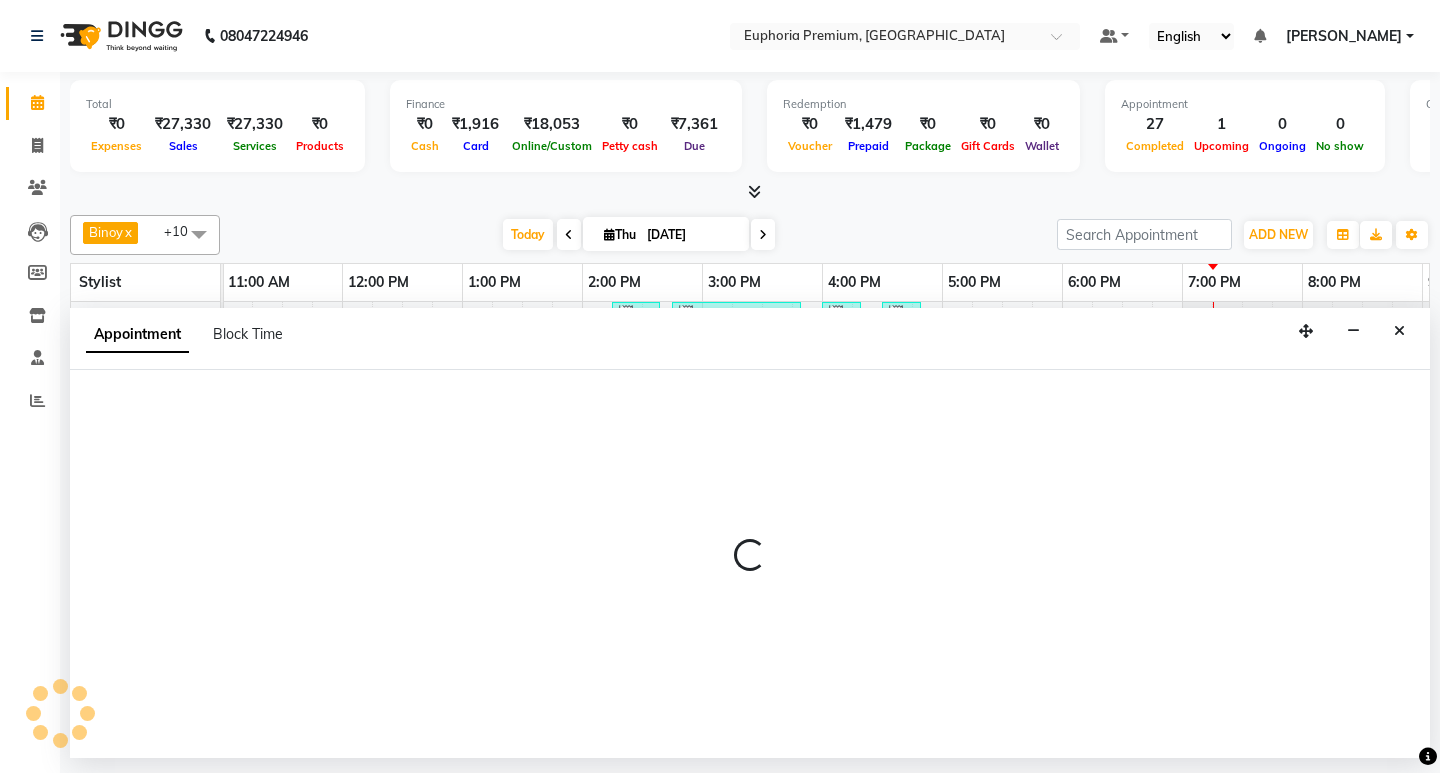 select on "tentative" 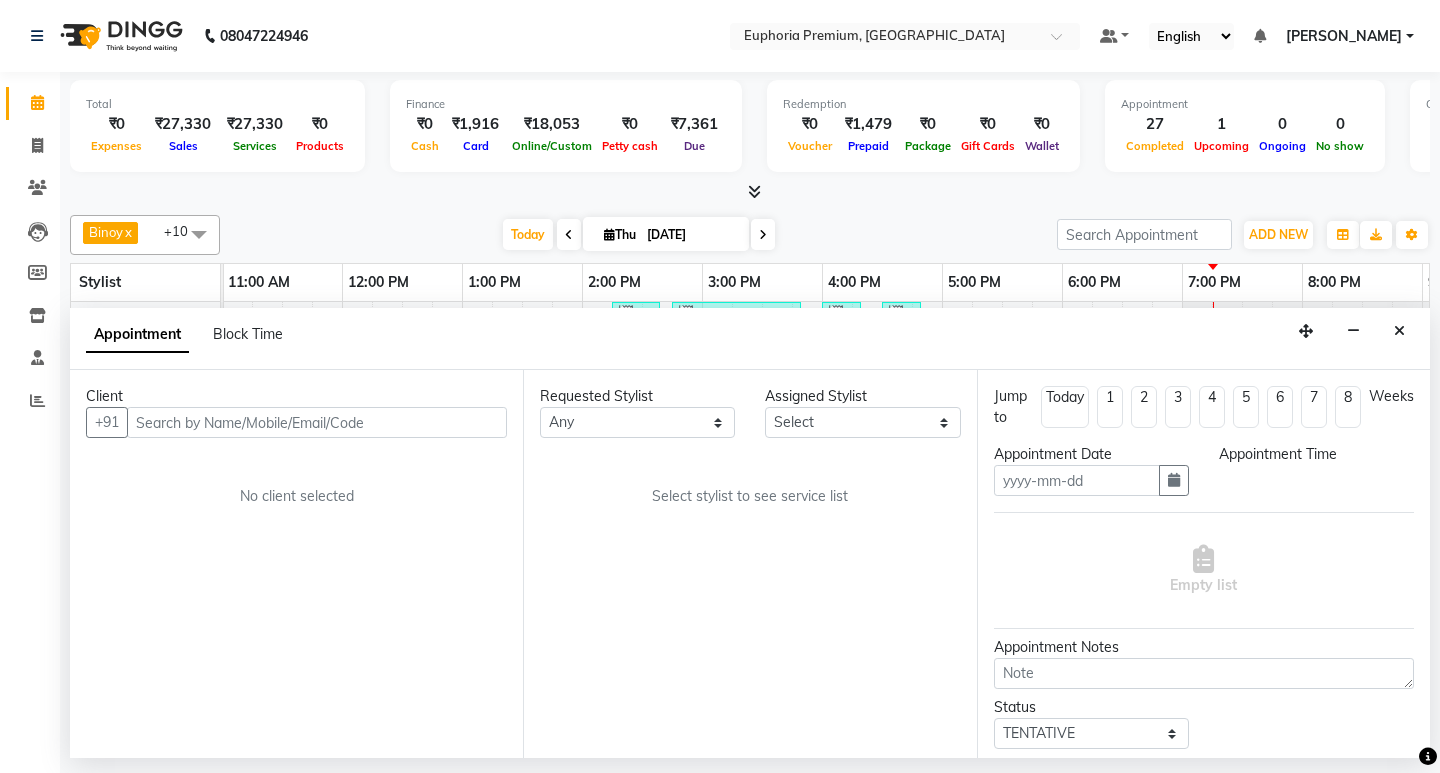 type on "[DATE]" 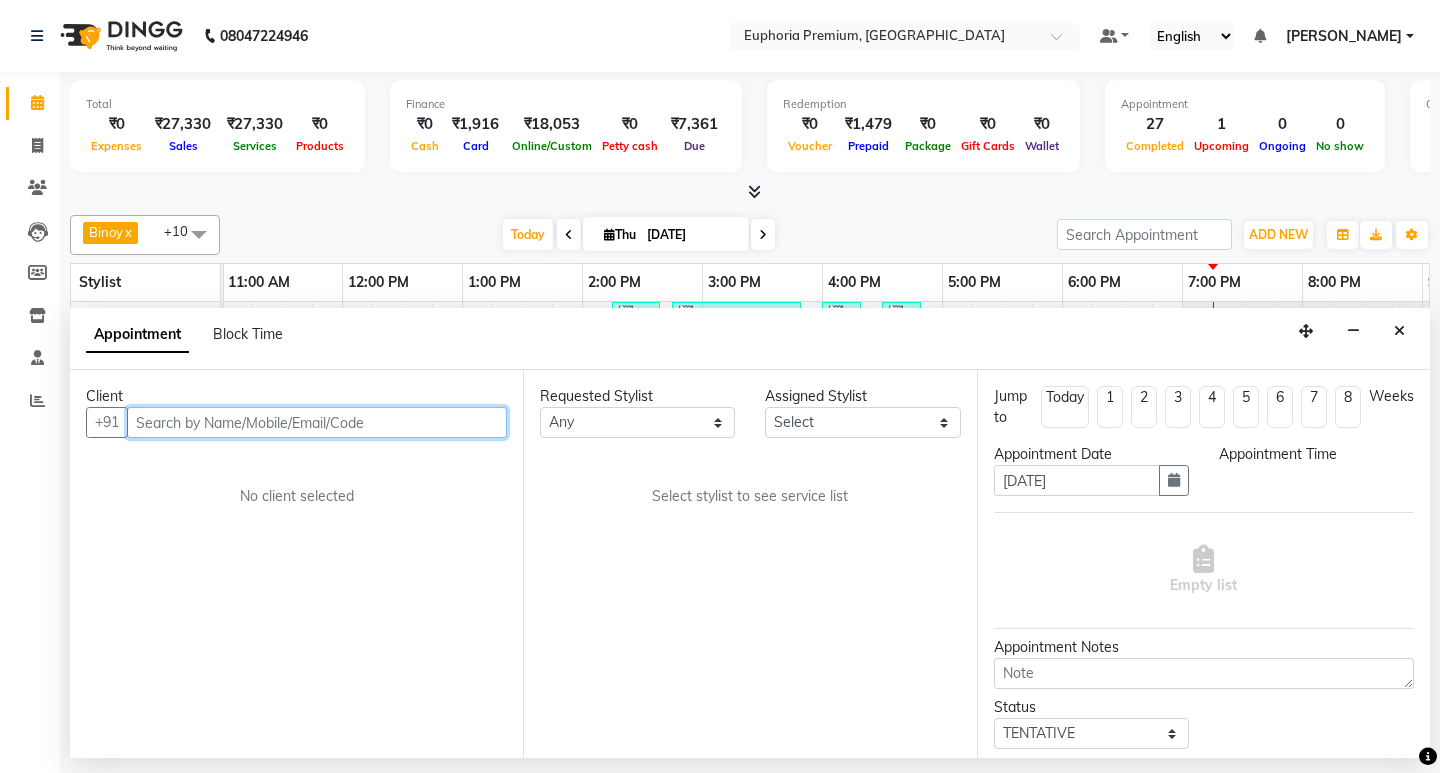 select on "71607" 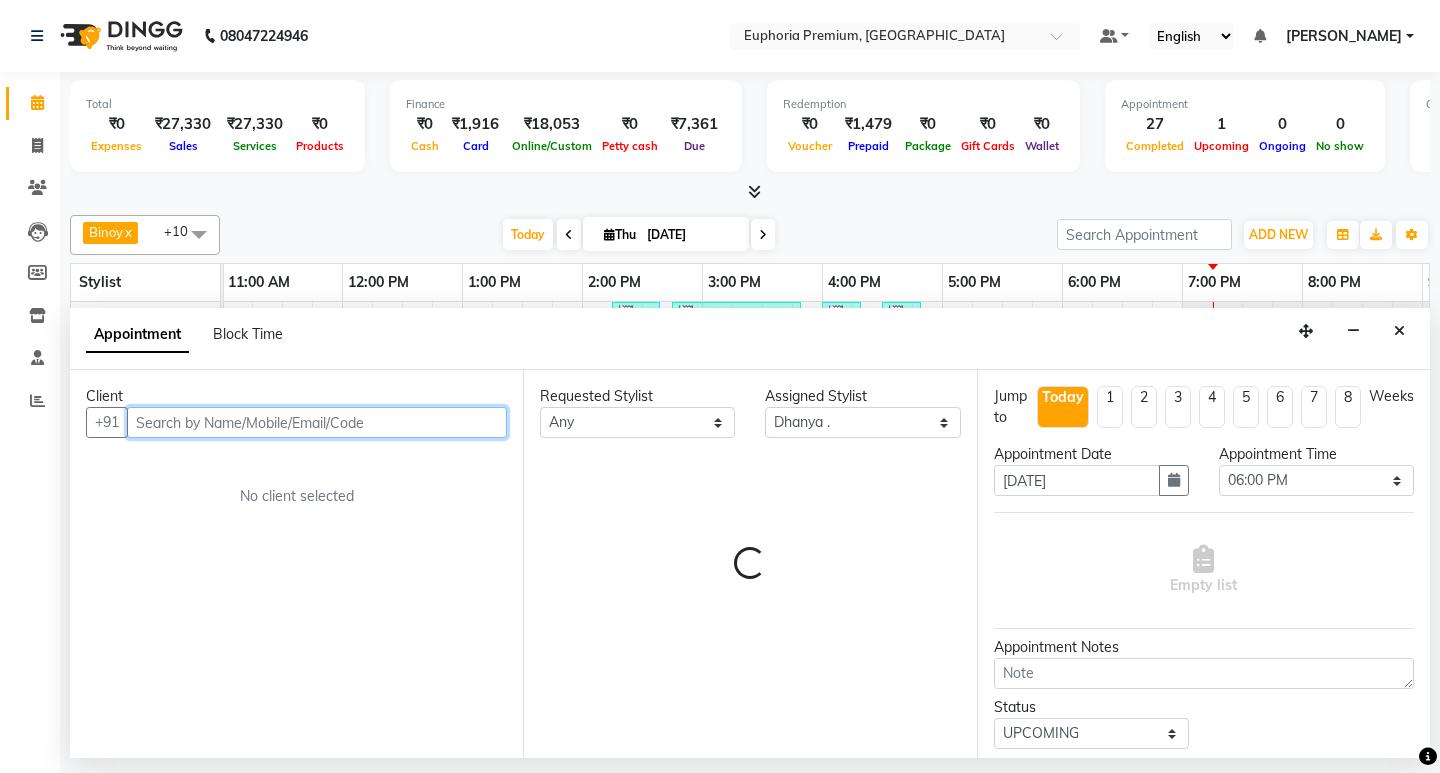 scroll, scrollTop: 0, scrollLeft: 475, axis: horizontal 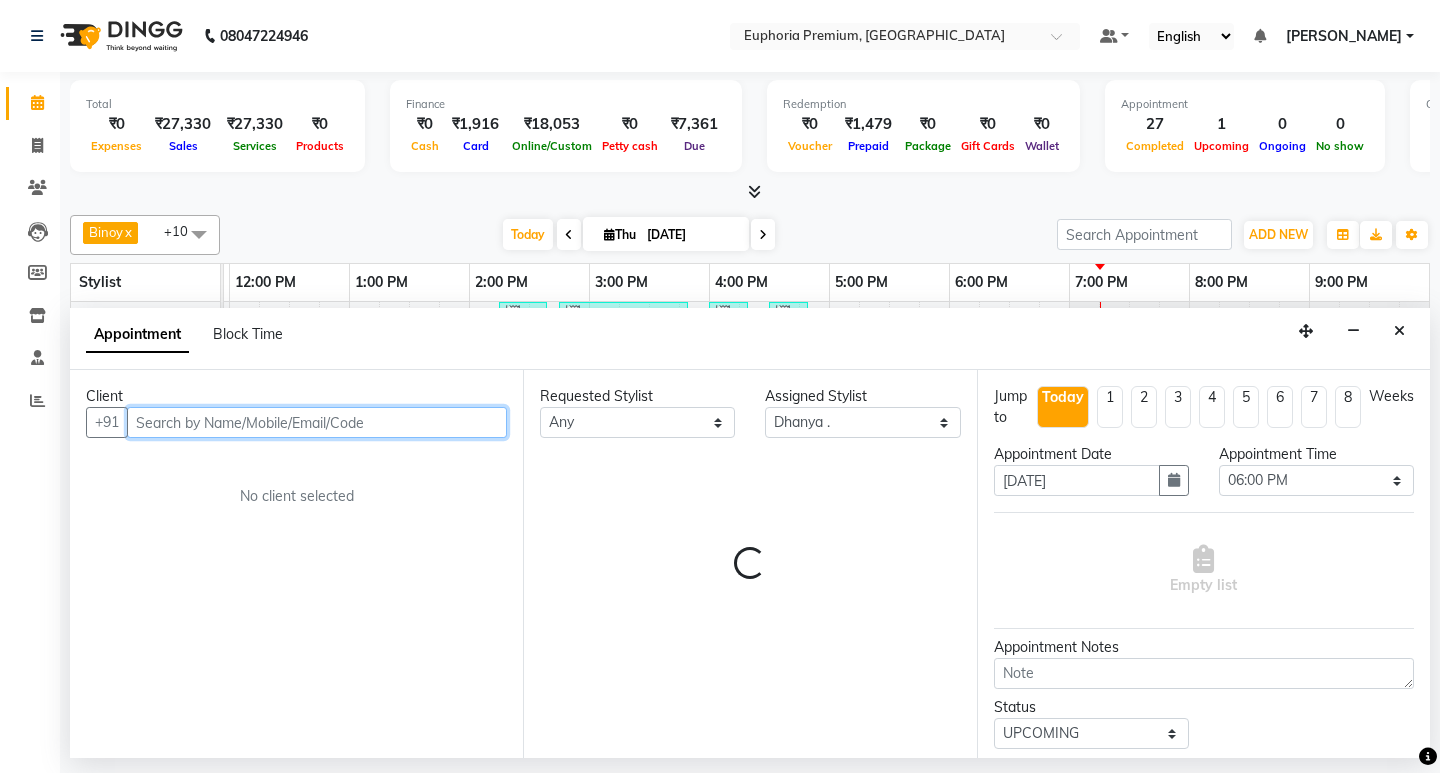 select on "4006" 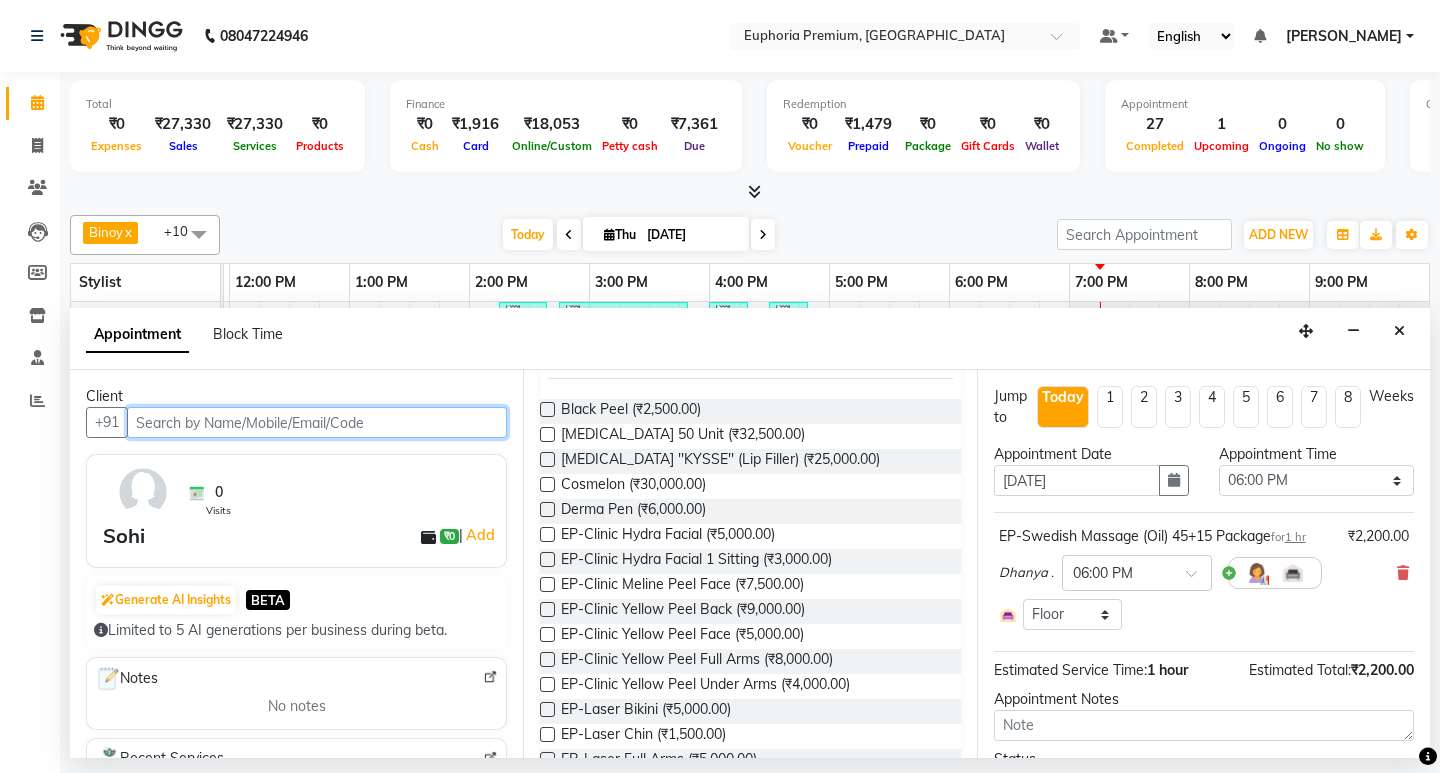 scroll, scrollTop: 200, scrollLeft: 0, axis: vertical 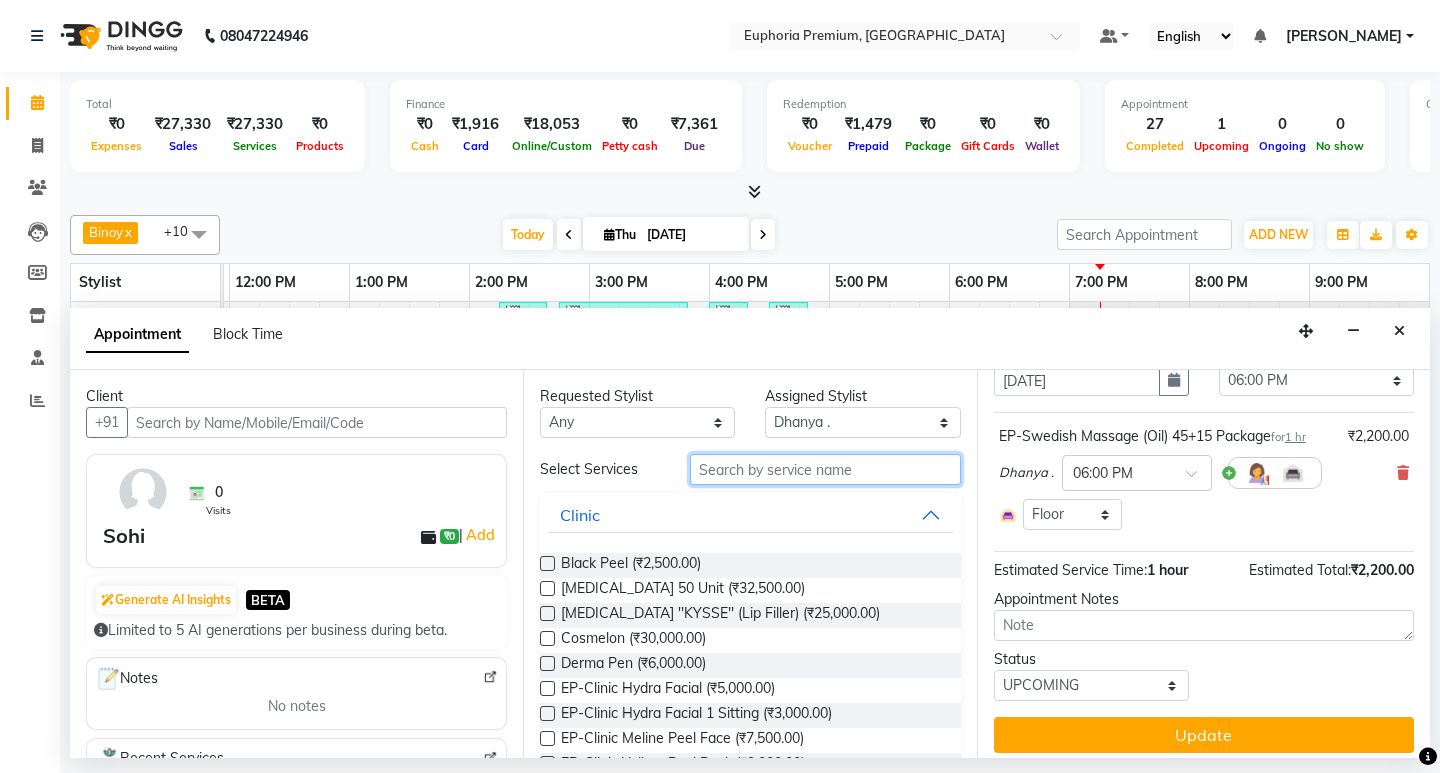 click at bounding box center (825, 469) 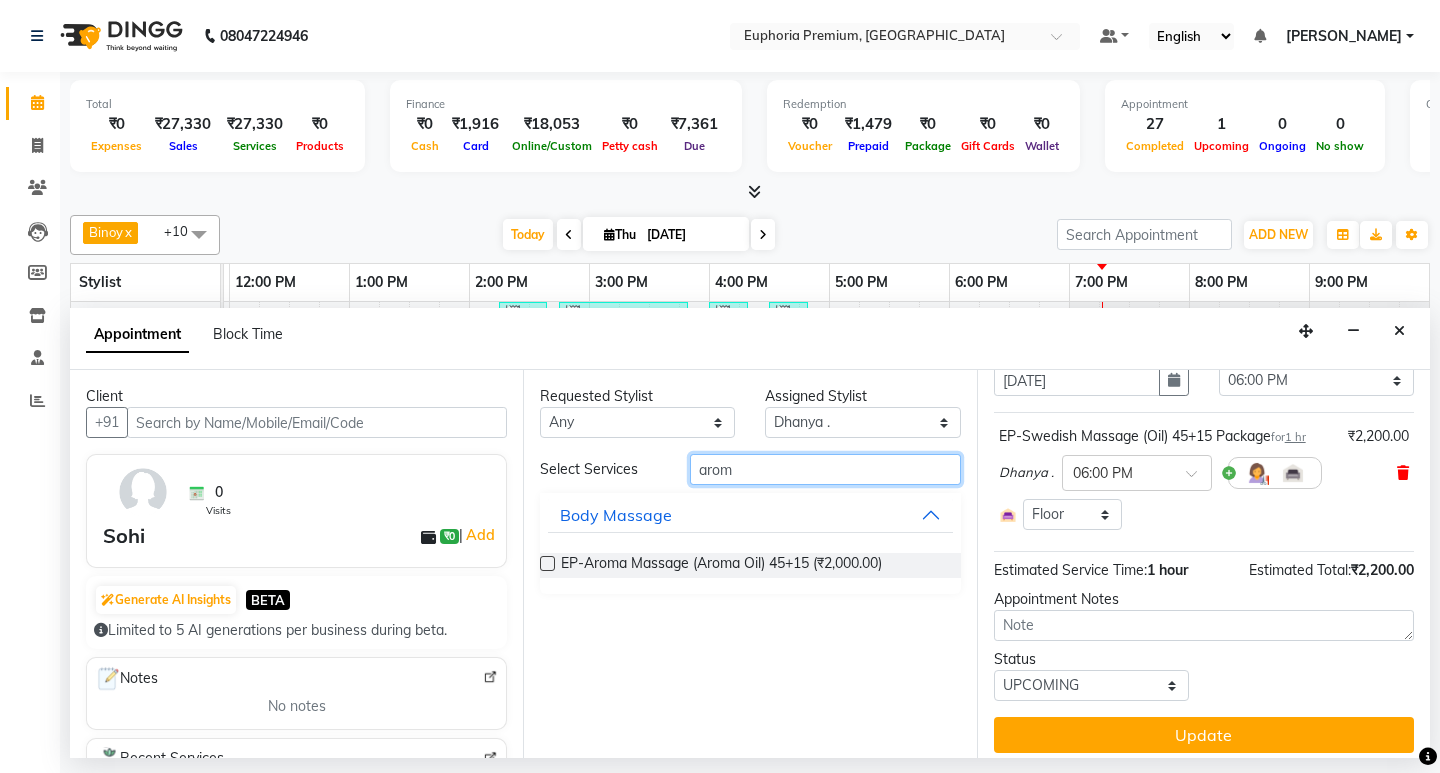 type on "arom" 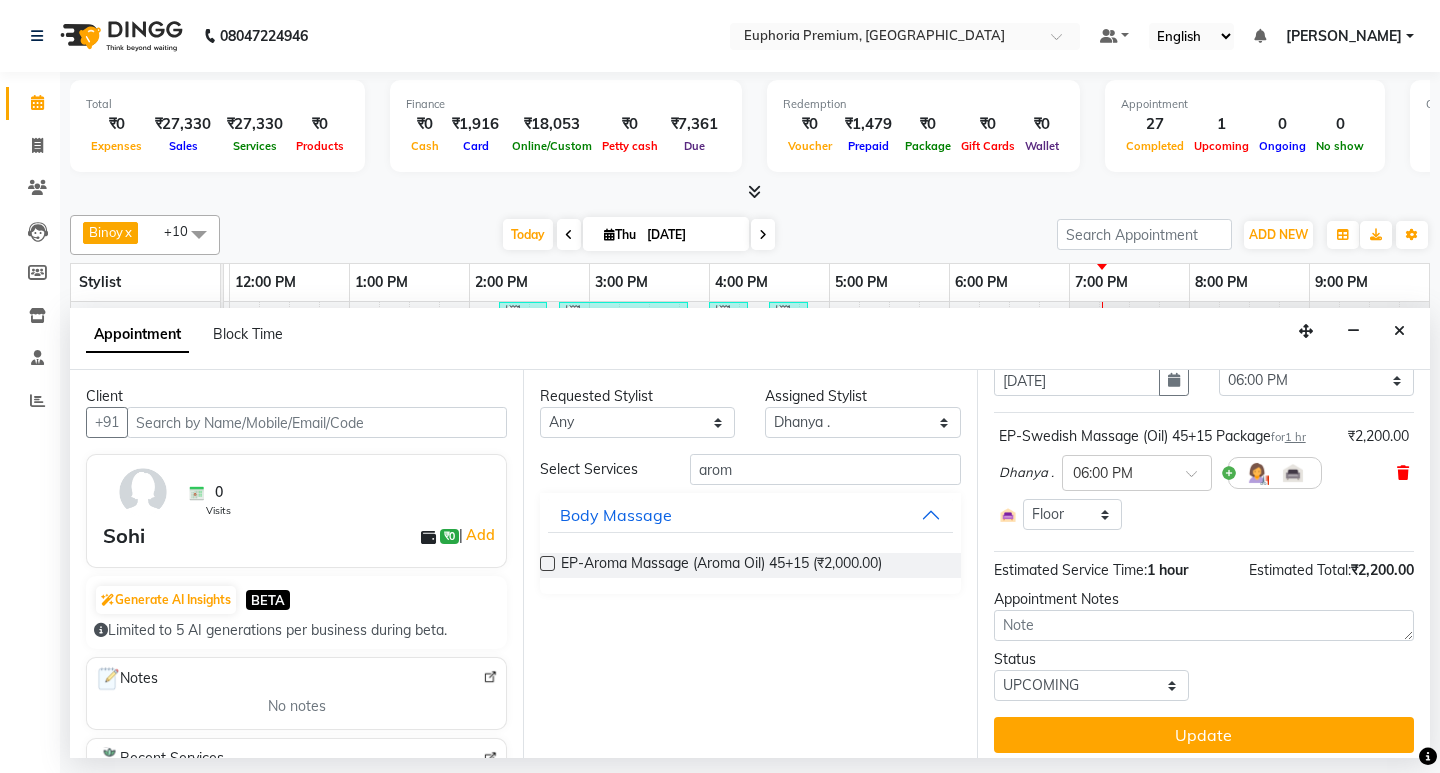 click at bounding box center (1403, 473) 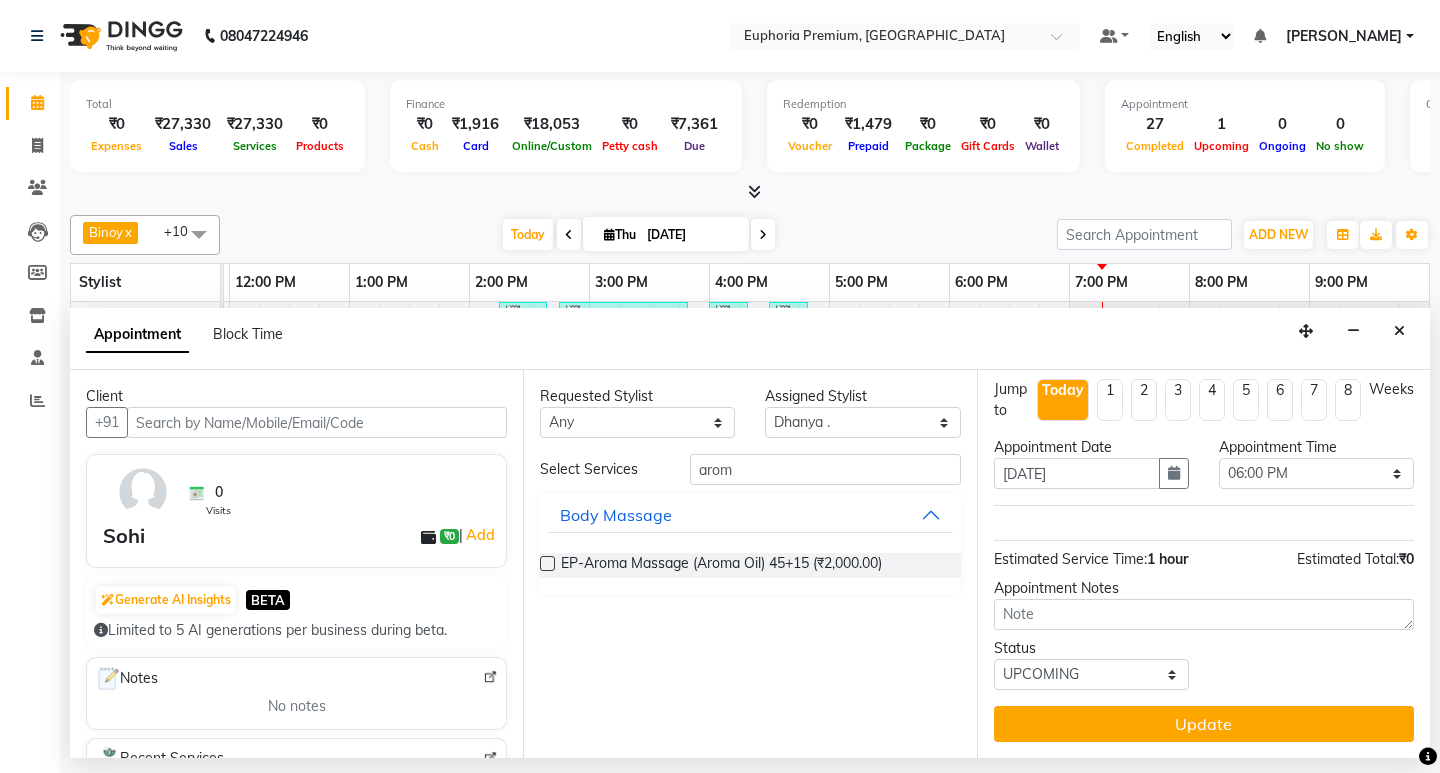 scroll, scrollTop: 7, scrollLeft: 0, axis: vertical 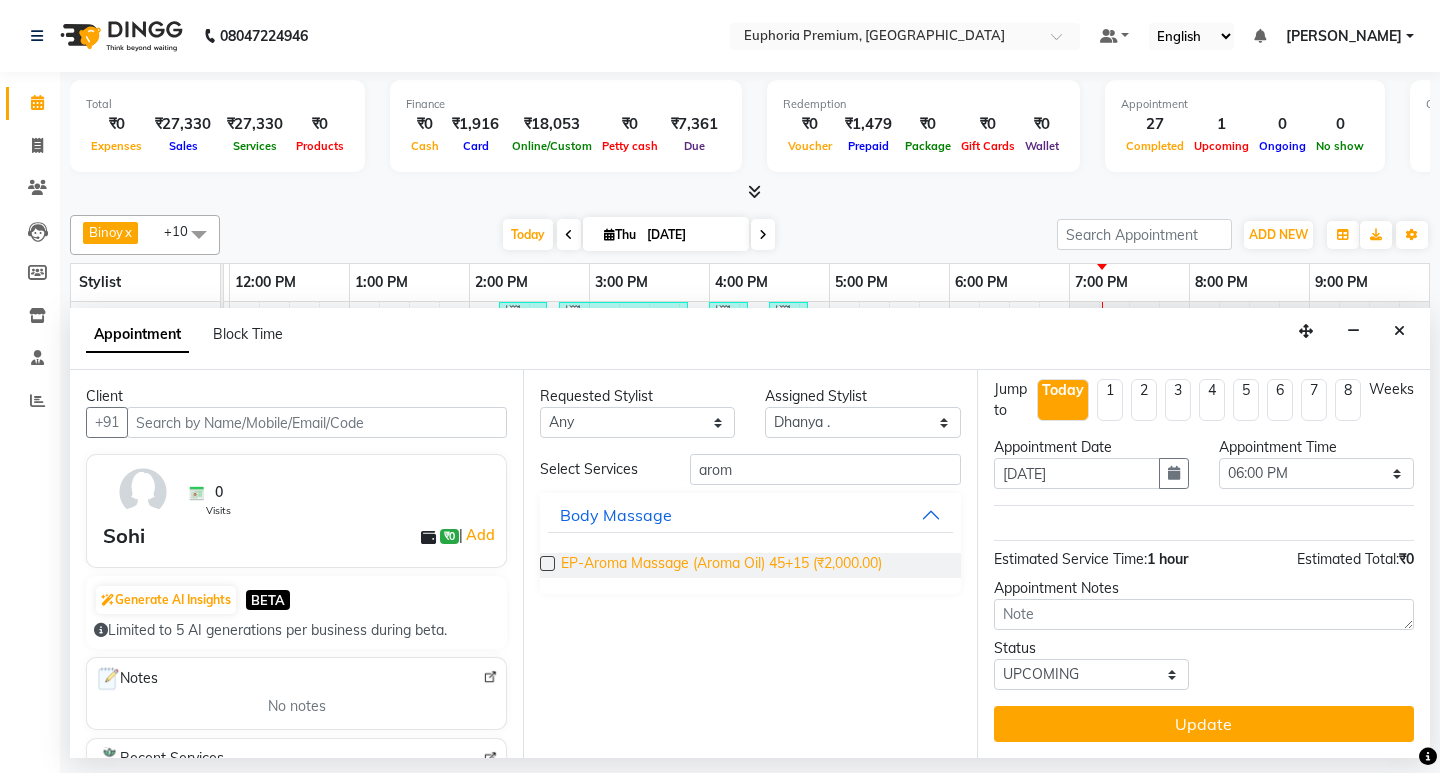 click on "EP-Aroma Massage (Aroma Oil) 45+15 (₹2,000.00)" at bounding box center [721, 565] 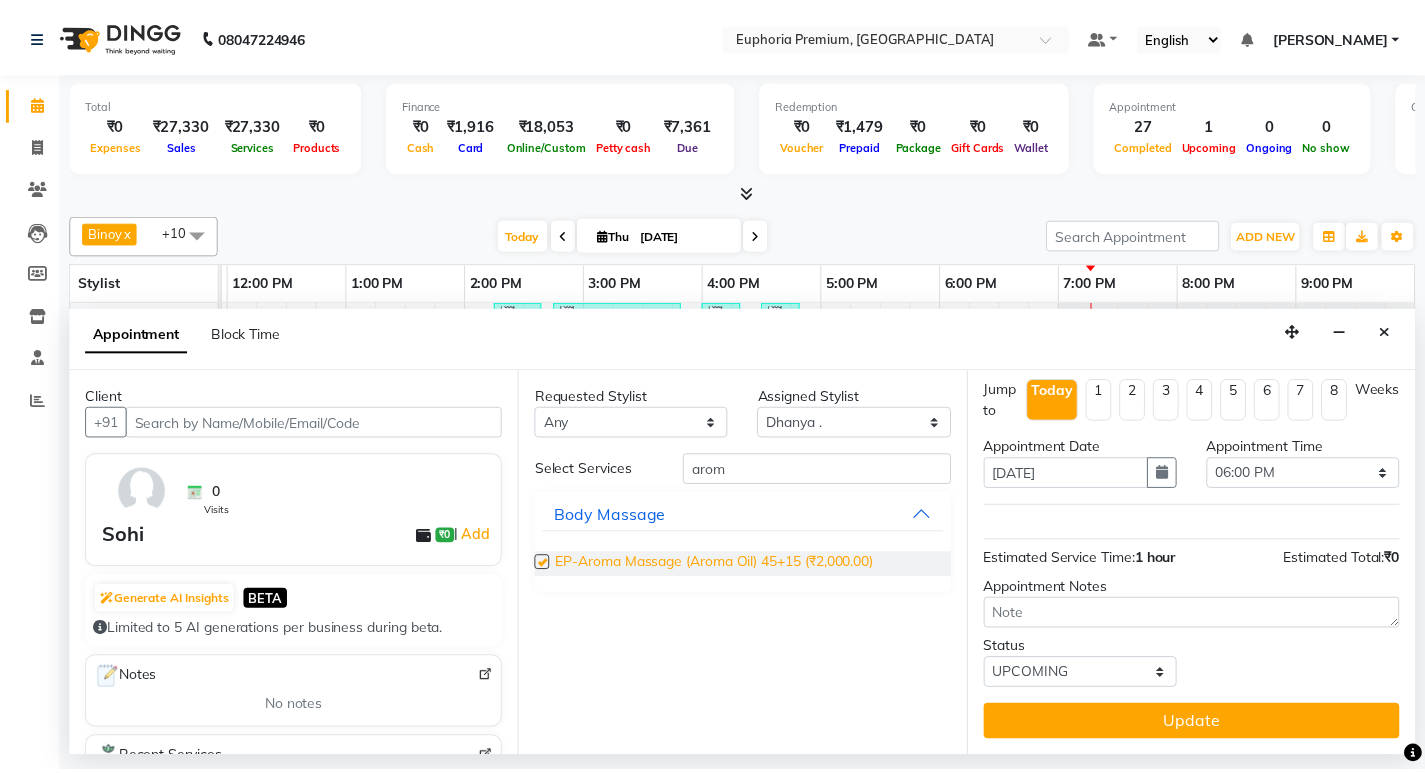 scroll, scrollTop: 98, scrollLeft: 0, axis: vertical 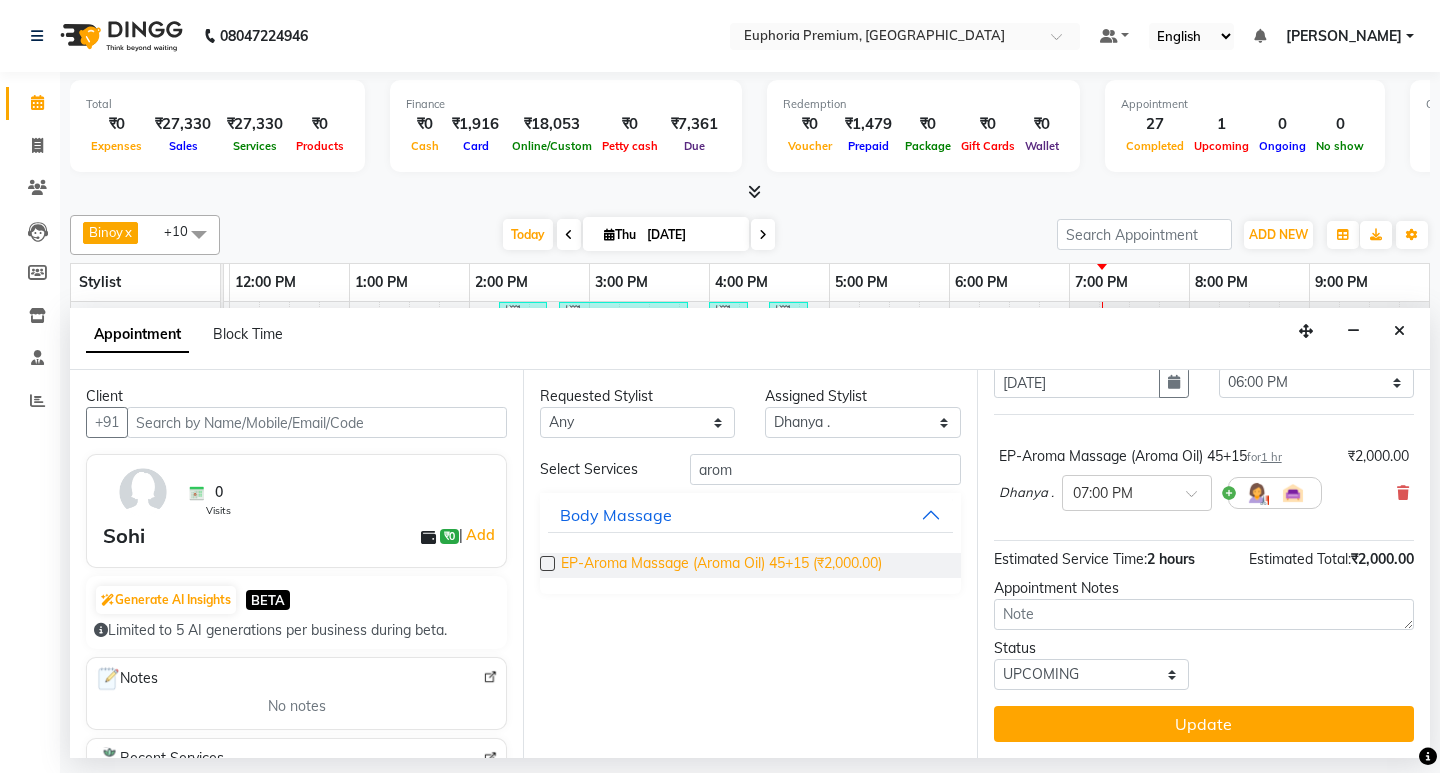 checkbox on "false" 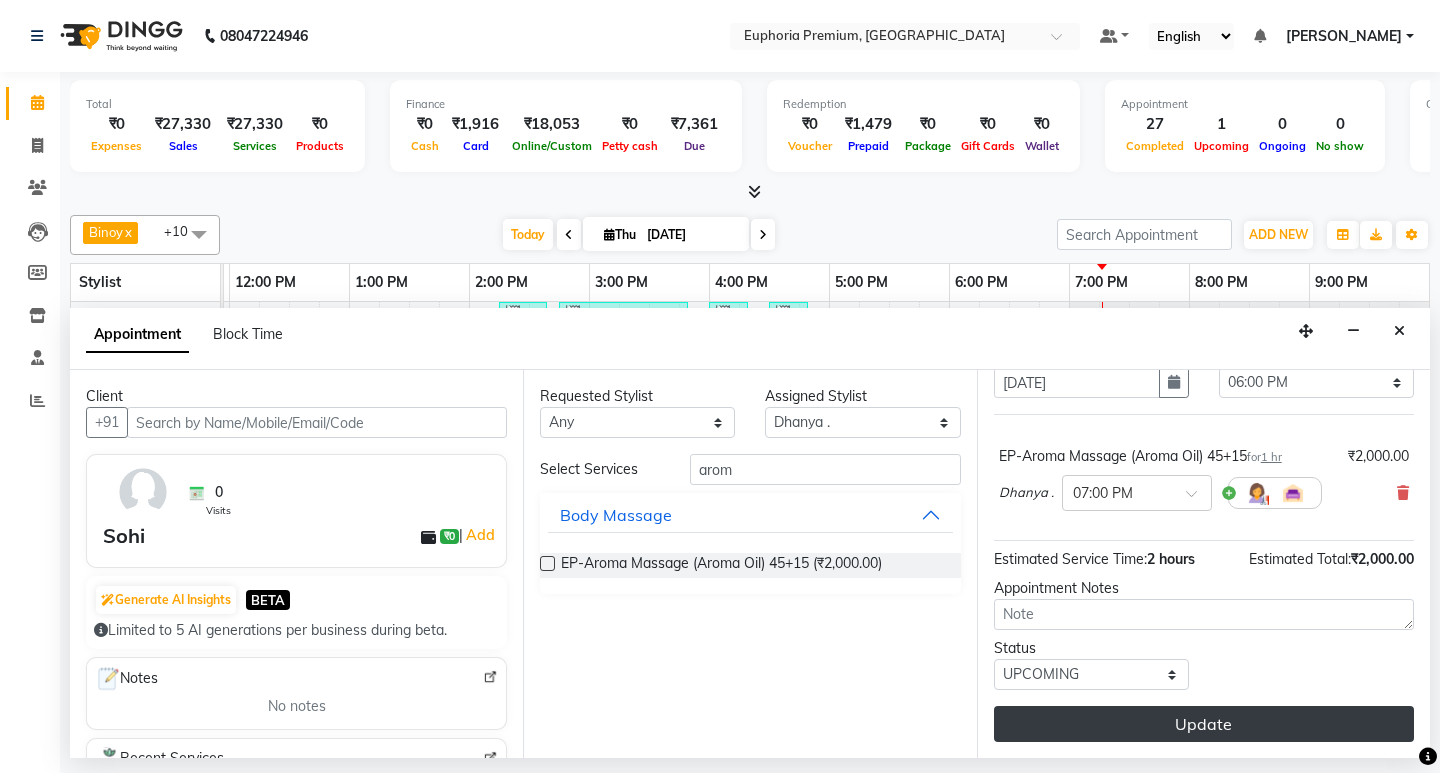 click on "Update" at bounding box center (1204, 724) 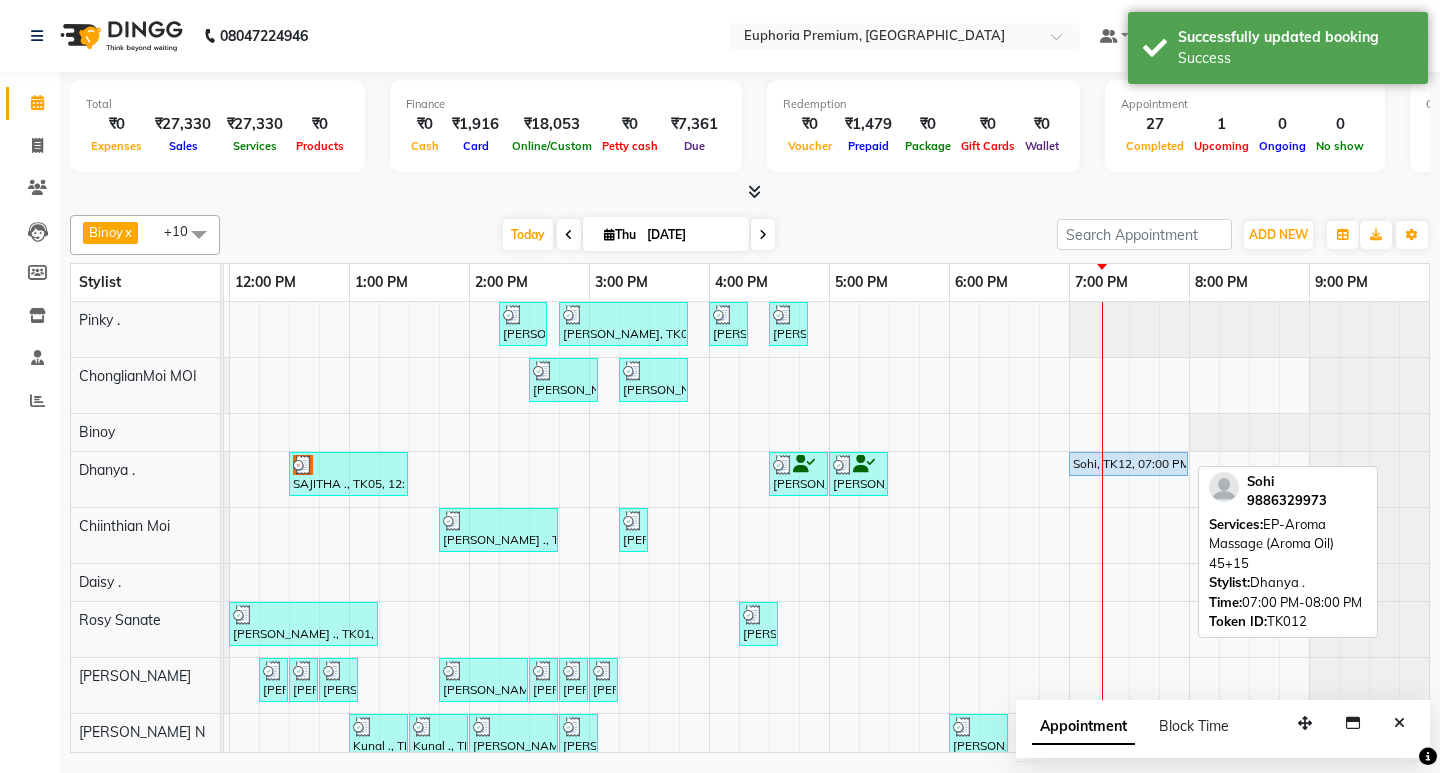 click on "Sohi, TK12, 07:00 PM-08:00 PM, EP-Aroma Massage (Aroma Oil) 45+15" at bounding box center [1128, 464] 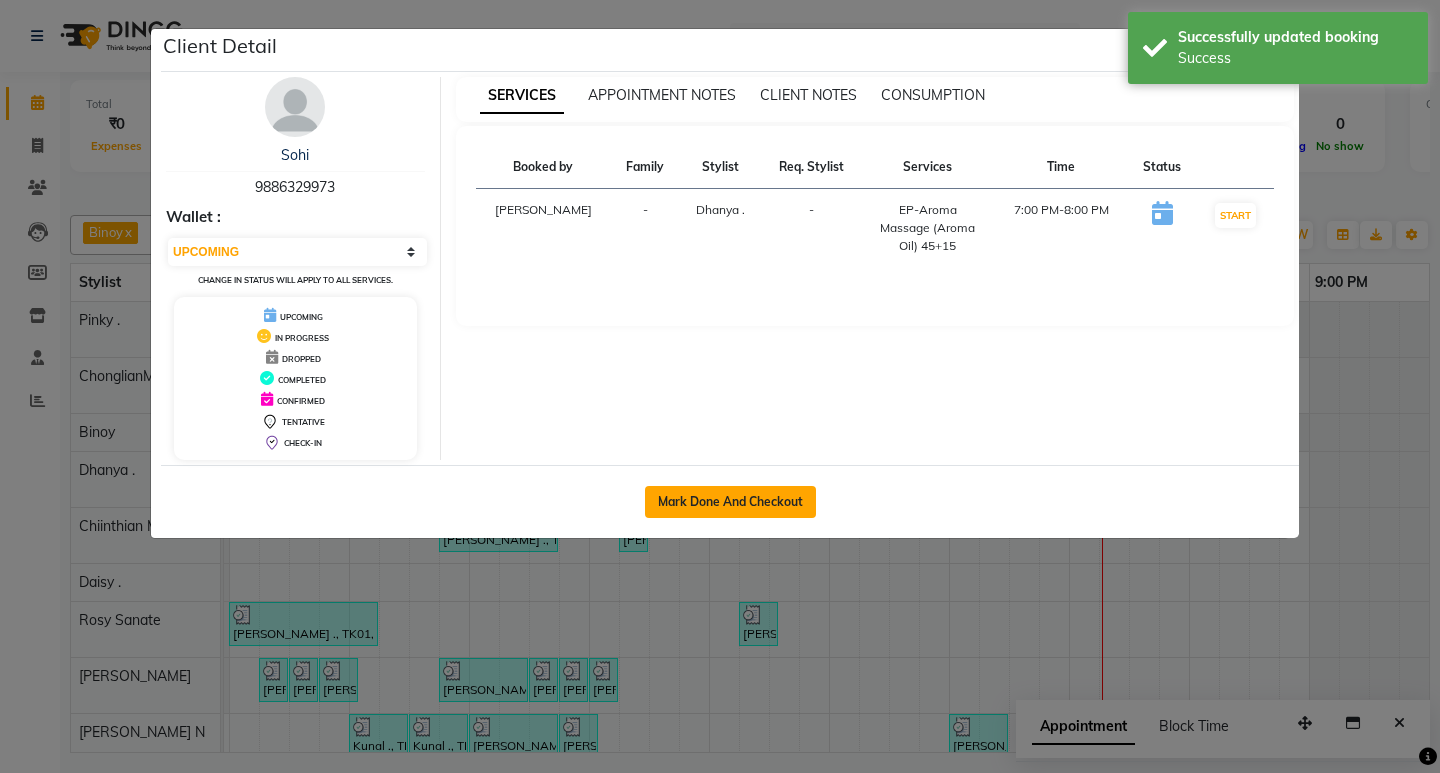 click on "Mark Done And Checkout" 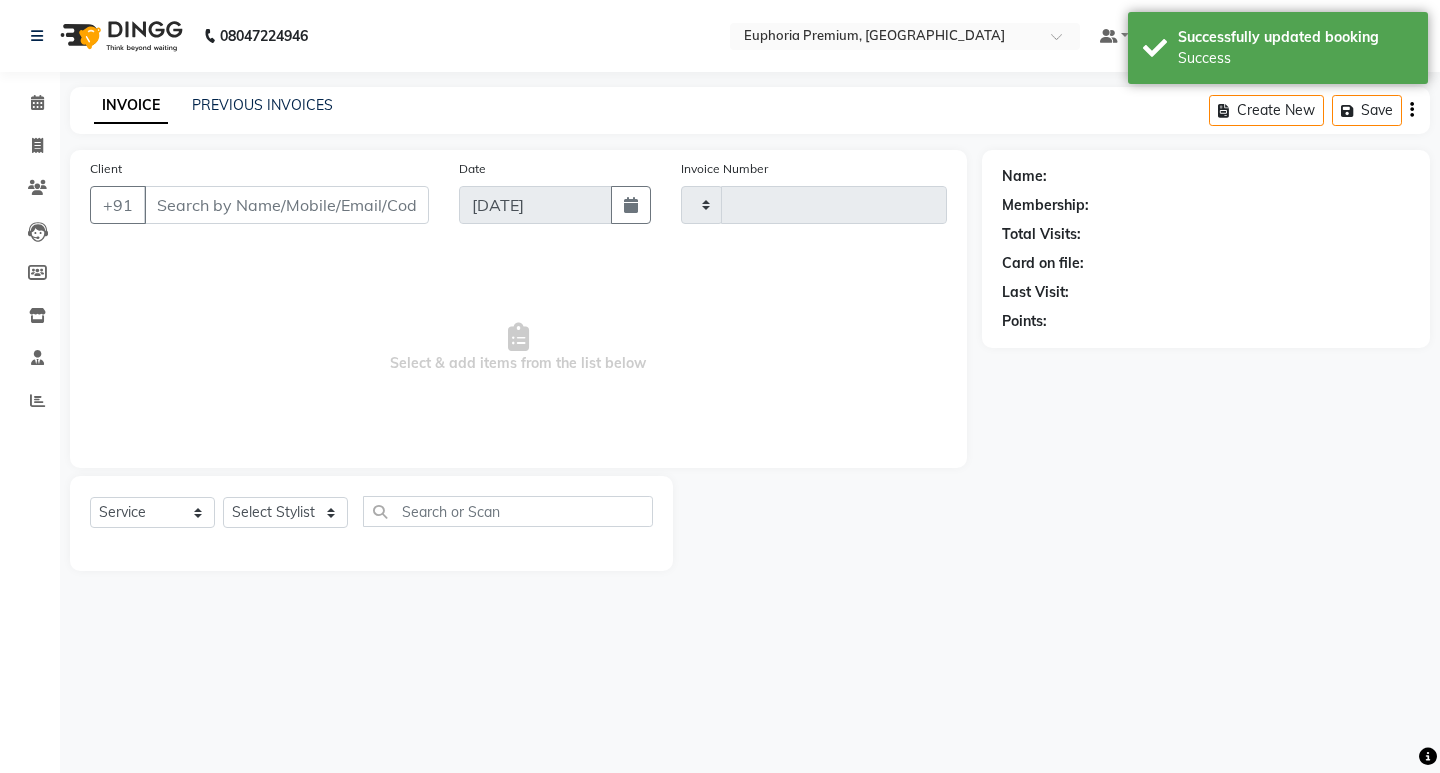 type on "1657" 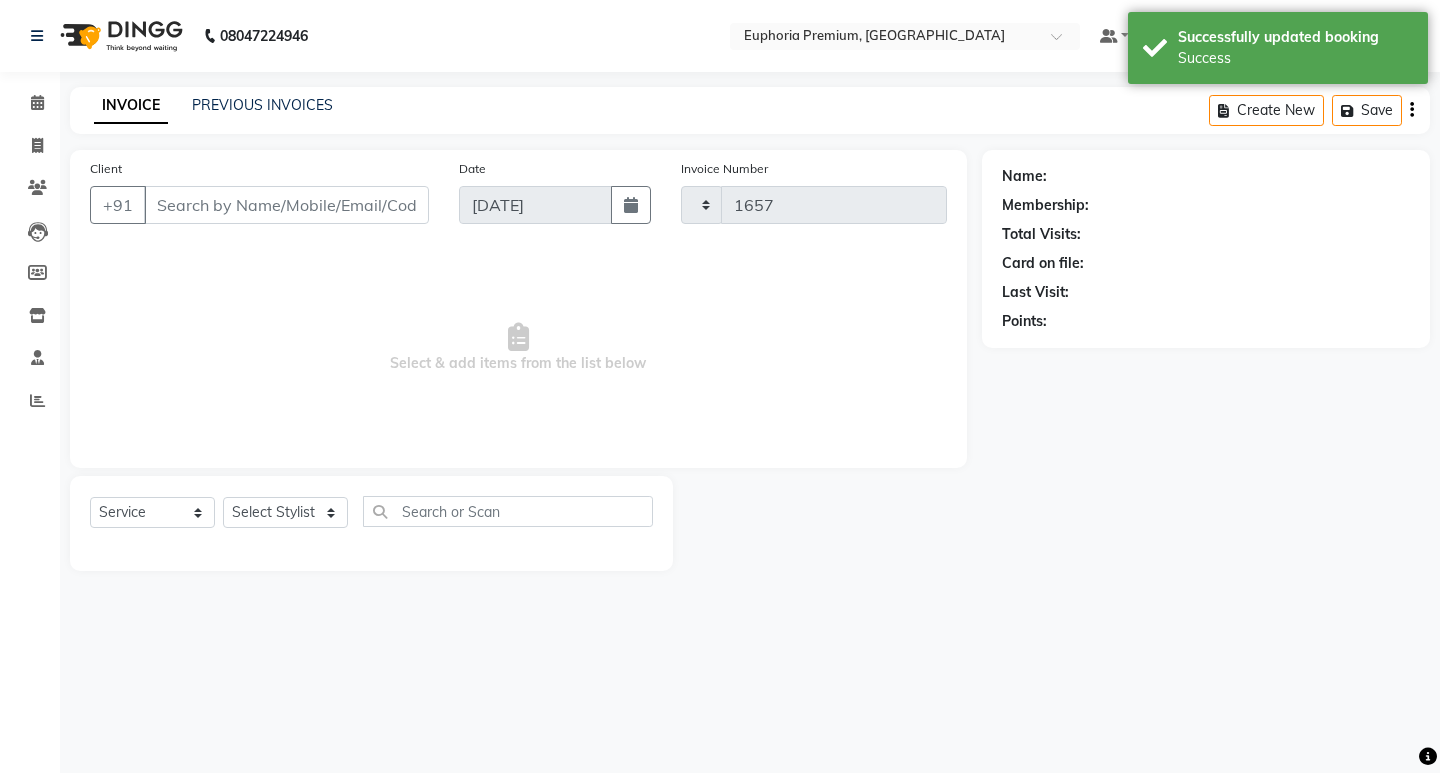select on "7925" 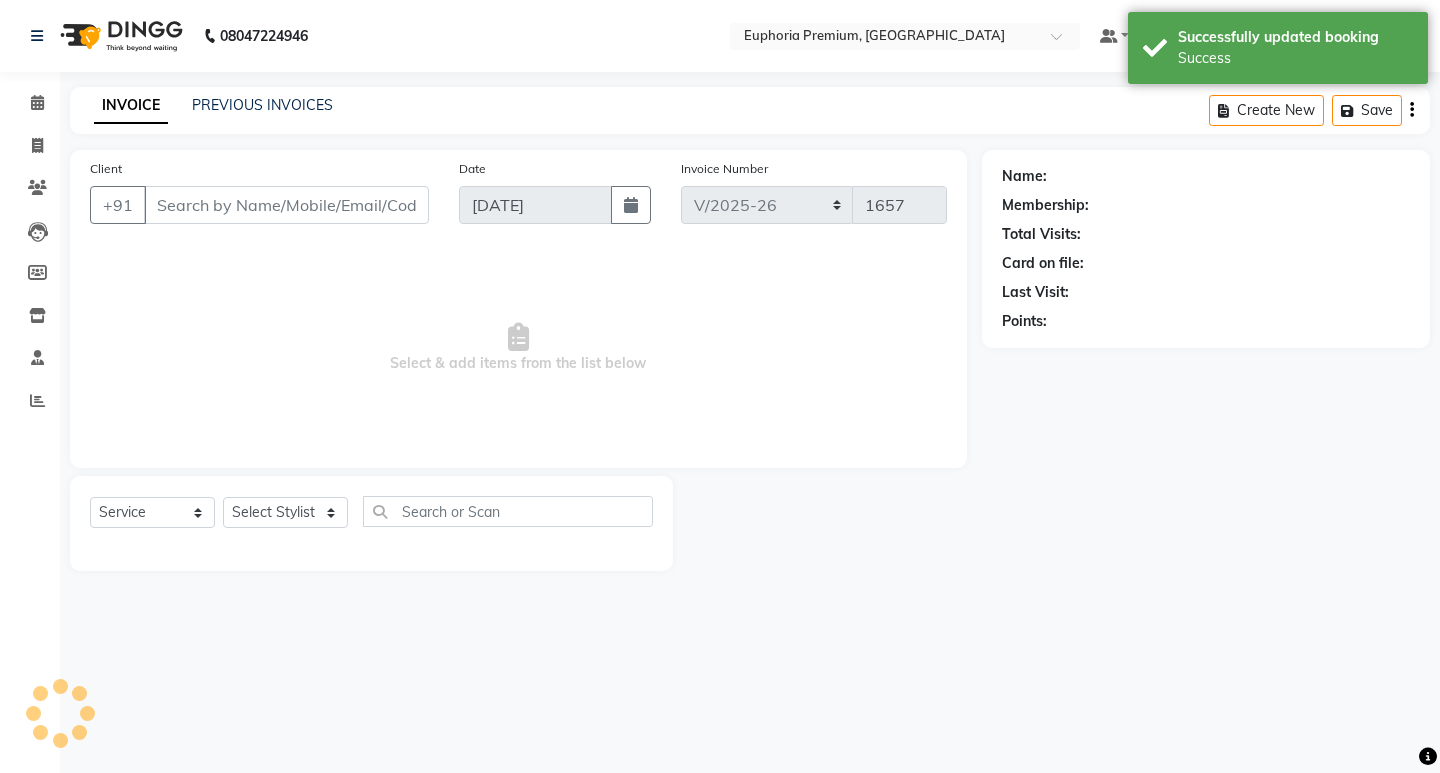 type on "98******73" 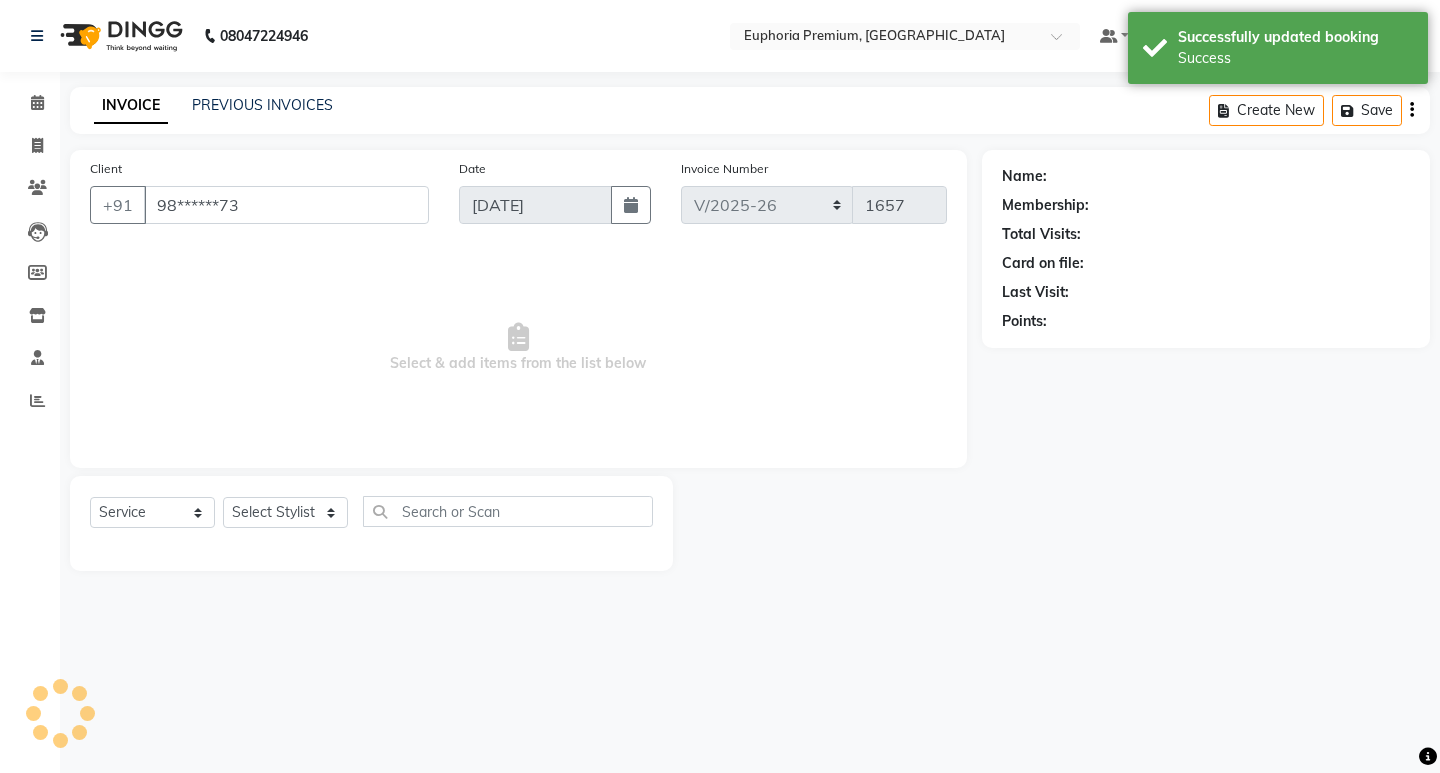 select on "71607" 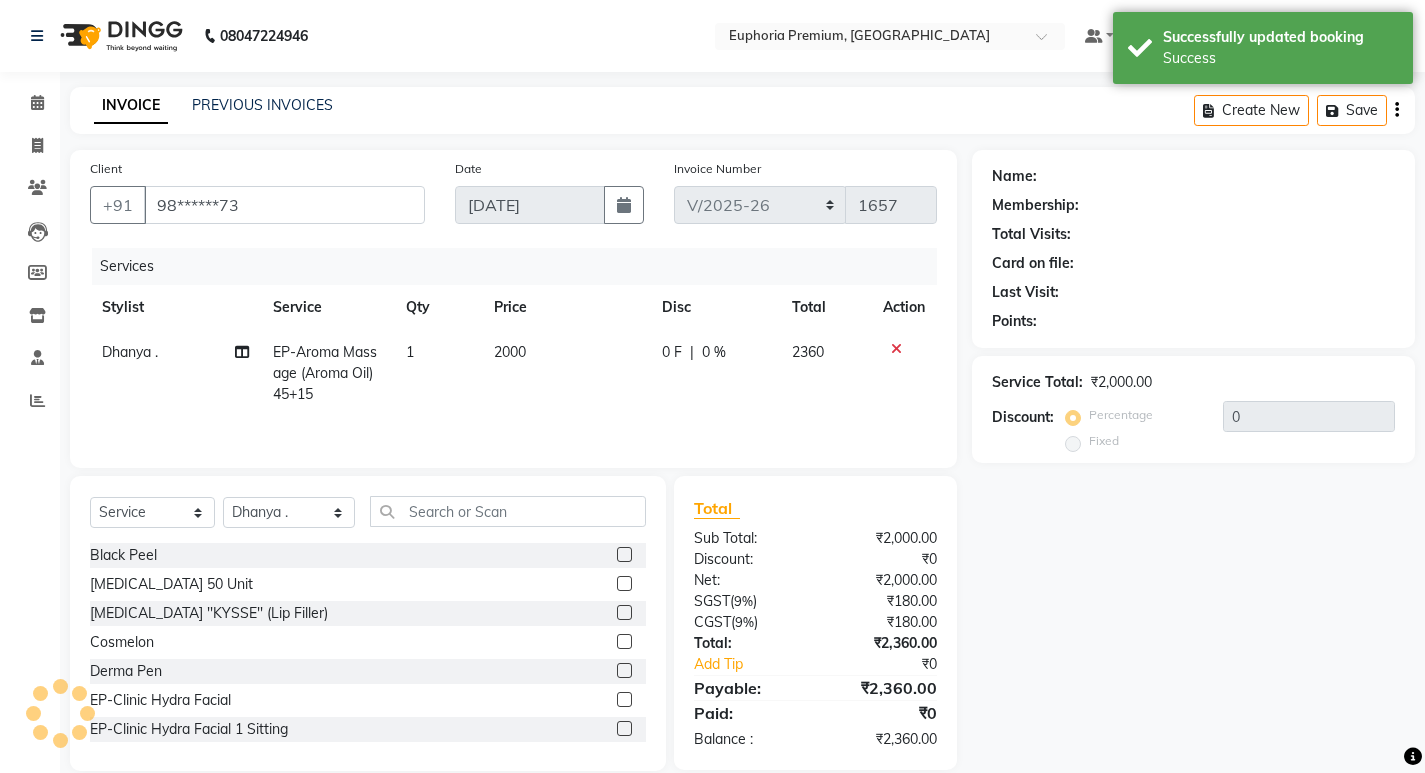 select on "1: Object" 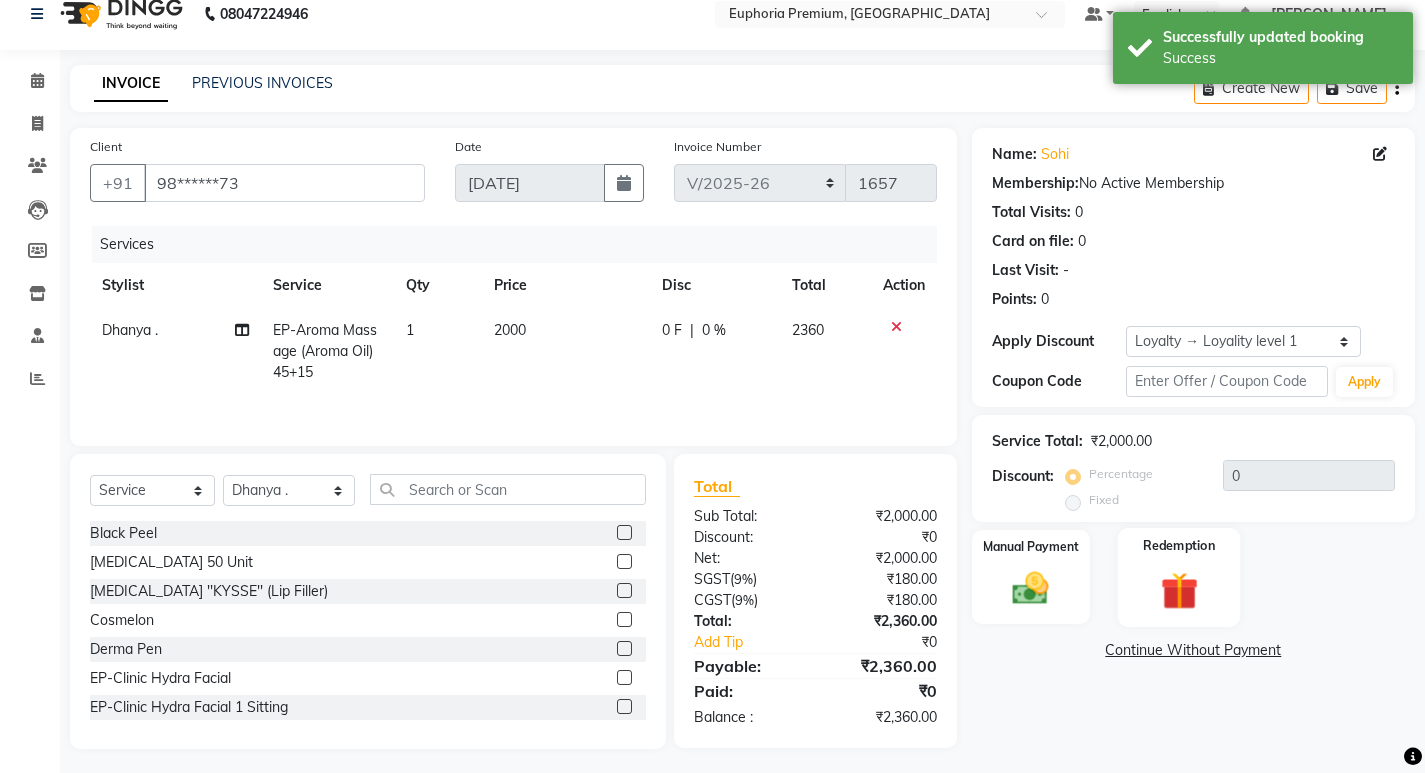 scroll, scrollTop: 28, scrollLeft: 0, axis: vertical 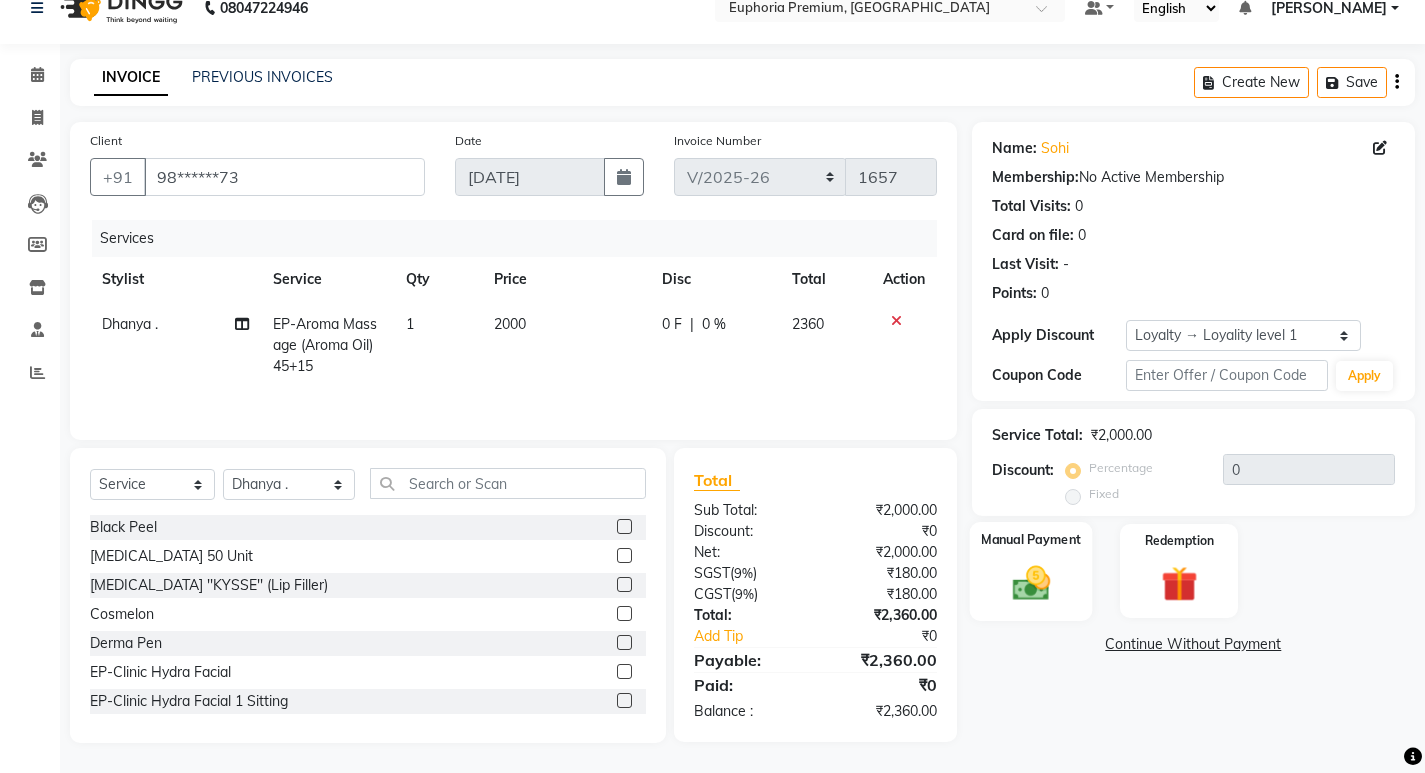 click 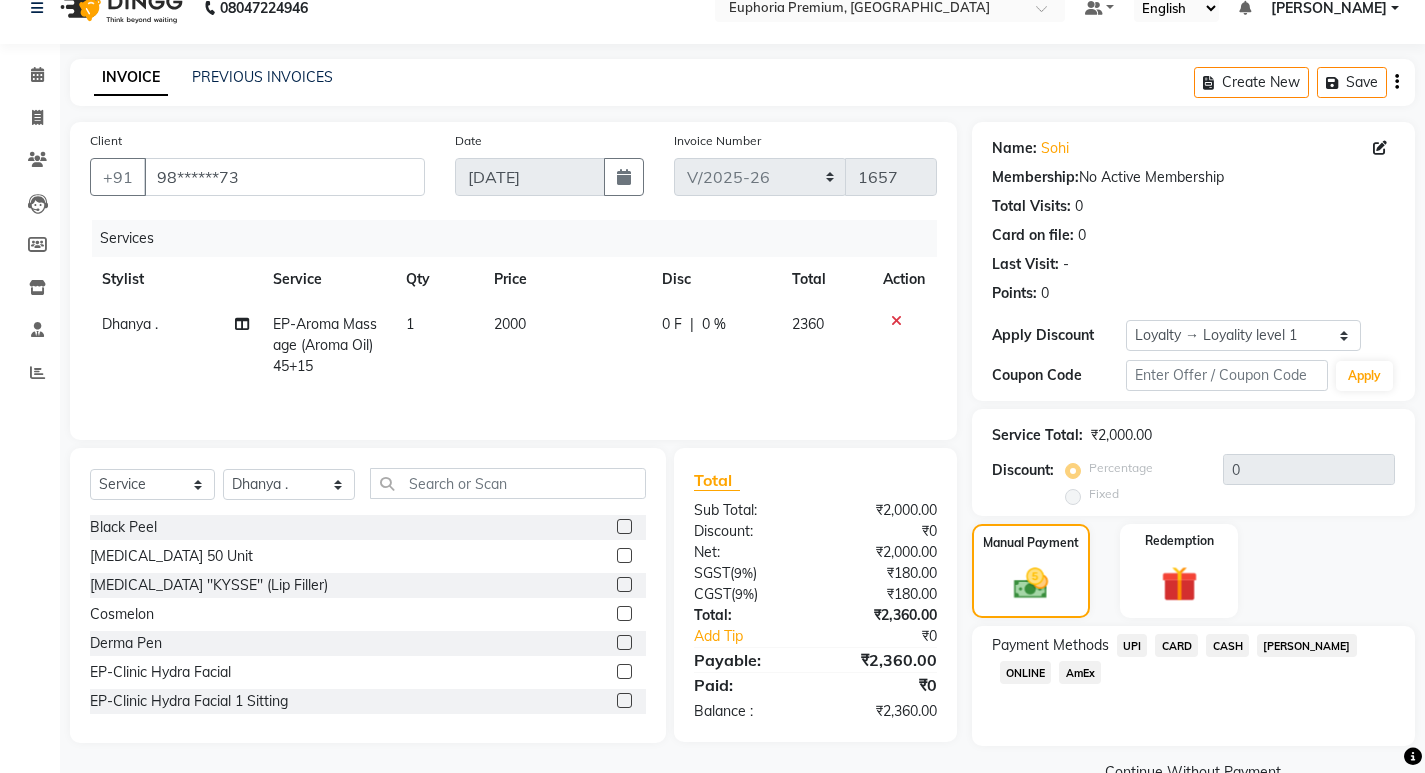 click on "UPI" 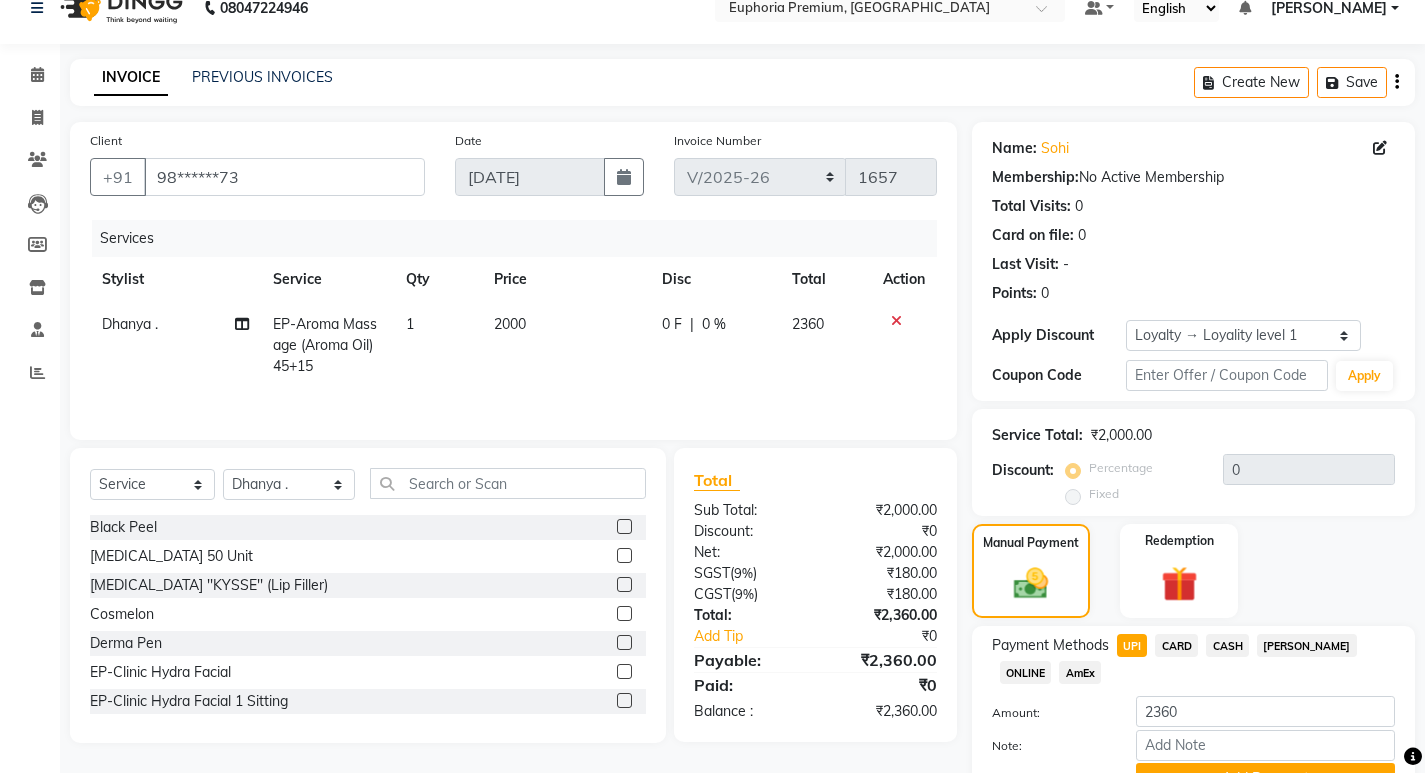 scroll, scrollTop: 128, scrollLeft: 0, axis: vertical 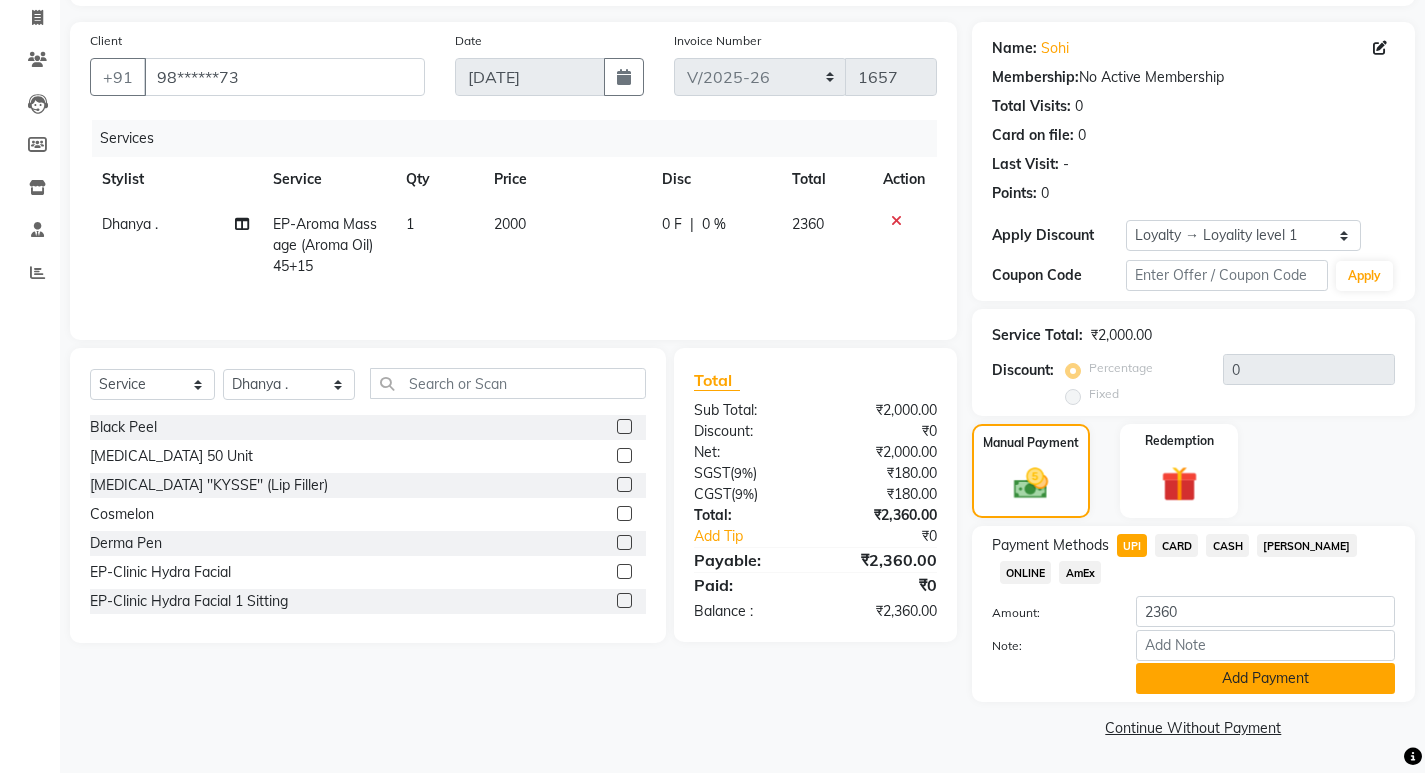 click on "Add Payment" 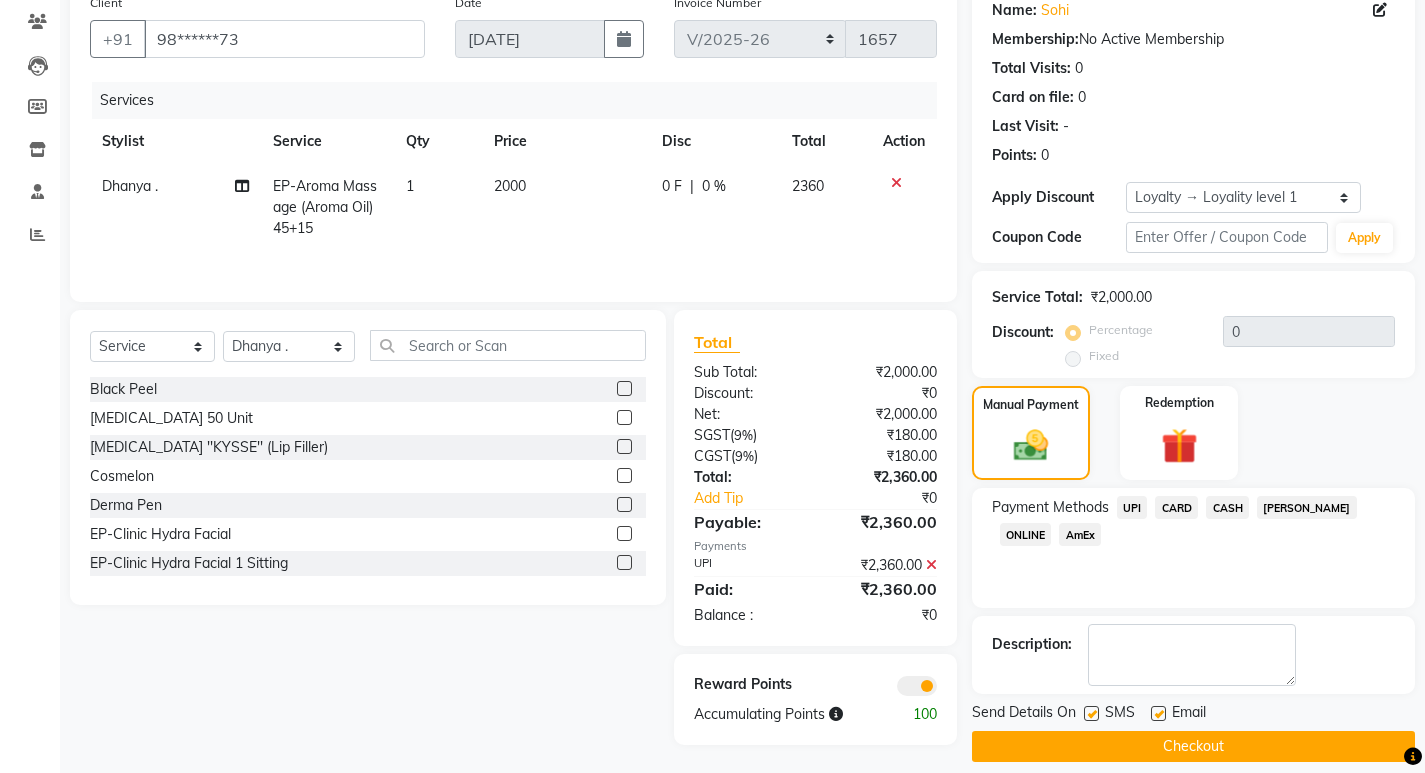 scroll, scrollTop: 185, scrollLeft: 0, axis: vertical 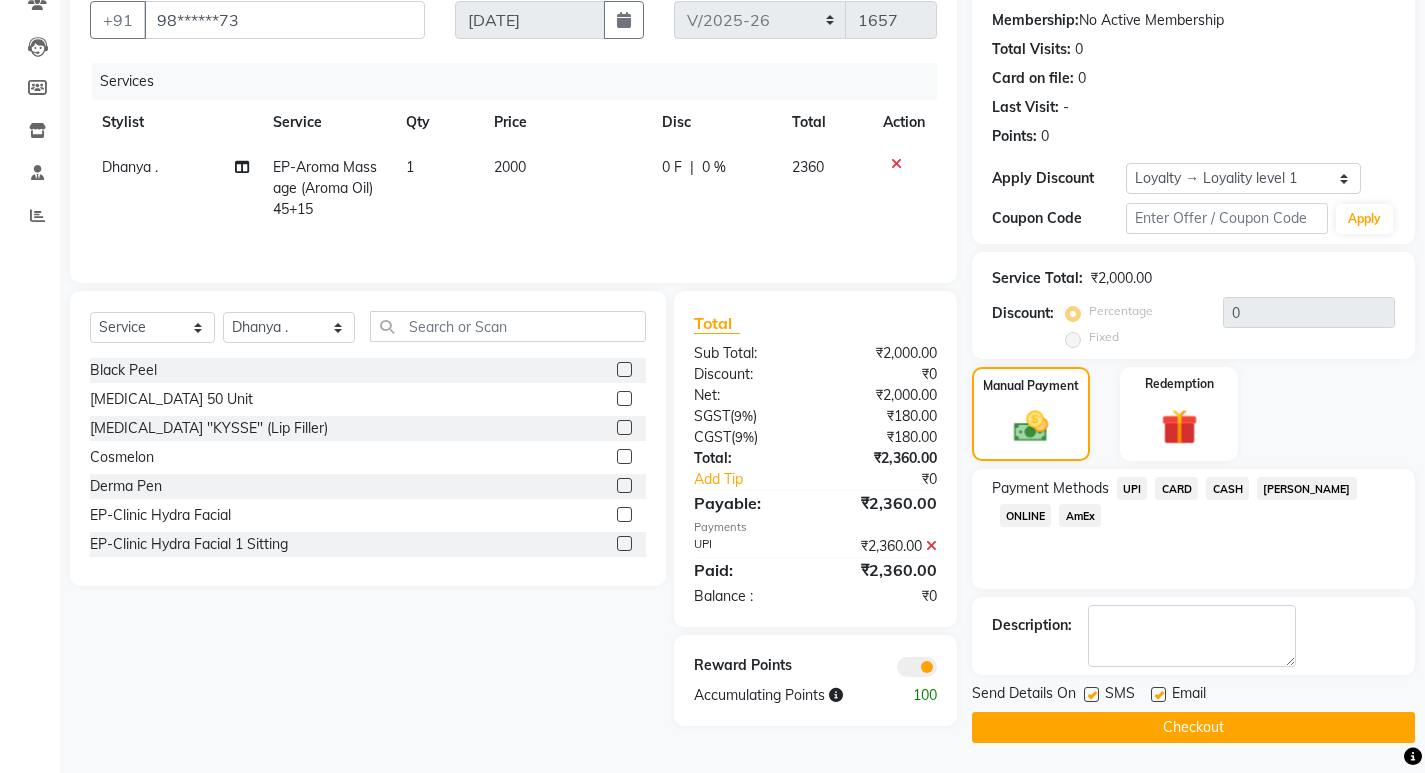 click on "Checkout" 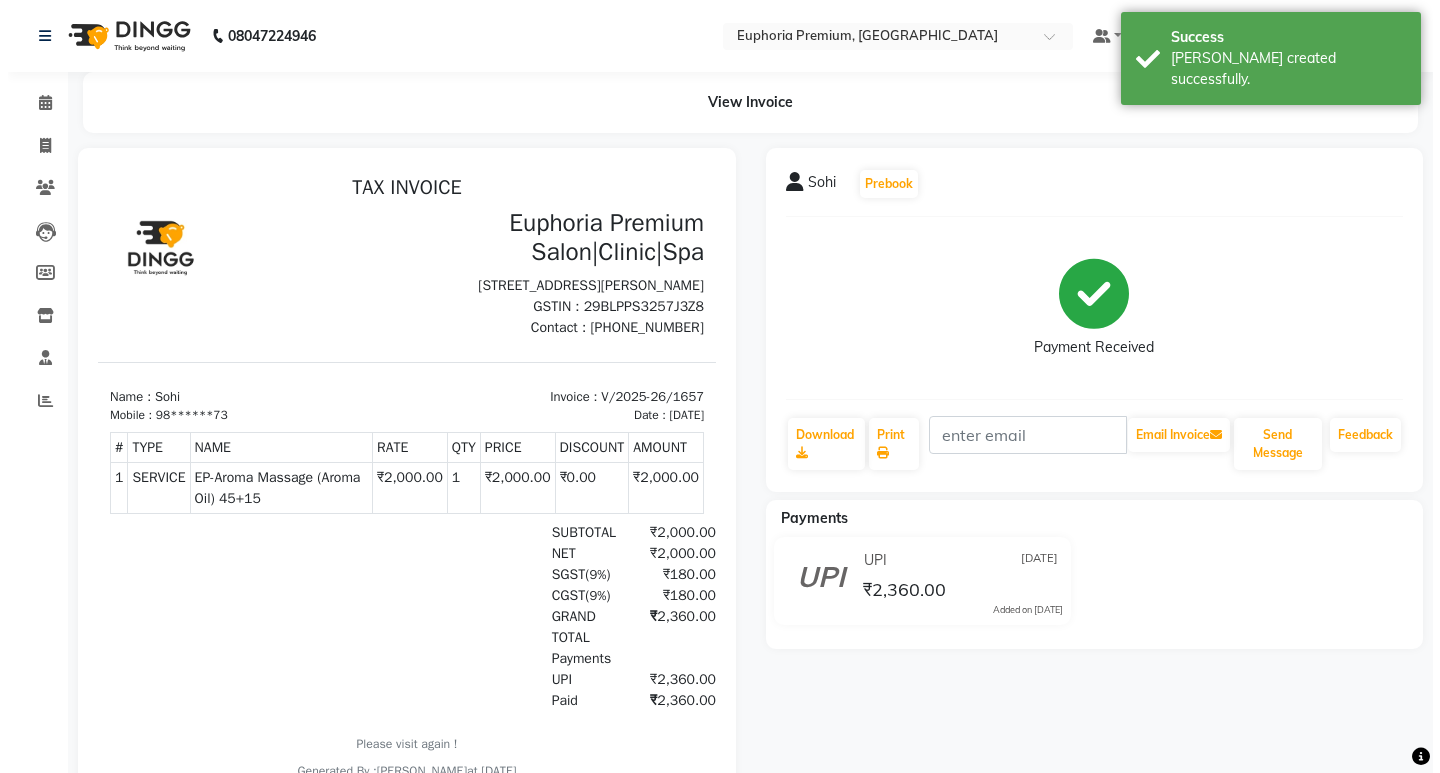 scroll, scrollTop: 0, scrollLeft: 0, axis: both 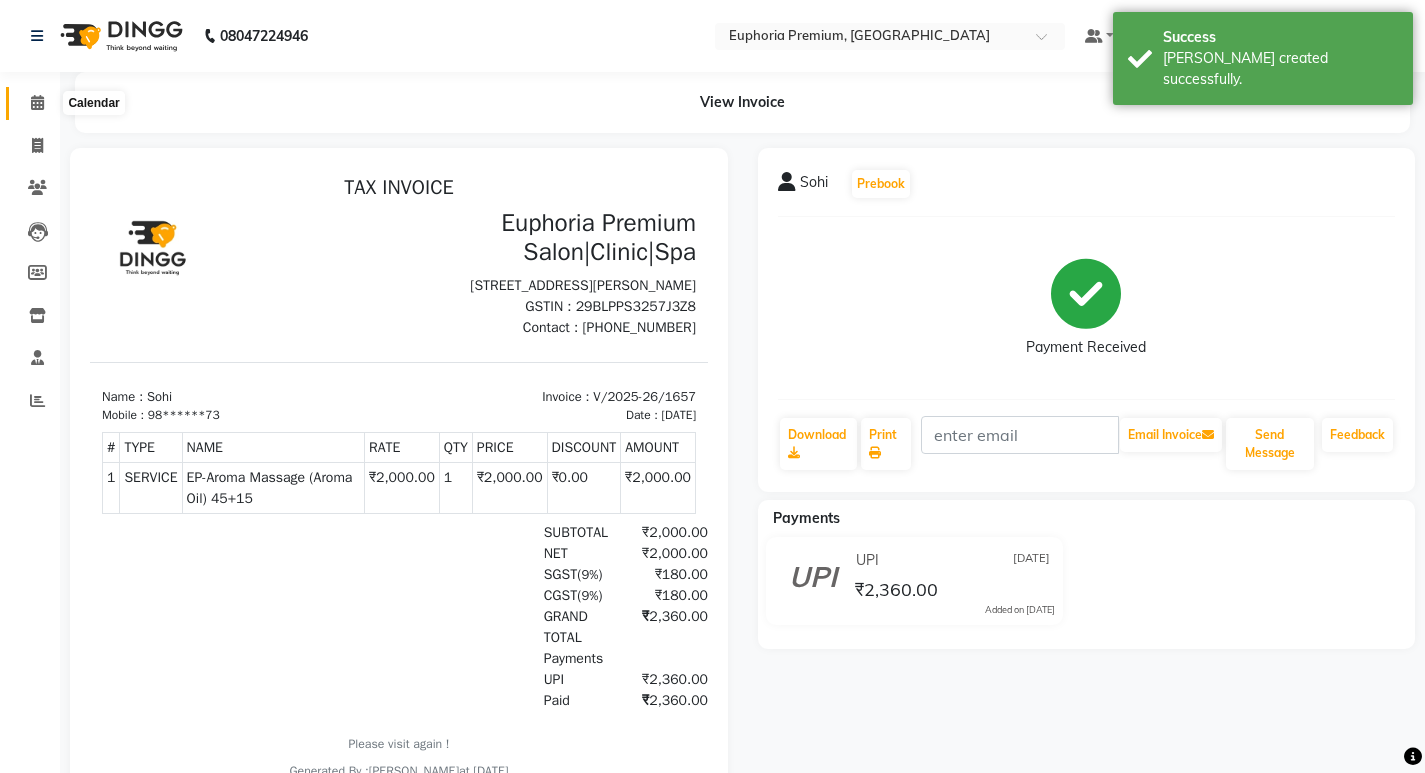 click 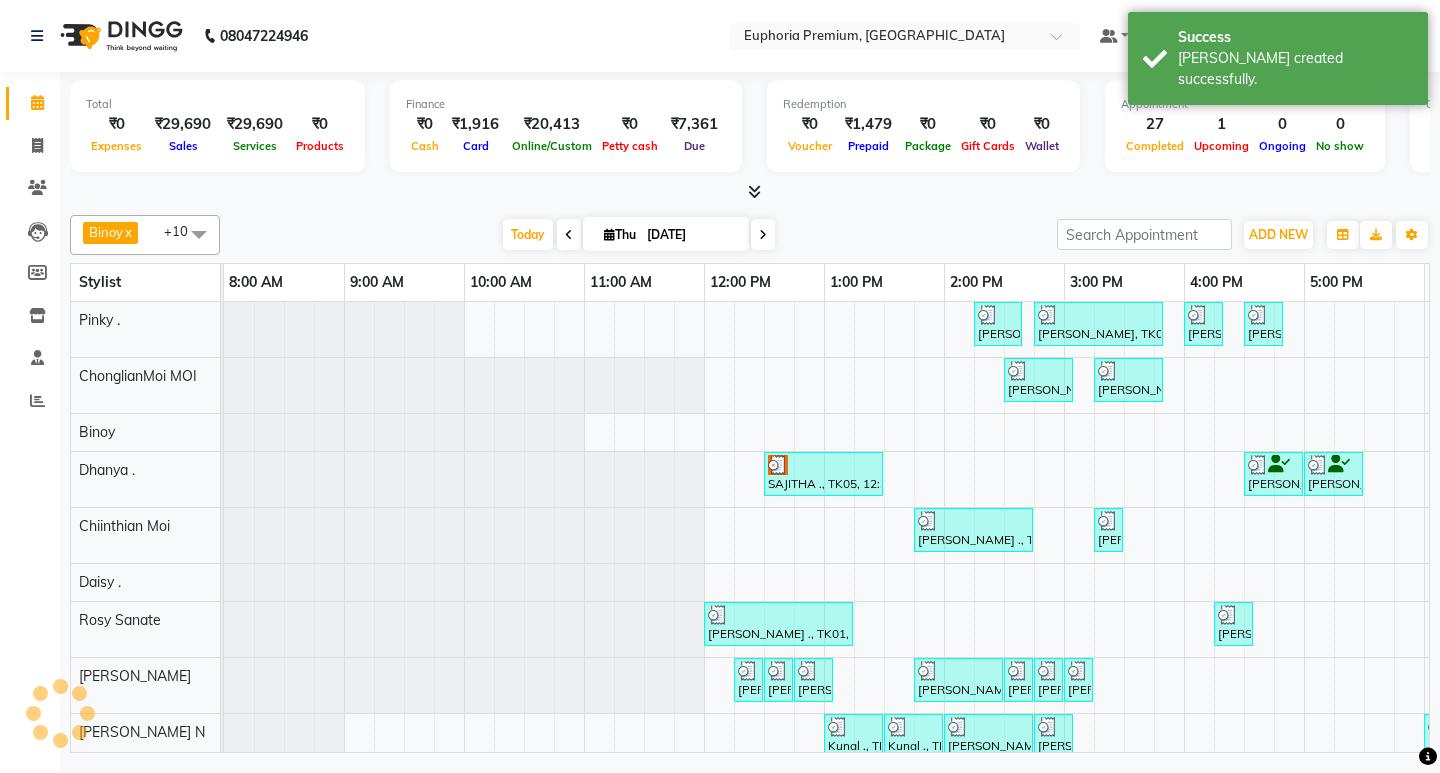 scroll, scrollTop: 0, scrollLeft: 0, axis: both 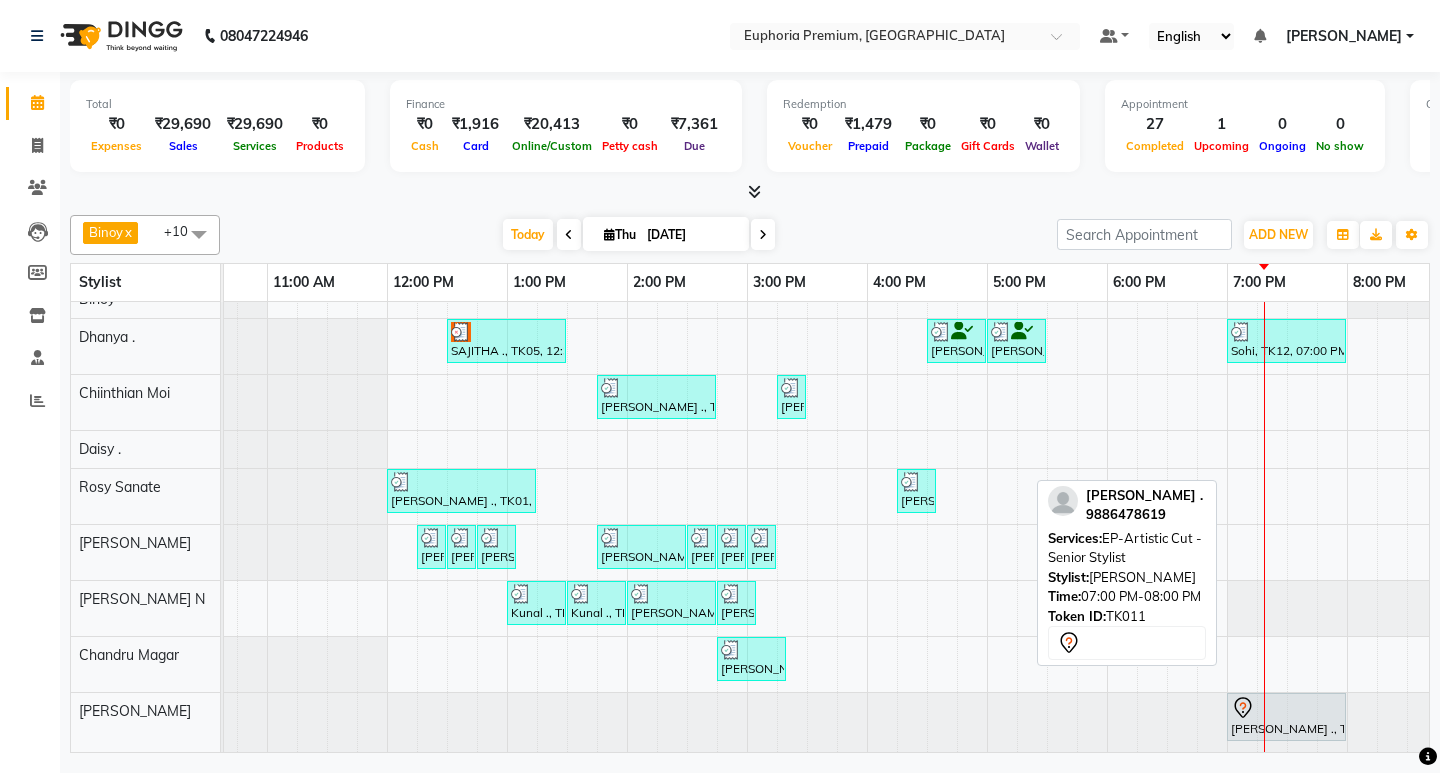 click 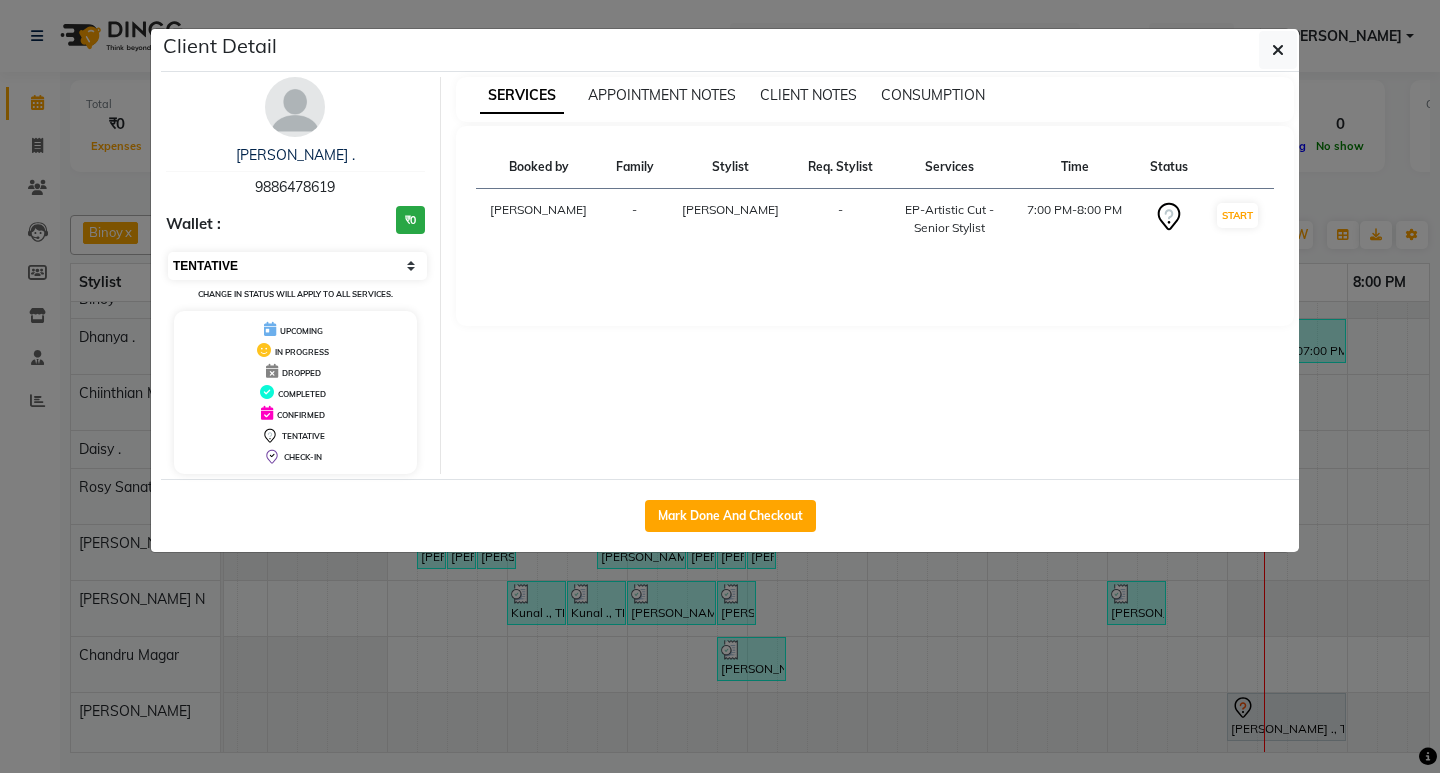 click on "Select IN SERVICE CONFIRMED TENTATIVE CHECK IN MARK DONE DROPPED UPCOMING" at bounding box center [297, 266] 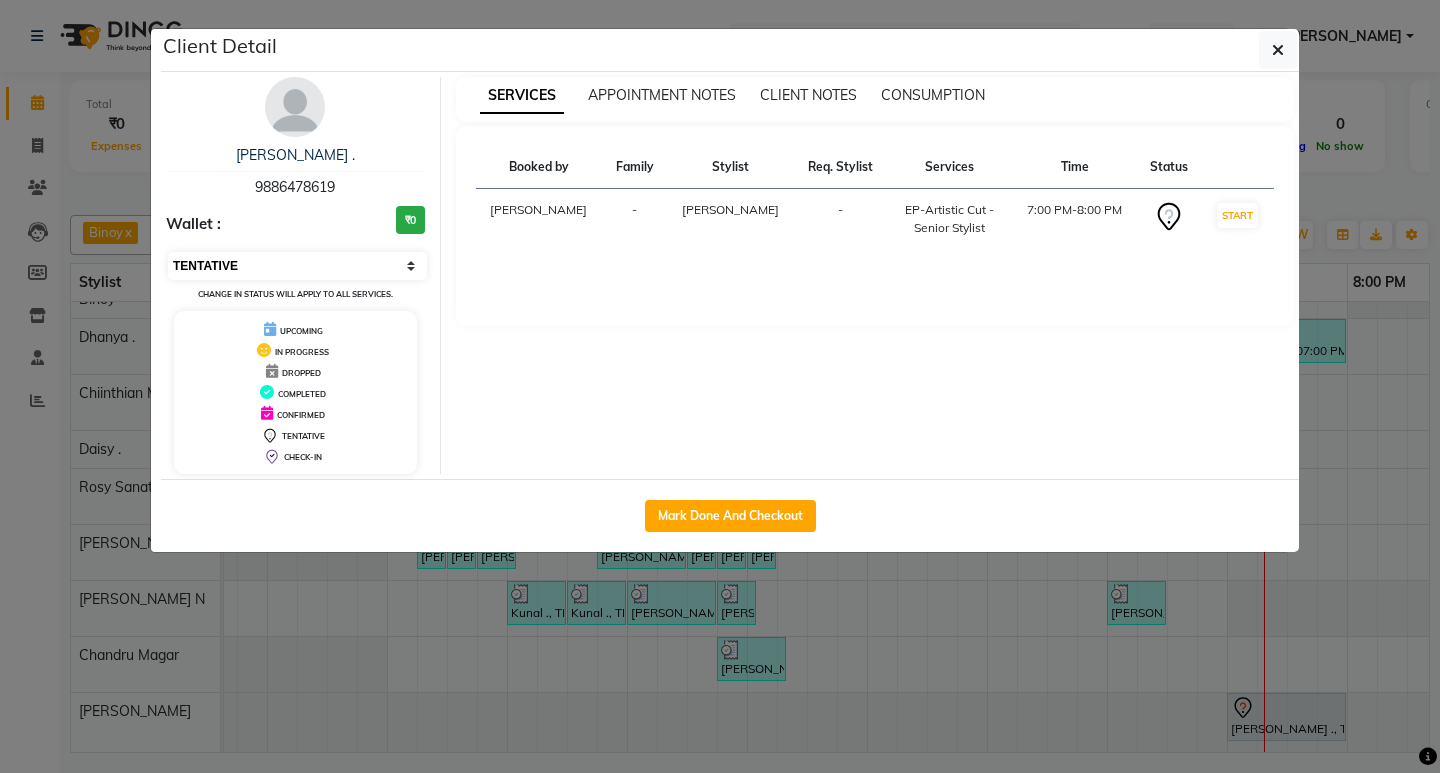 select on "8" 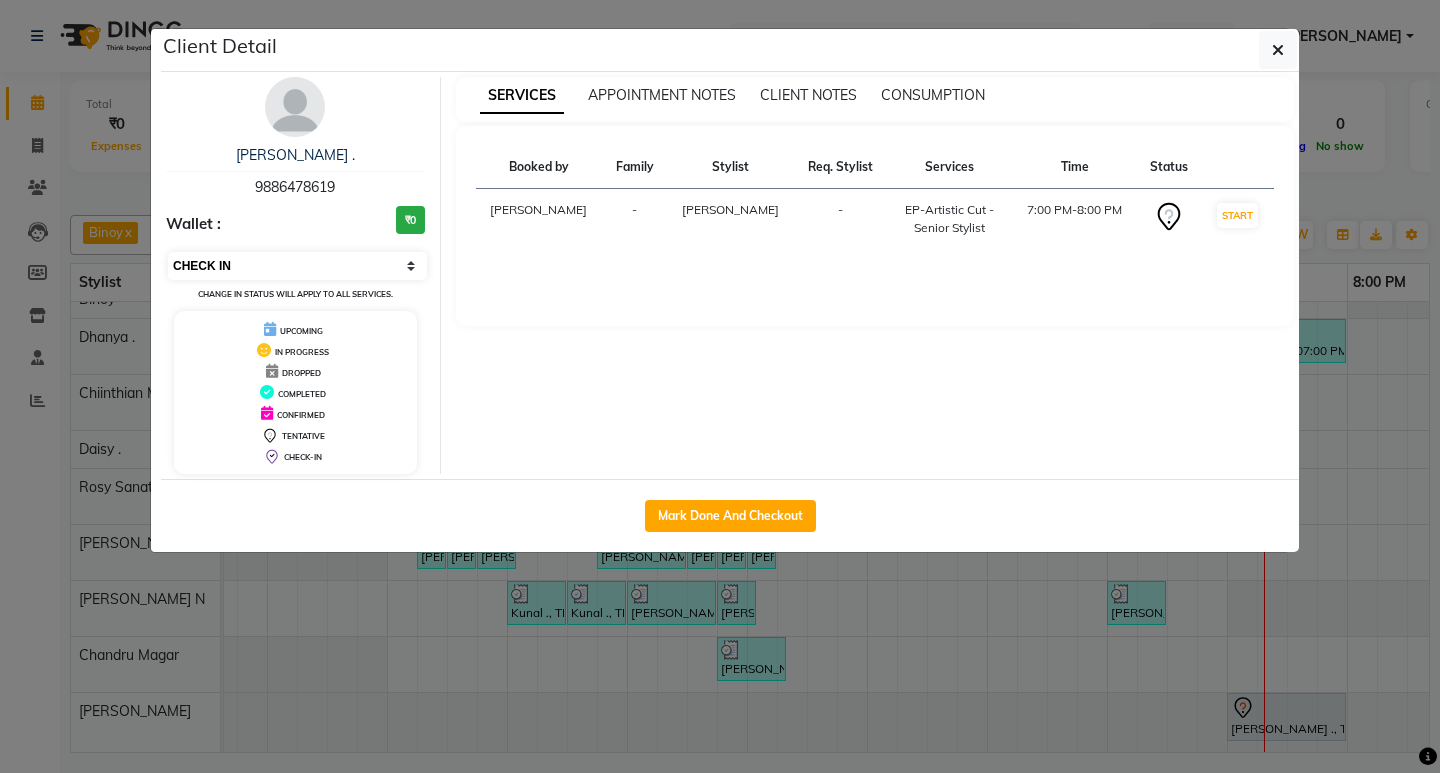 click on "Select IN SERVICE CONFIRMED TENTATIVE CHECK IN MARK DONE DROPPED UPCOMING" at bounding box center (297, 266) 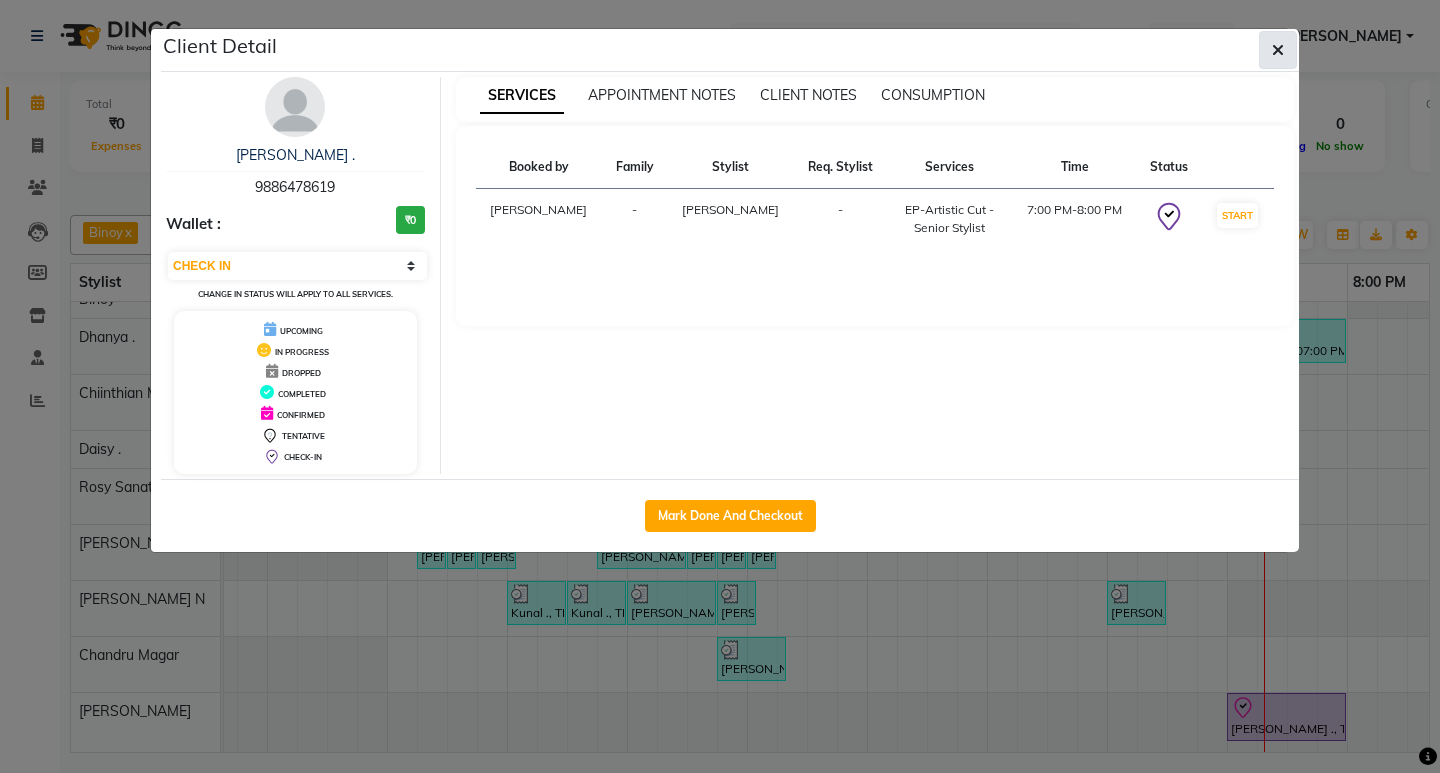 click 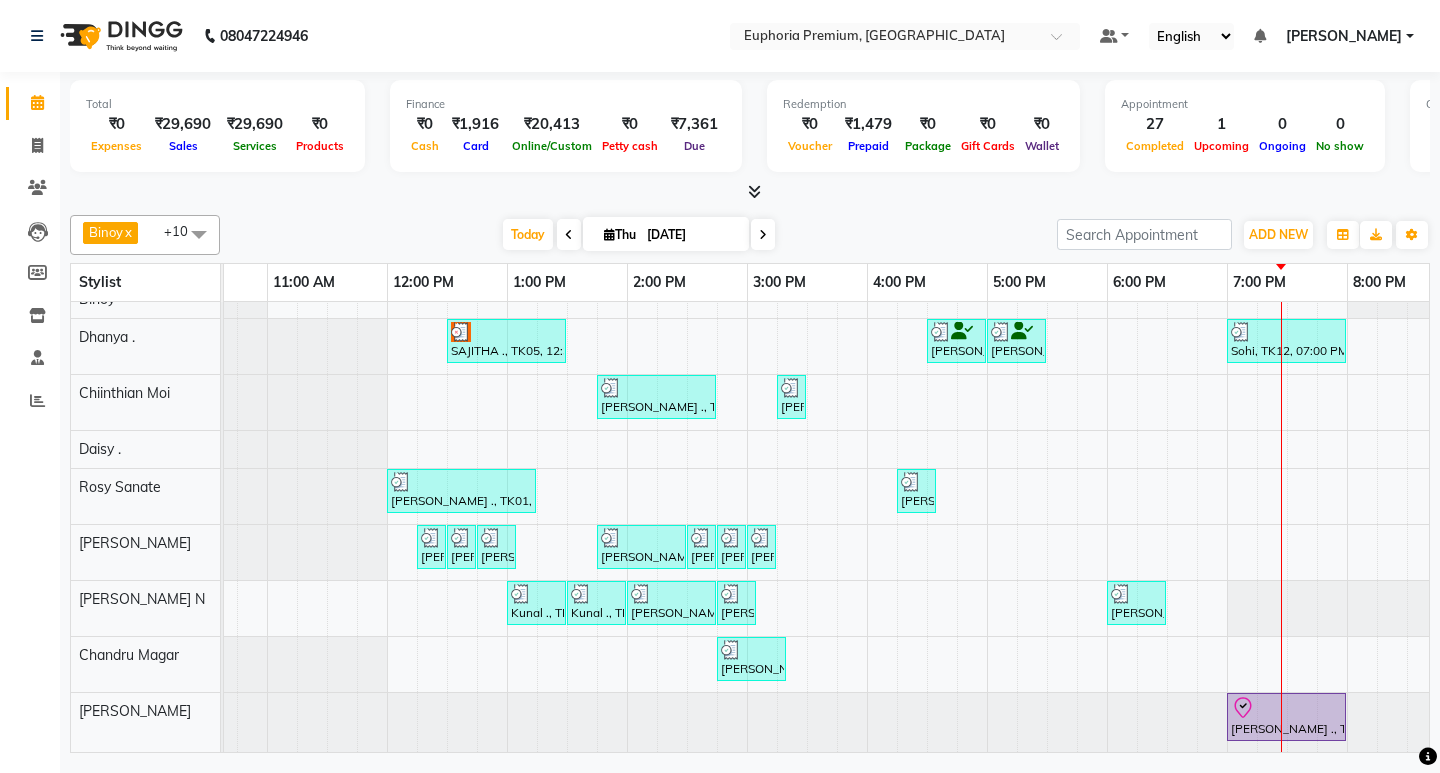 scroll, scrollTop: 68, scrollLeft: 317, axis: both 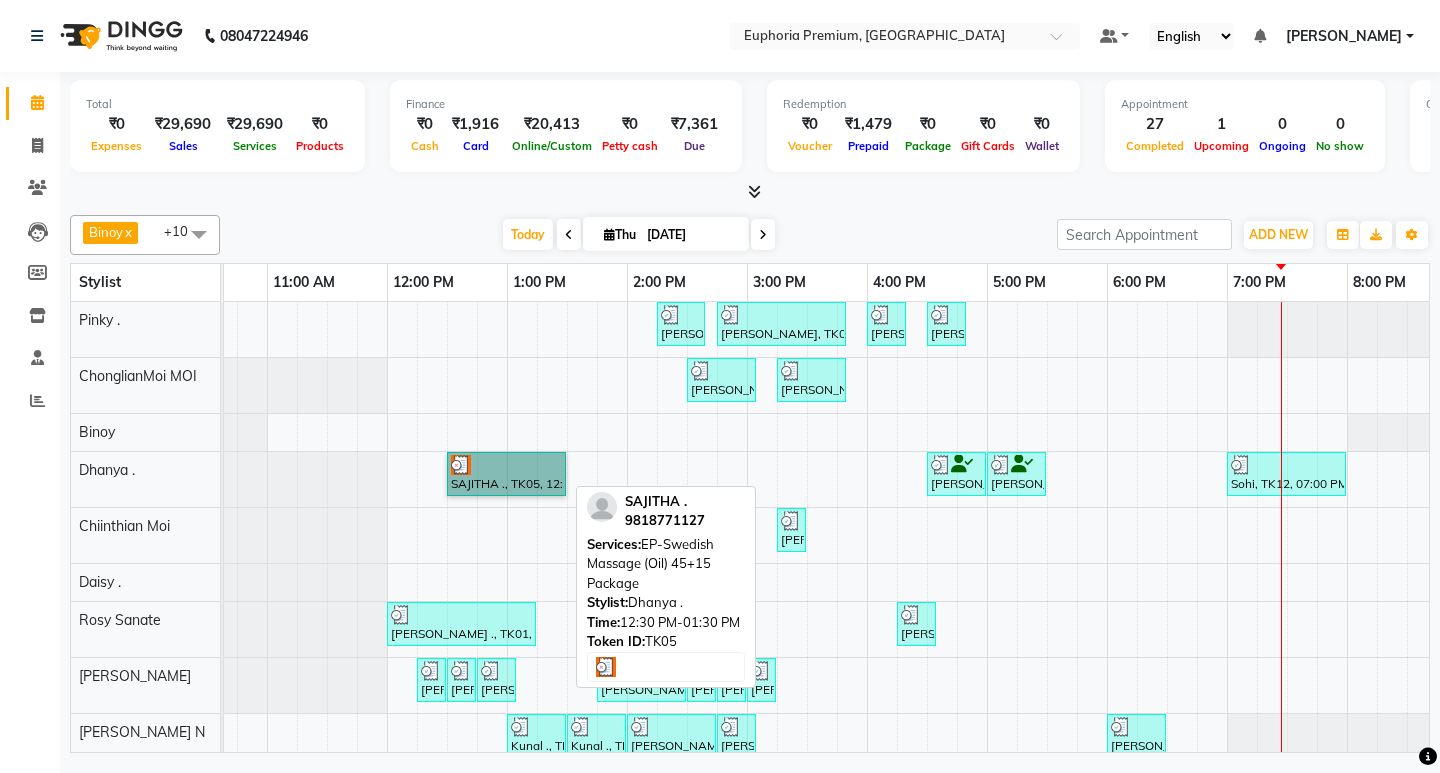 drag, startPoint x: 446, startPoint y: 486, endPoint x: 521, endPoint y: 493, distance: 75.32596 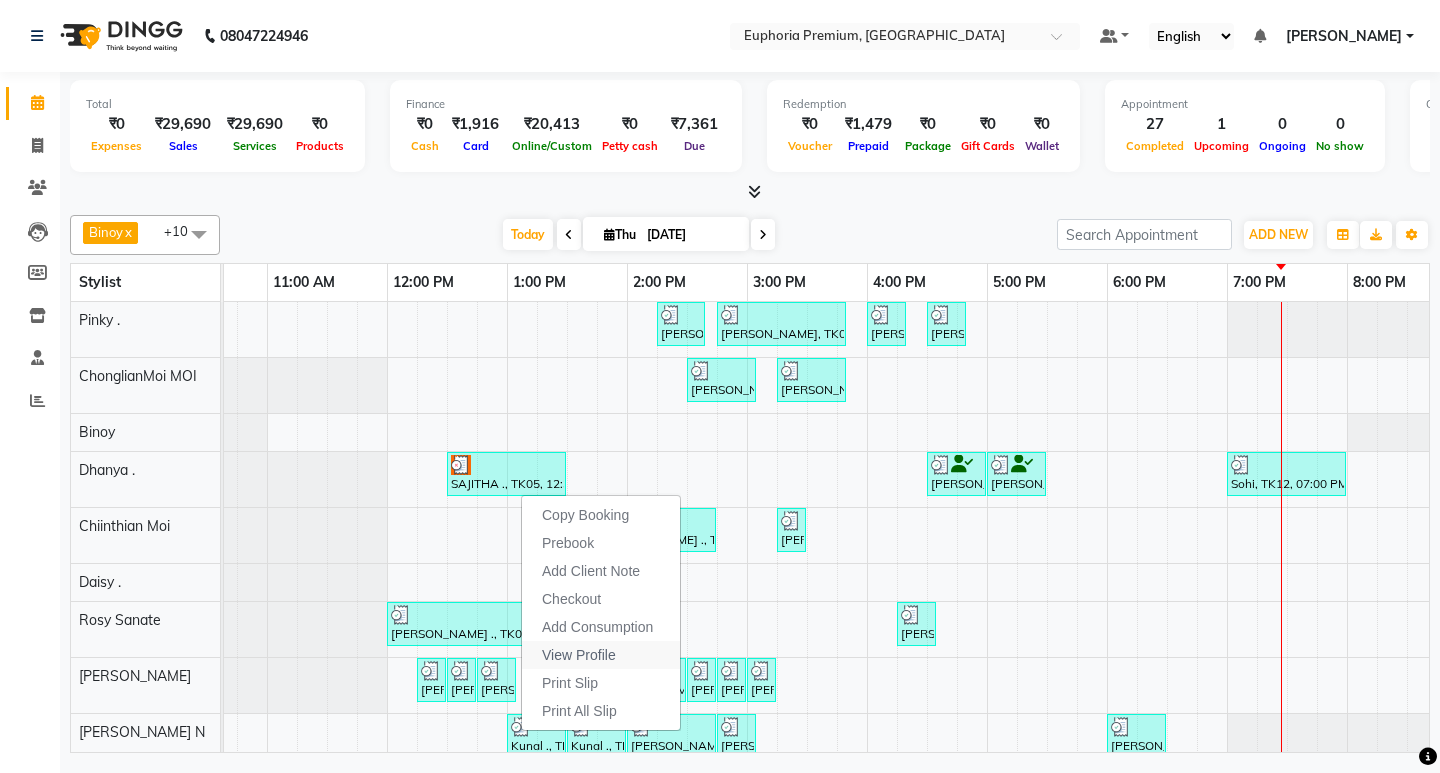 click on "View Profile" at bounding box center (579, 655) 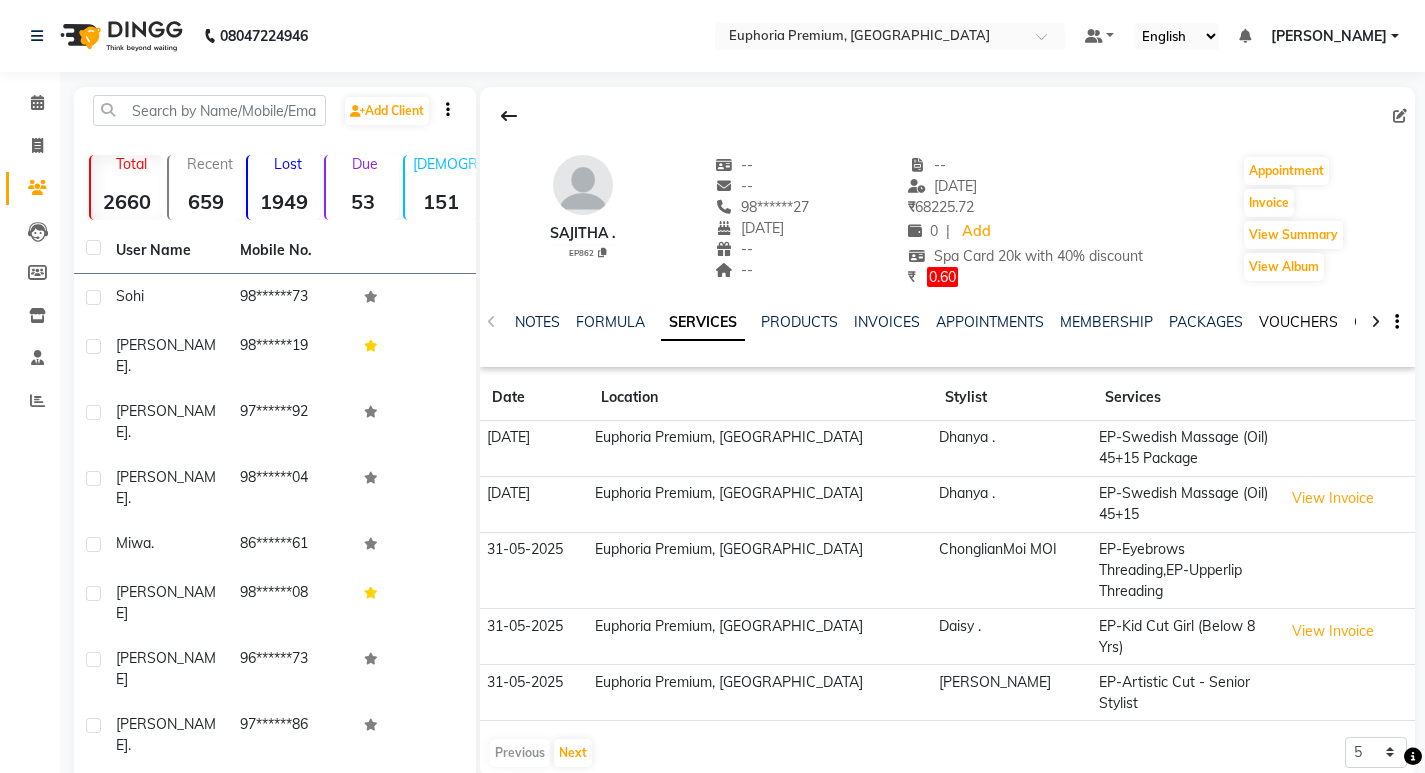 click on "VOUCHERS" 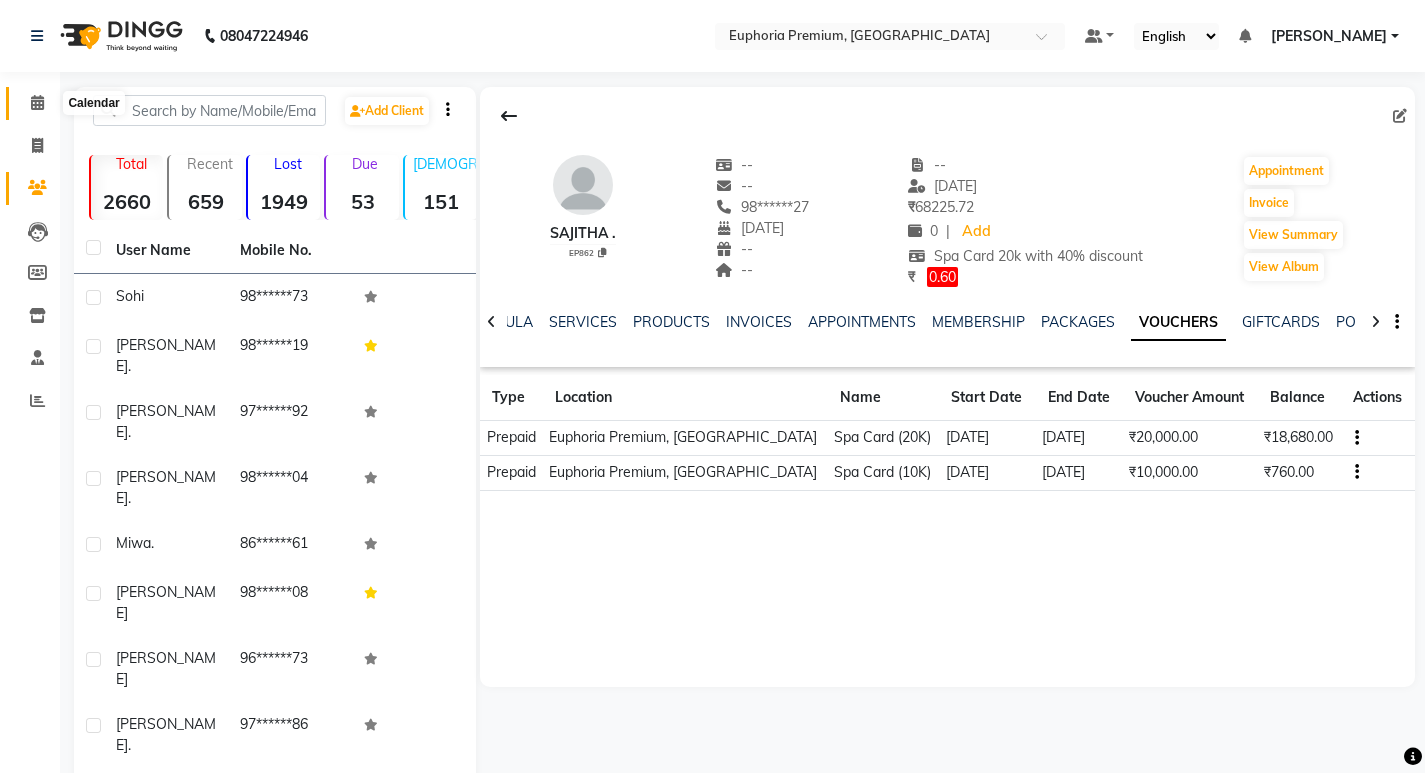 click 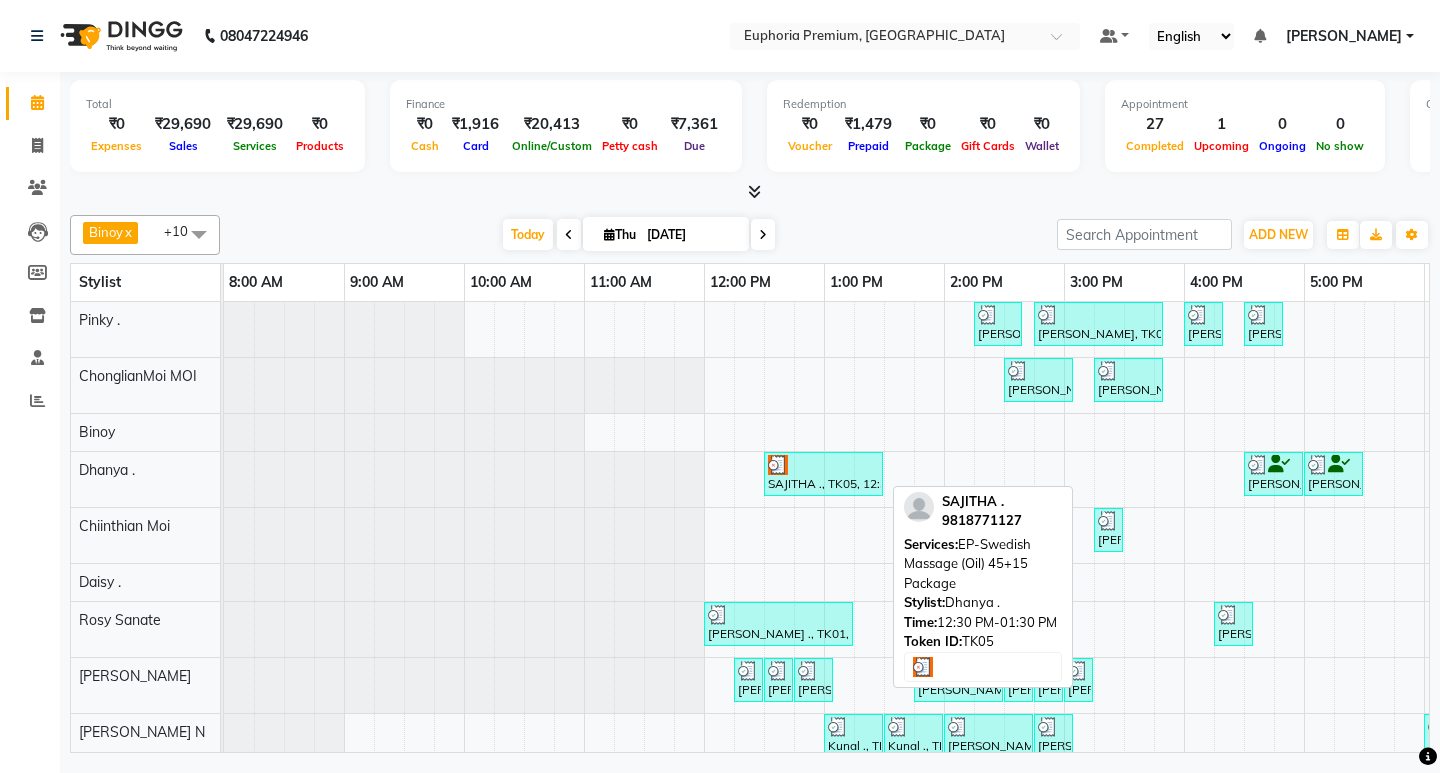 click on "SAJITHA ., TK05, 12:30 PM-01:30 PM, EP-Swedish Massage (Oil) 45+15 Package" at bounding box center [823, 474] 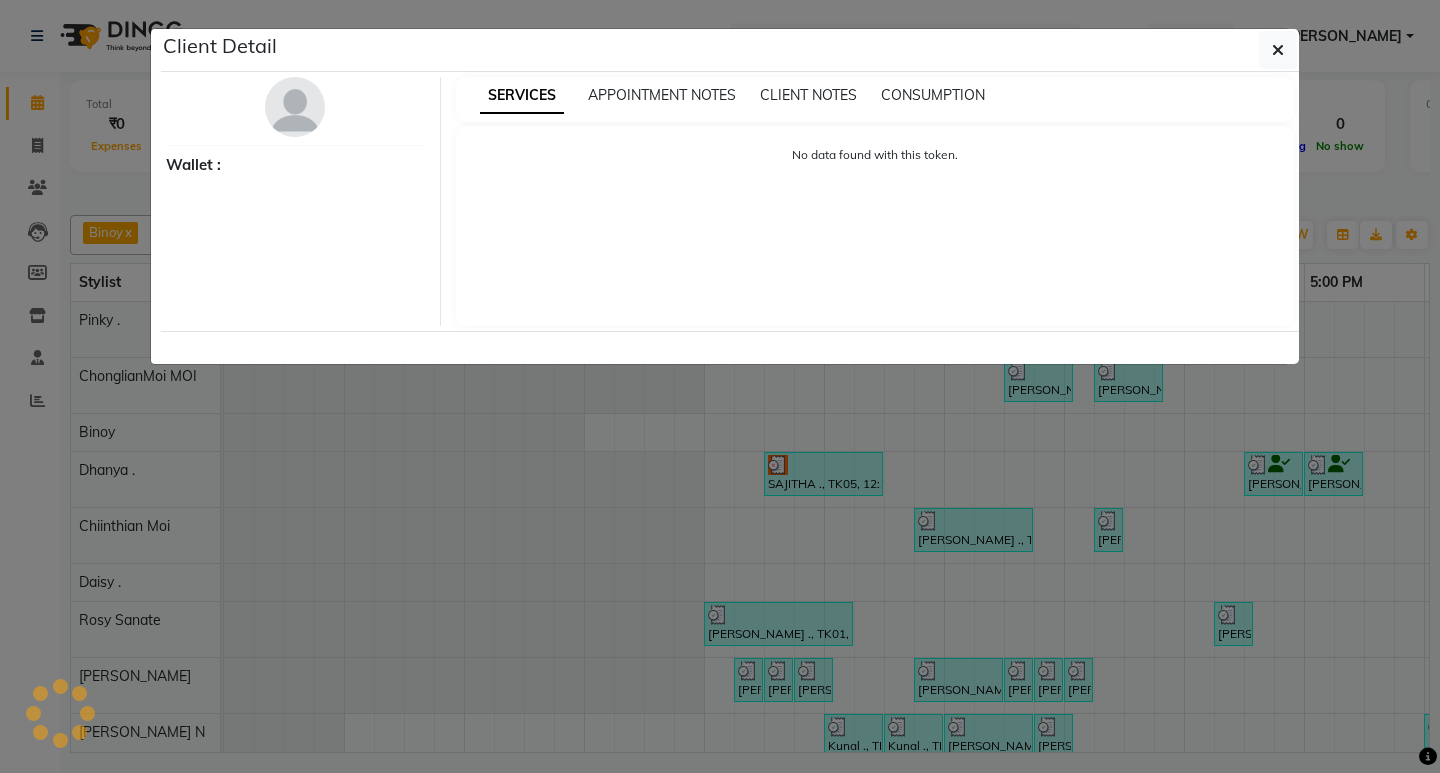 select on "3" 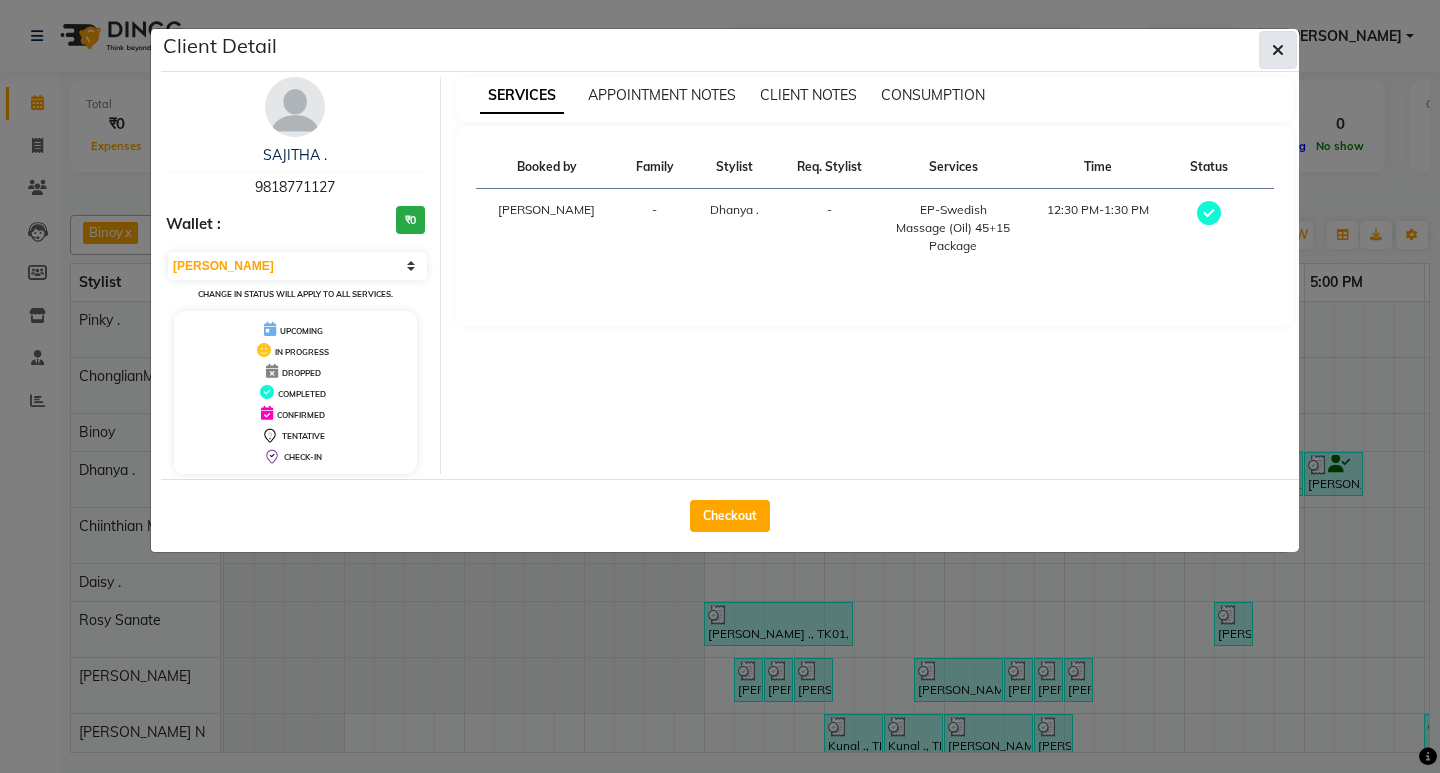 click 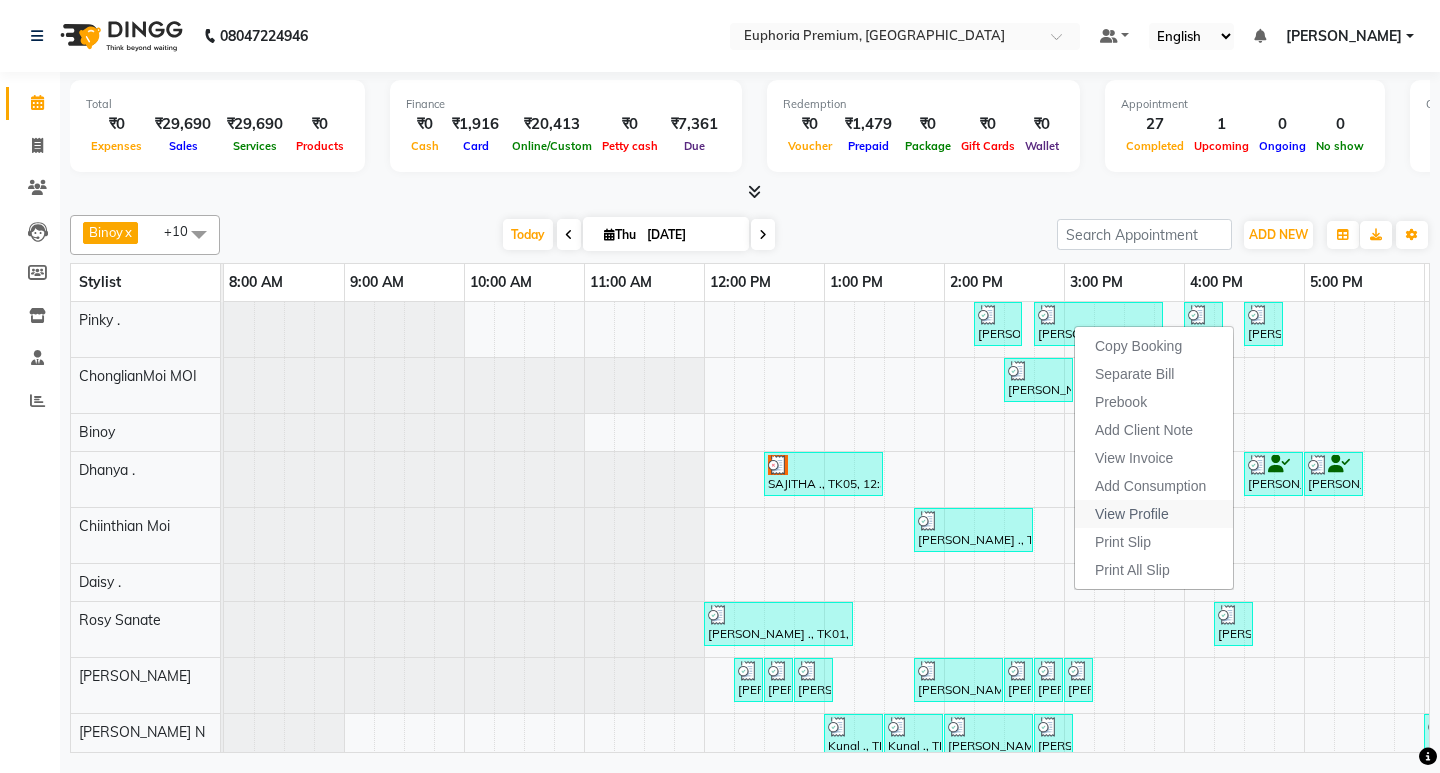 click on "View Profile" at bounding box center [1132, 514] 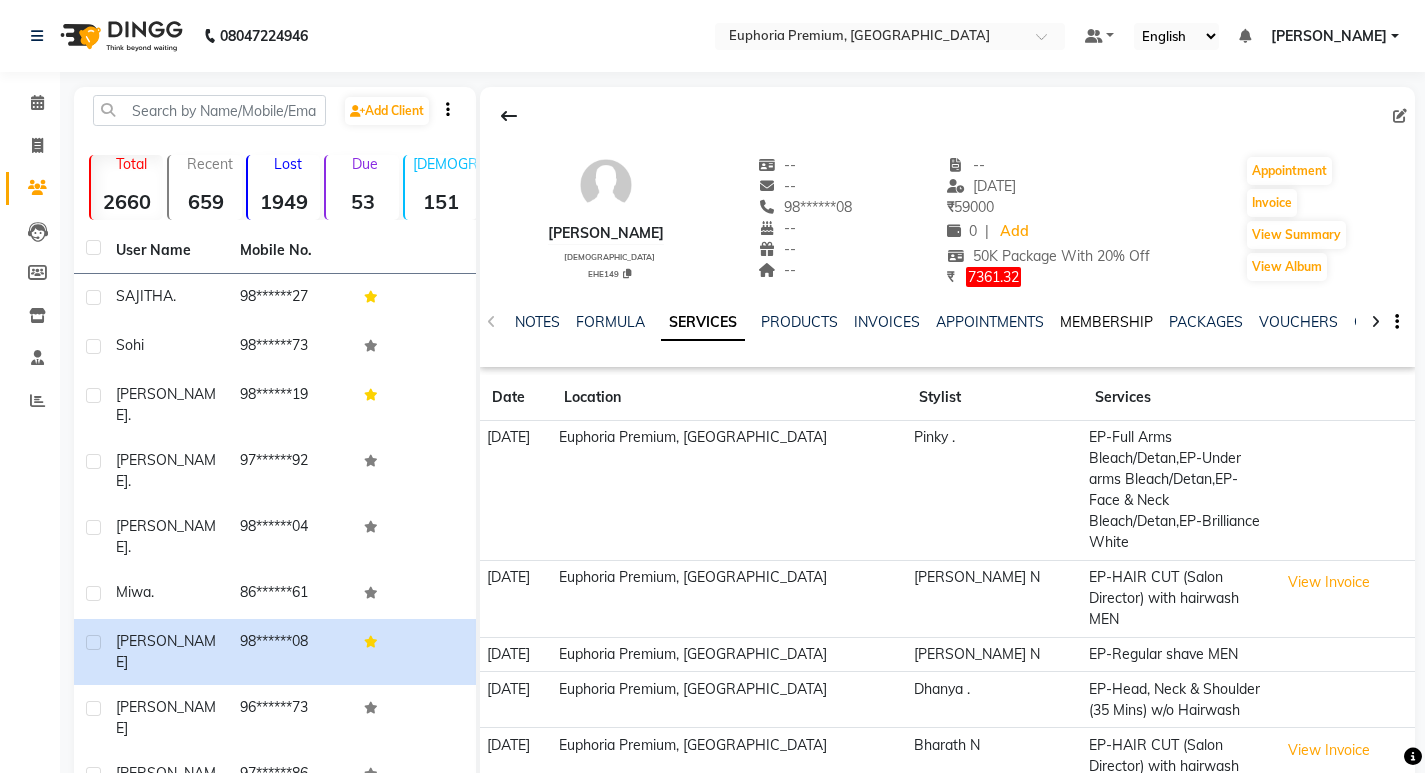 click on "MEMBERSHIP" 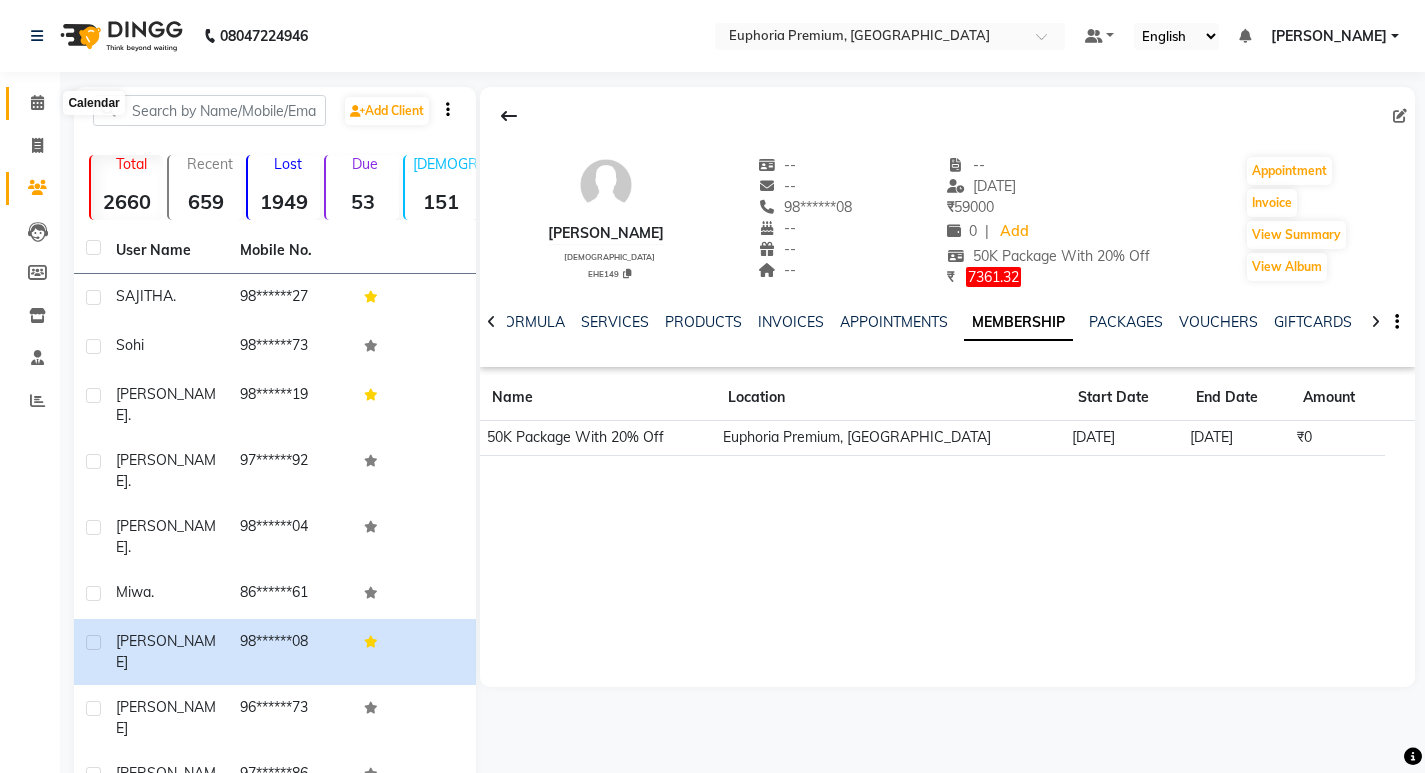 click 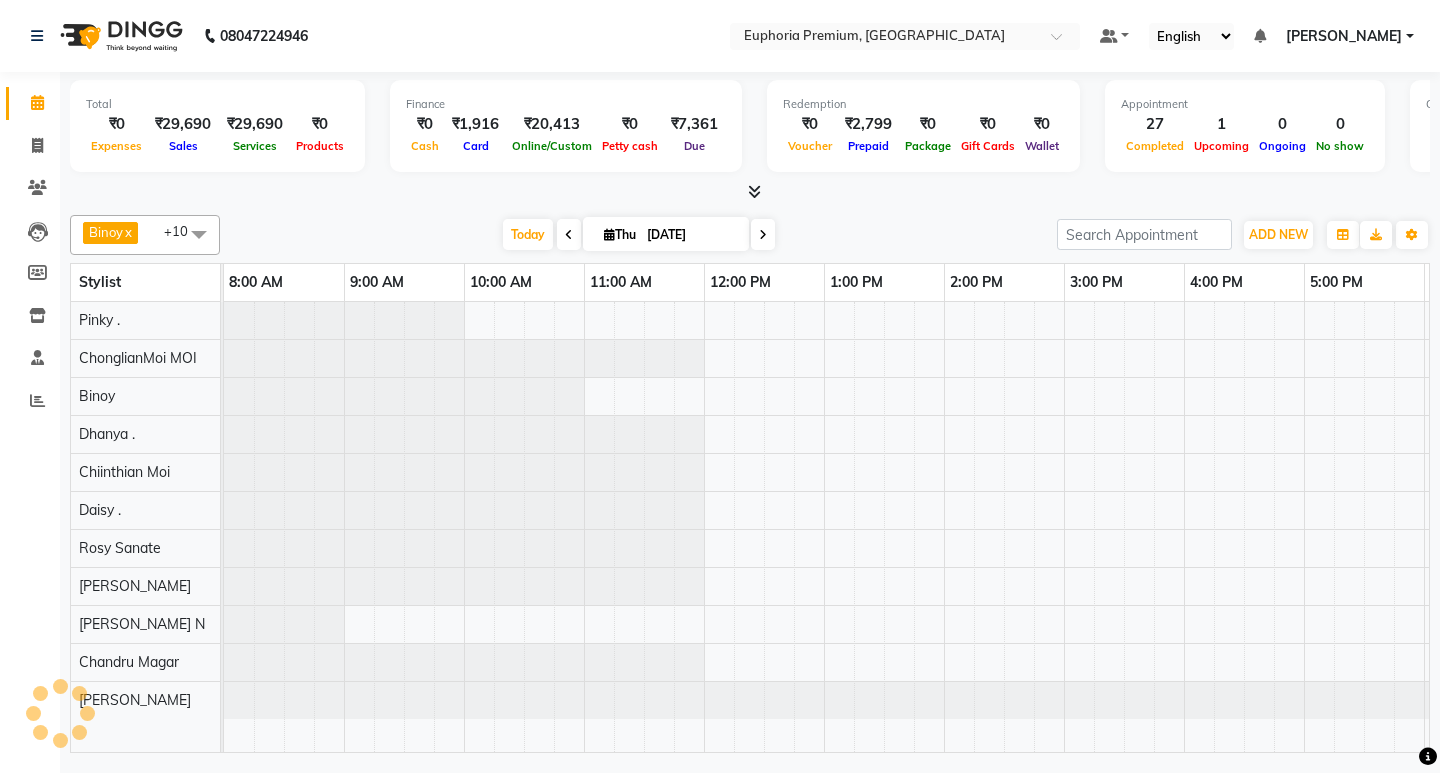 scroll, scrollTop: 0, scrollLeft: 0, axis: both 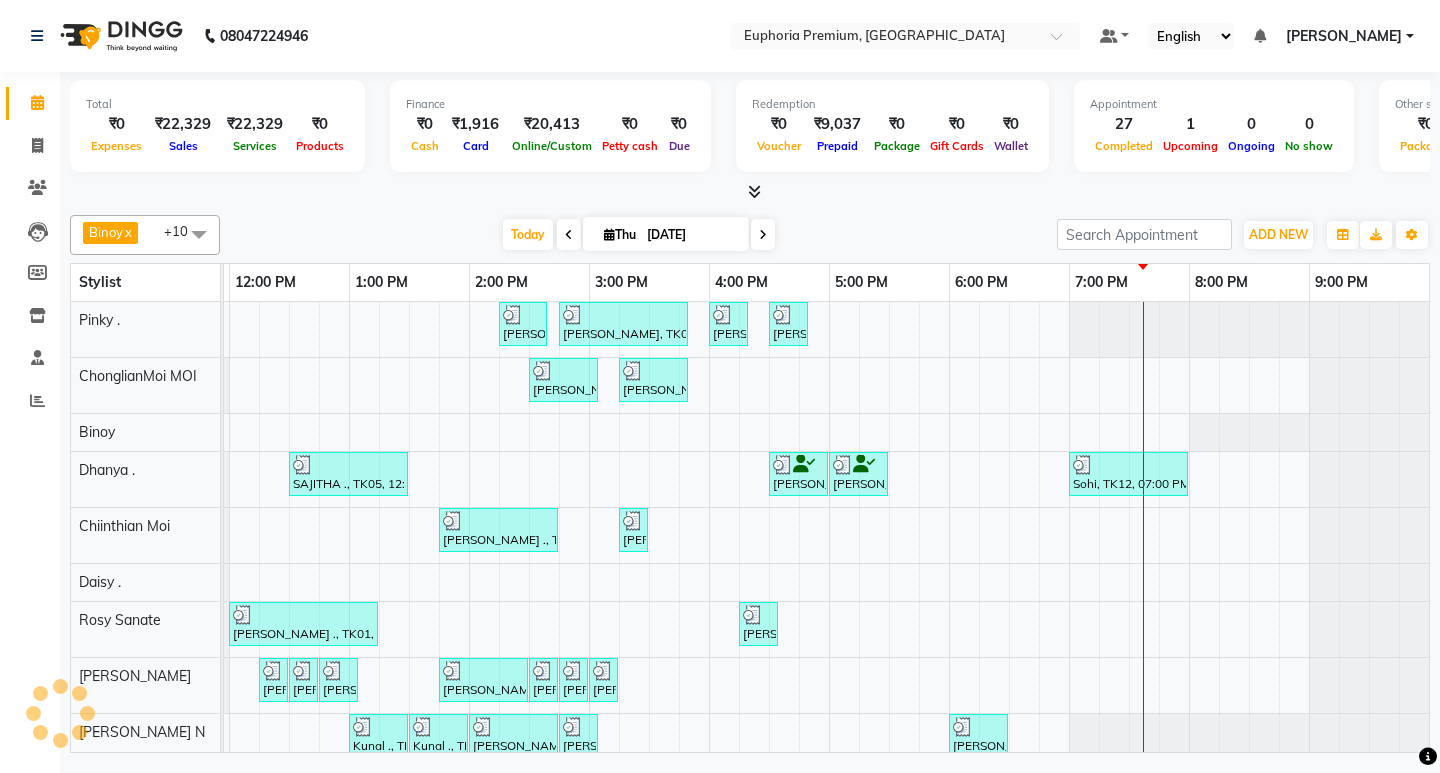 click on "Thu" at bounding box center (620, 234) 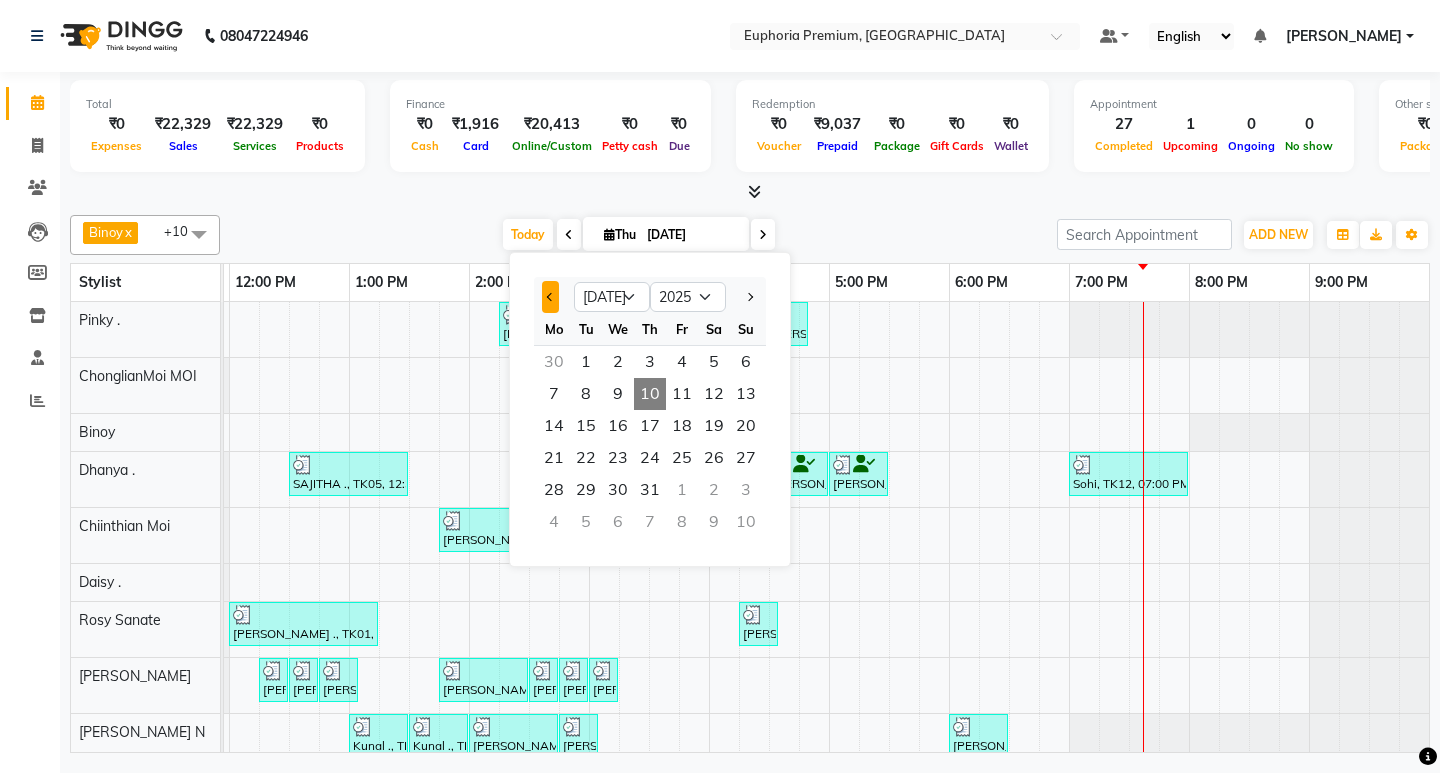 click at bounding box center [551, 297] 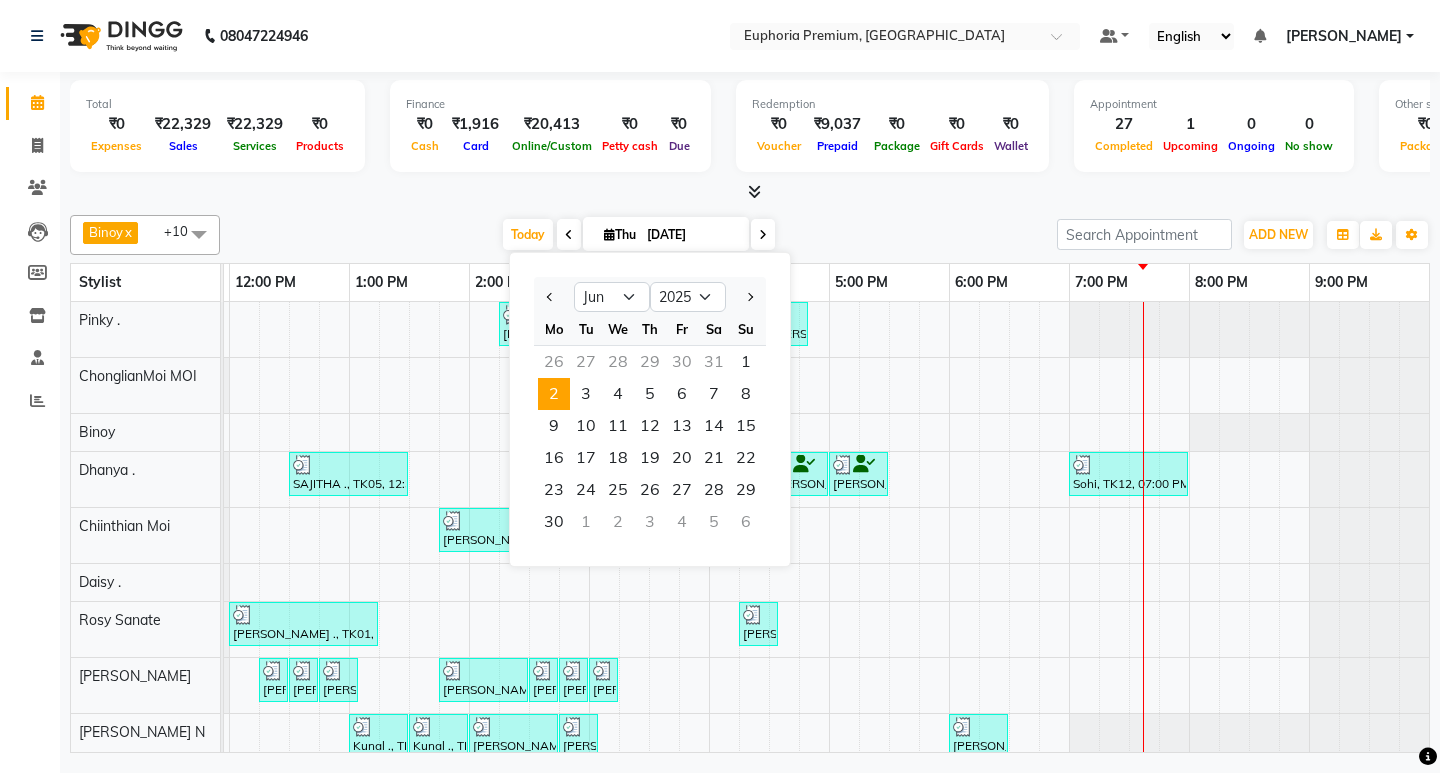click on "2" at bounding box center [554, 394] 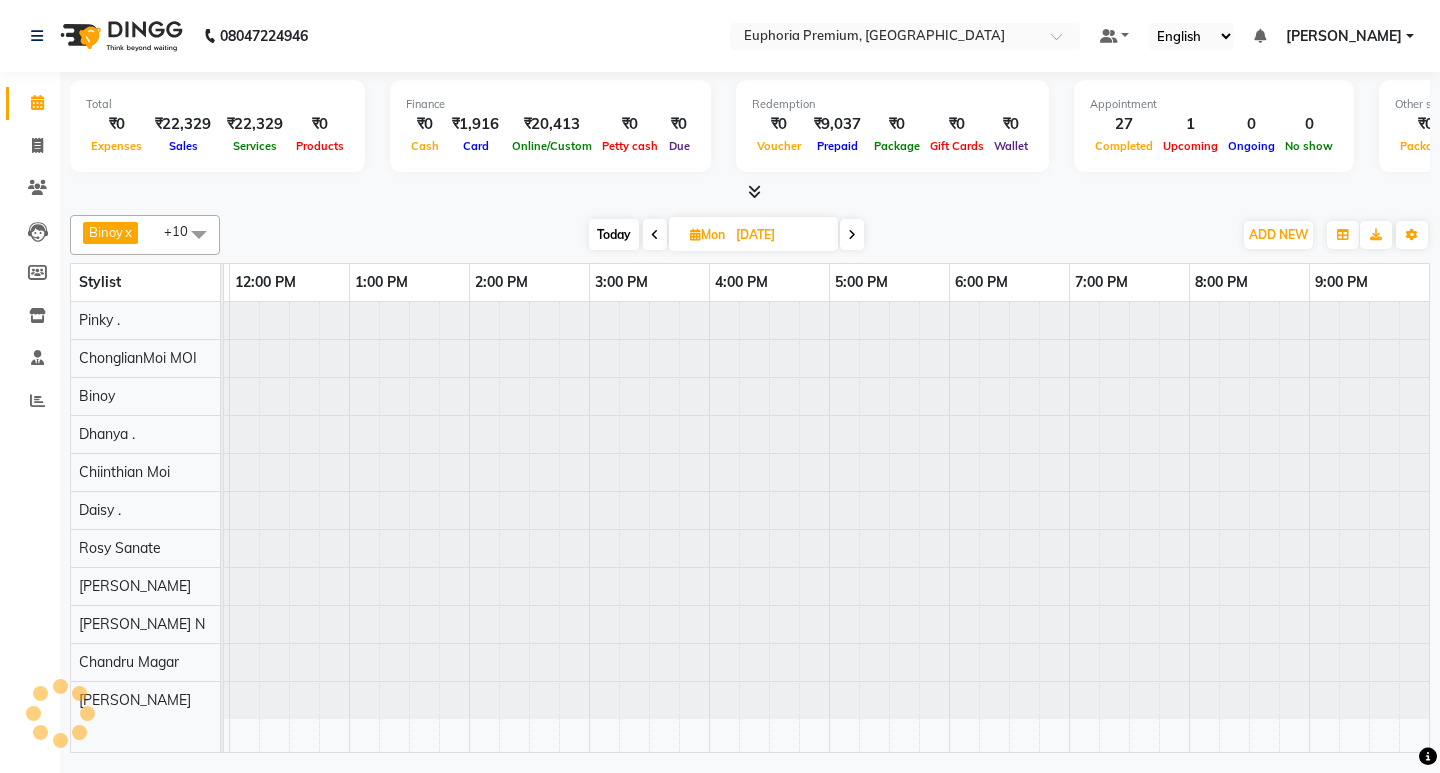 scroll, scrollTop: 0, scrollLeft: 0, axis: both 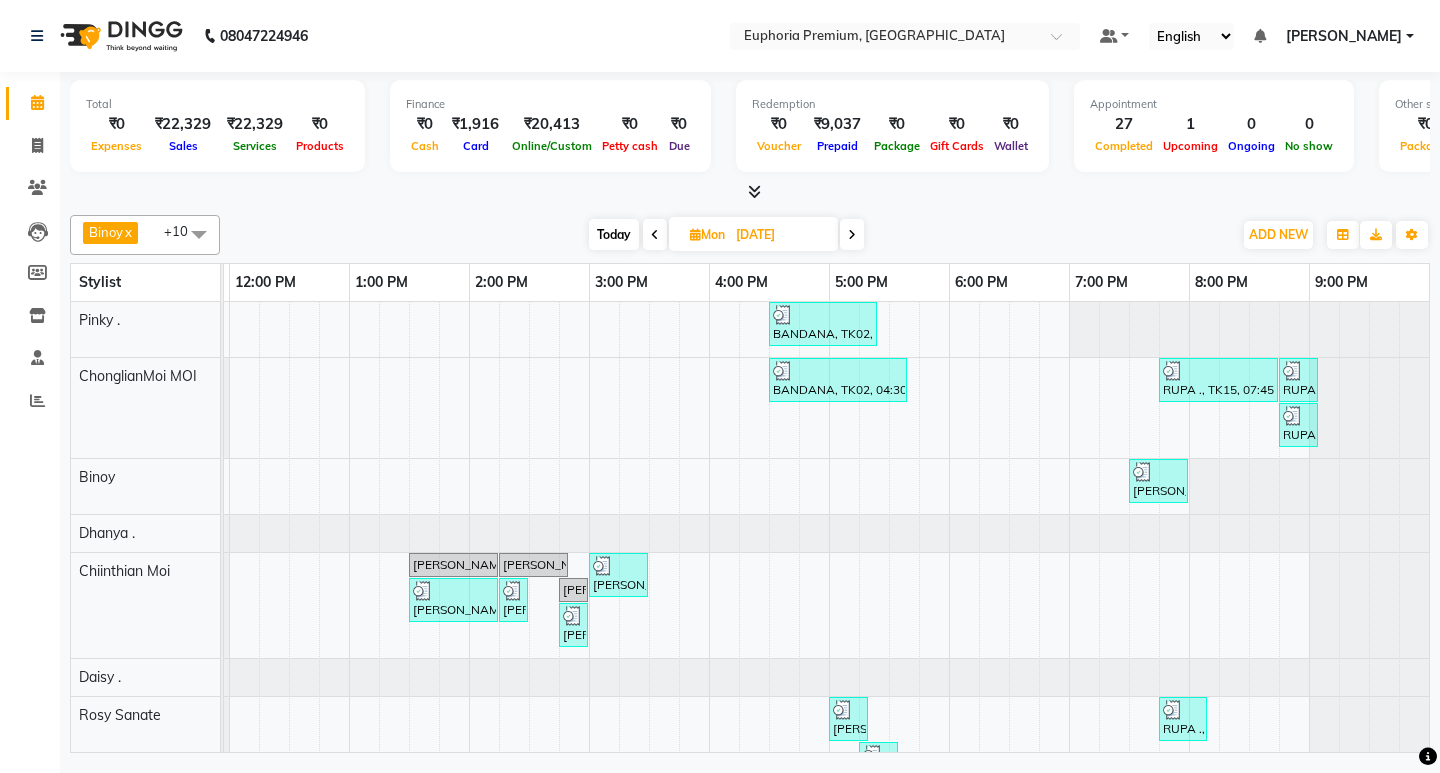 click at bounding box center [695, 234] 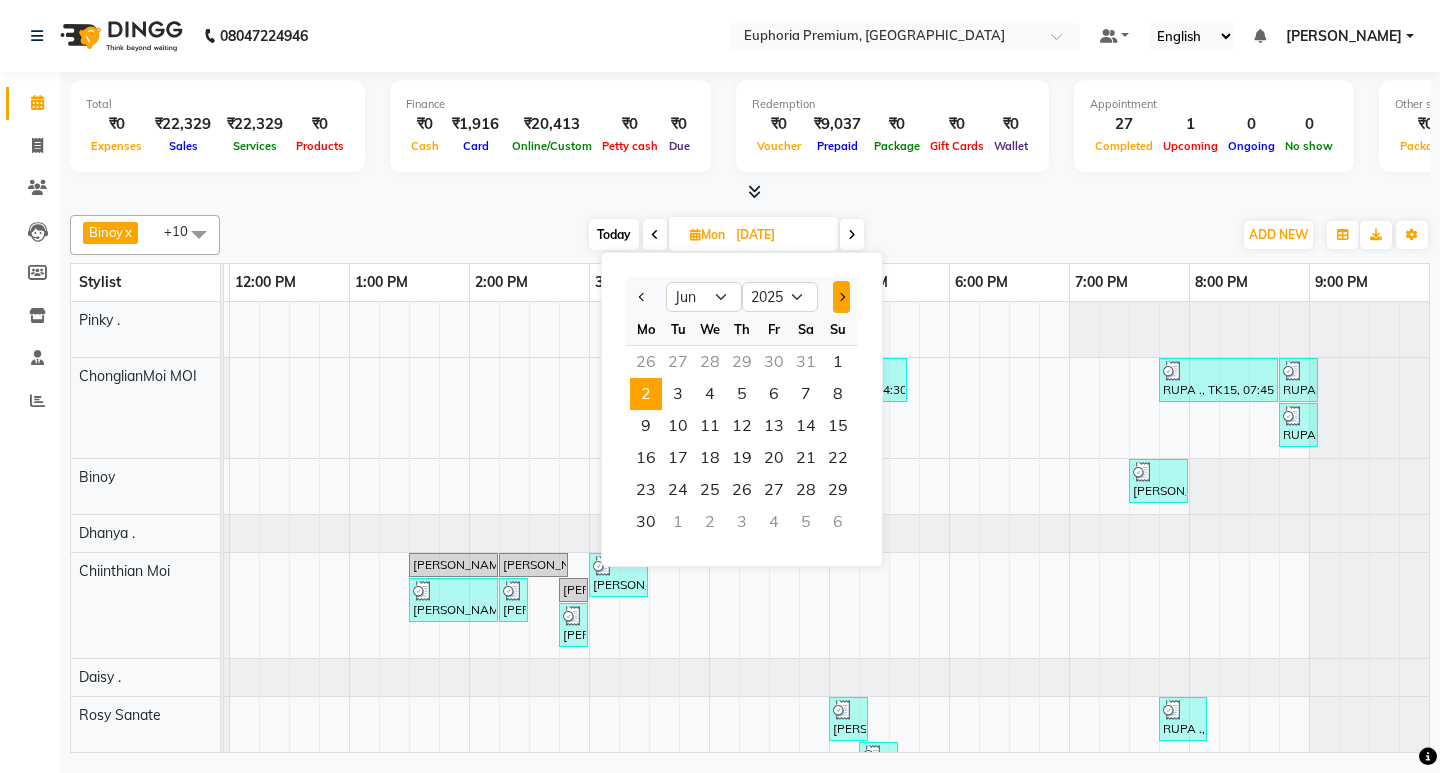 click at bounding box center [841, 297] 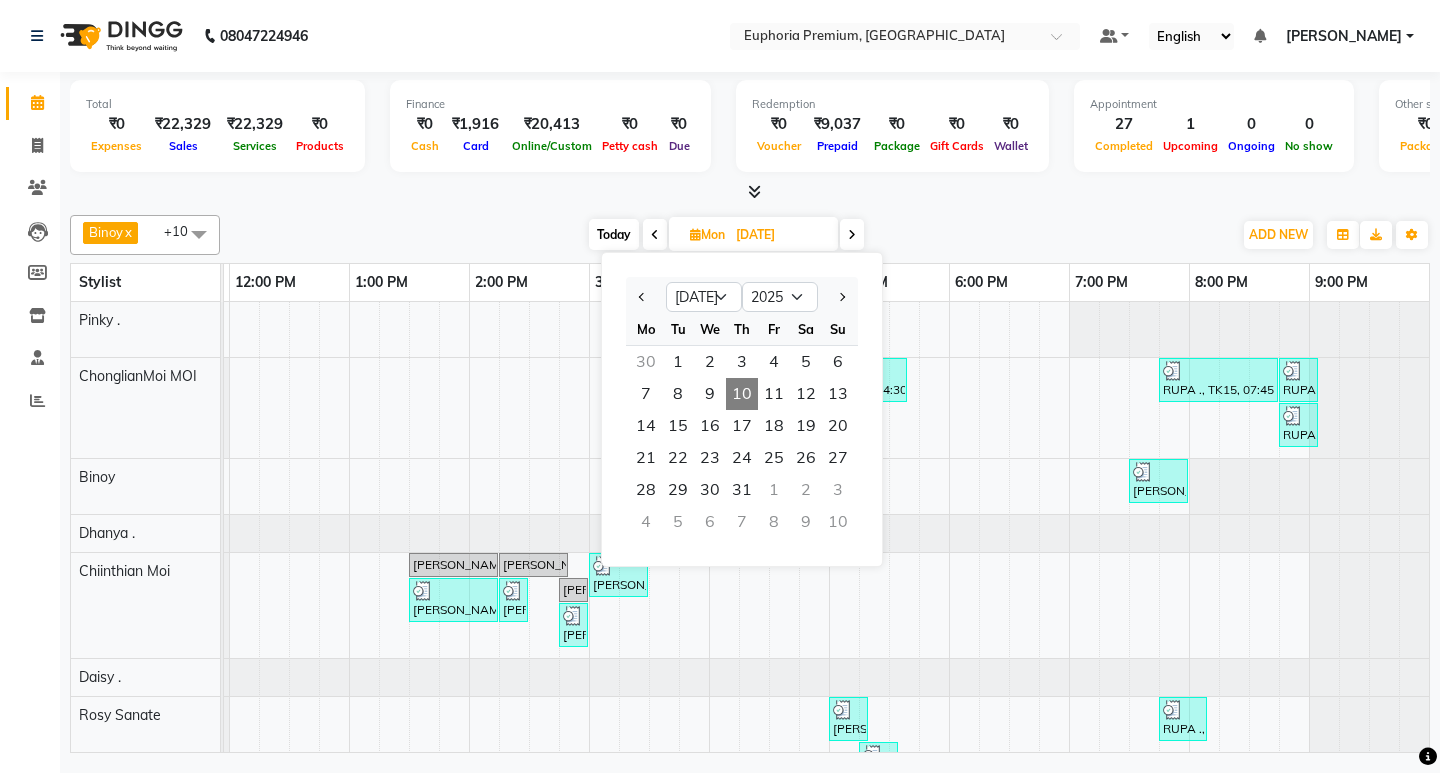 click on "10" at bounding box center [742, 394] 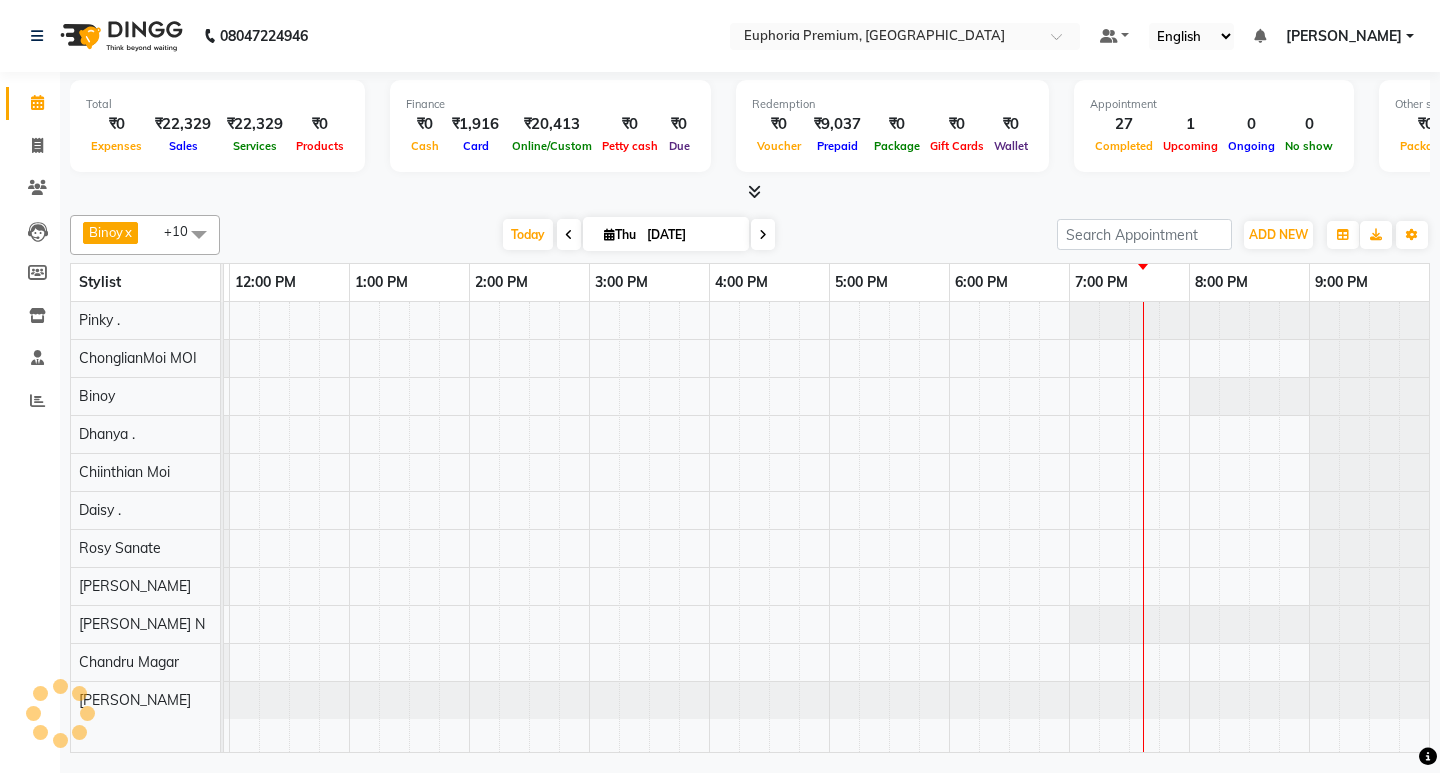 scroll, scrollTop: 0, scrollLeft: 475, axis: horizontal 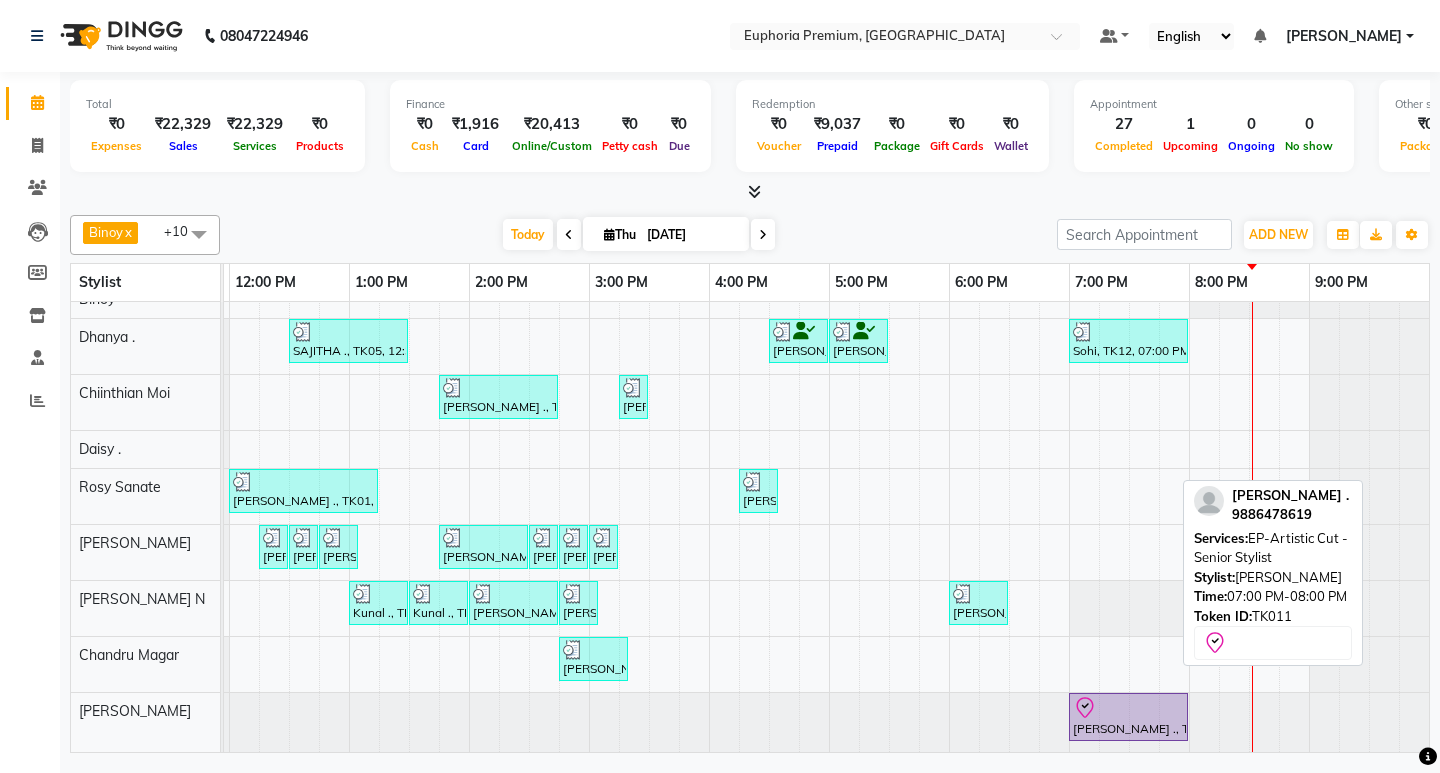 click at bounding box center (1128, 708) 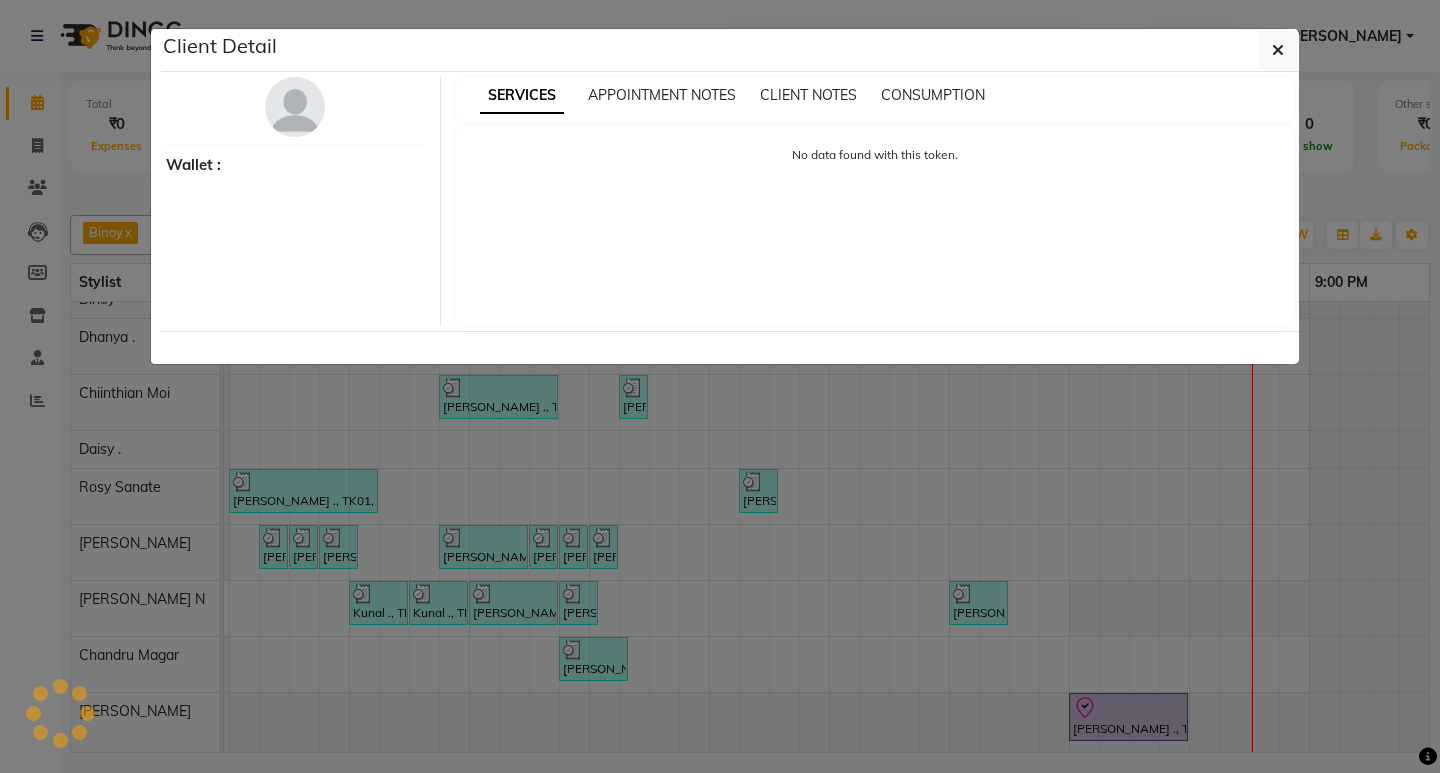 select on "8" 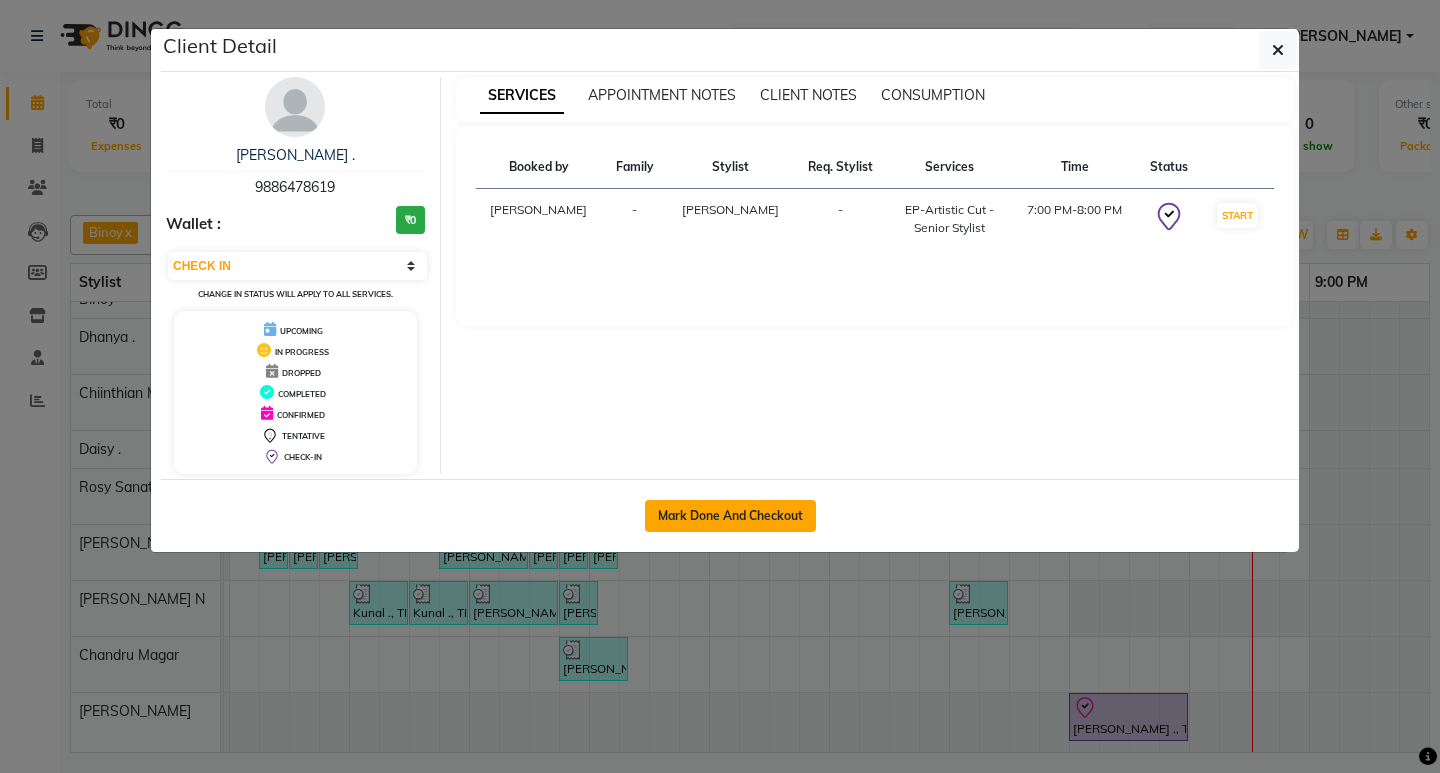 click on "Mark Done And Checkout" 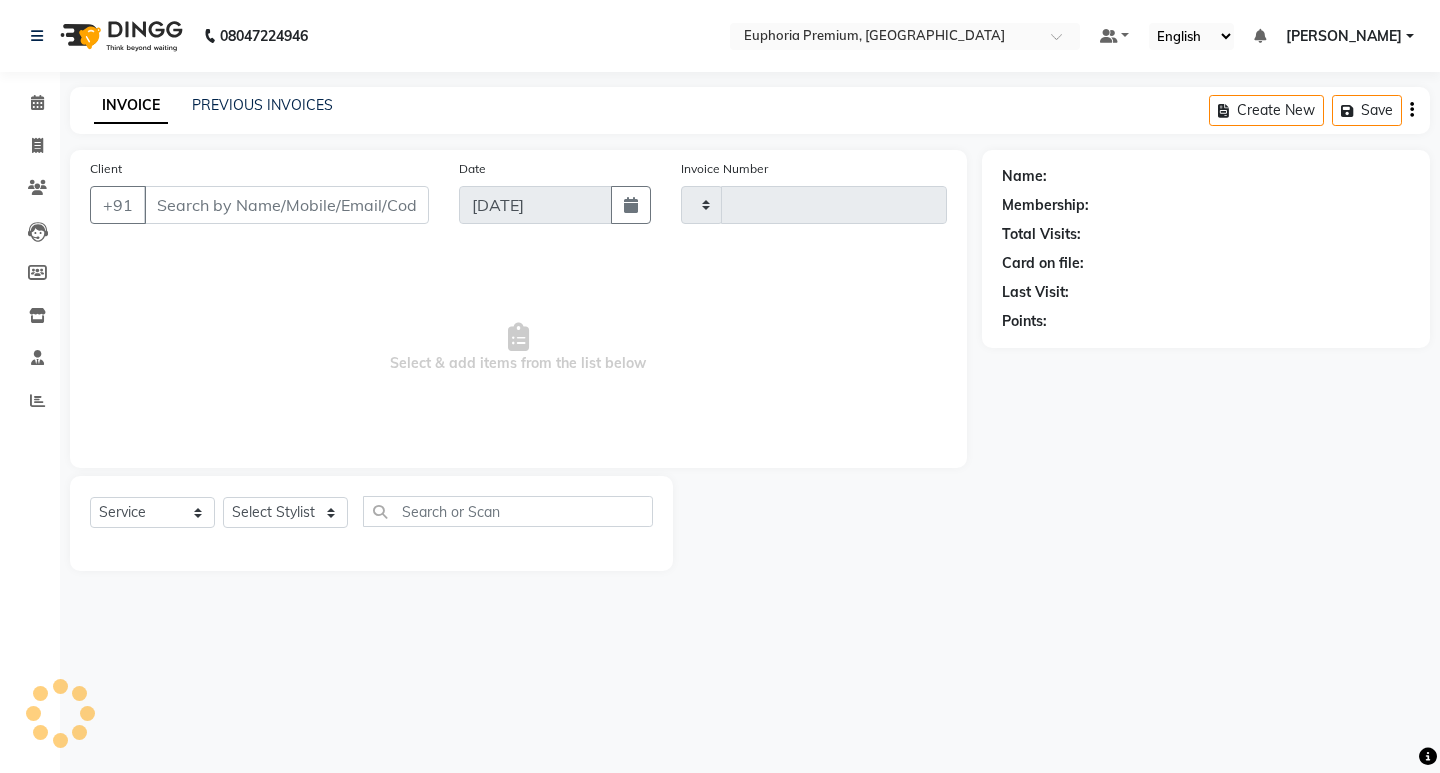 type on "1659" 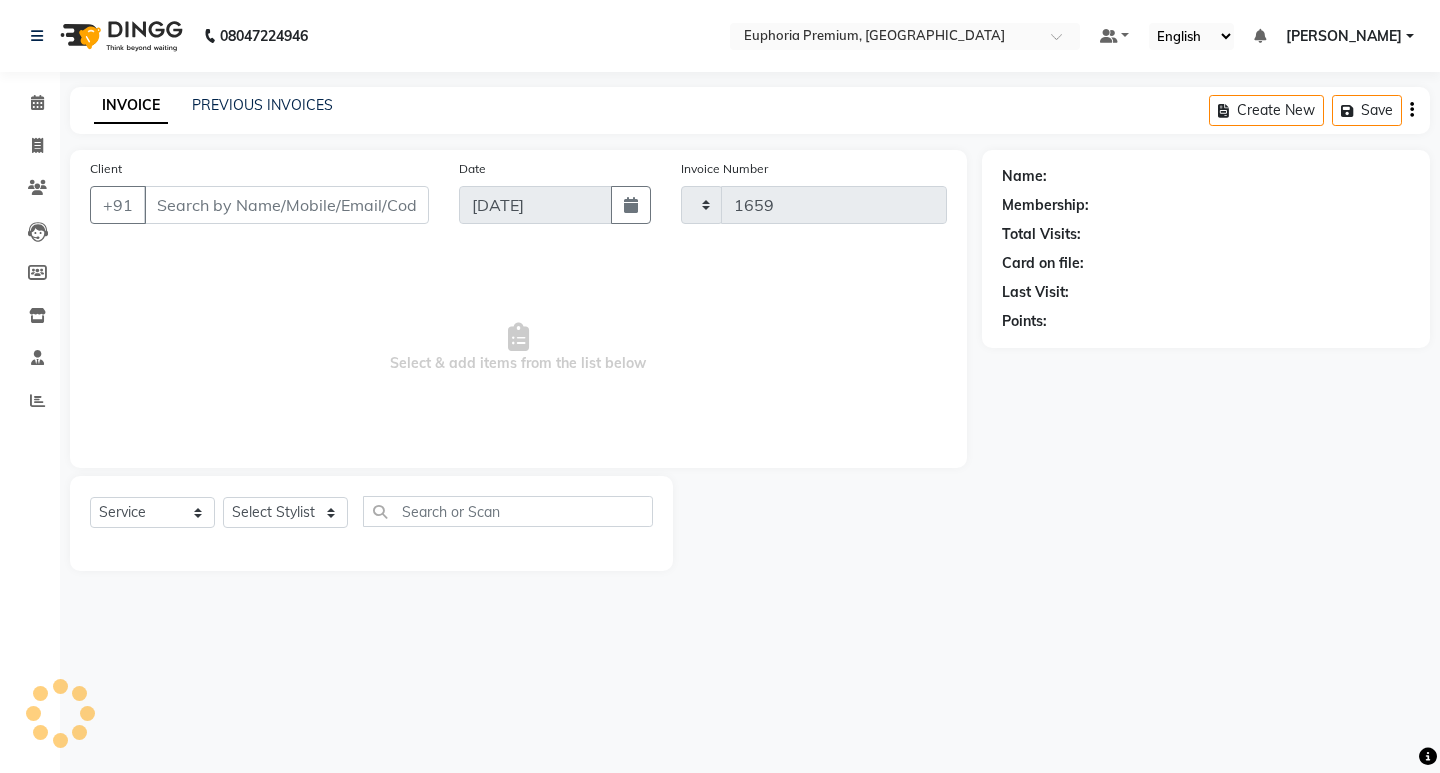 select on "7925" 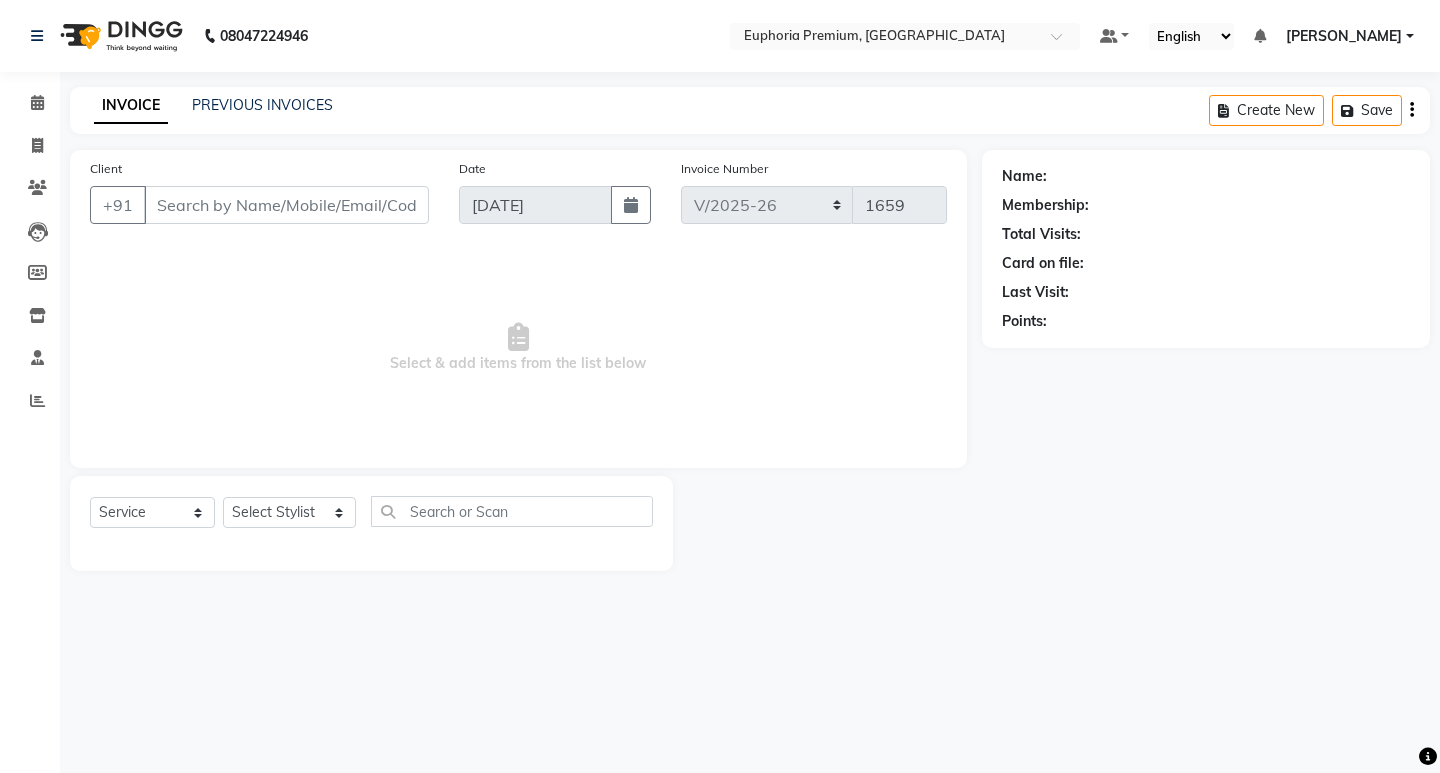 type on "98******19" 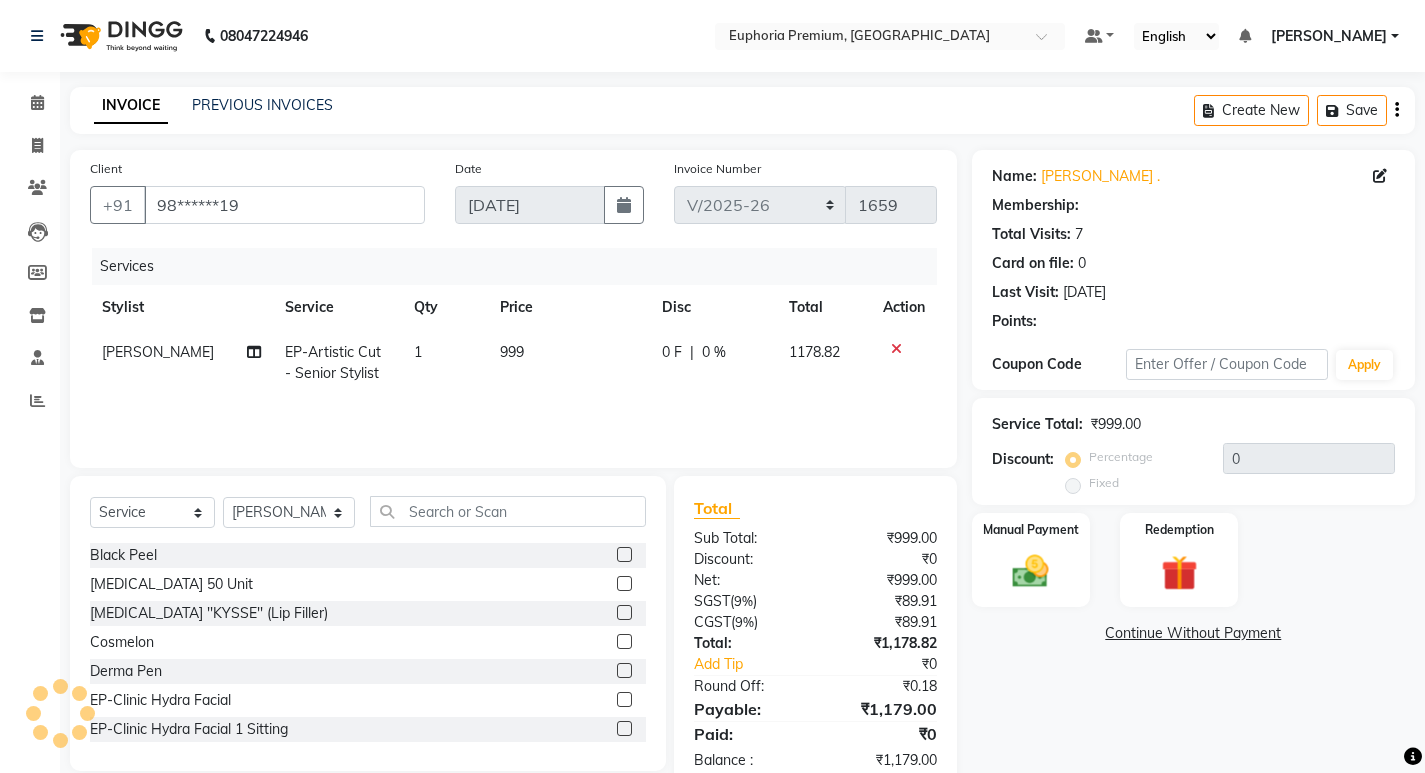 select on "2: Object" 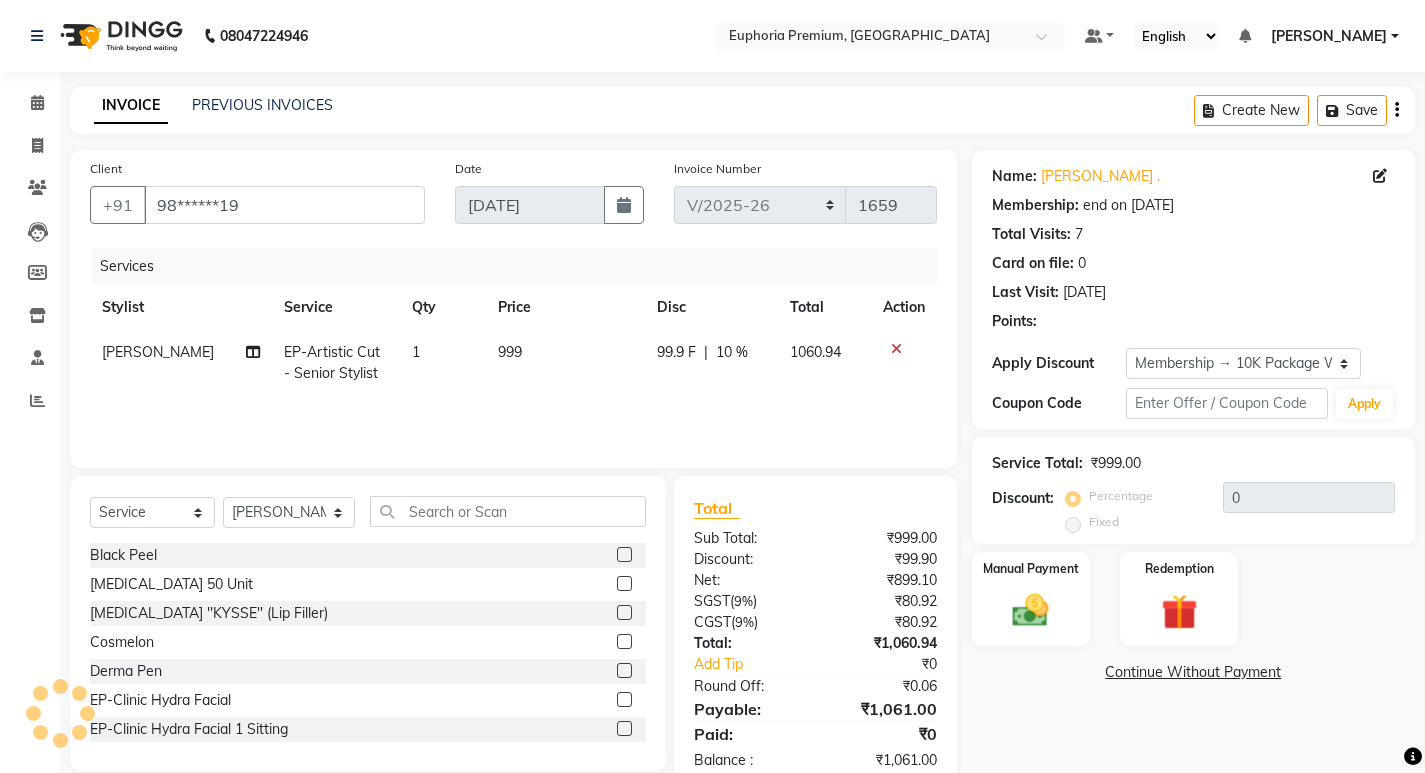 type on "10" 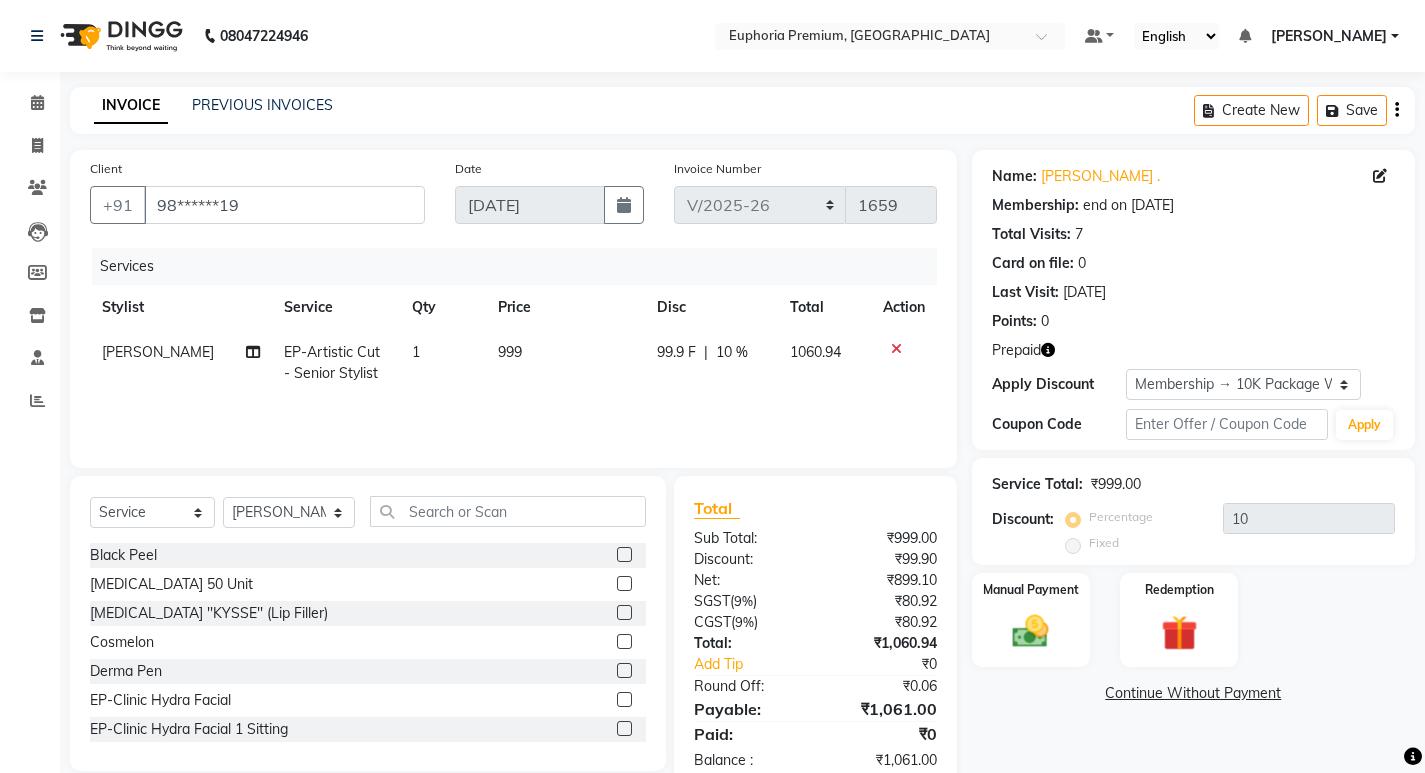 scroll, scrollTop: 48, scrollLeft: 0, axis: vertical 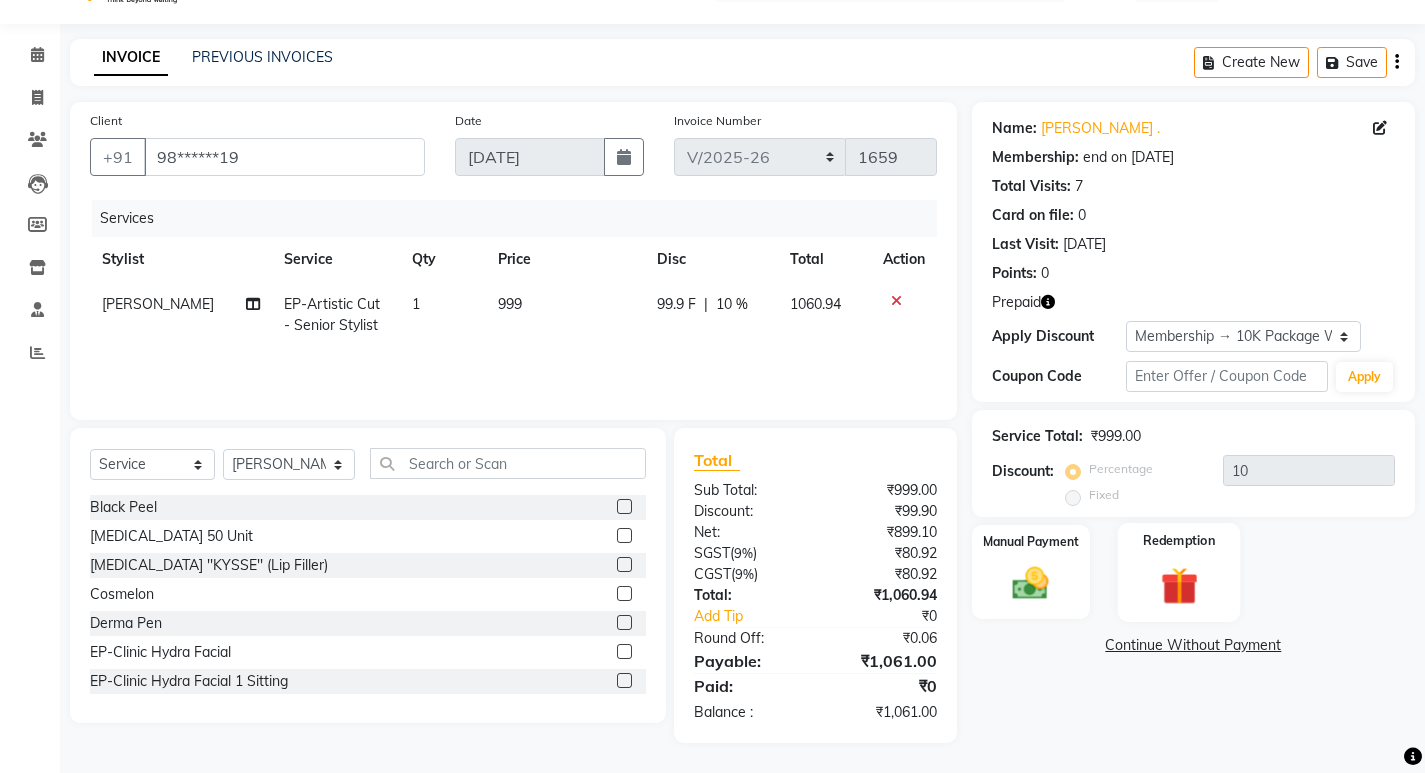 click on "Redemption" 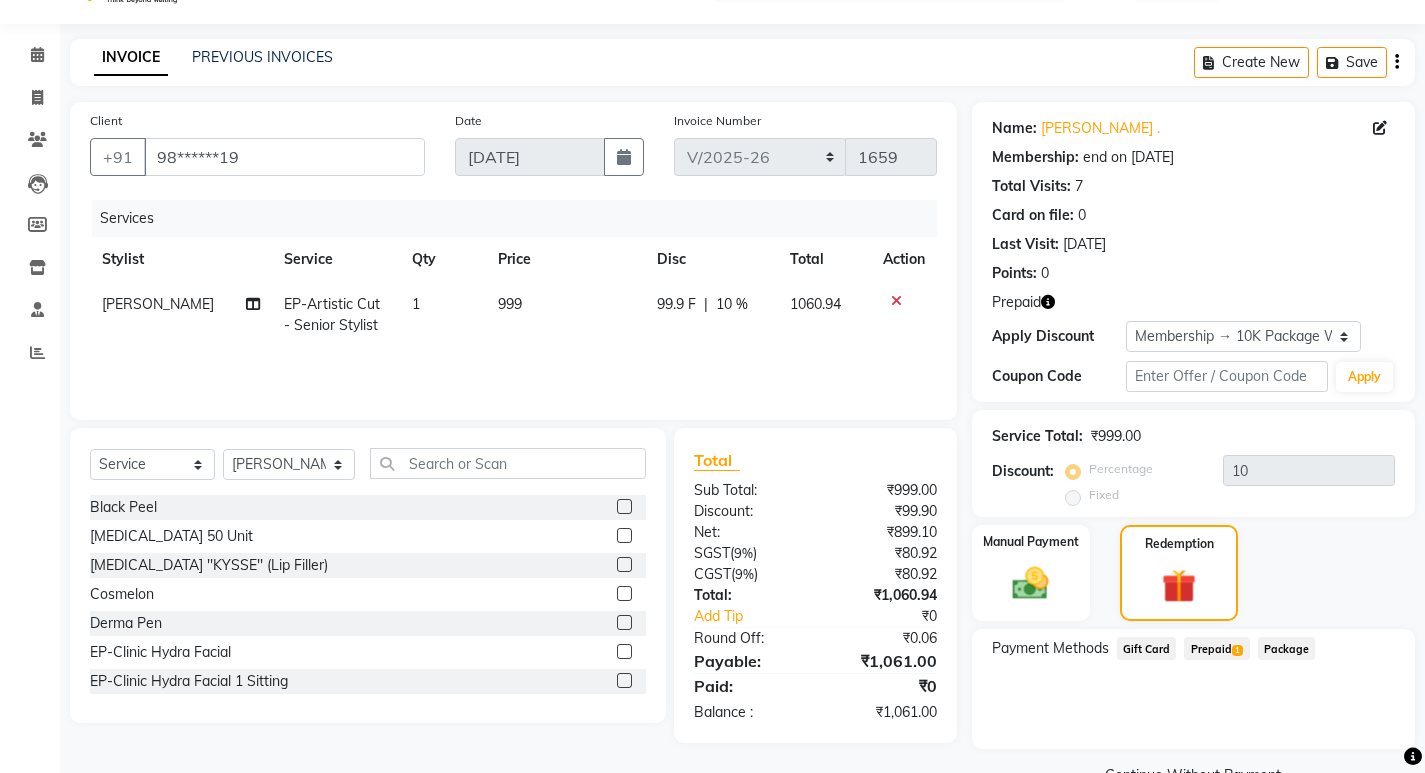click on "Prepaid  1" 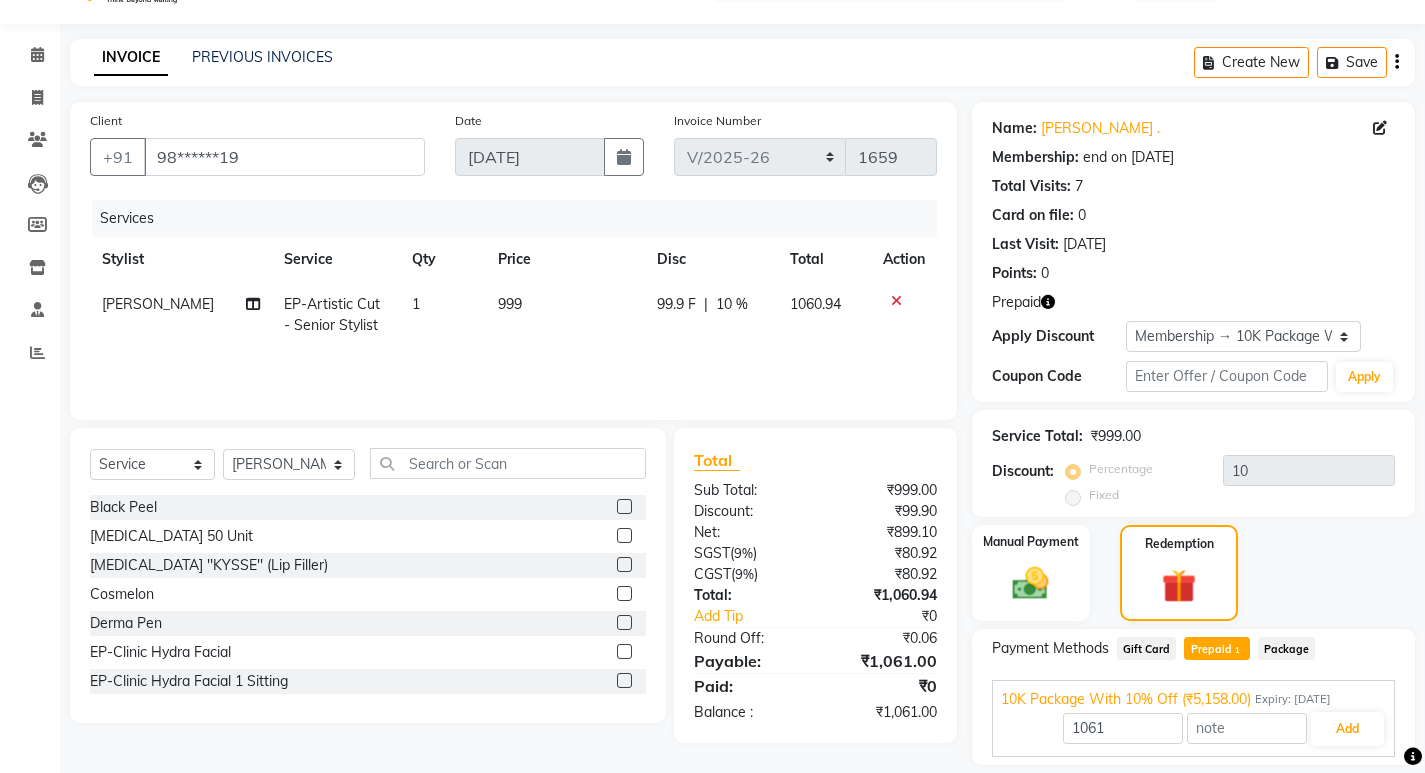 scroll, scrollTop: 111, scrollLeft: 0, axis: vertical 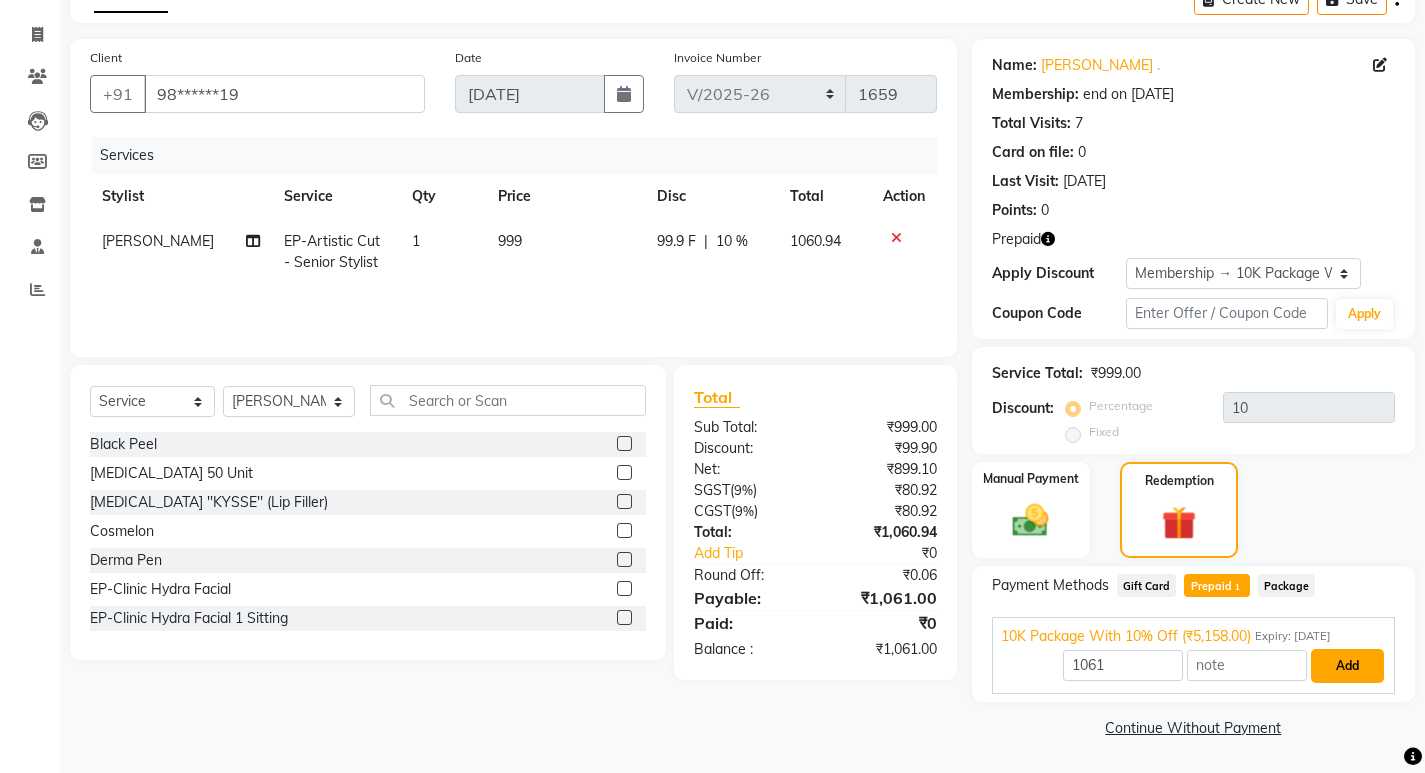 click on "Add" at bounding box center [1347, 666] 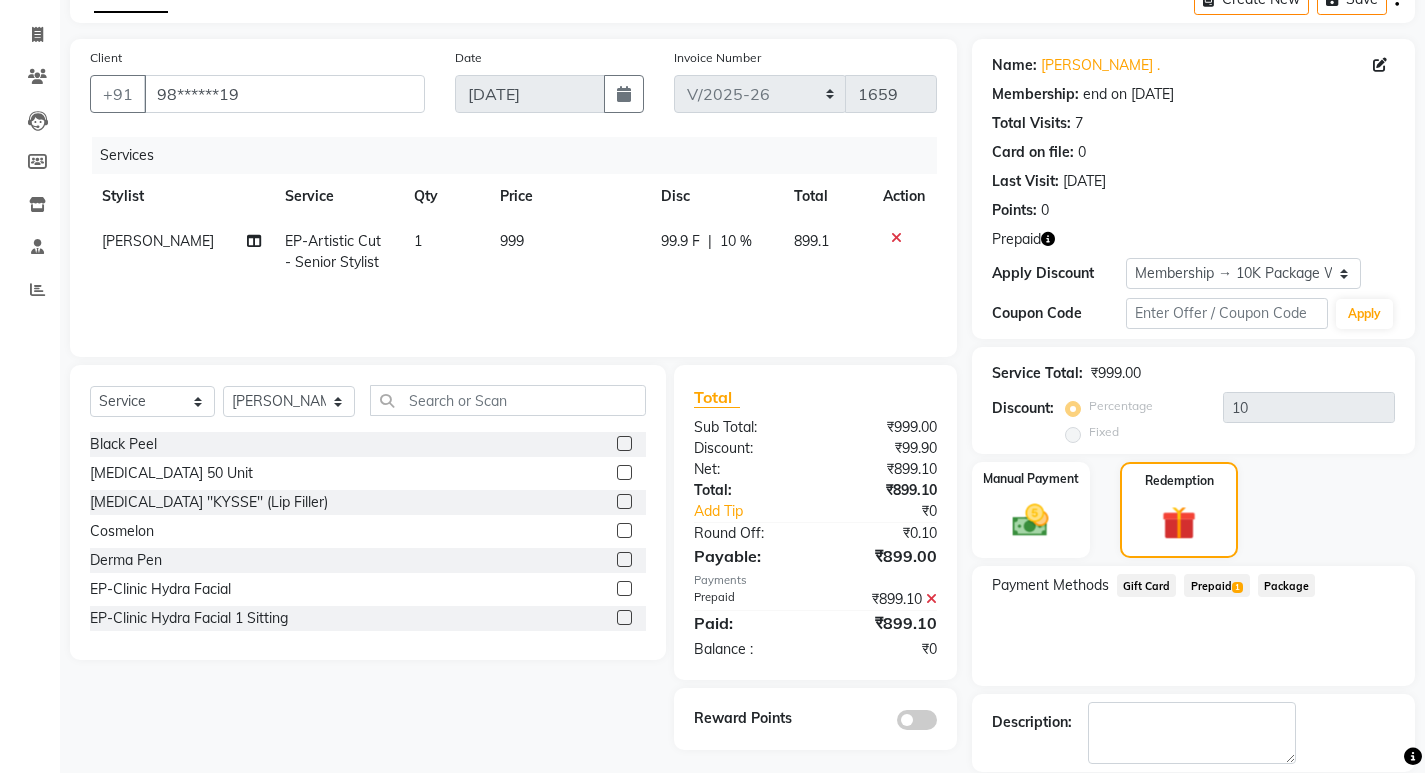 scroll, scrollTop: 208, scrollLeft: 0, axis: vertical 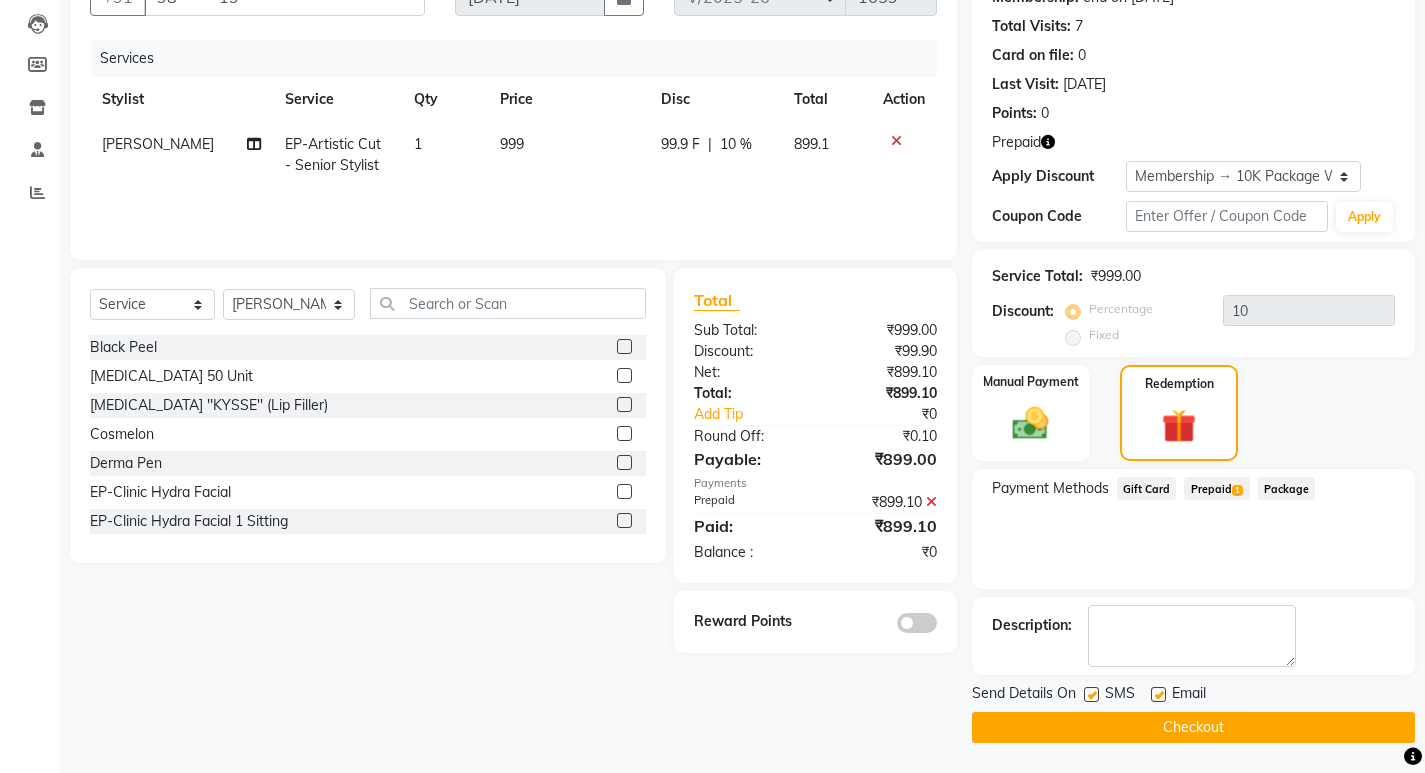 click on "Checkout" 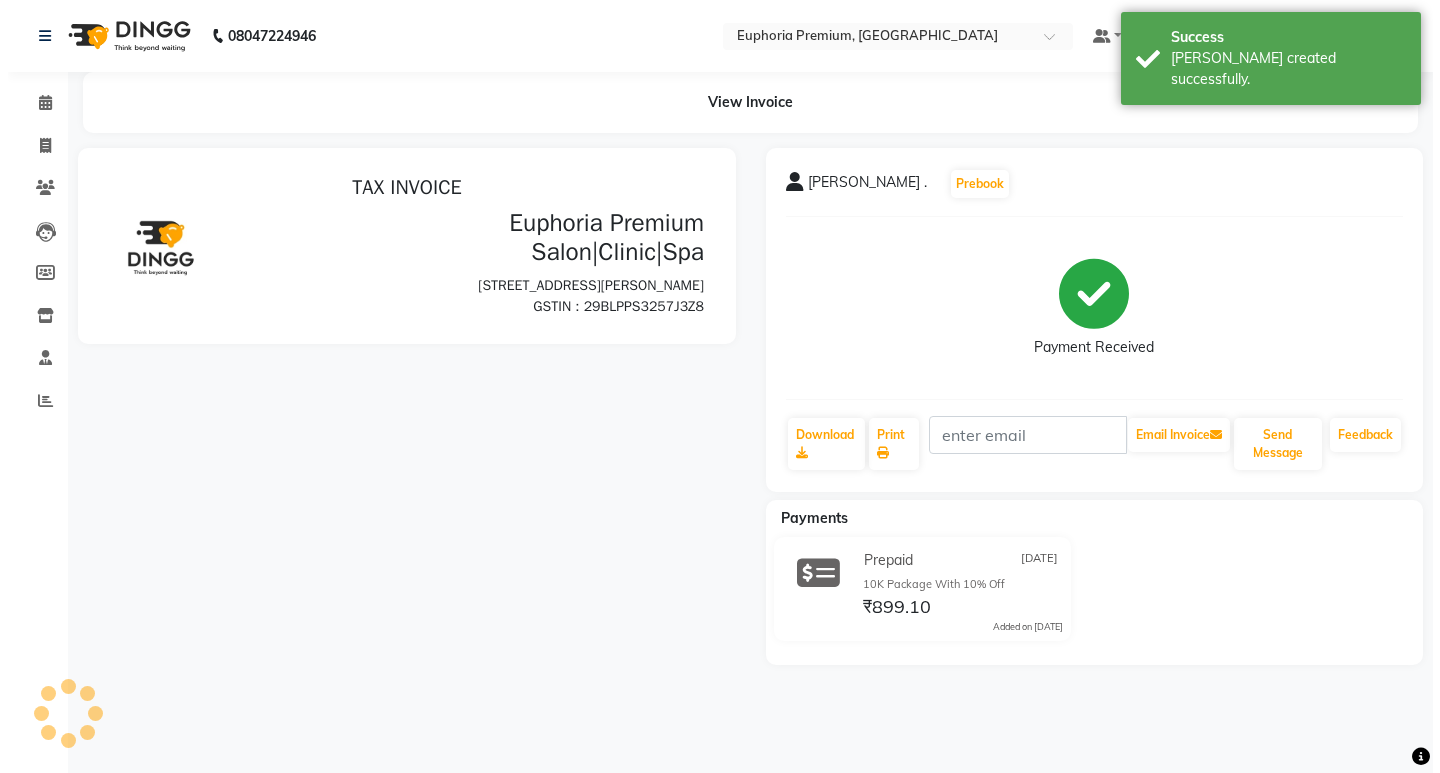 scroll, scrollTop: 0, scrollLeft: 0, axis: both 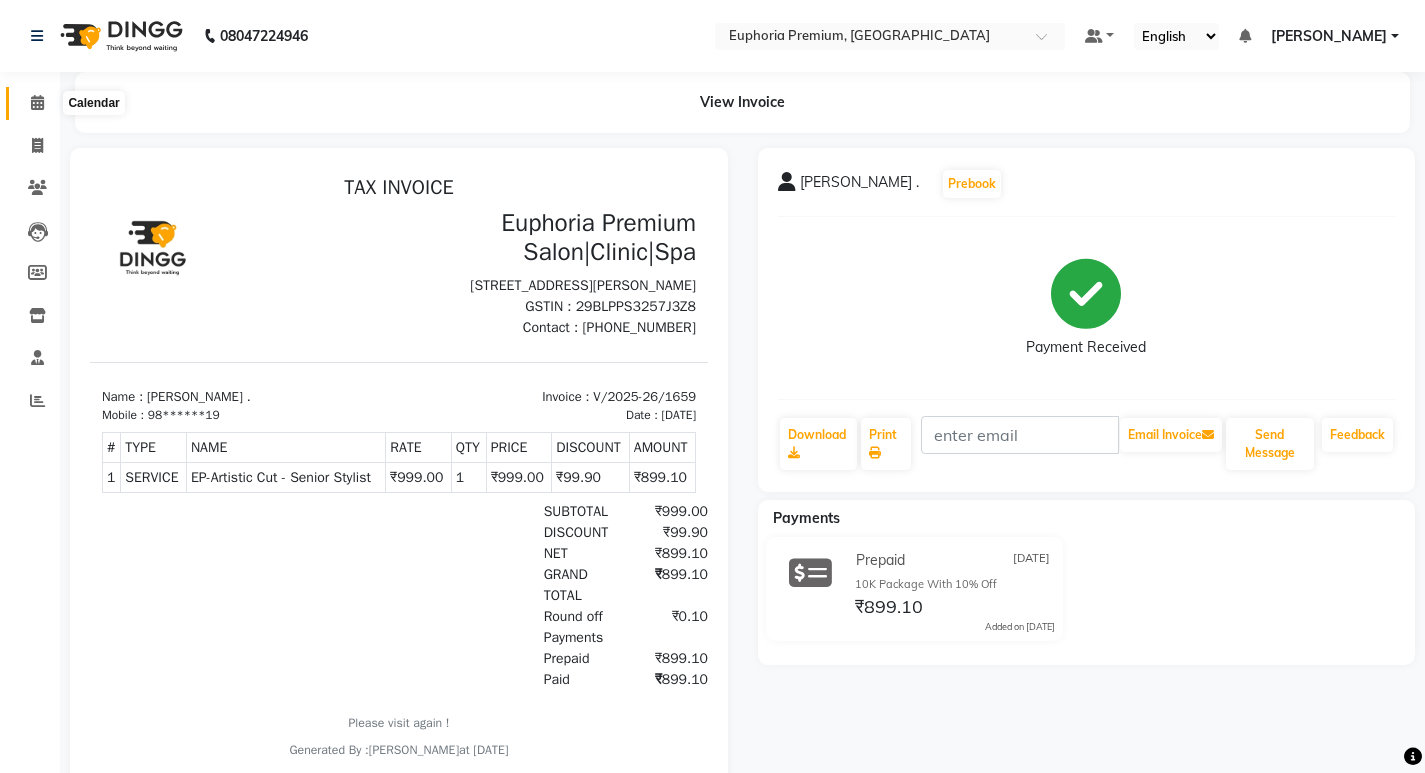 click 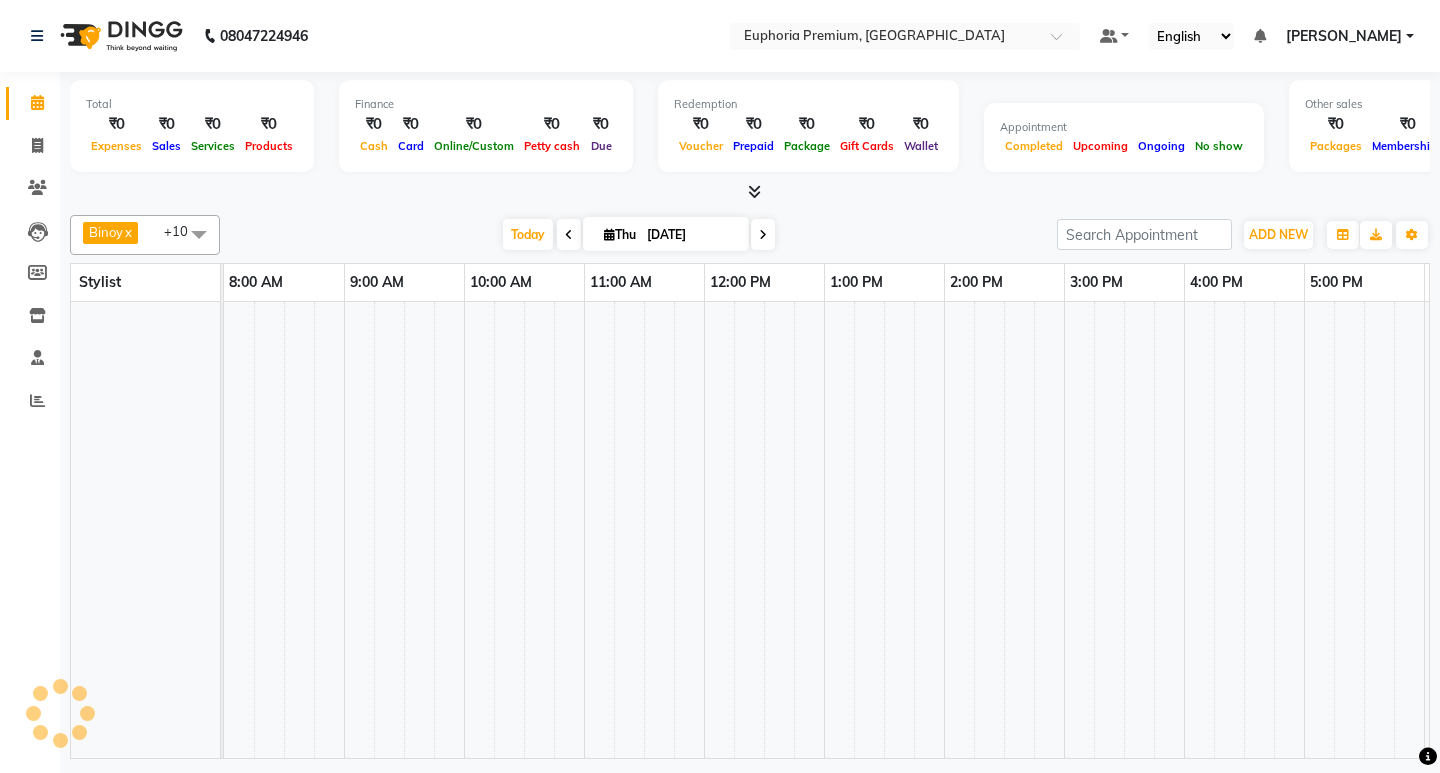 scroll, scrollTop: 0, scrollLeft: 0, axis: both 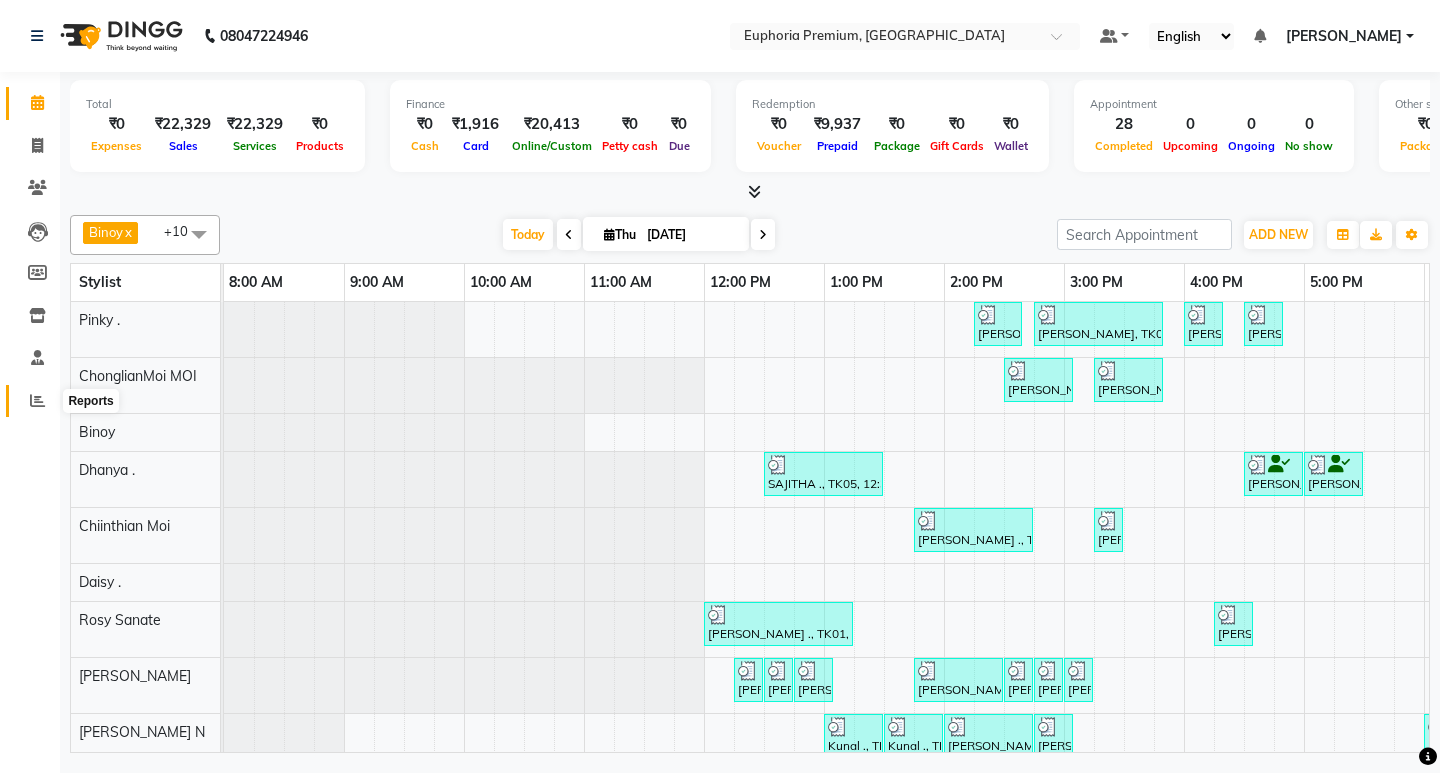 click 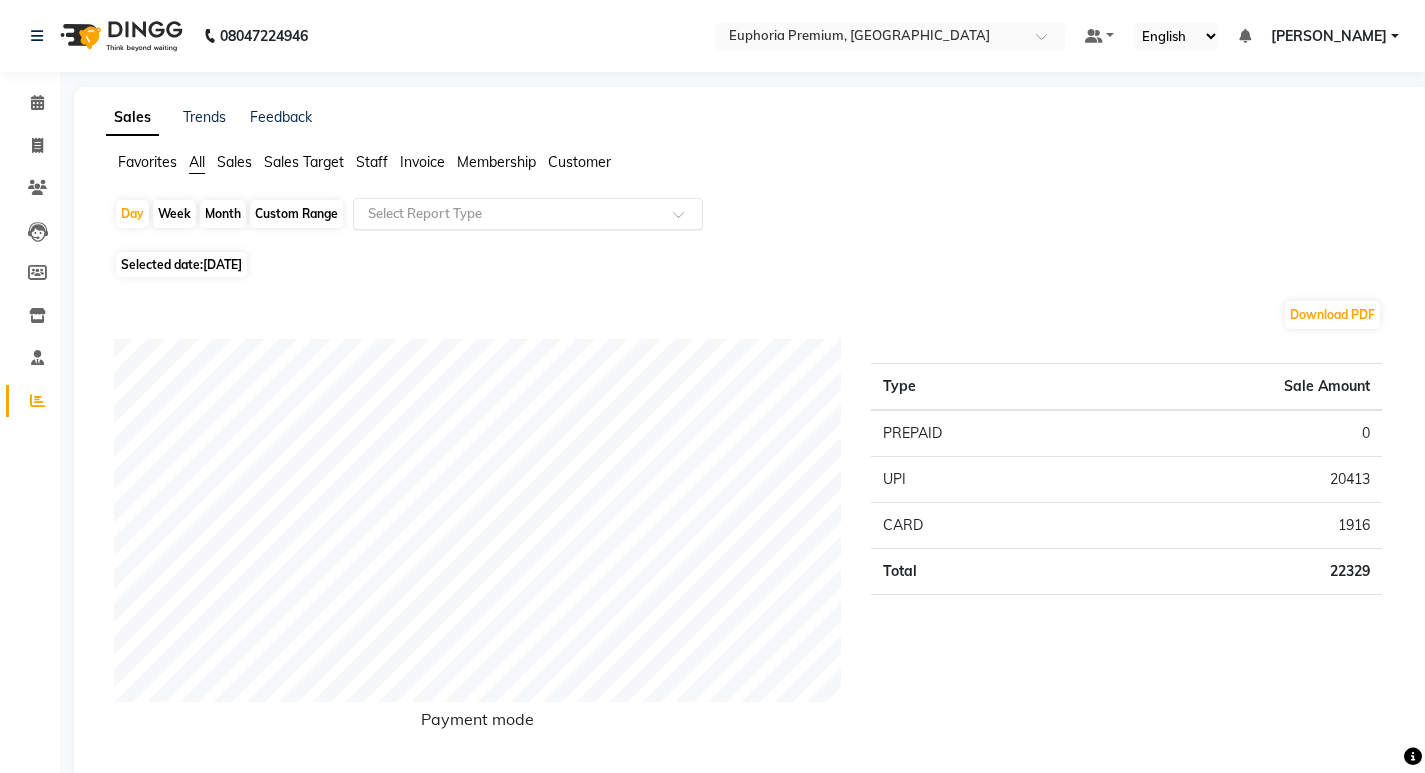 click 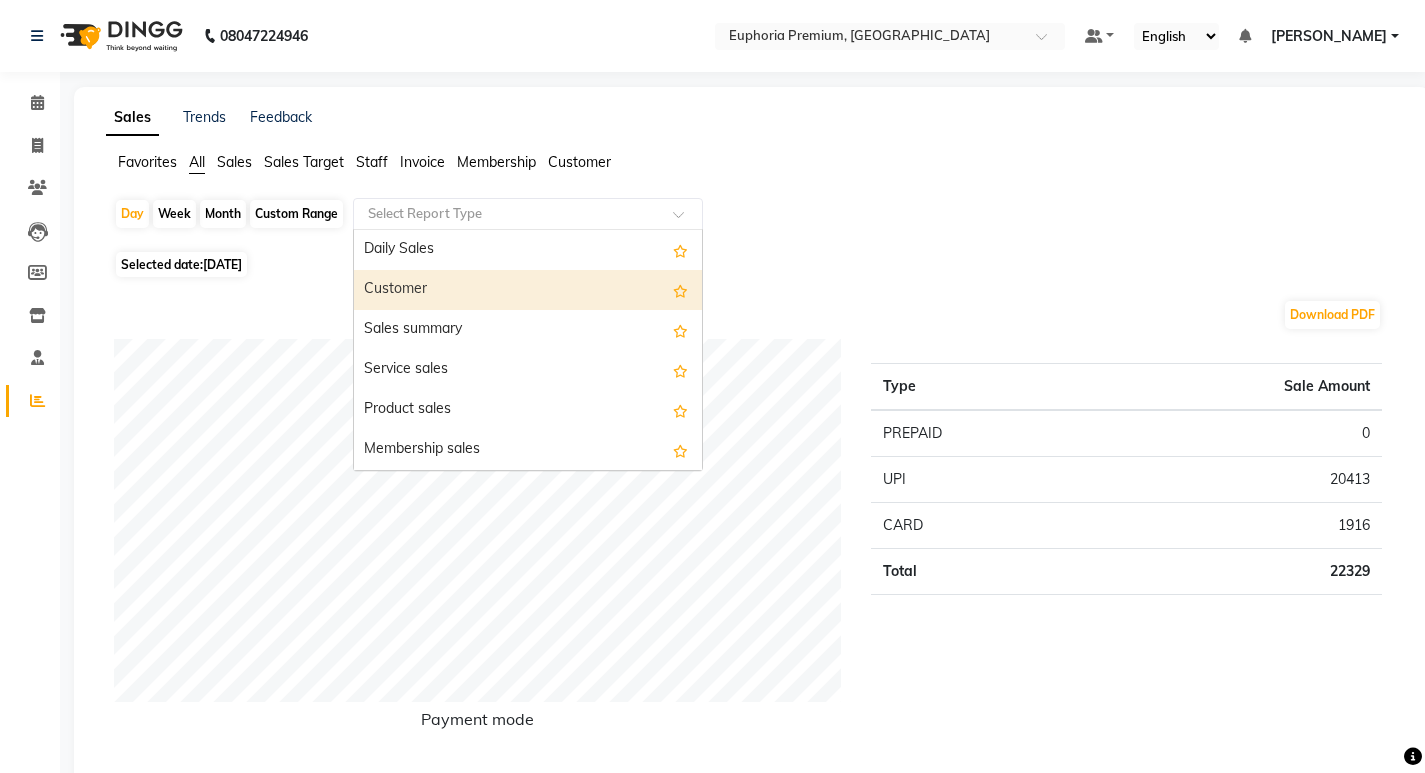 click on "Customer" at bounding box center [528, 290] 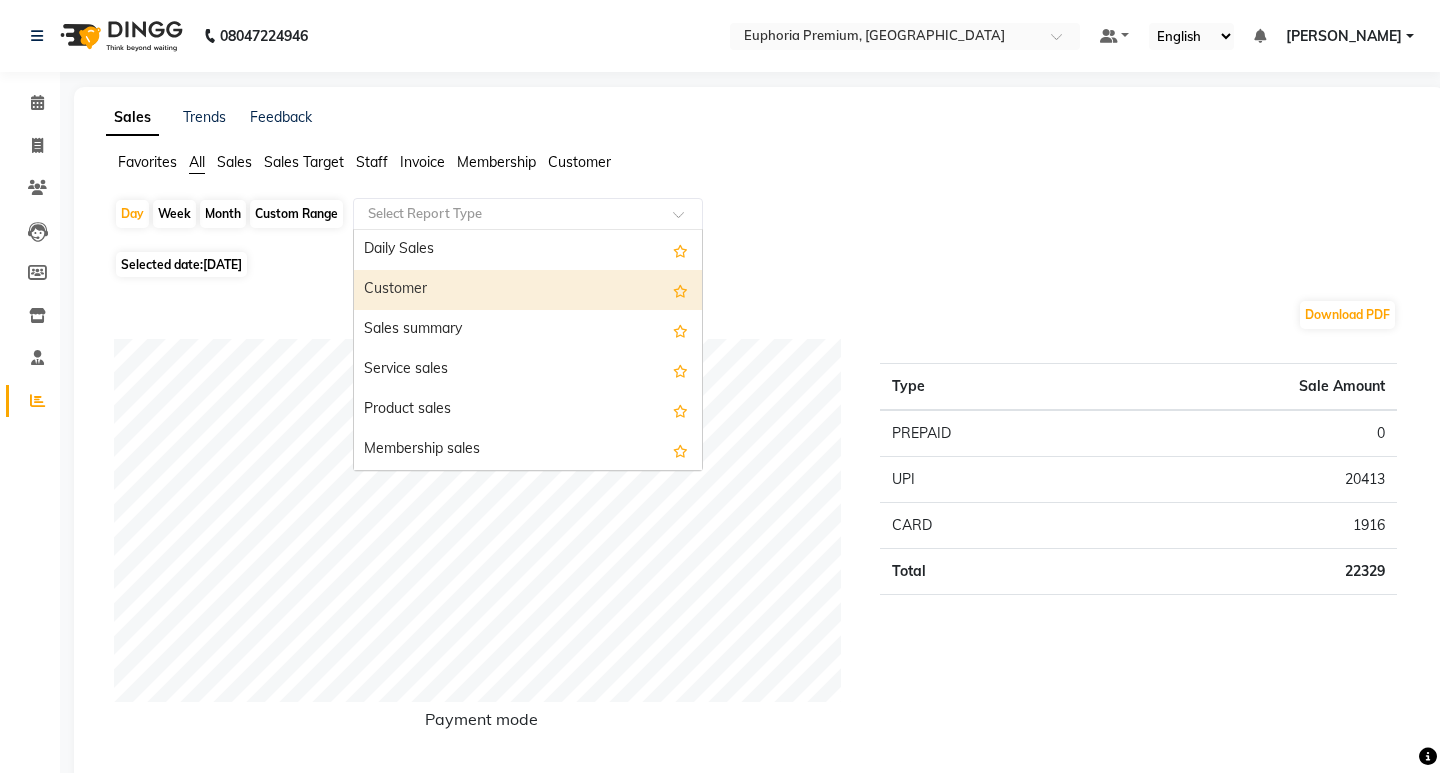 select on "full_report" 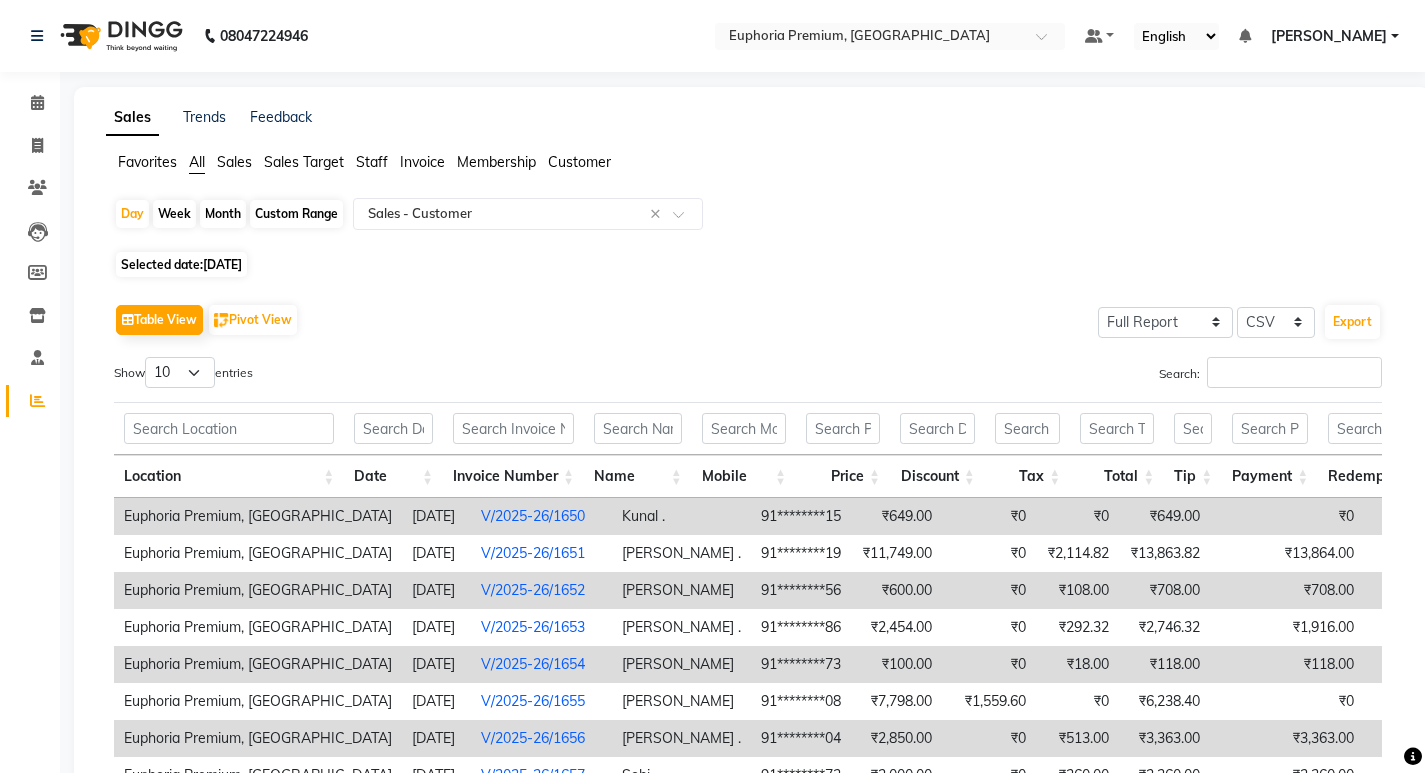 click on "Sales" 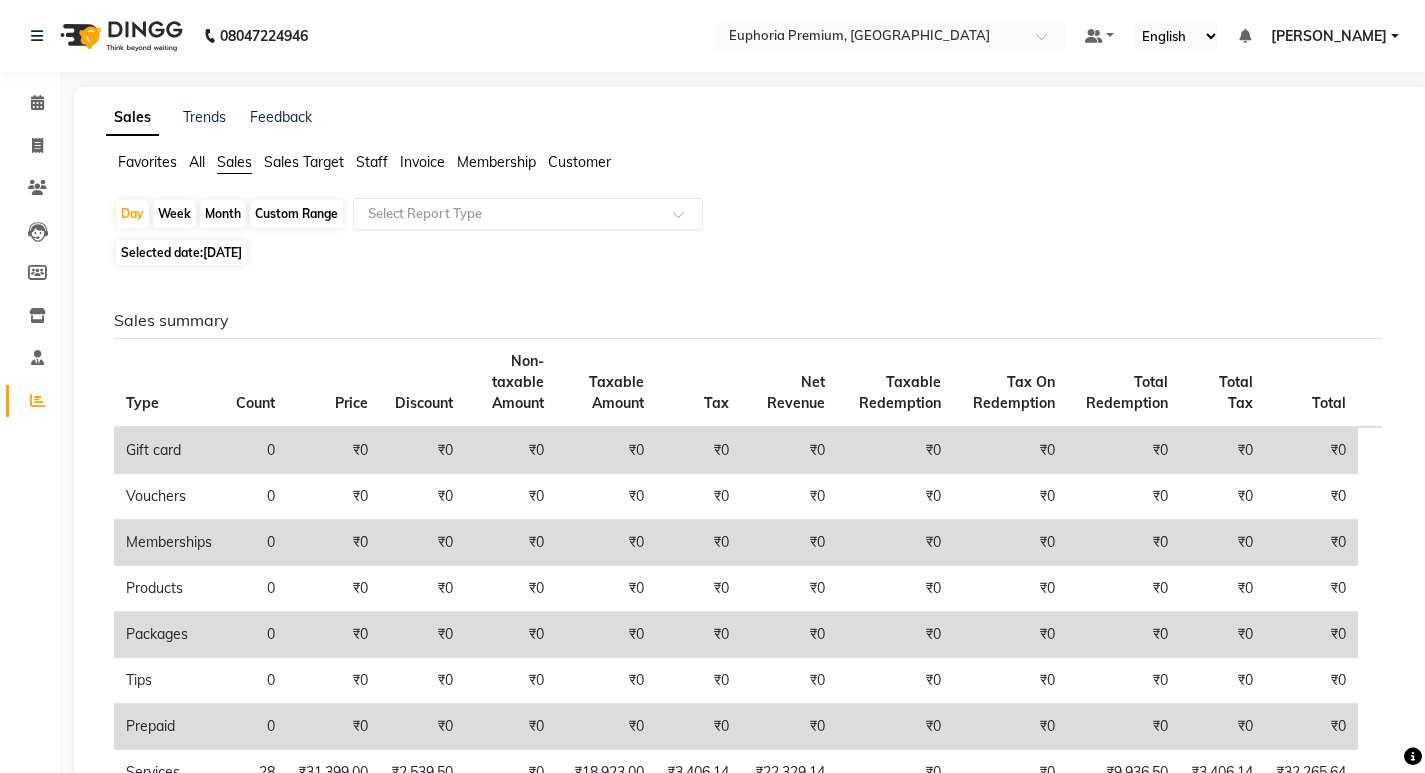 click 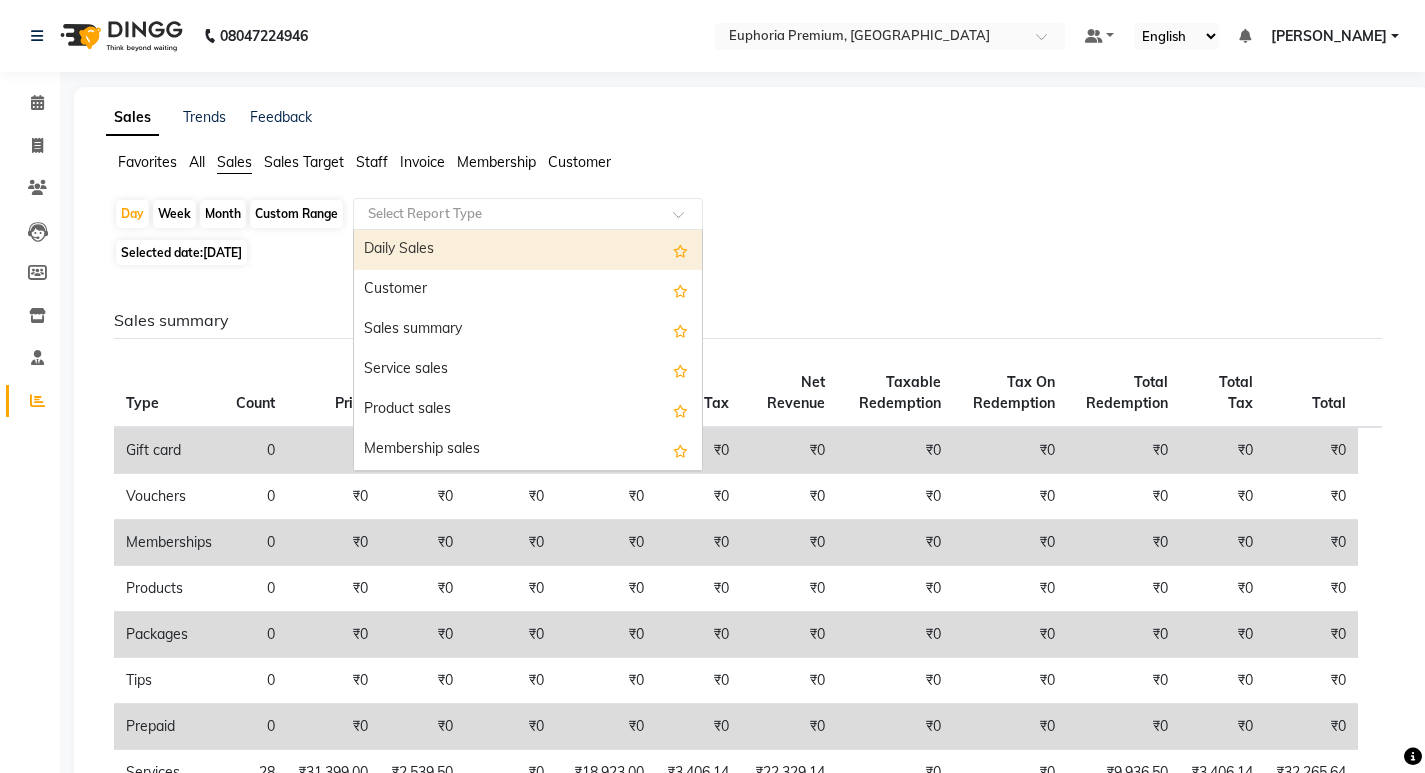 click on "Daily Sales" at bounding box center (528, 250) 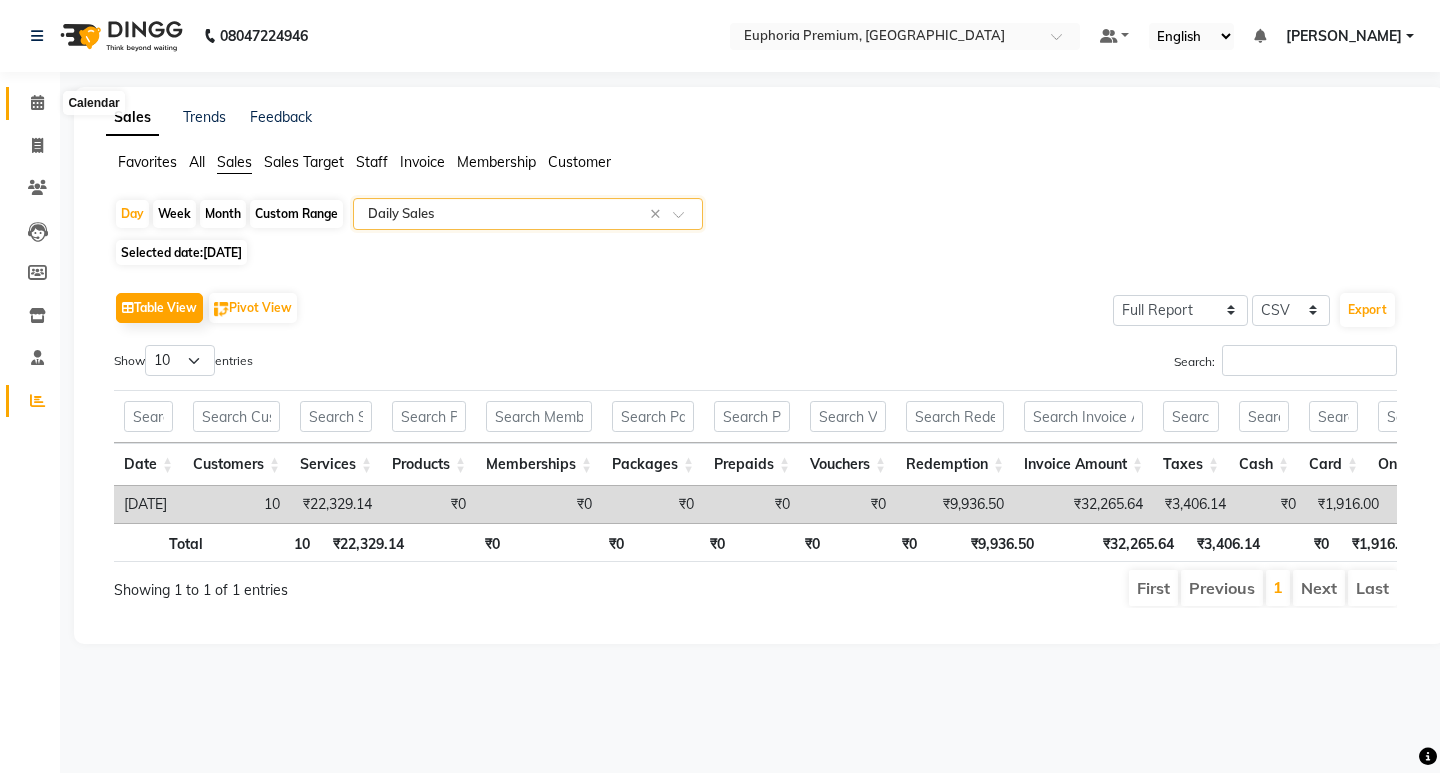 click 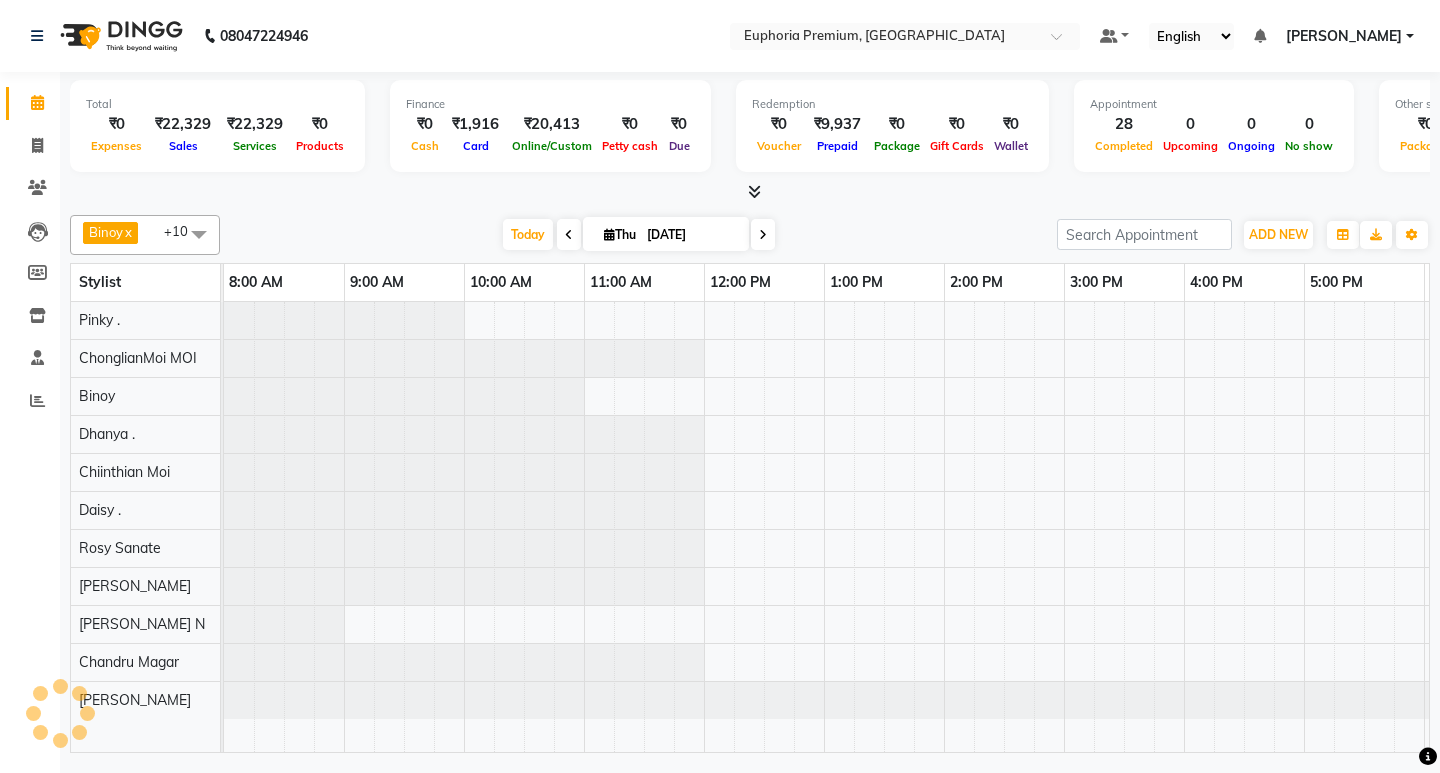 scroll, scrollTop: 0, scrollLeft: 0, axis: both 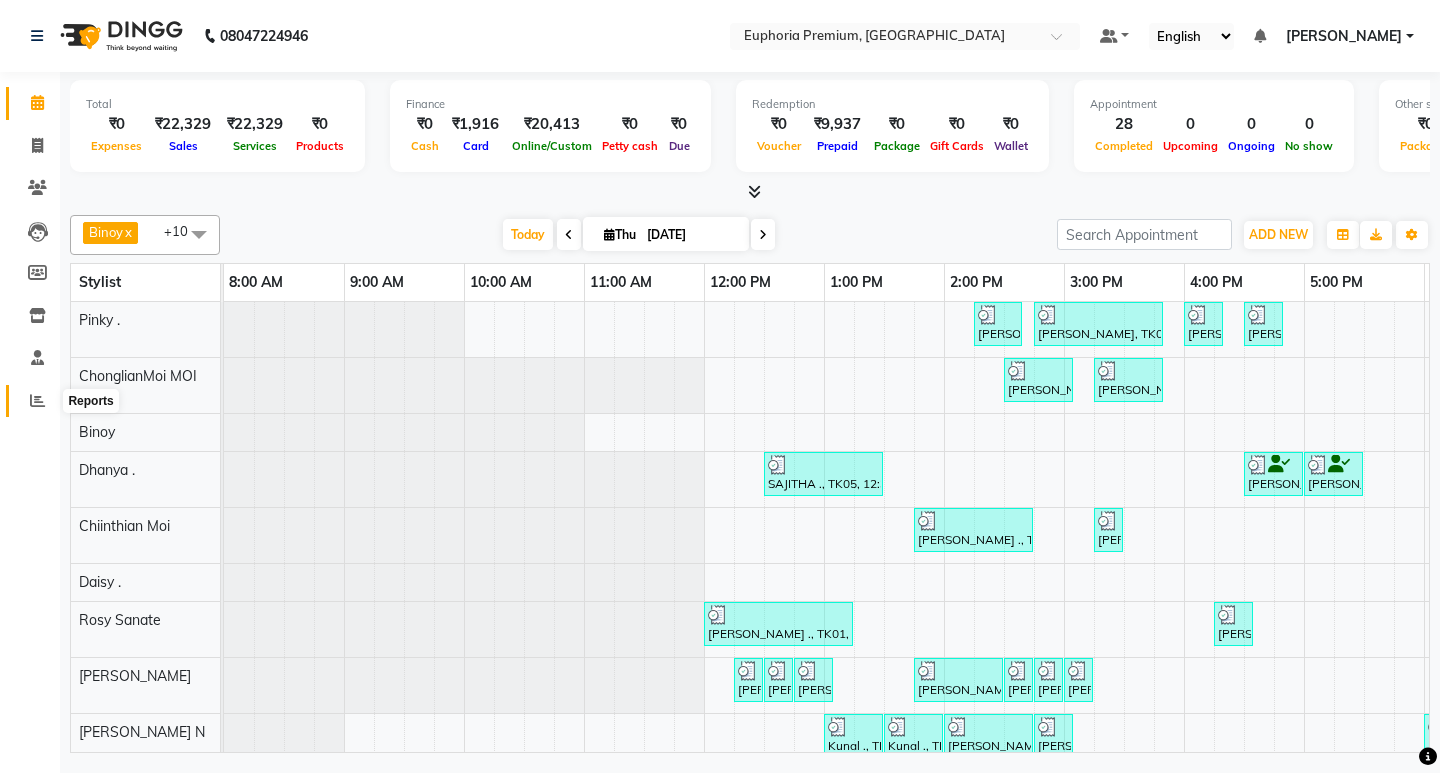 click 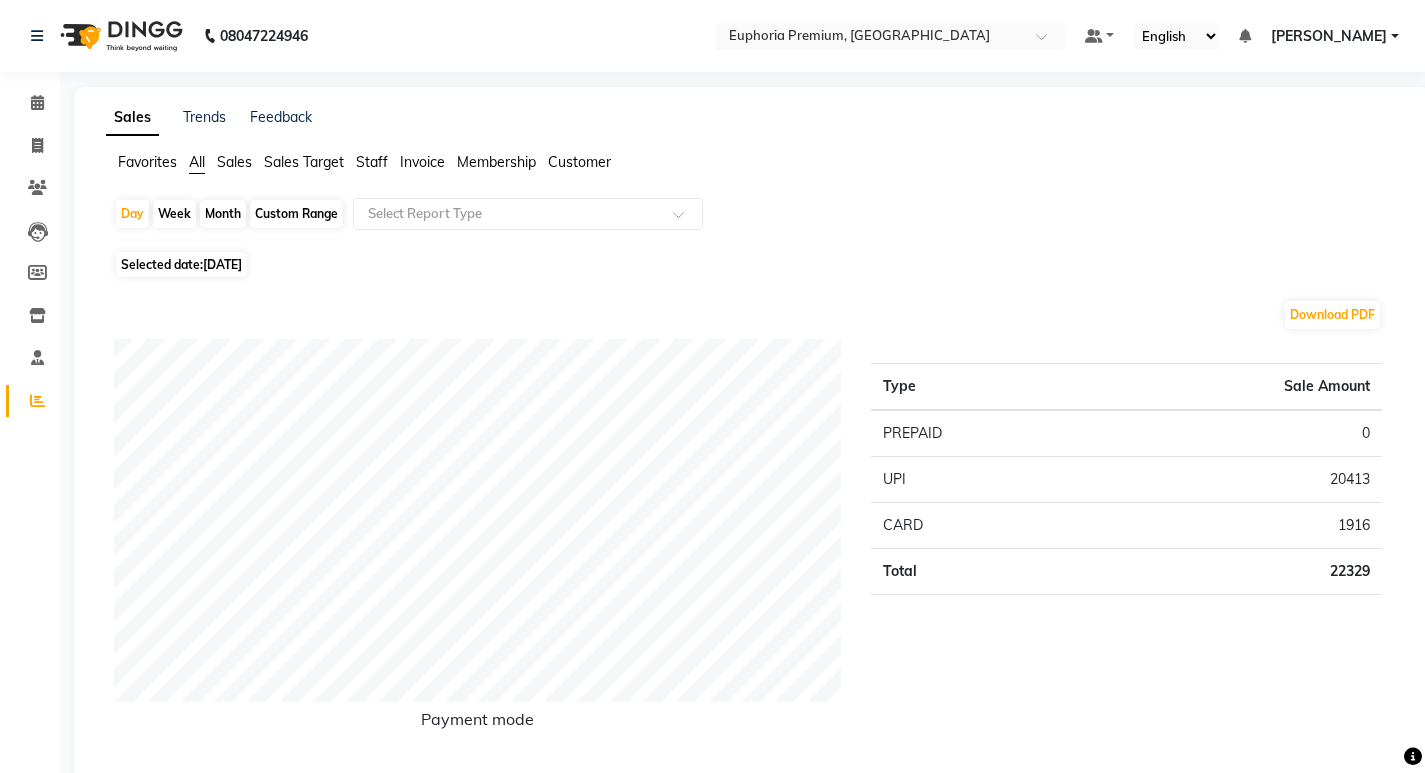 click on "Sales Trends Feedback Favorites All Sales Sales Target Staff Invoice Membership Customer  Day   Week   Month   Custom Range  Select Report Type Selected date:  10-07-2025  Download PDF Payment mode Type Sale Amount PREPAID 0 UPI 20413 CARD 1916 Total 22329 Staff summary Type Sale Amount Rosy Sanate 9556 Dhanya . 6748 Diya Khadka 2979 Chiinthian Moi 1970 Chonglianmoi Moi 2221 Chandru Magar 708 Chethan N  1902 Pinky . 5280 Shishi L 899 Total 32263 Sales summary Type Sale Amount Gift card 0 Vouchers 0 Memberships 0 Products 0 Packages 0 Tips 0 Prepaid 0 Services 32265 Fee 0 Total 32265 Service by category Type Sale Amount Face Treatments 14900 Feet Care 4047 Relaxing Treatments 3068 Body Massage 2360 Old Pacakge  1320 Haircuts MEN 1198 Waxing Women 1180 Detan/Bleech 1120 Haircuts WOMEN 899 Styling WOMEN 708 Others 1464 Total 32264 Service sales Type Sale Amount EEP-SK-Eternal Facial 9438 EP-Brilliance White 4160 EP-Aroma Massage (Aroma Oil) 45+15 2360 EP-Leg Massage (30 Mins) 1864 EP-Cookies & Cup Cake Pedi 1770" 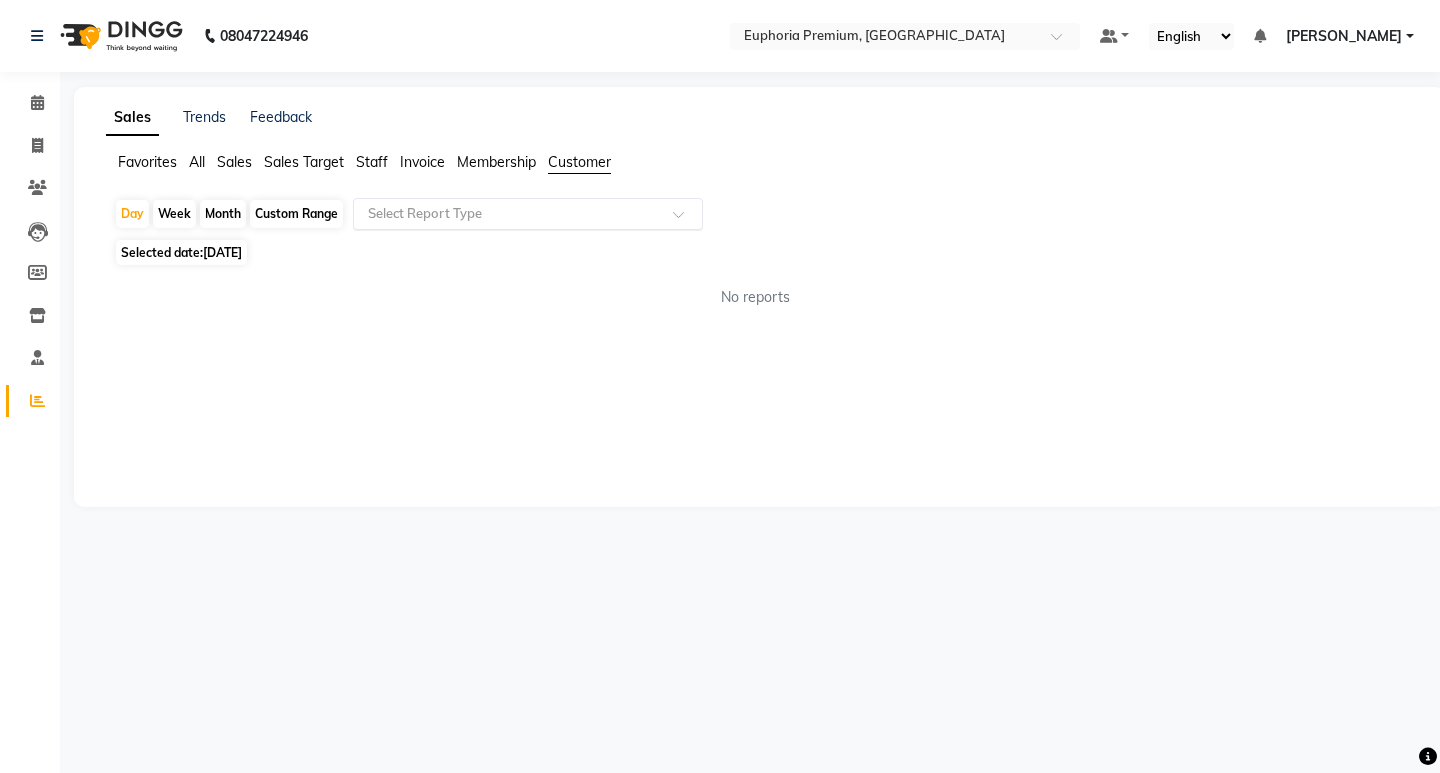 click 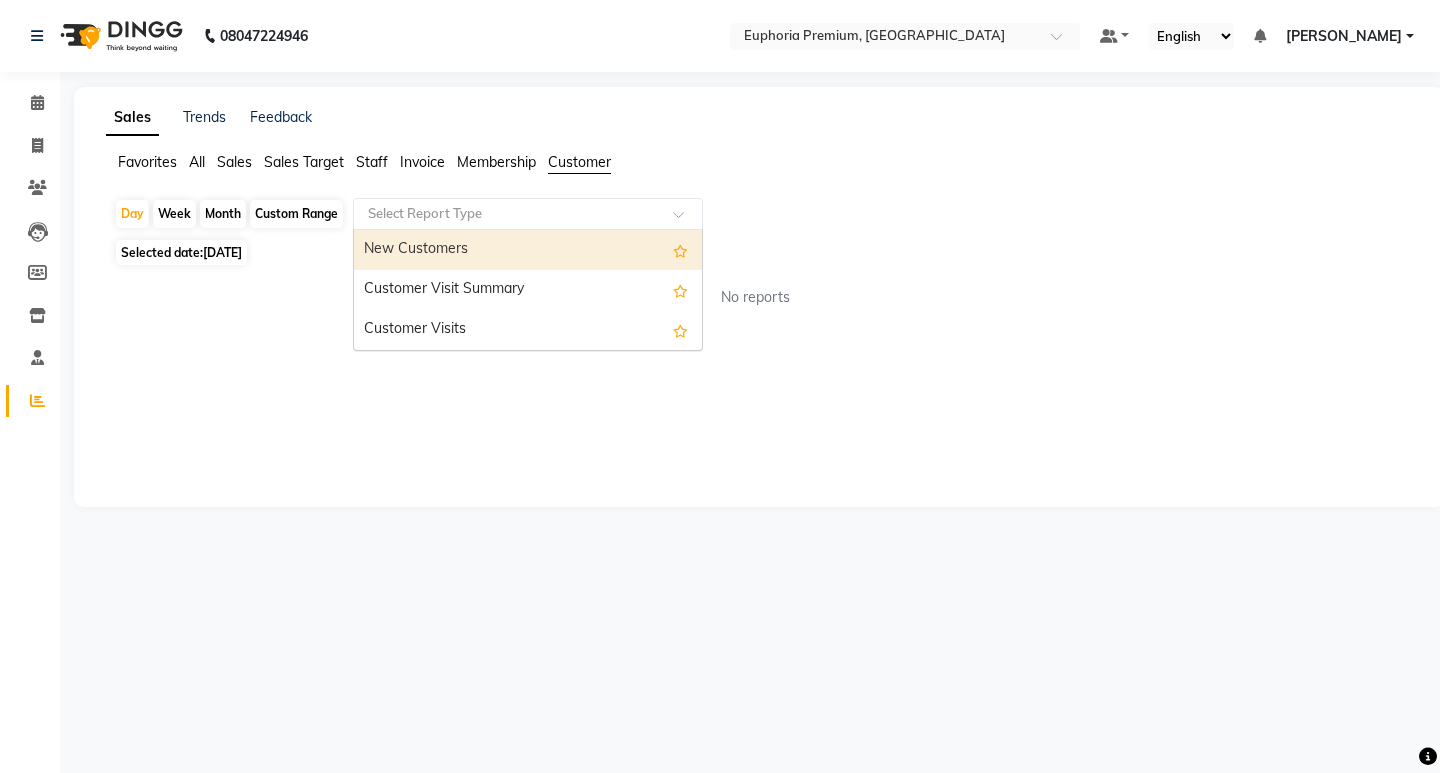 click on "New Customers" at bounding box center (528, 250) 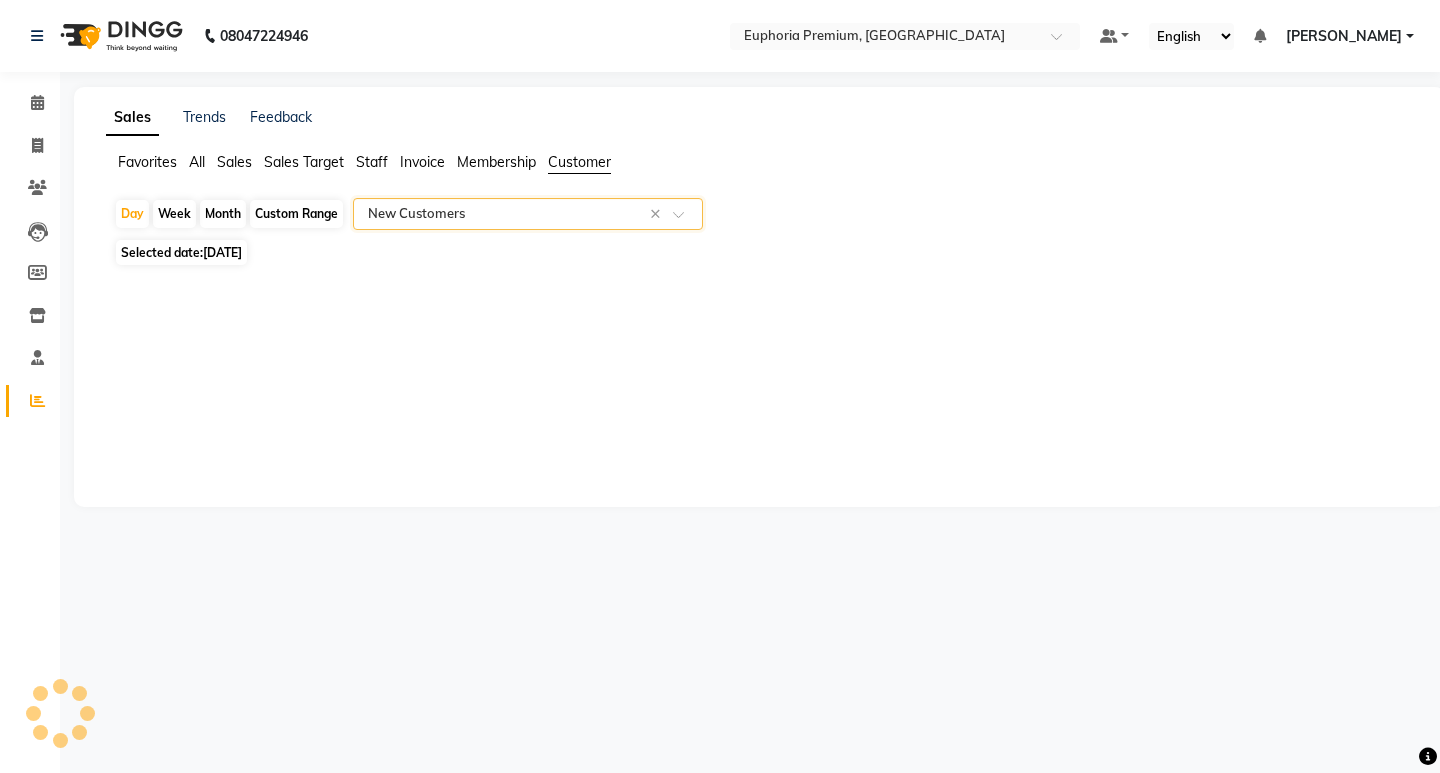 select on "full_report" 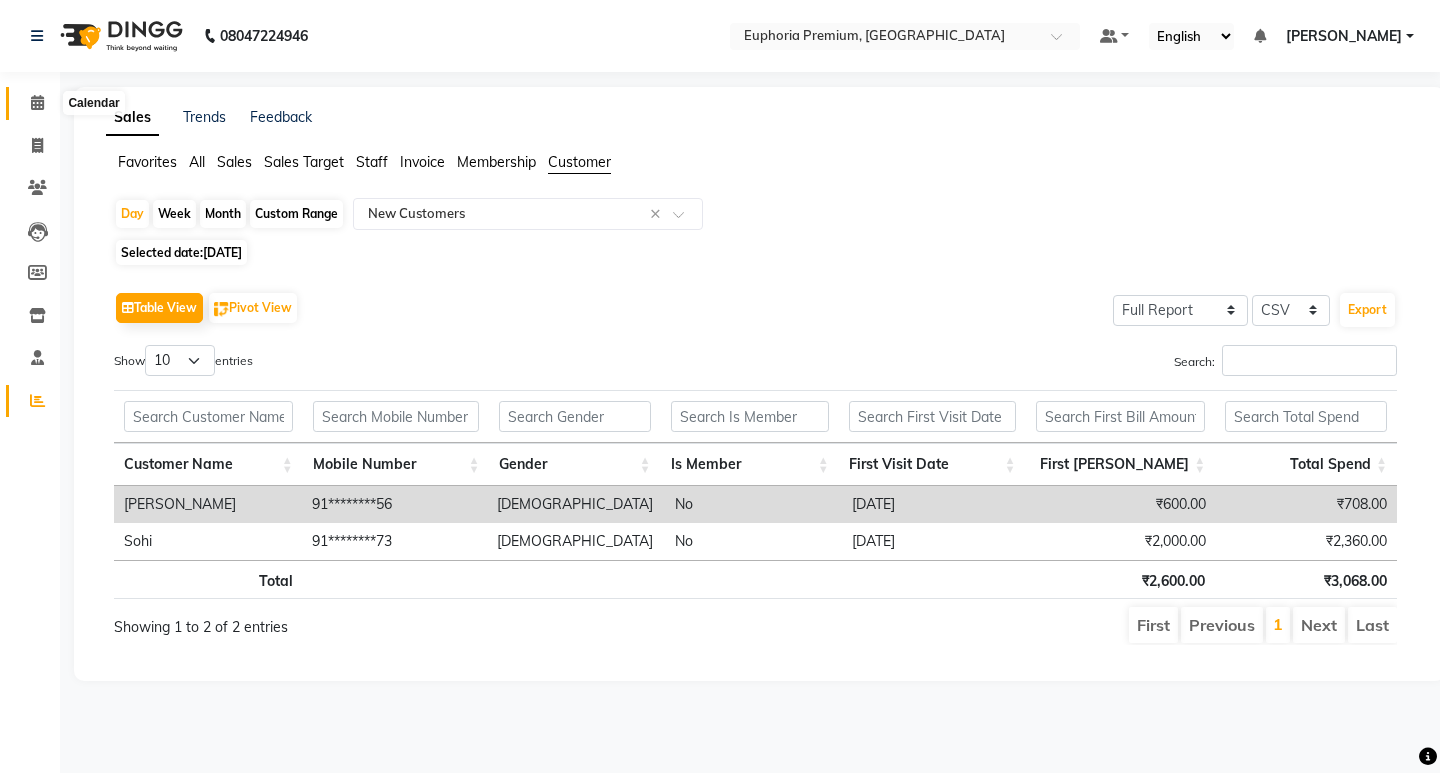 click 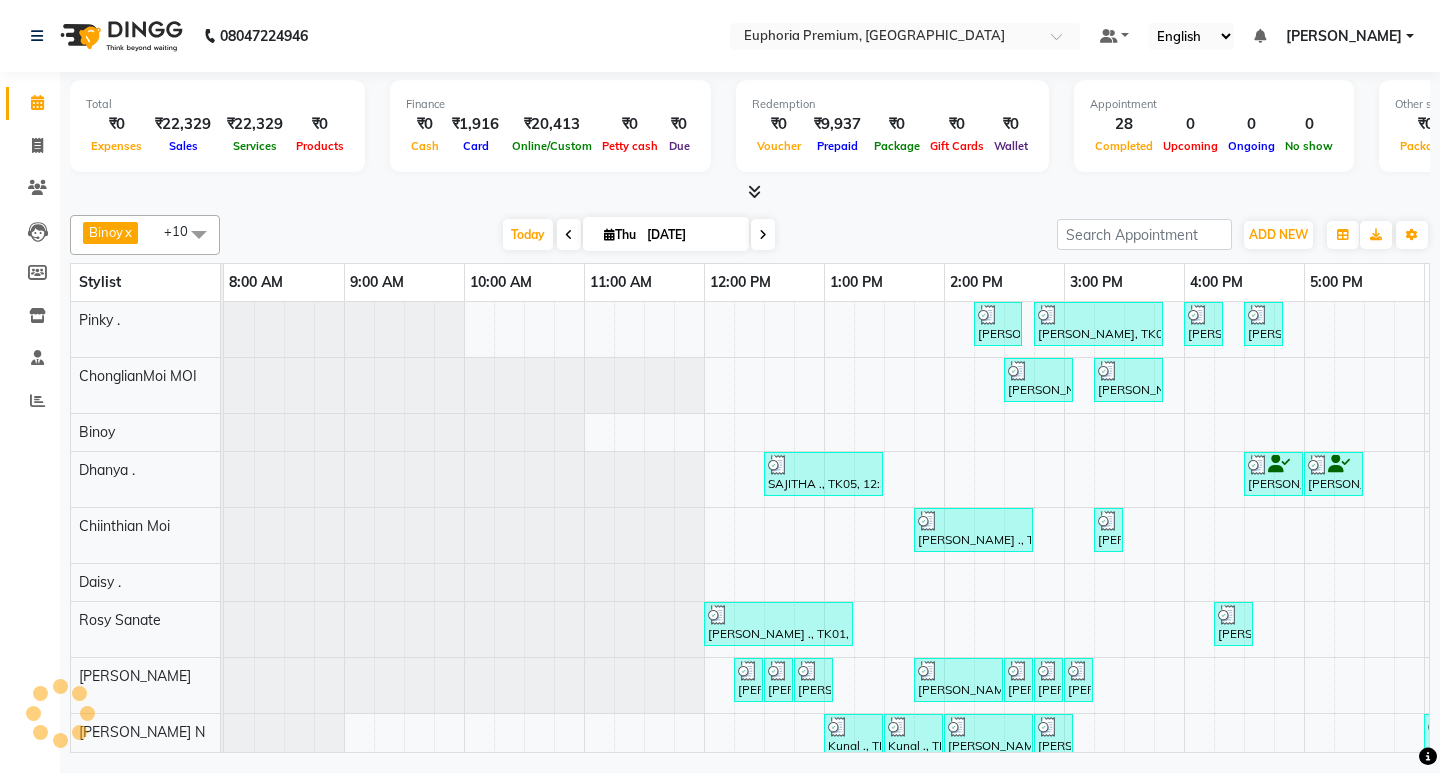scroll, scrollTop: 0, scrollLeft: 0, axis: both 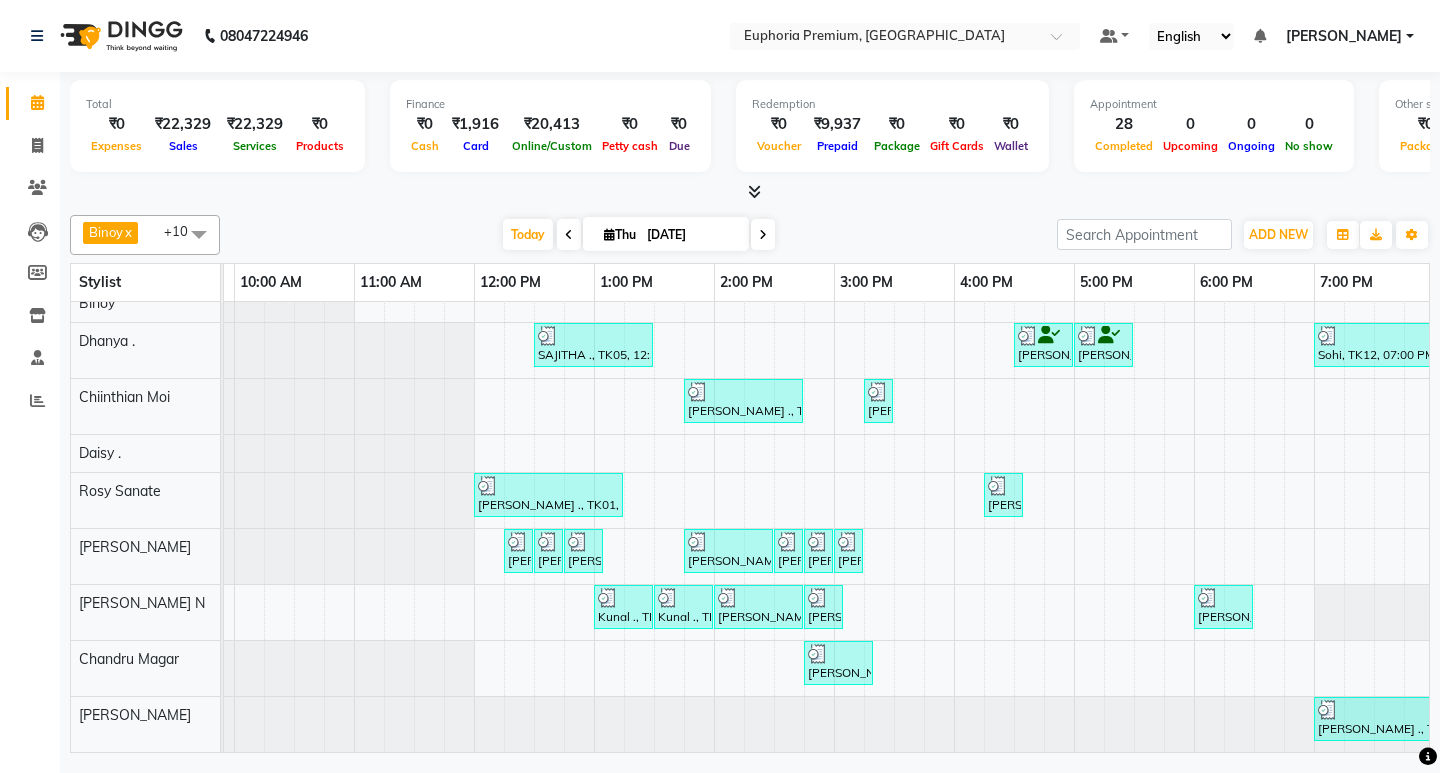 click at bounding box center [763, 235] 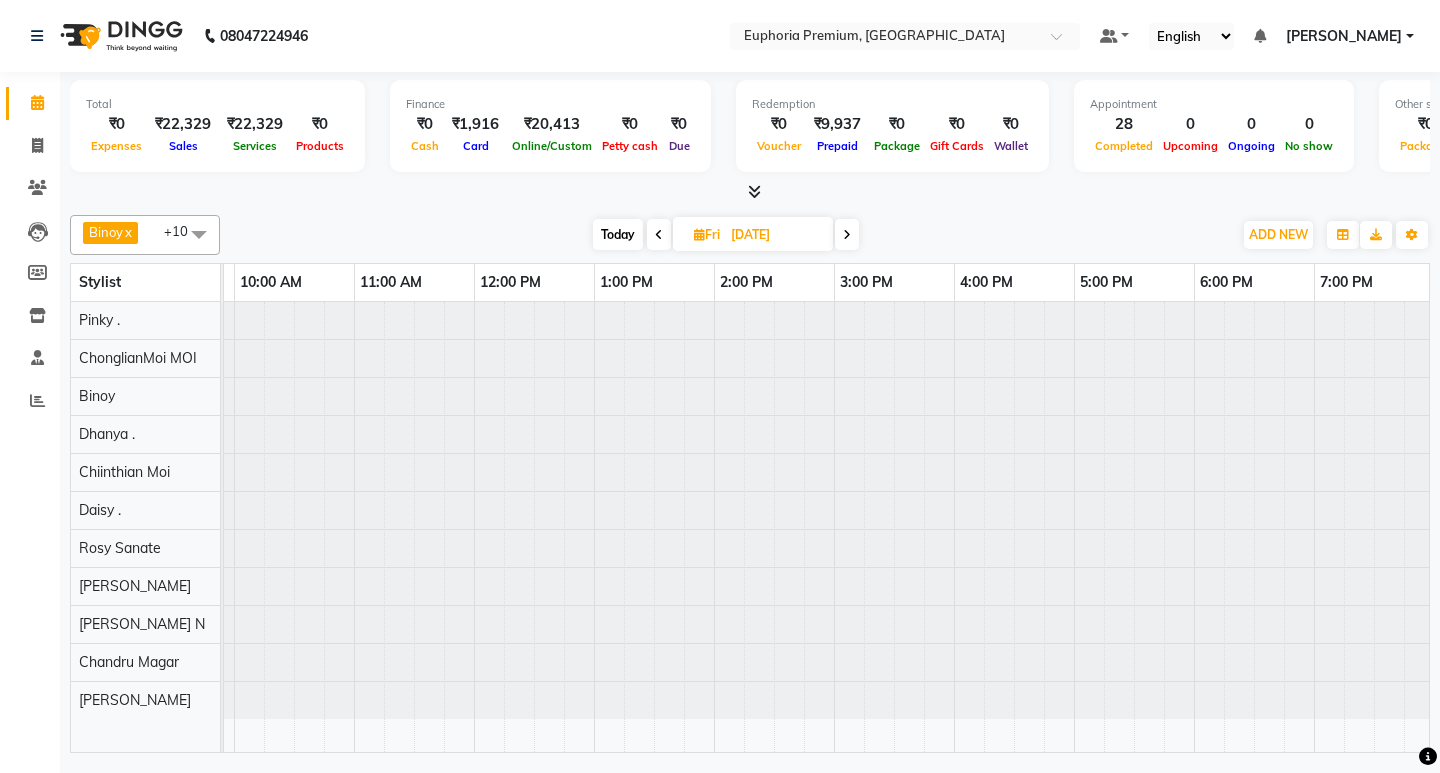 scroll, scrollTop: 0, scrollLeft: 0, axis: both 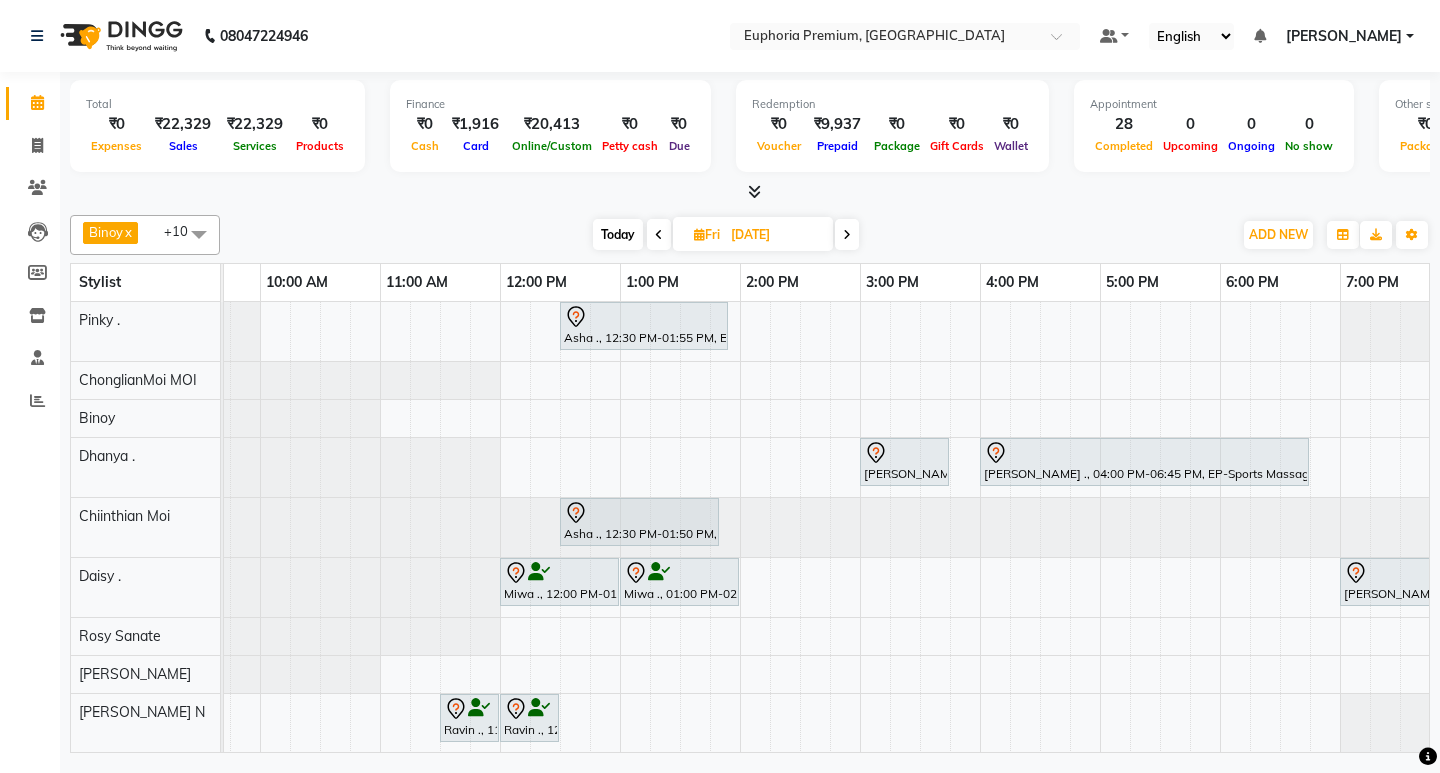 click at bounding box center (199, 234) 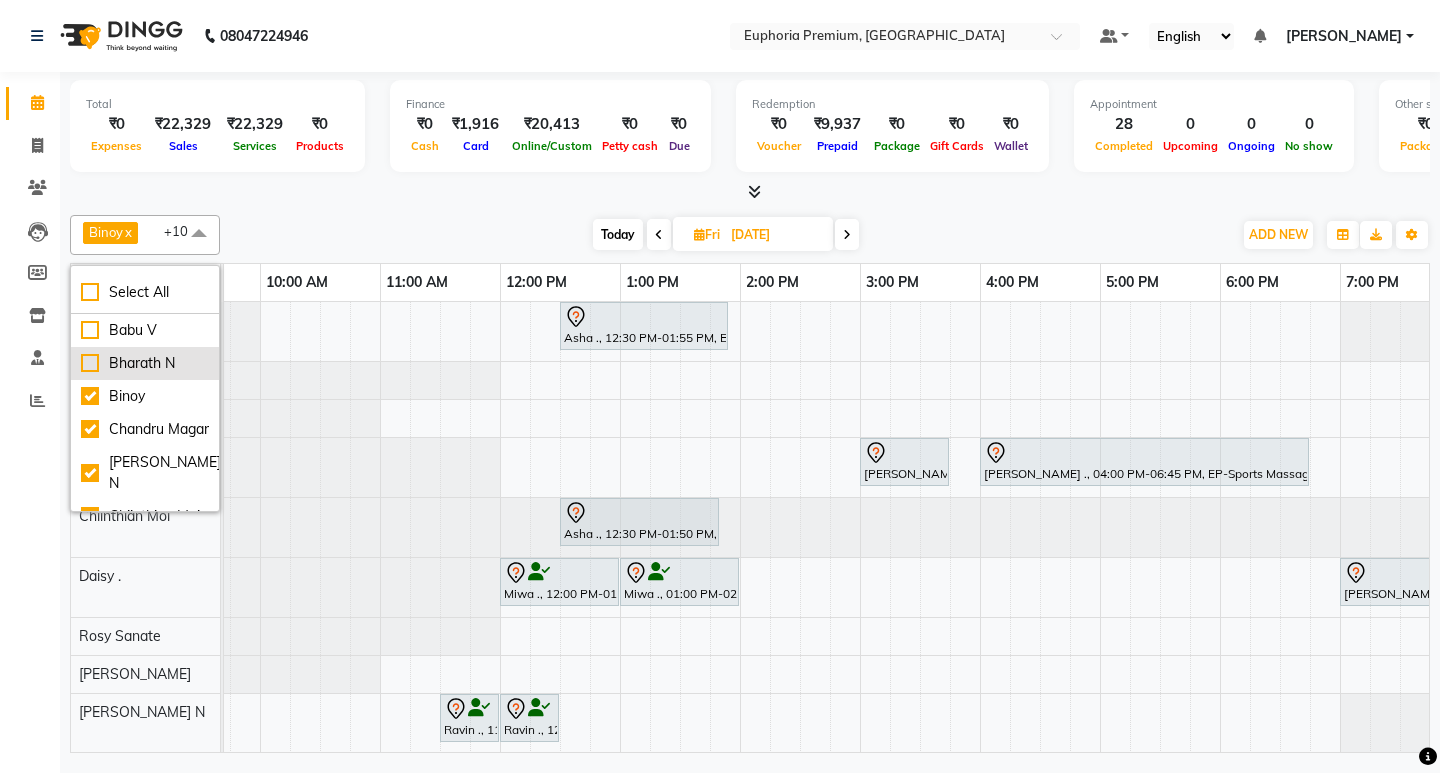 click on "Bharath N" at bounding box center (145, 363) 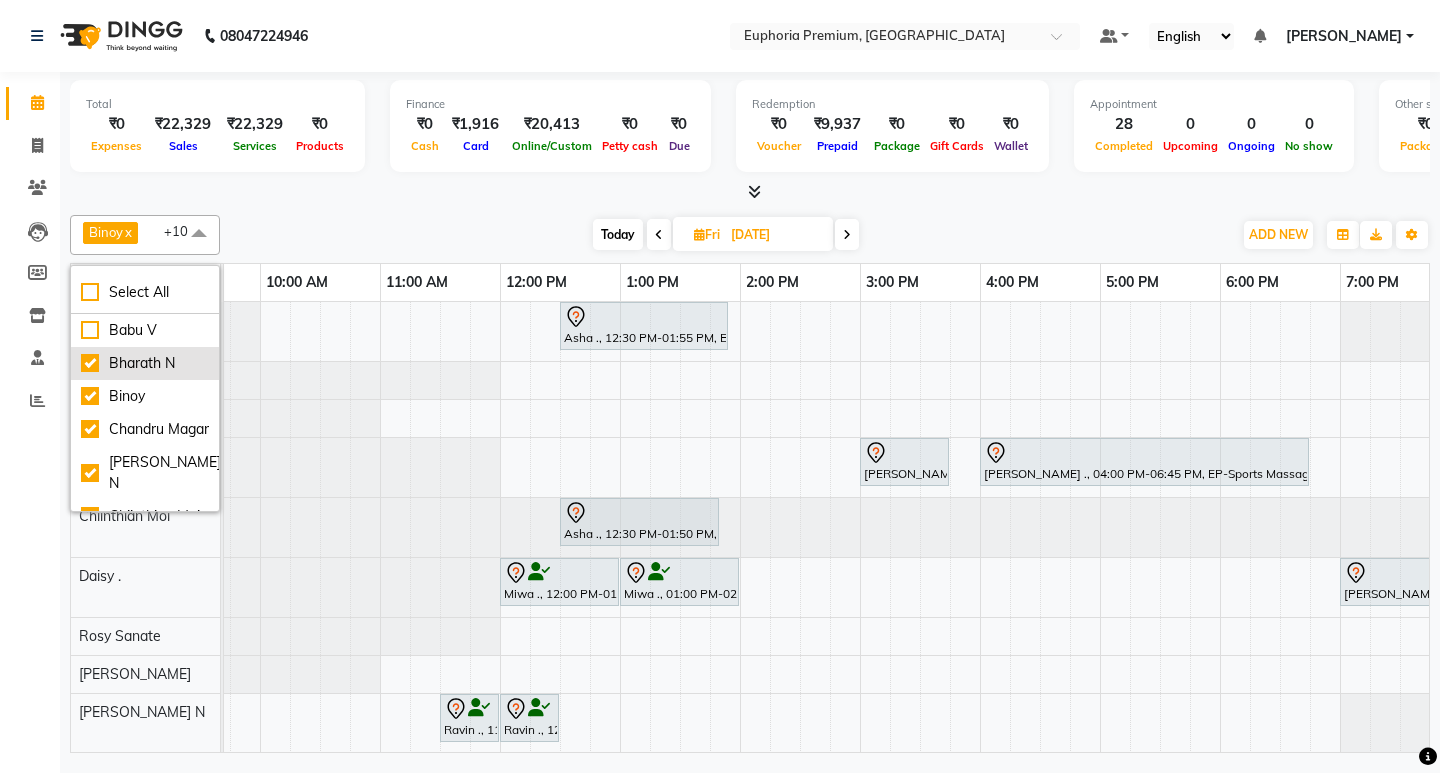 checkbox on "true" 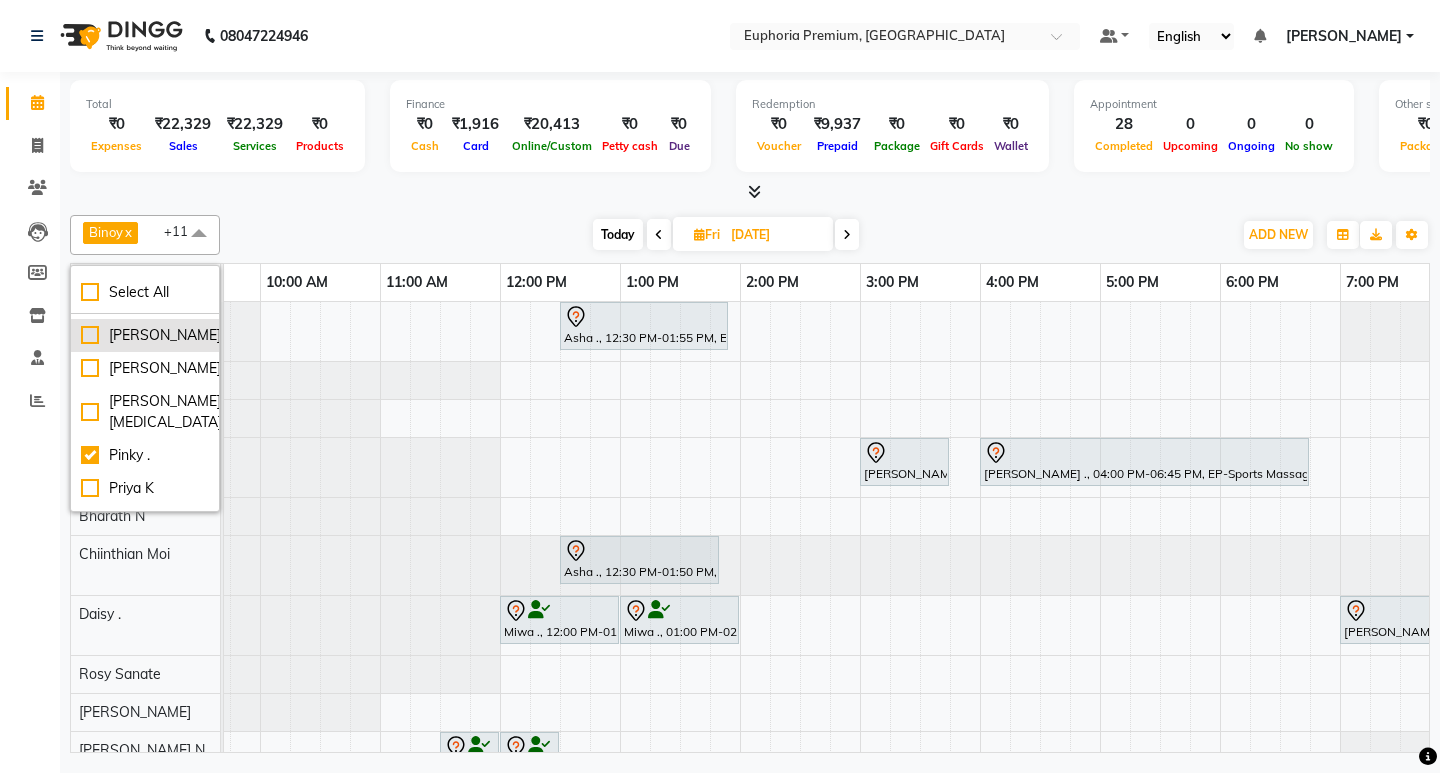 click on "[PERSON_NAME]" at bounding box center (145, 335) 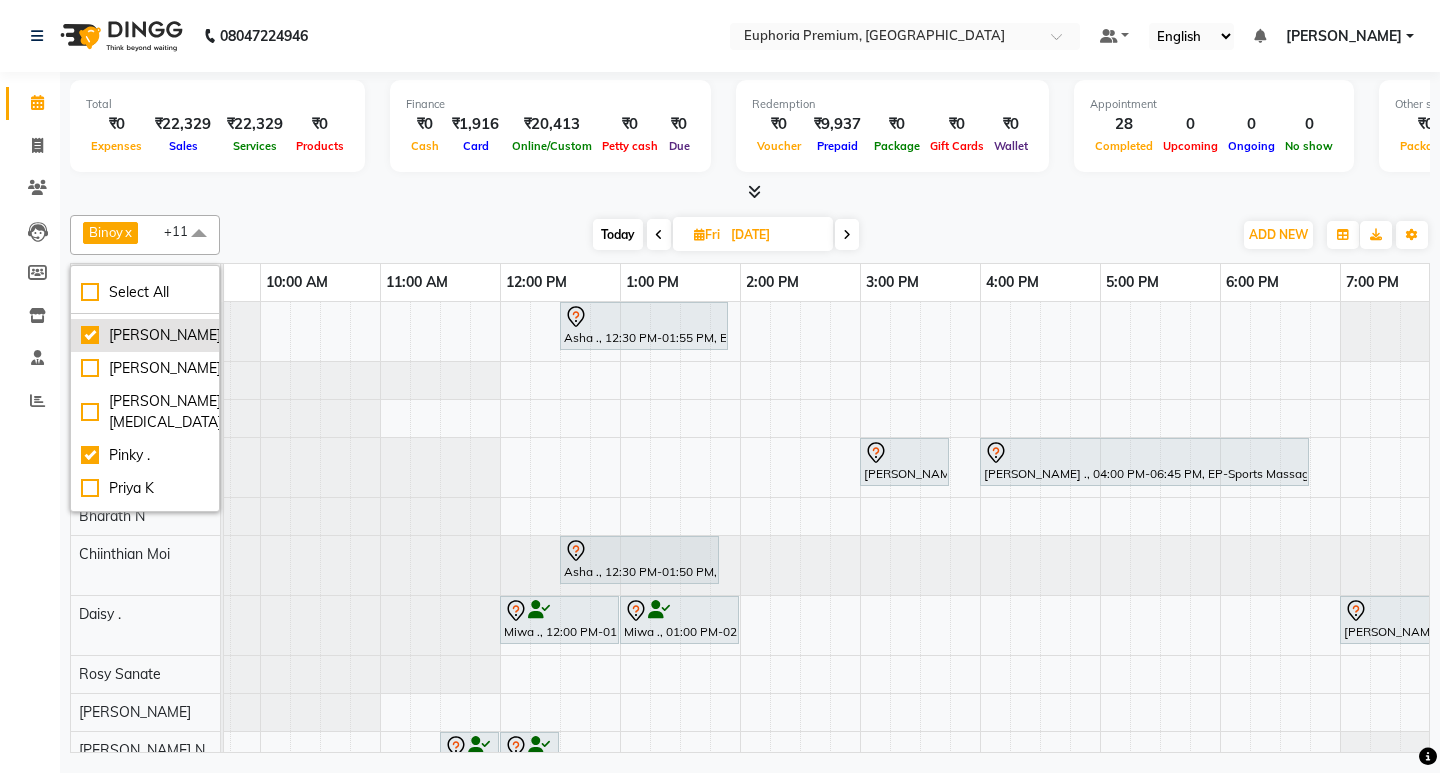 checkbox on "true" 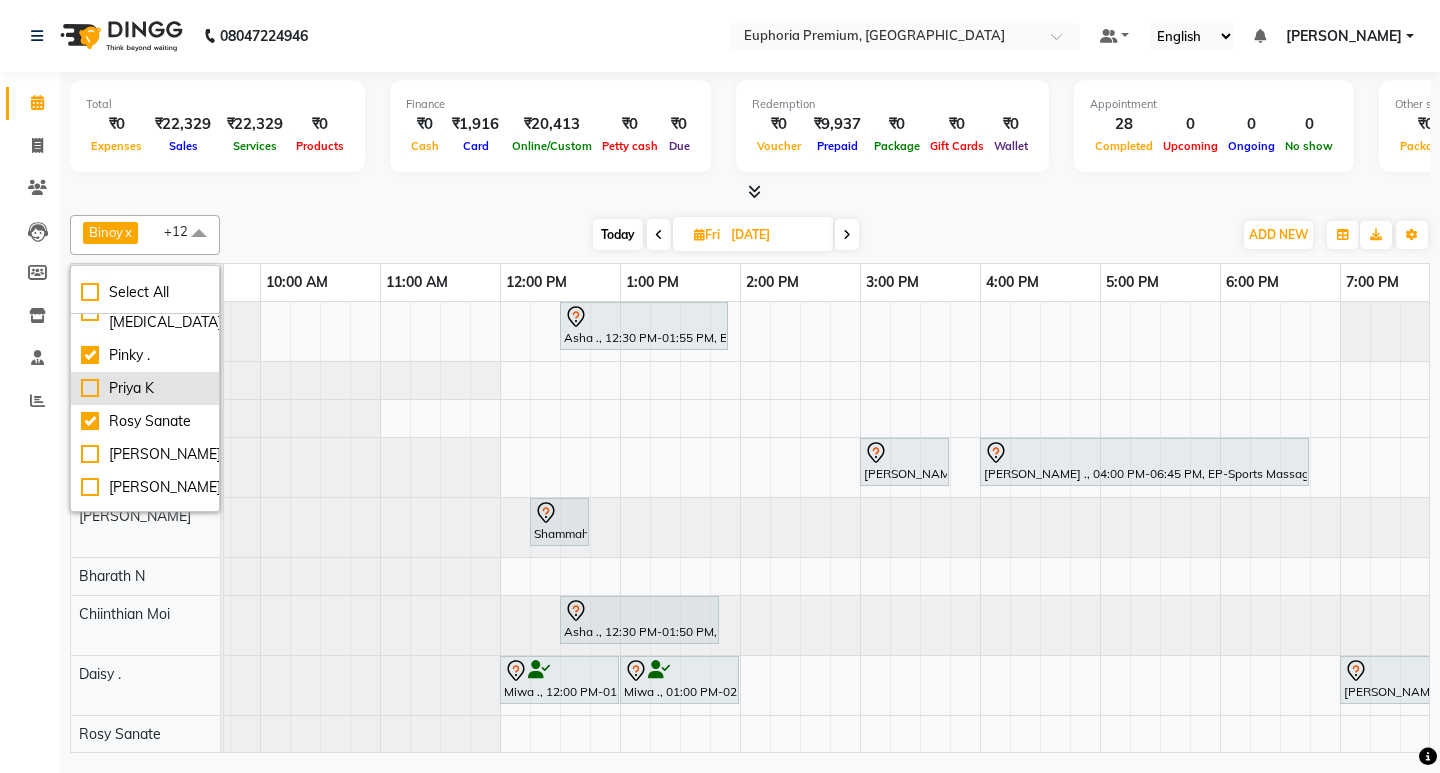 click on "Priya  K" at bounding box center [145, 388] 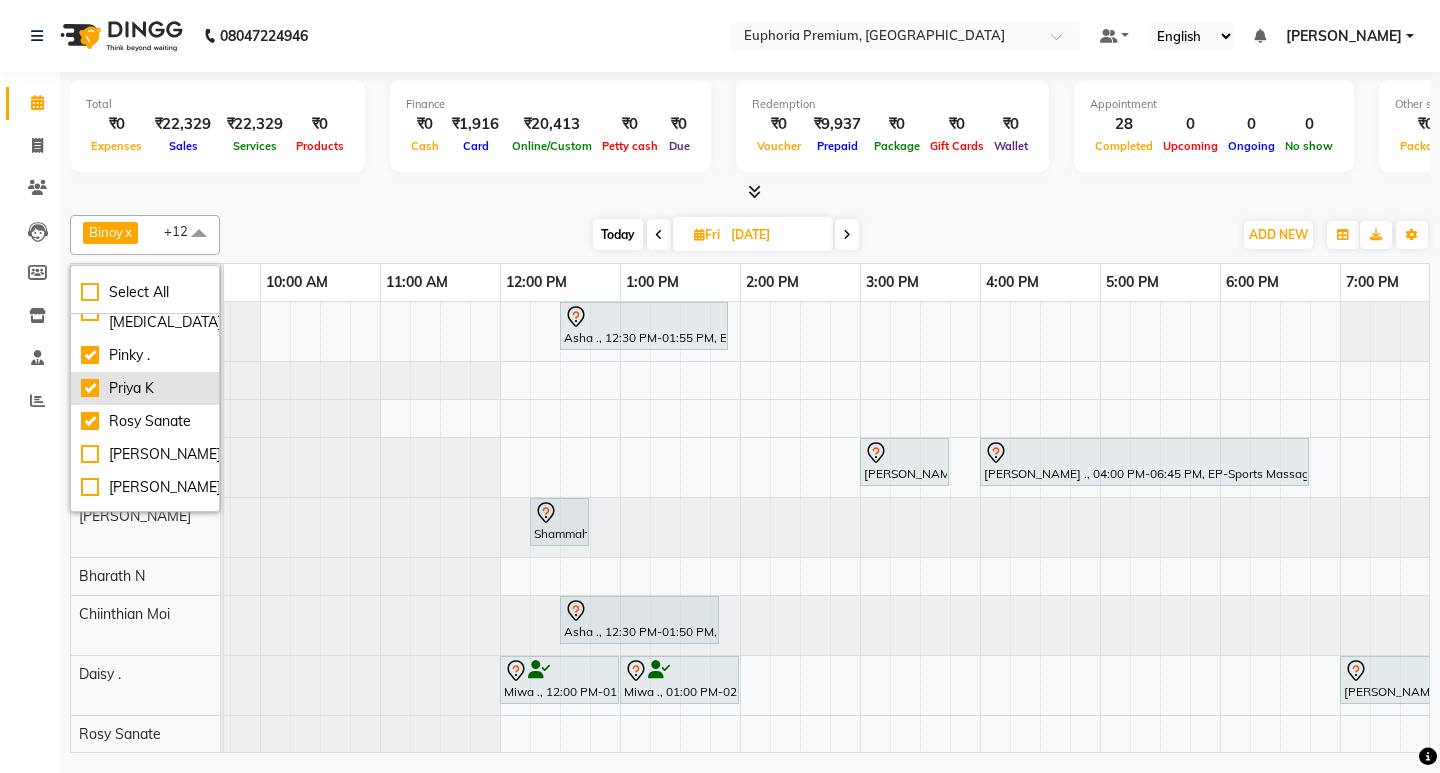checkbox on "true" 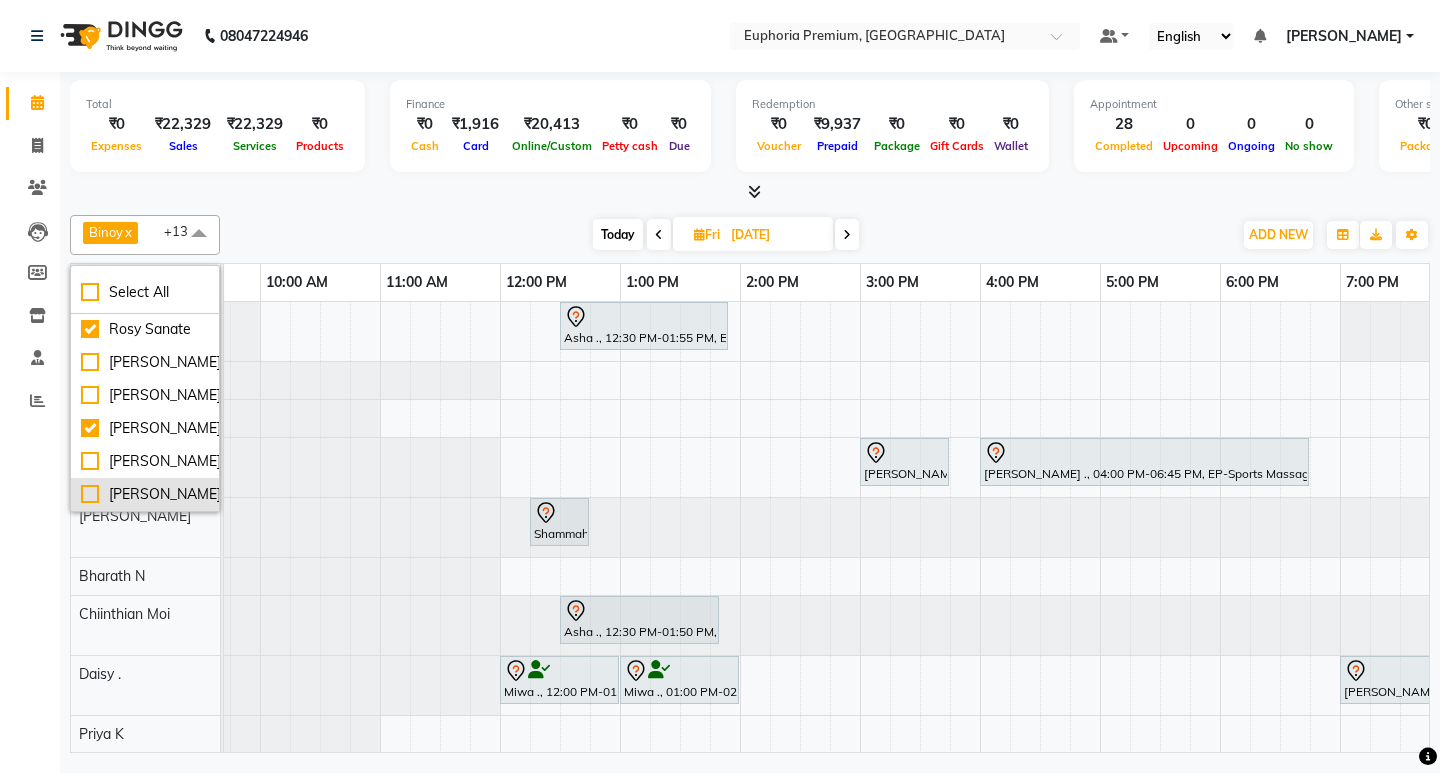 click on "[PERSON_NAME]" at bounding box center [145, 494] 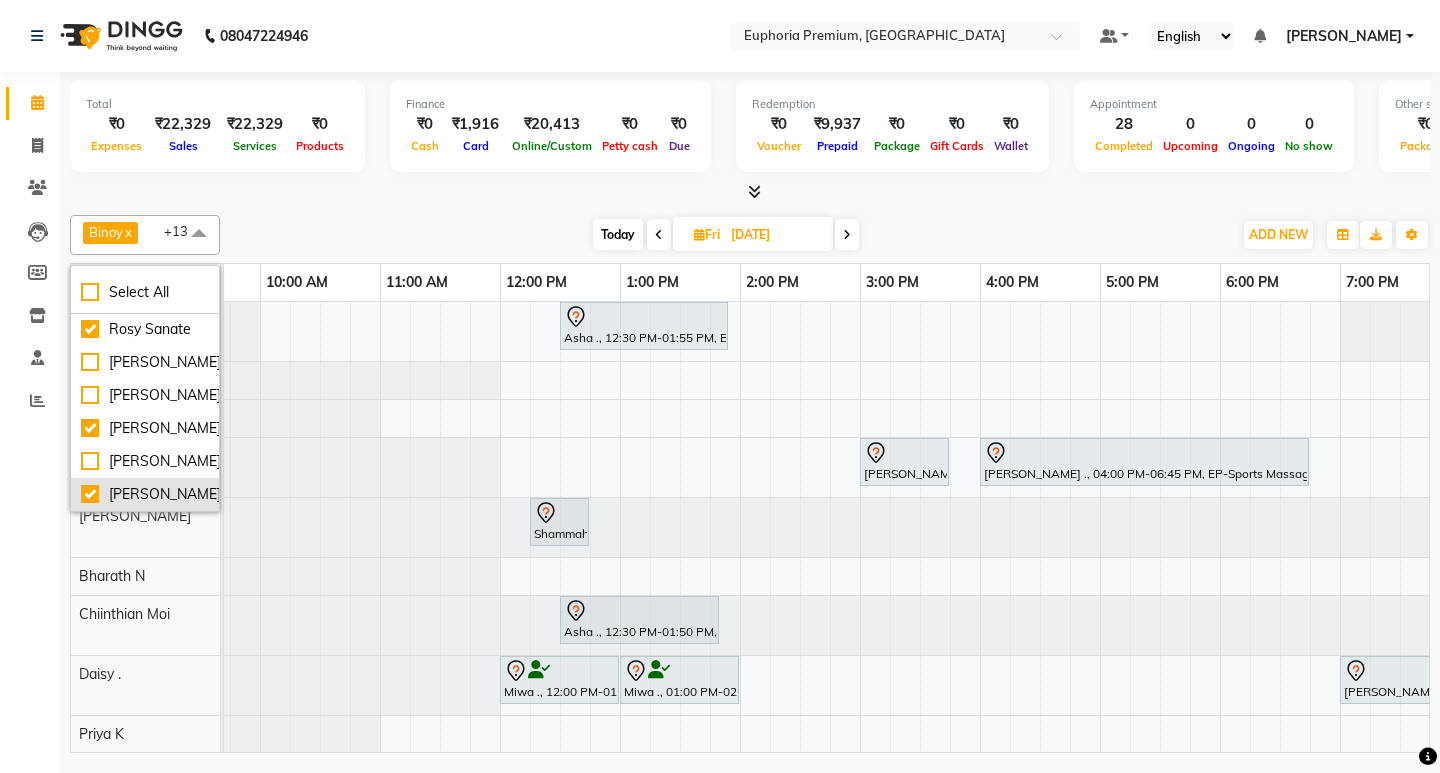 checkbox on "true" 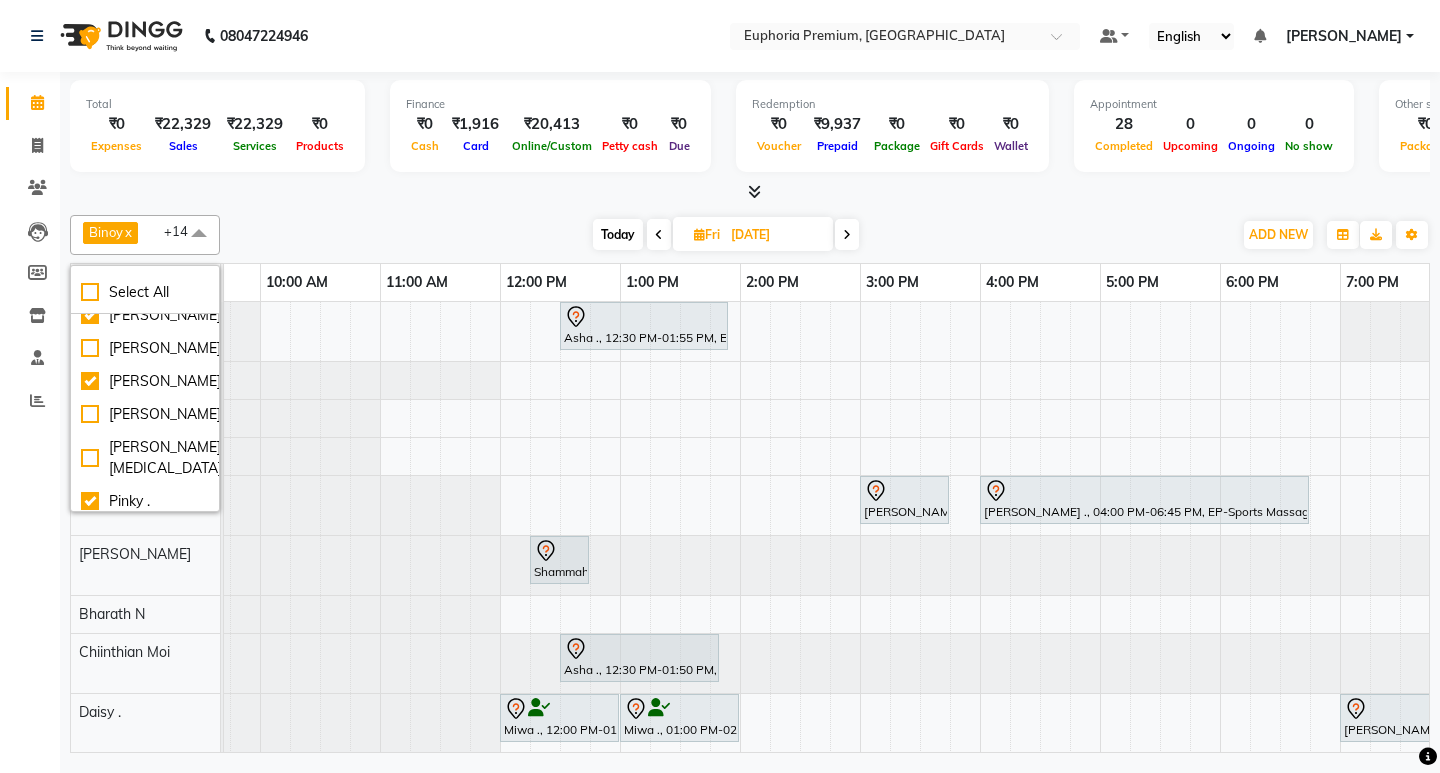 click on "Calendar  Invoice  Clients  Leads   Members  Inventory  Staff  Reports Upcoming Tentative Confirm Bookings Segments Page Builder" 